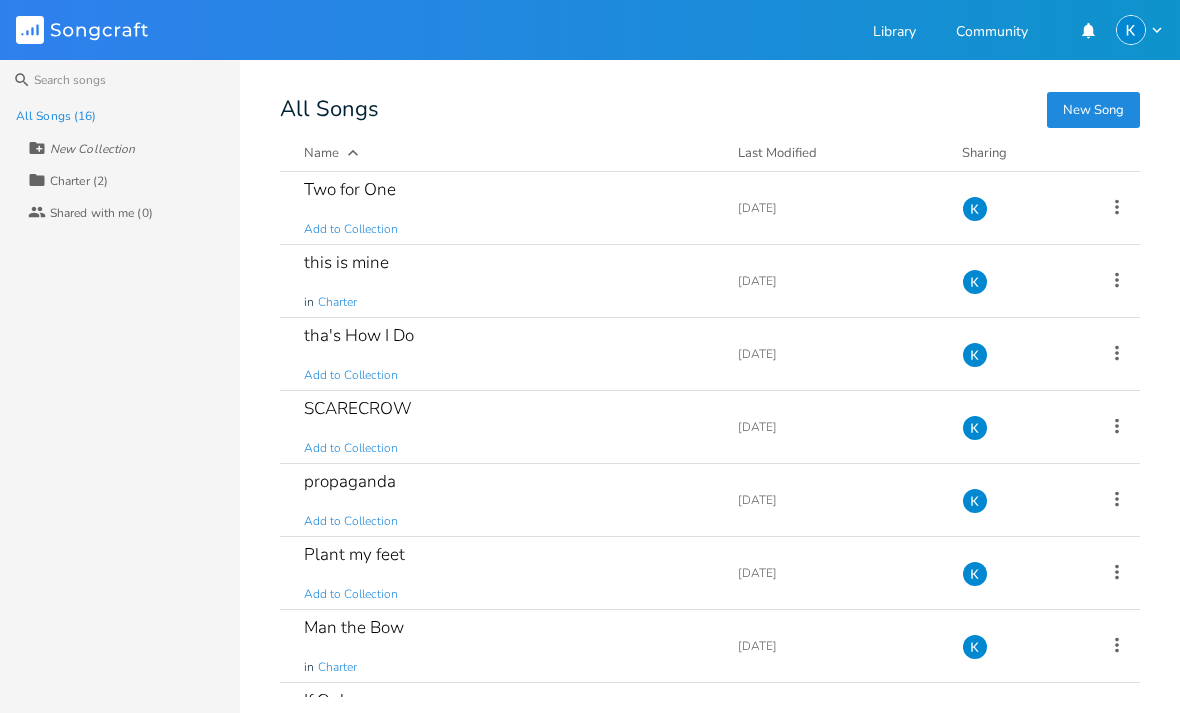 scroll, scrollTop: 64, scrollLeft: 0, axis: vertical 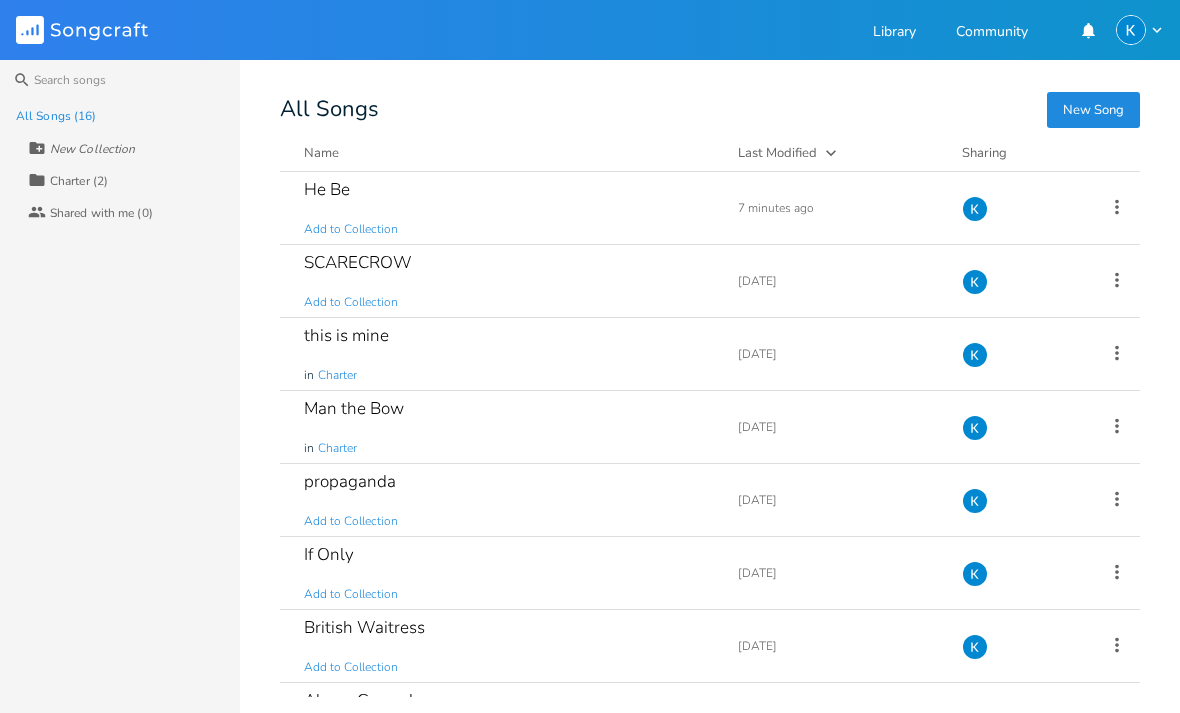 click on "He Be" at bounding box center (327, 189) 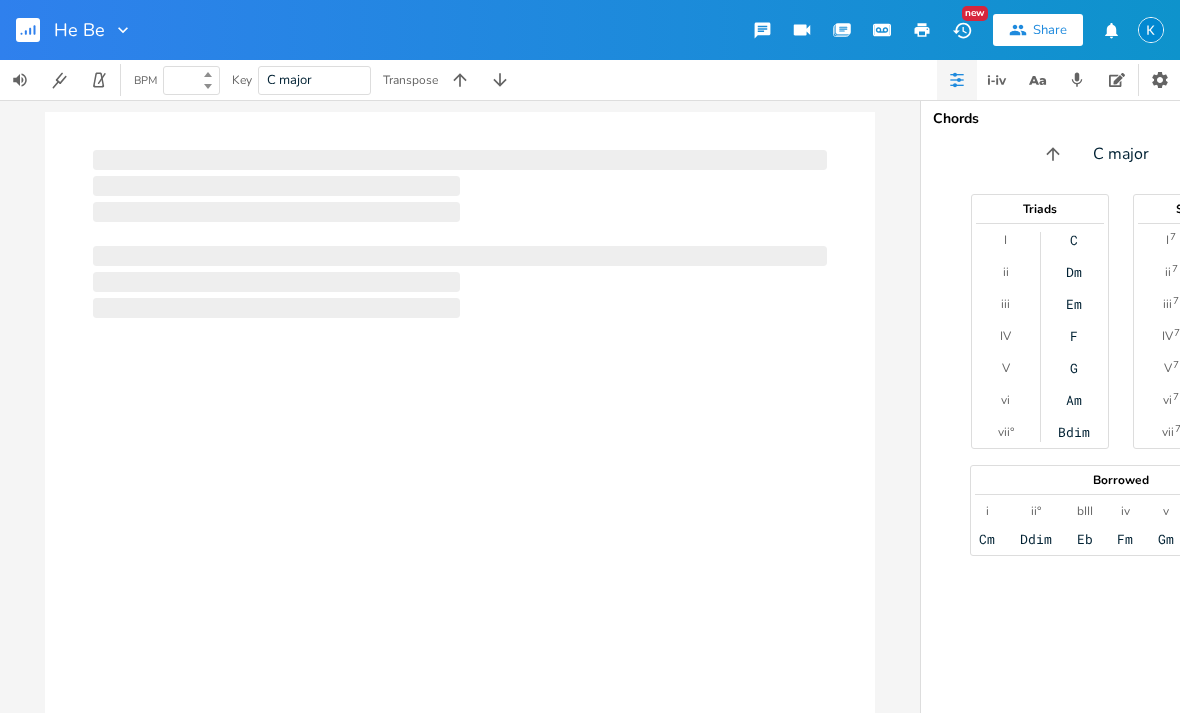 type on "100" 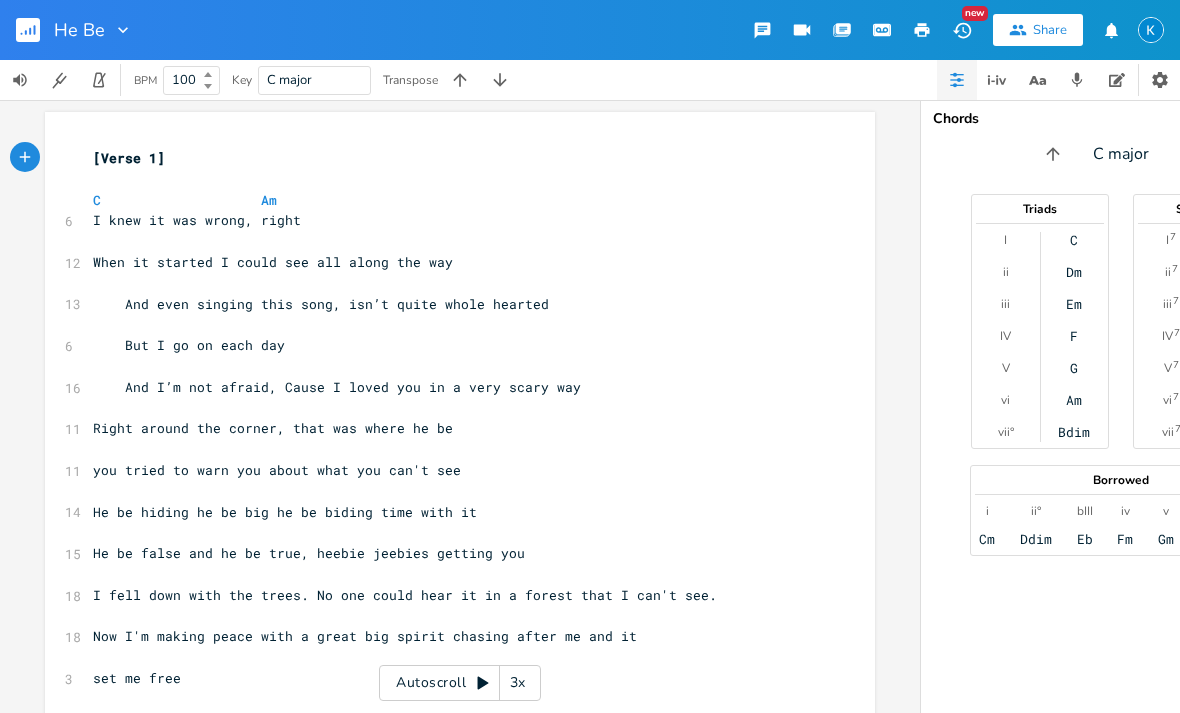 click on "C                      Am" at bounding box center (450, 200) 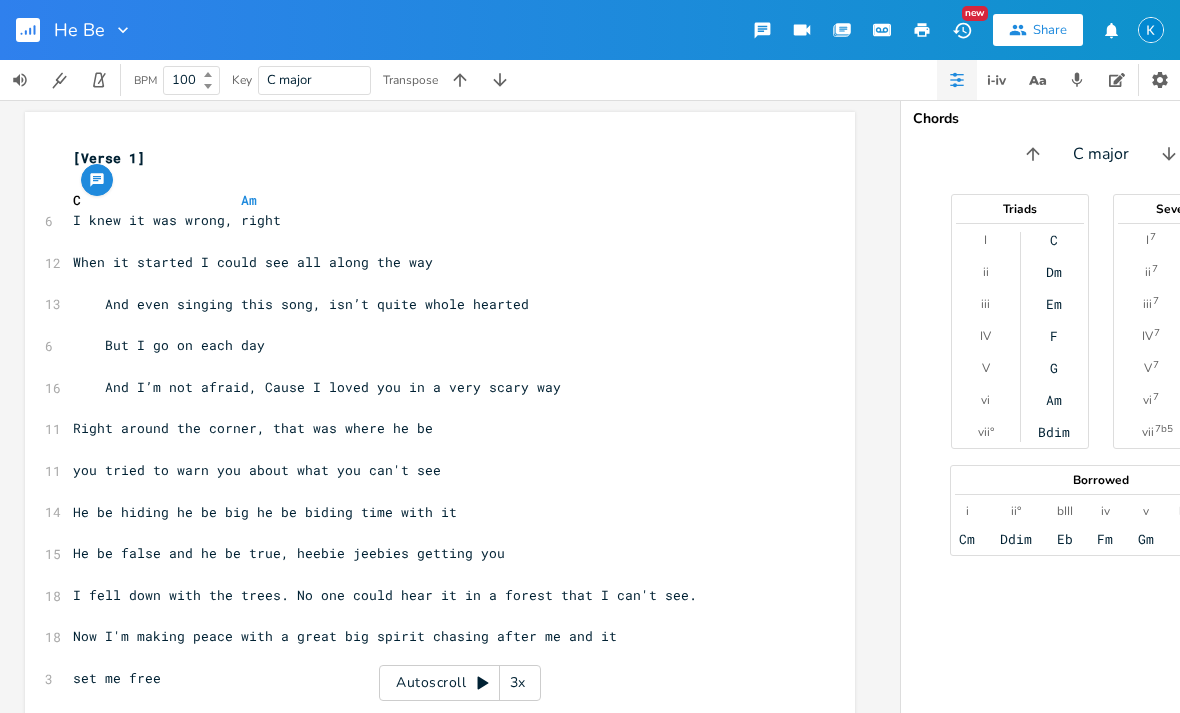 scroll, scrollTop: 0, scrollLeft: 19, axis: horizontal 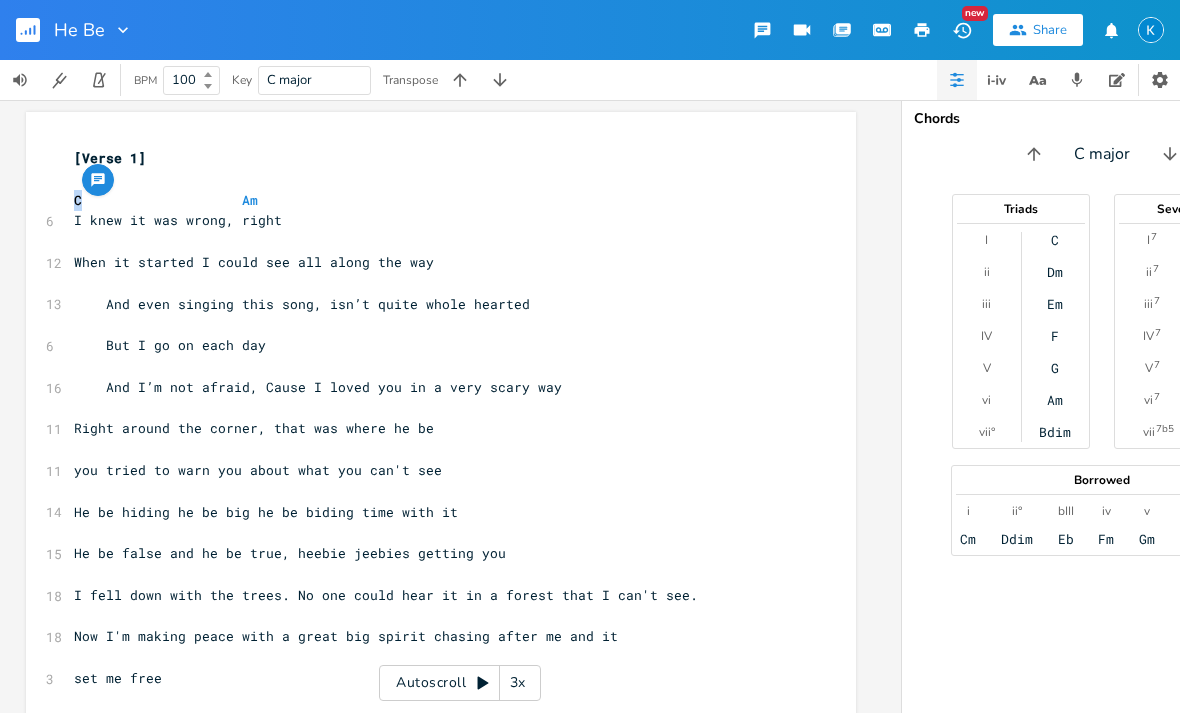 click on "C" at bounding box center (1055, 240) 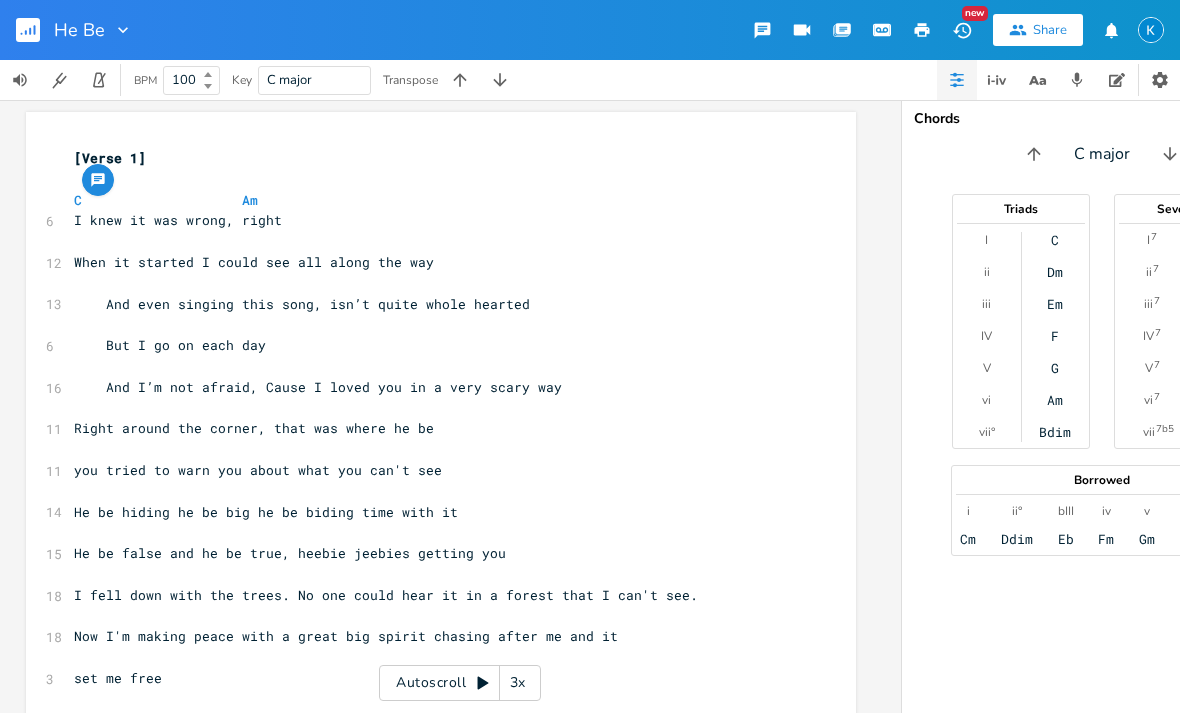 click on "Am" at bounding box center (1055, 400) 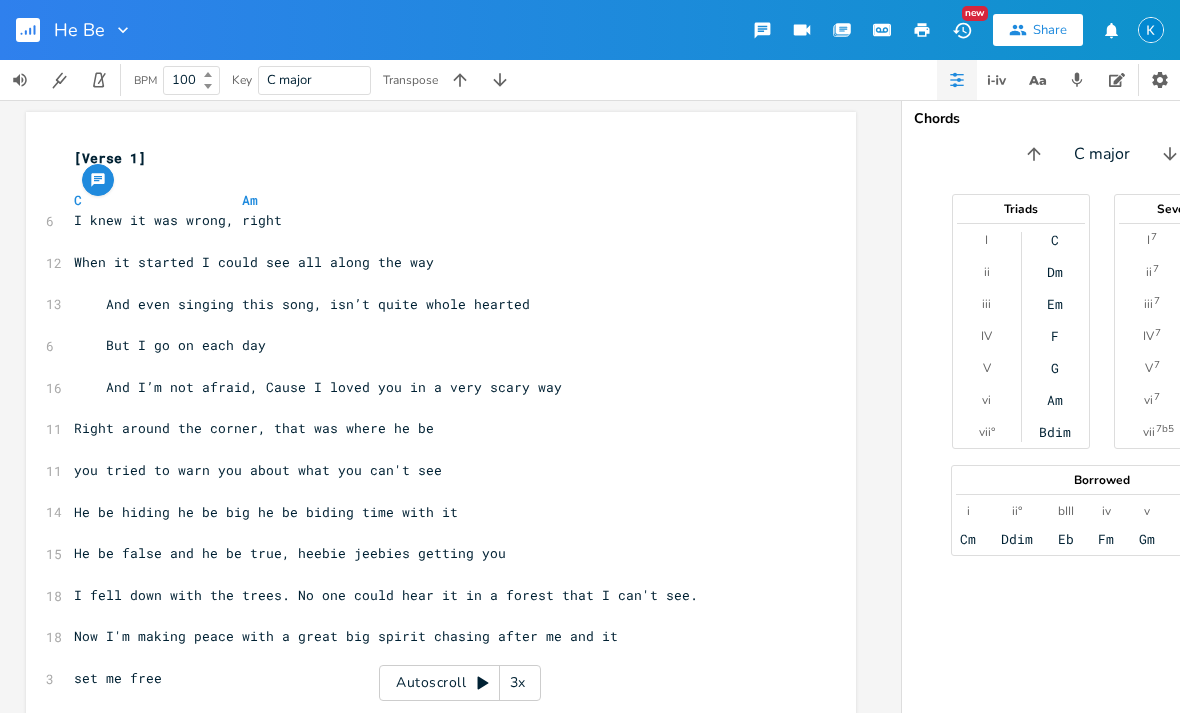 click on "C" at bounding box center [1055, 240] 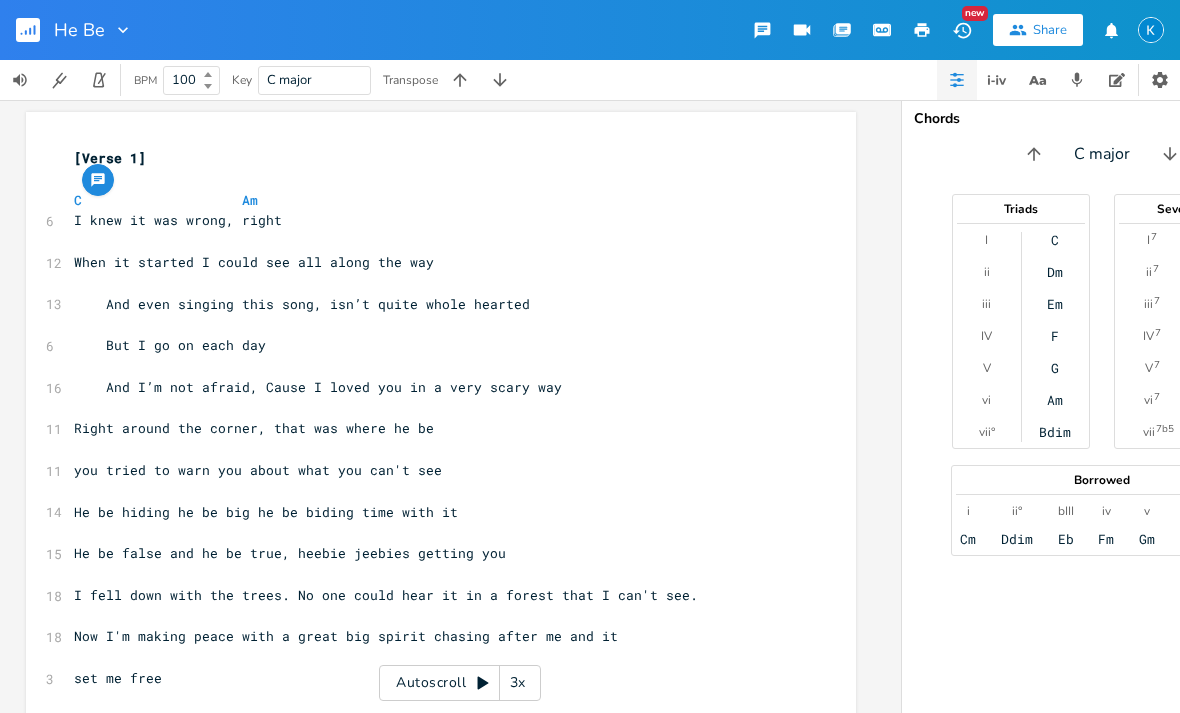 click on "Am" at bounding box center [1055, 400] 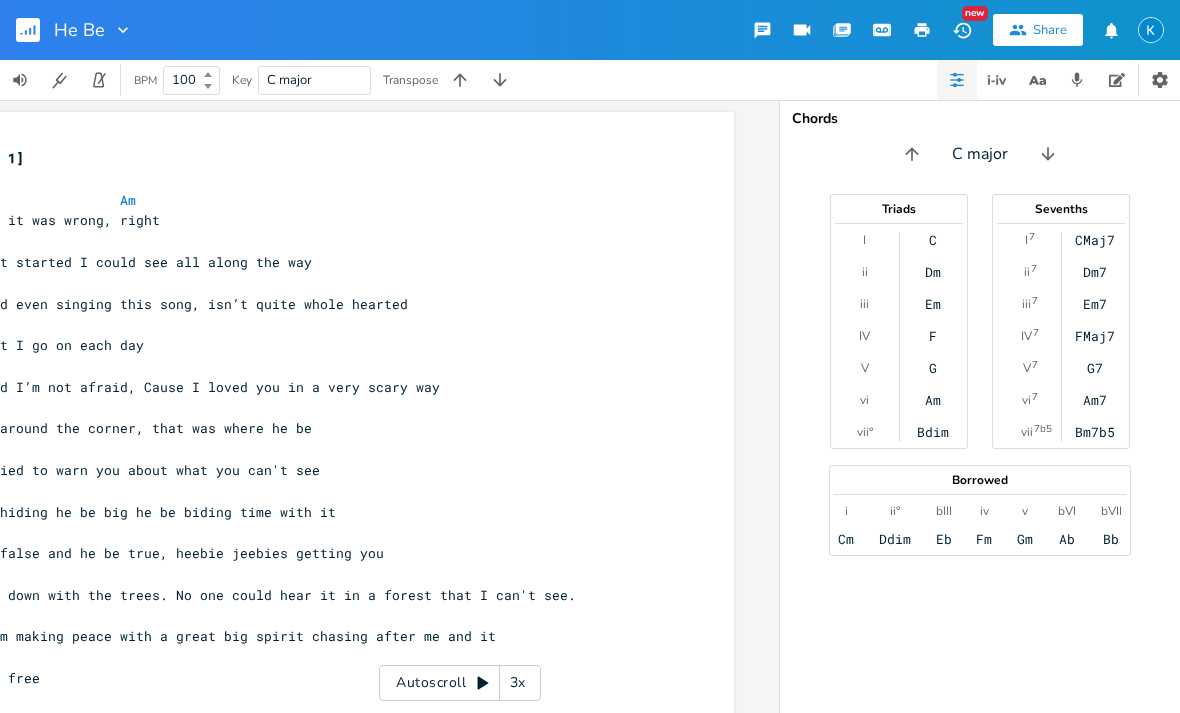 scroll, scrollTop: 0, scrollLeft: 141, axis: horizontal 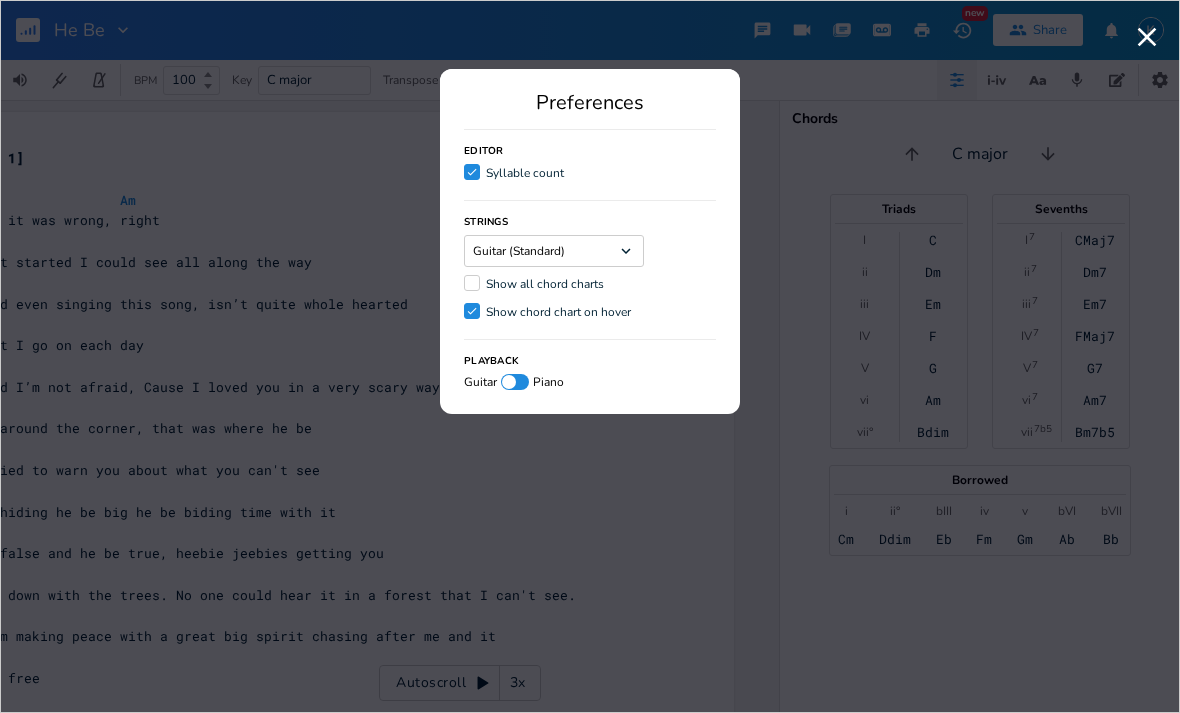 click at bounding box center (515, 382) 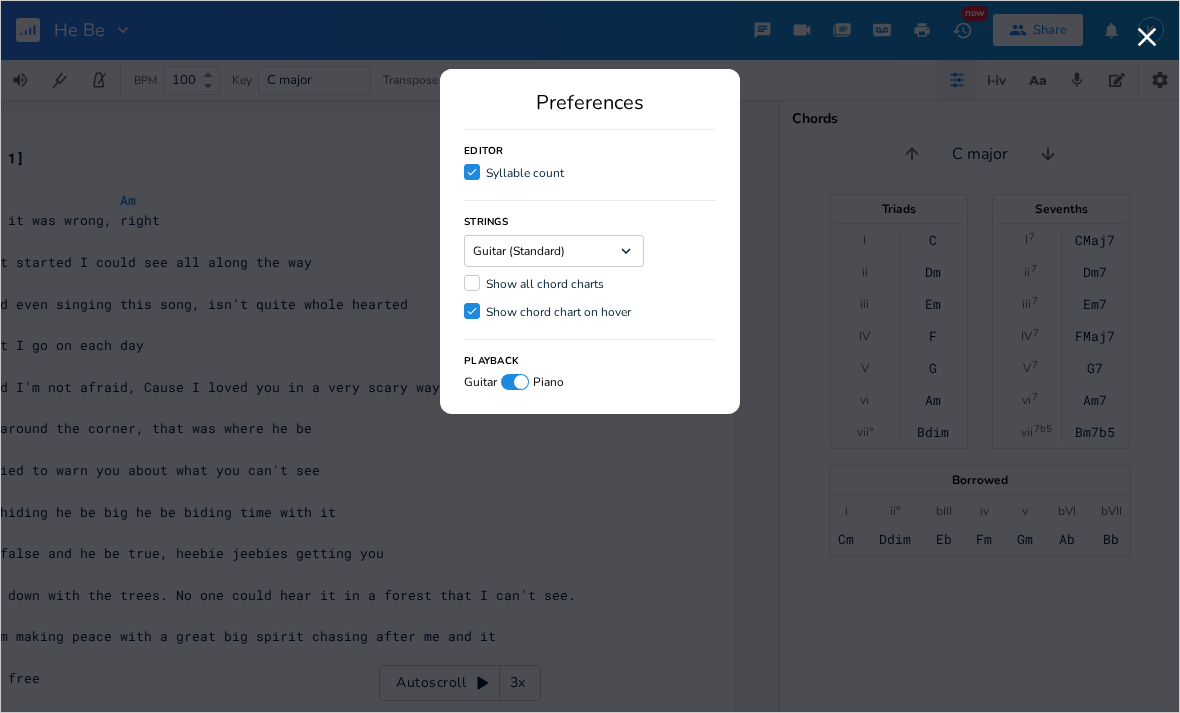 click 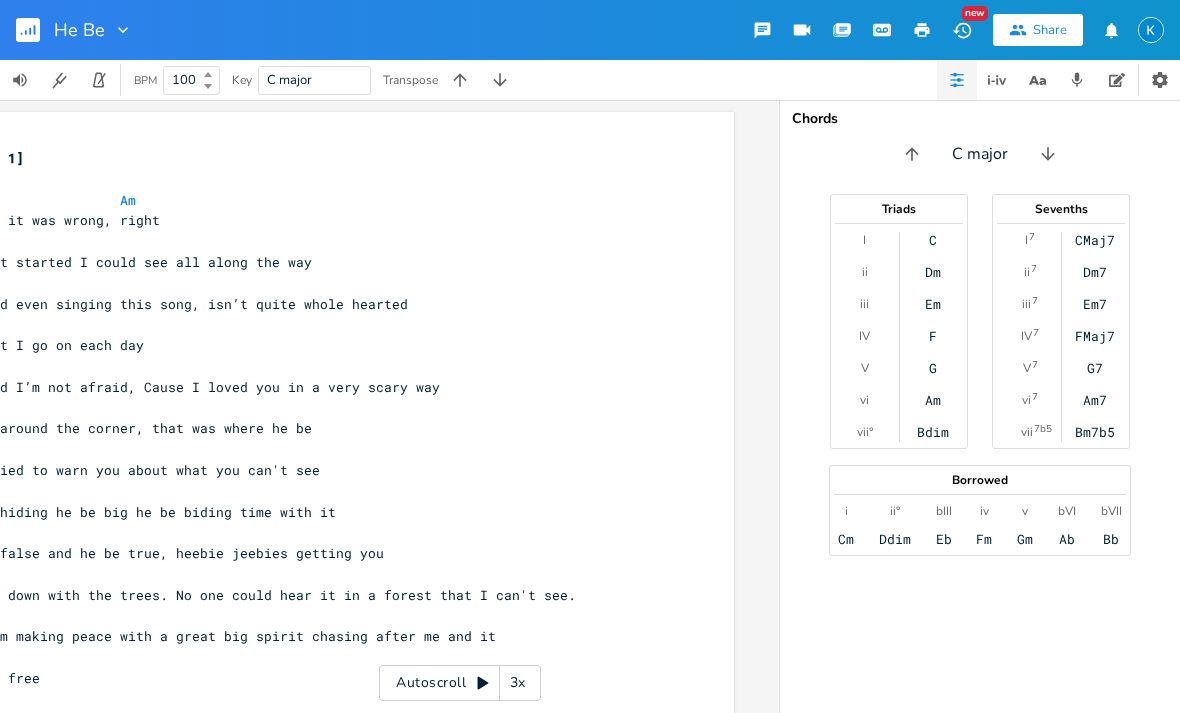 click on "C" at bounding box center [933, 240] 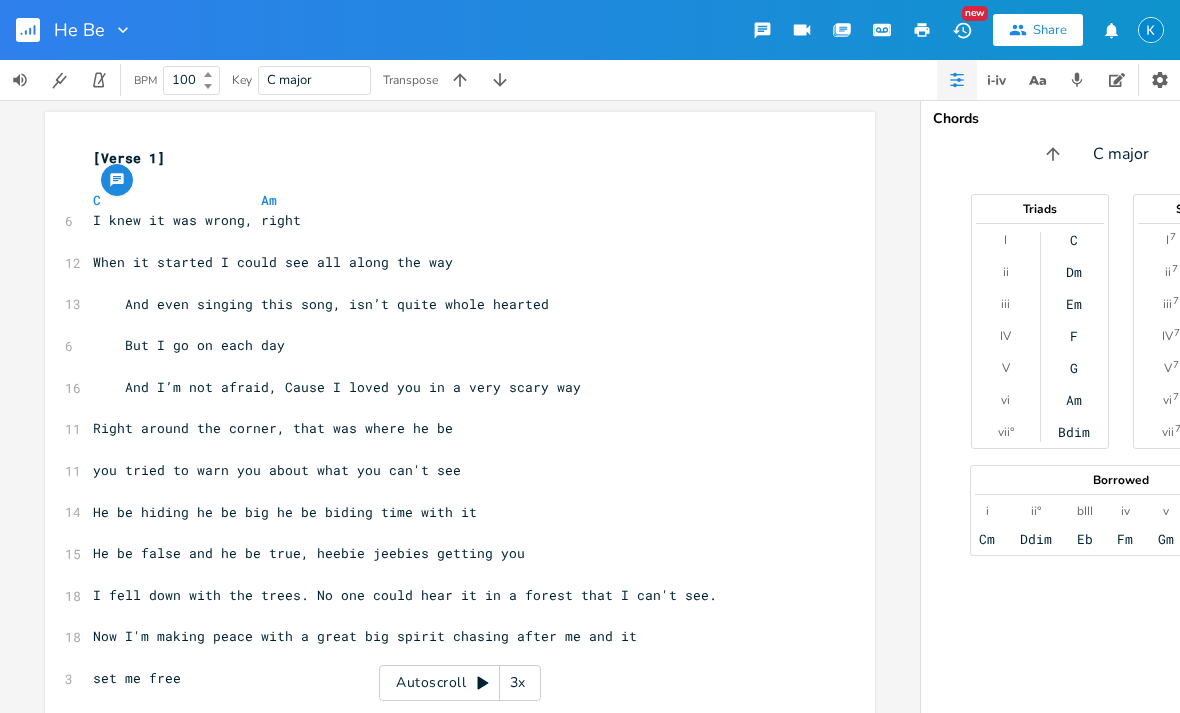scroll, scrollTop: 0, scrollLeft: 0, axis: both 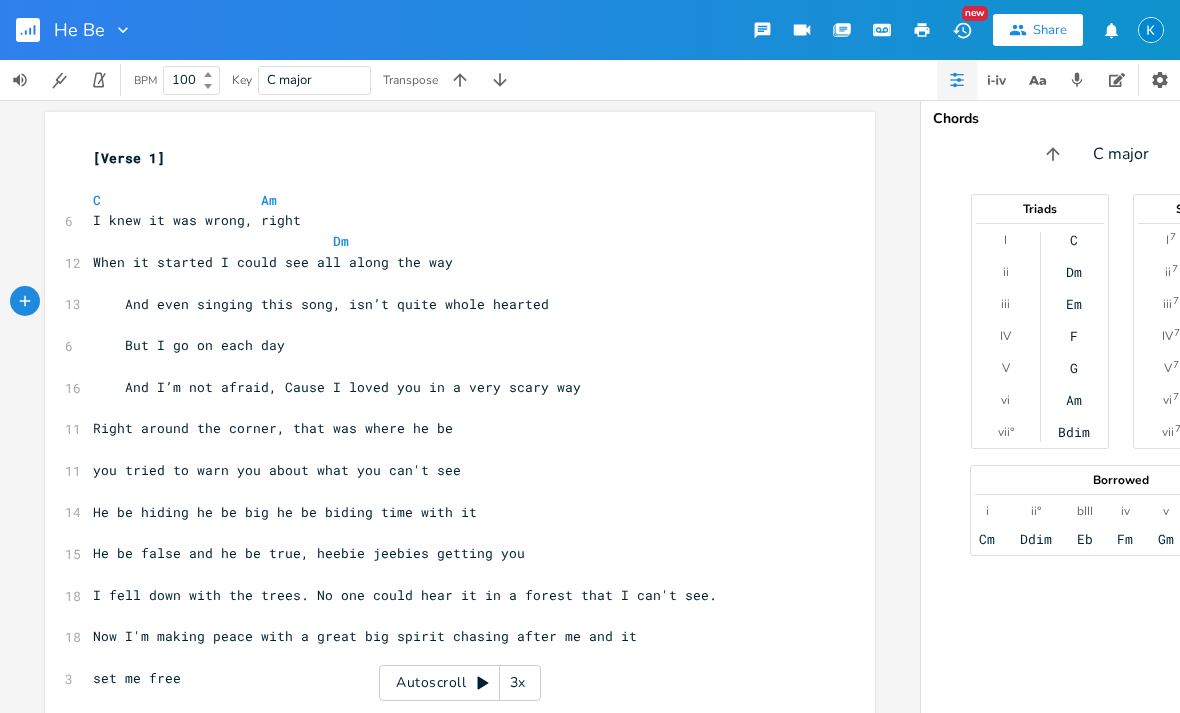 click on "C" at bounding box center [1074, 240] 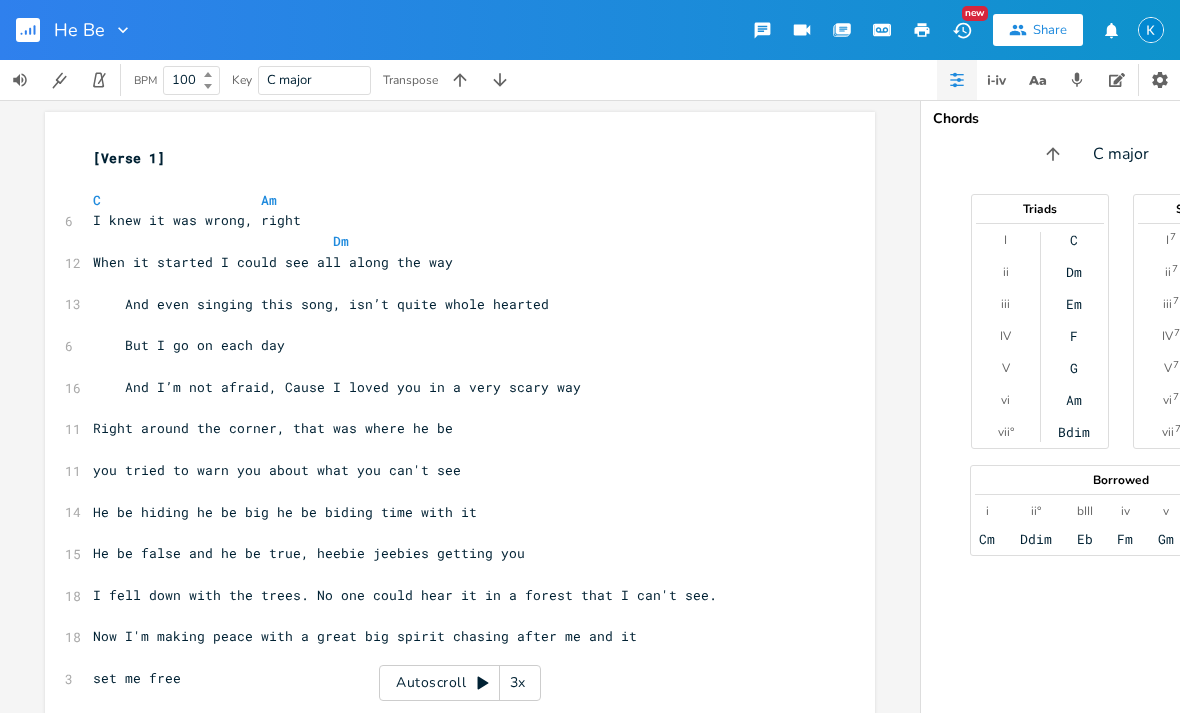 click on "Am" at bounding box center [1074, 400] 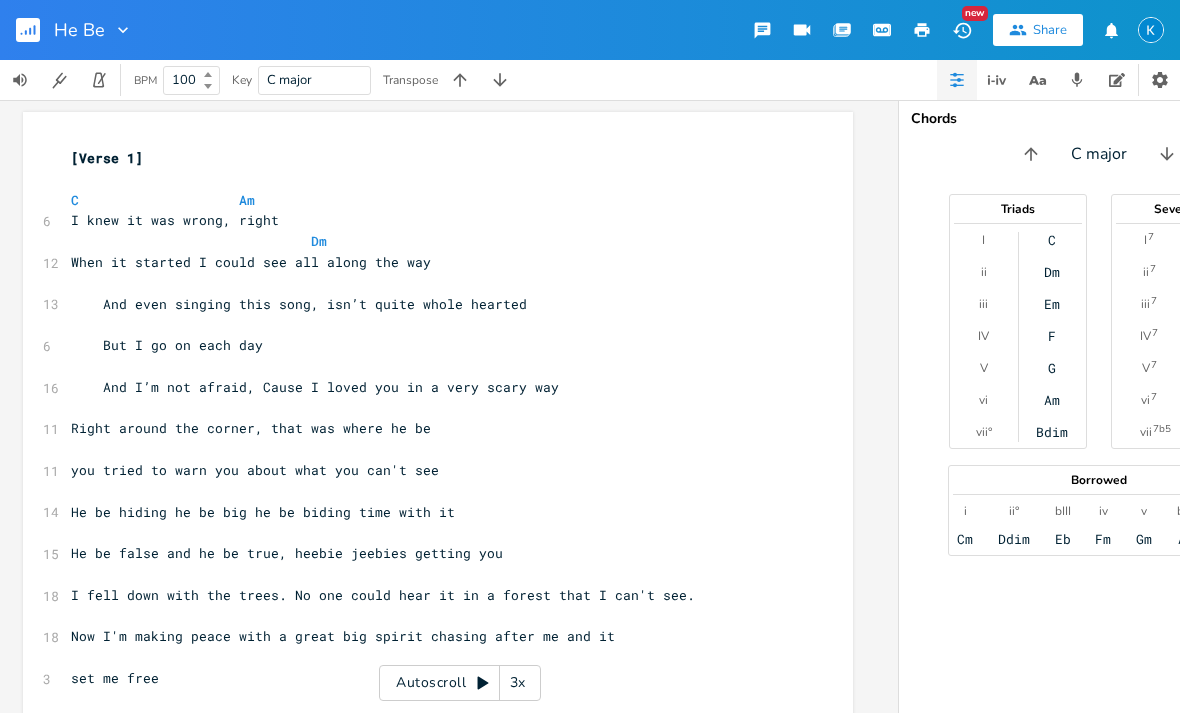 click on "Dm" at bounding box center [428, 241] 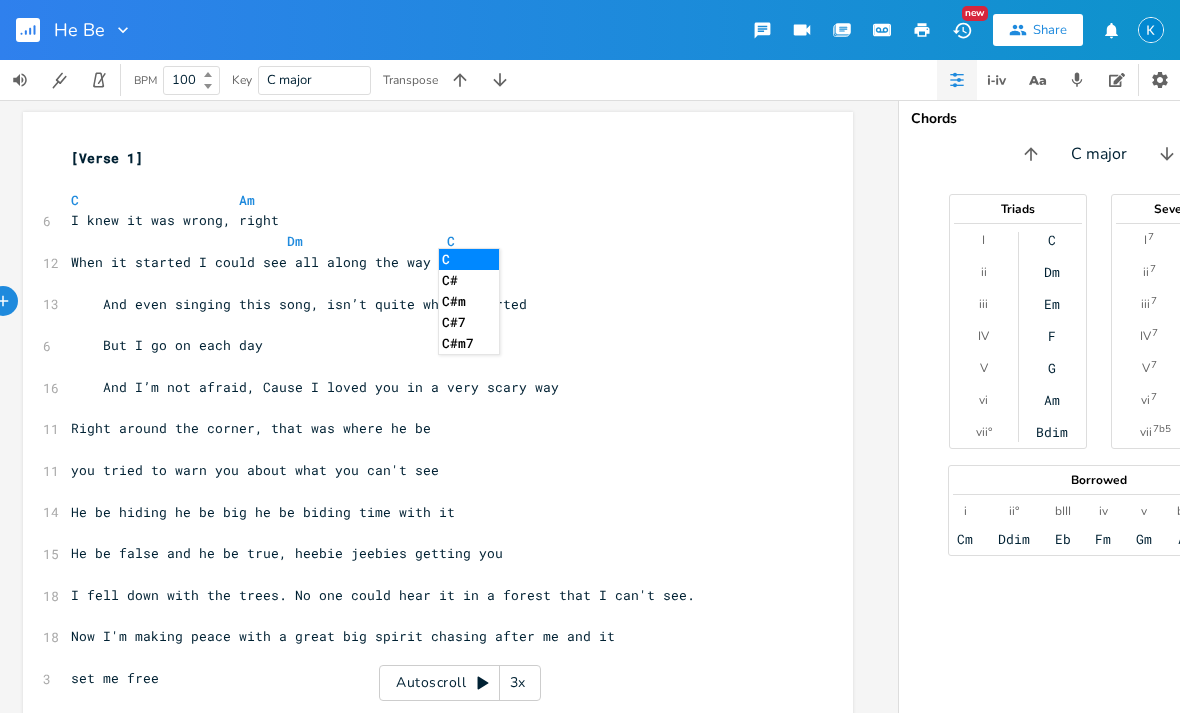 click on "C" at bounding box center (469, 259) 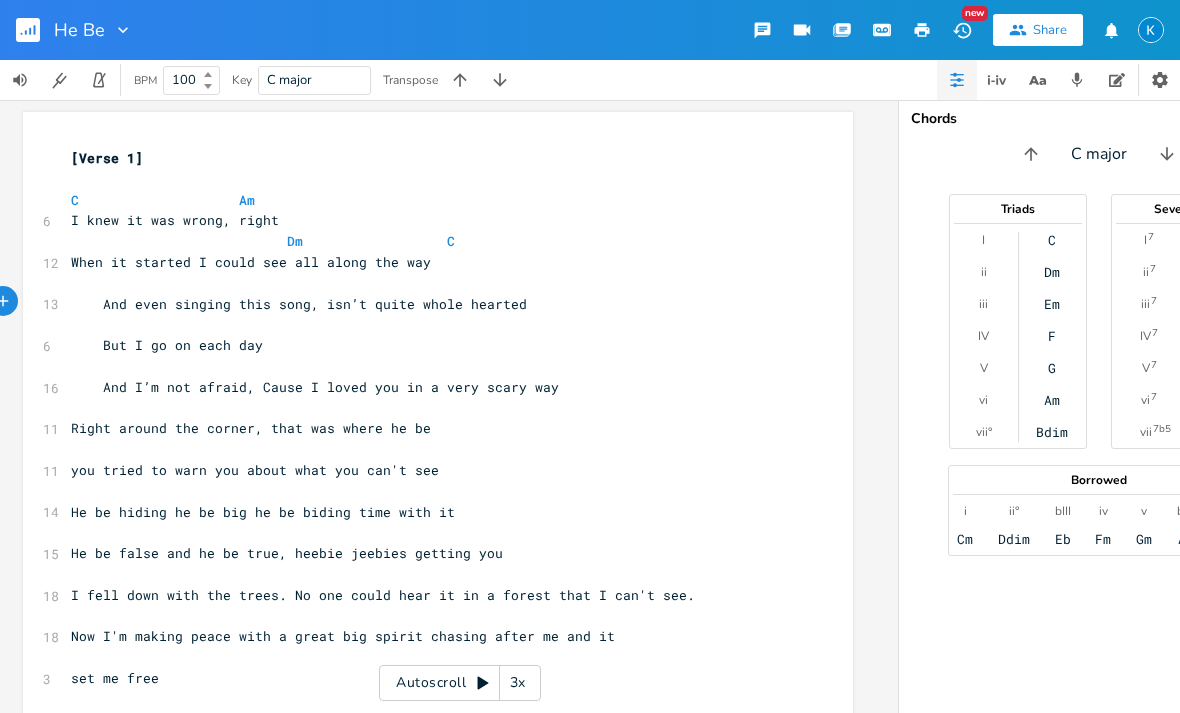 click on "C" at bounding box center [1052, 240] 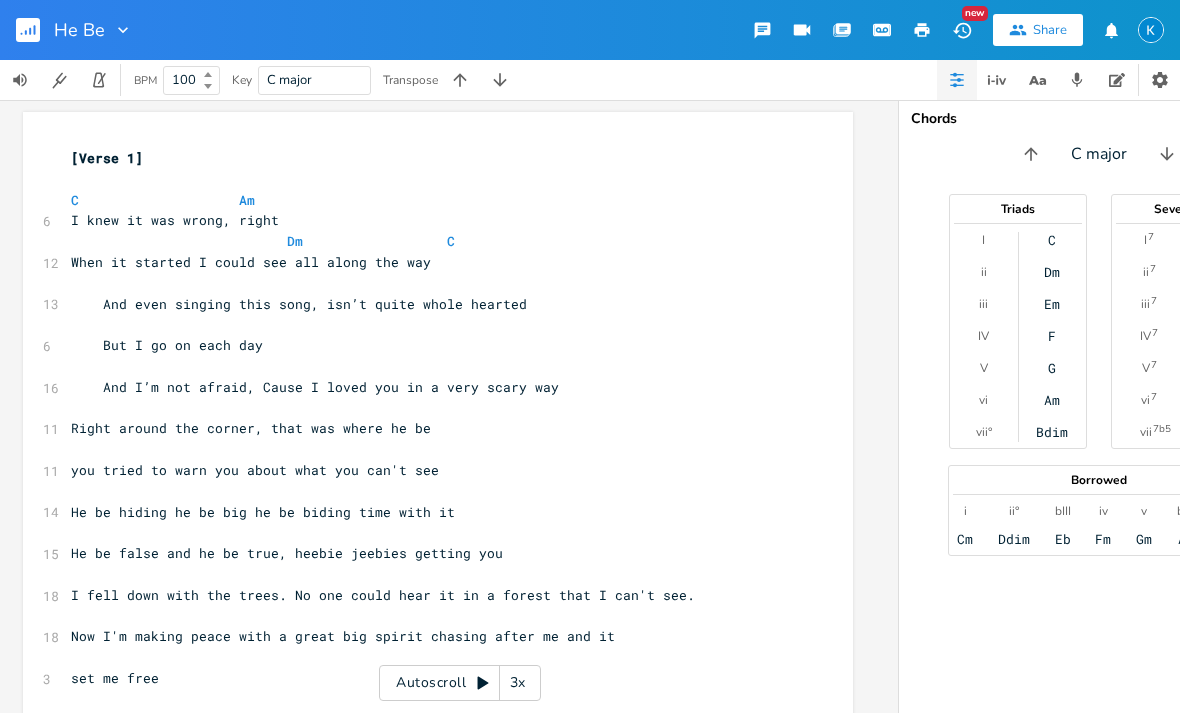 click on "G" at bounding box center (1052, 368) 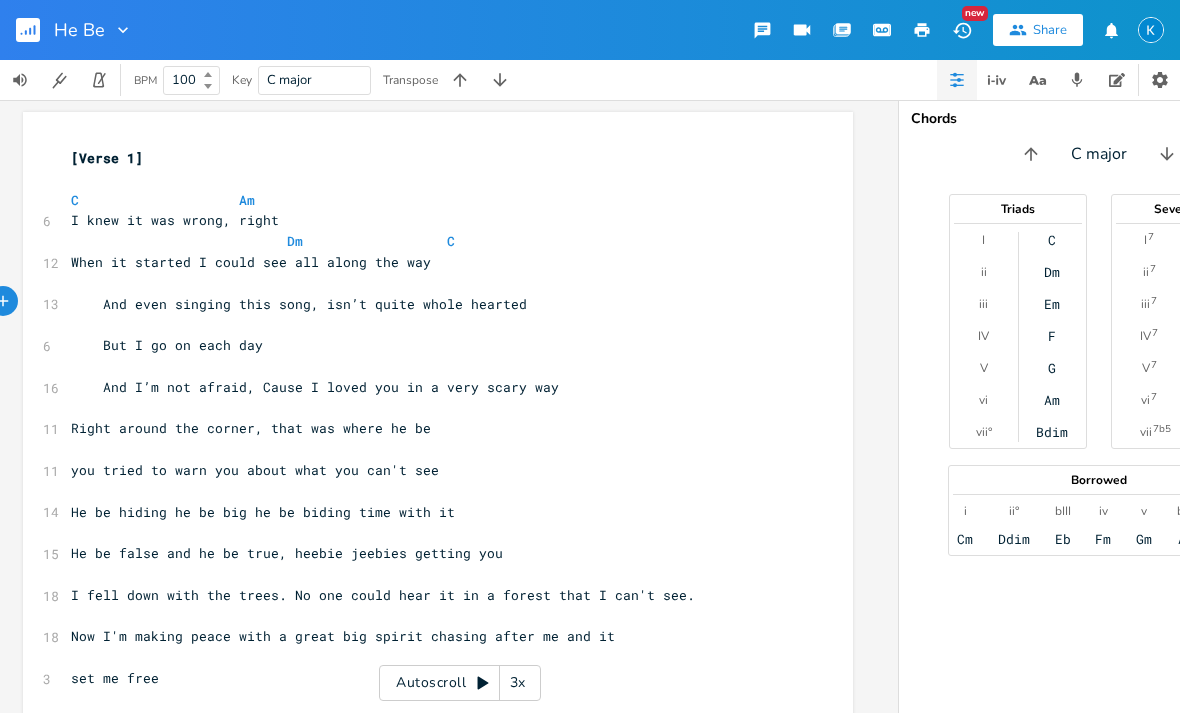 click on "C Dm Em F G Am Bdim" at bounding box center [1053, 336] 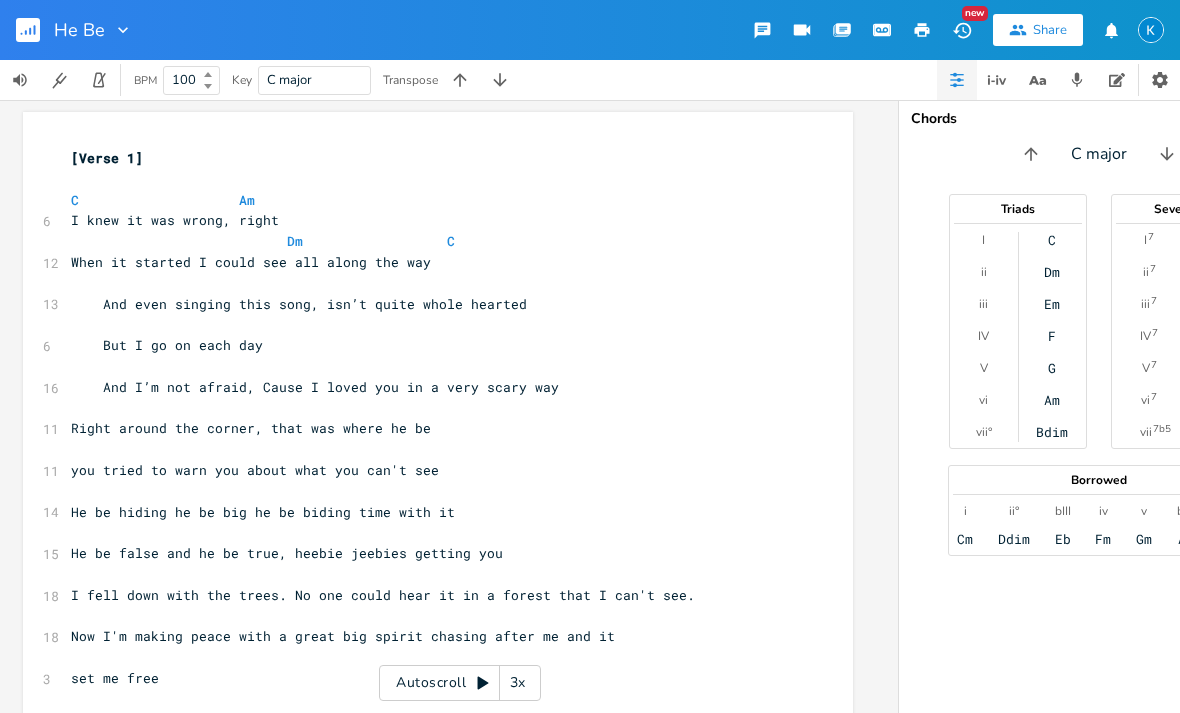 click on "Dm" at bounding box center (1052, 272) 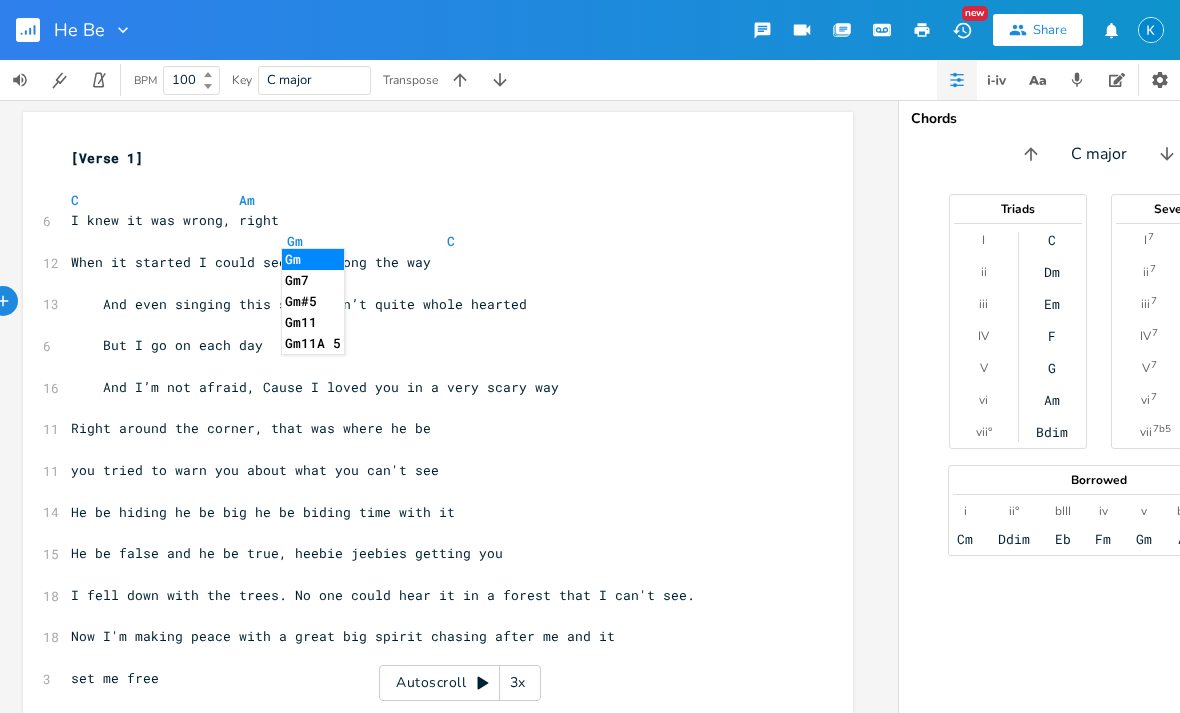 scroll, scrollTop: 29, scrollLeft: 0, axis: vertical 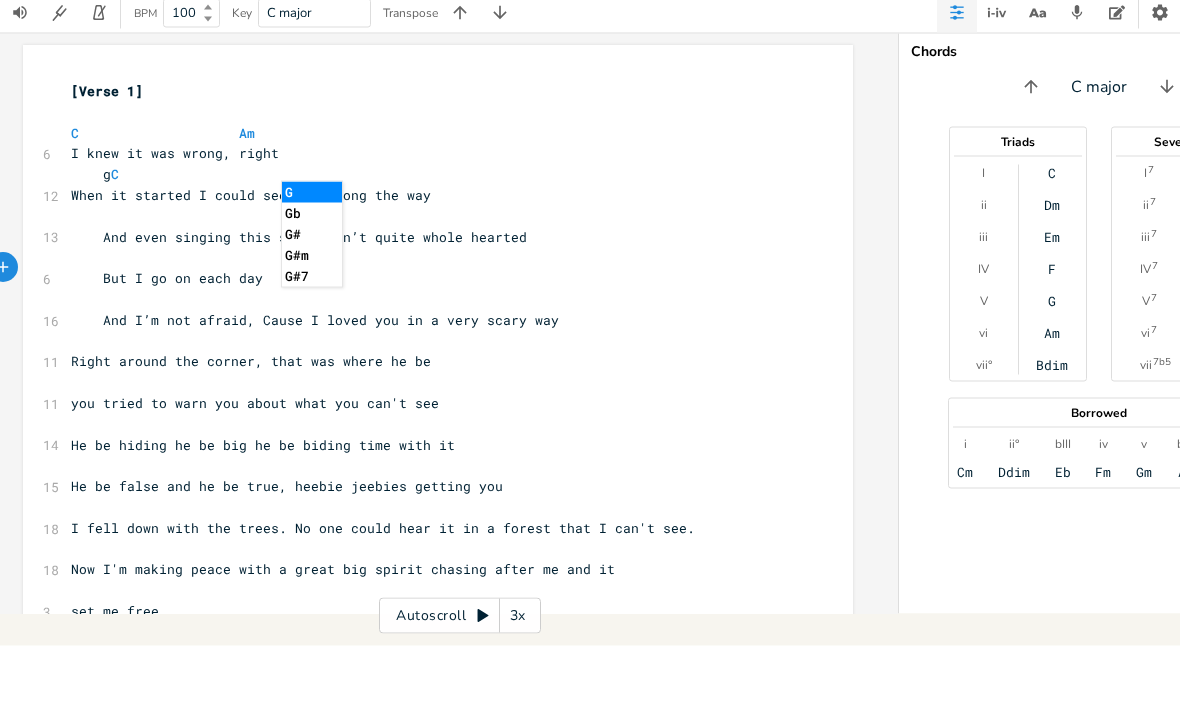 click on "G" at bounding box center (312, 259) 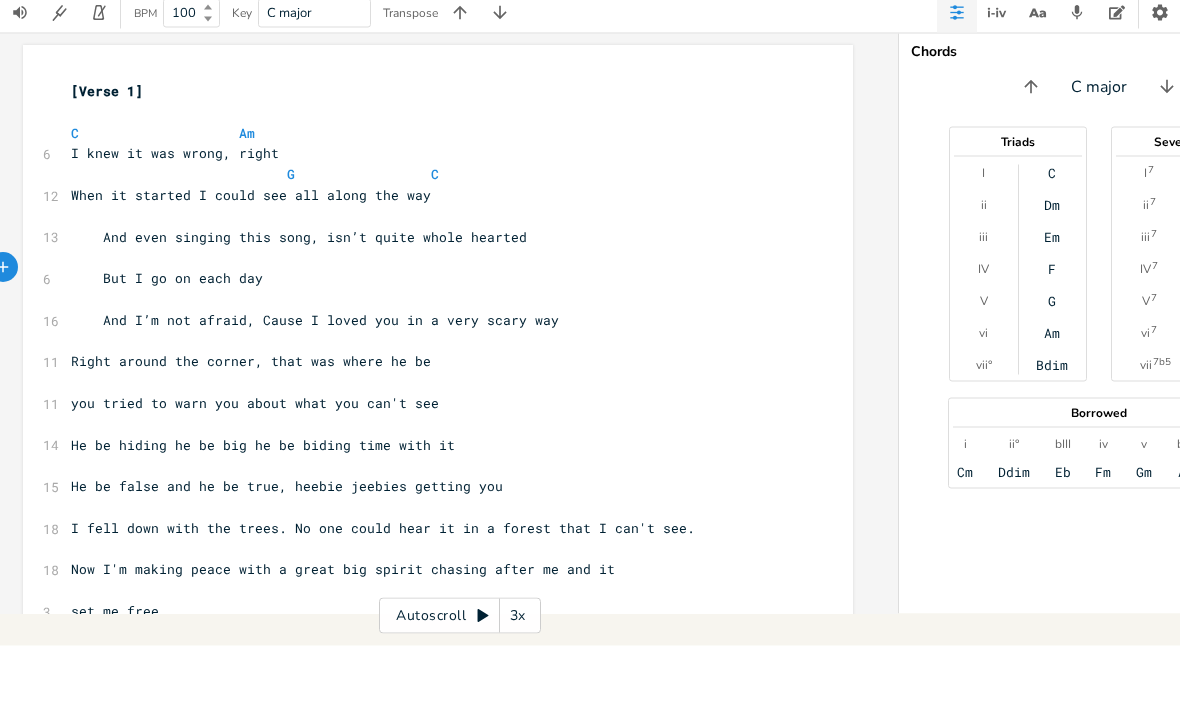 scroll, scrollTop: 64, scrollLeft: 0, axis: vertical 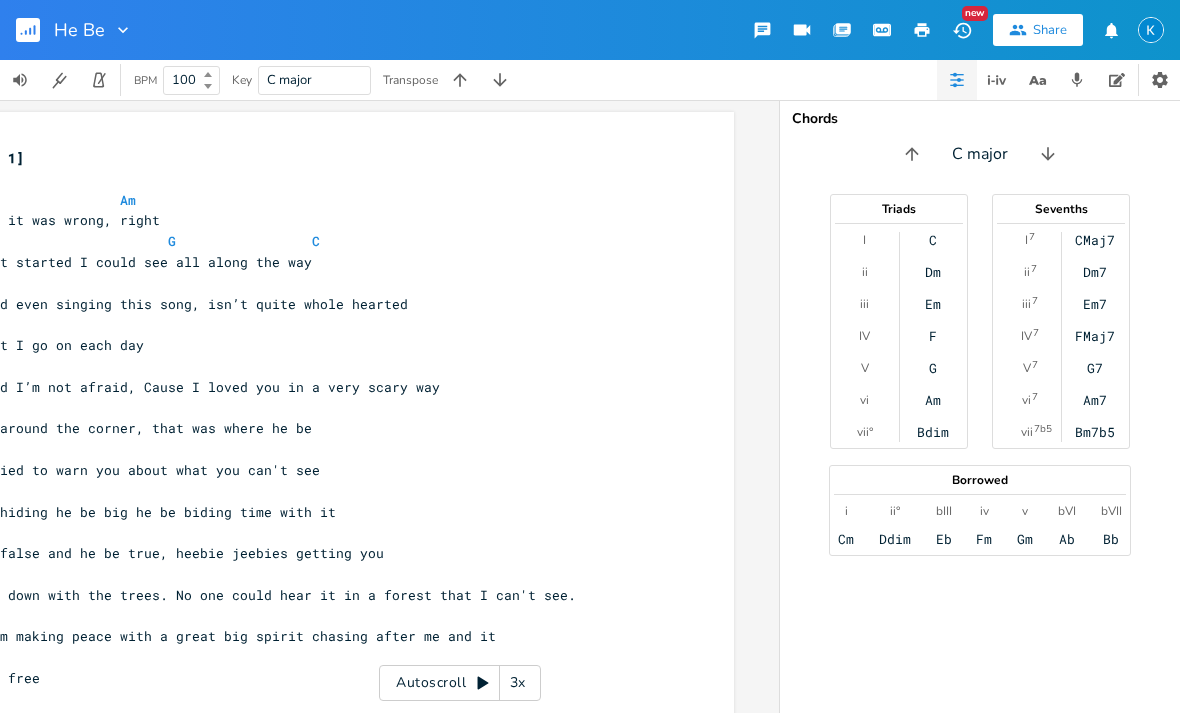 click on "Ab" at bounding box center [1067, 539] 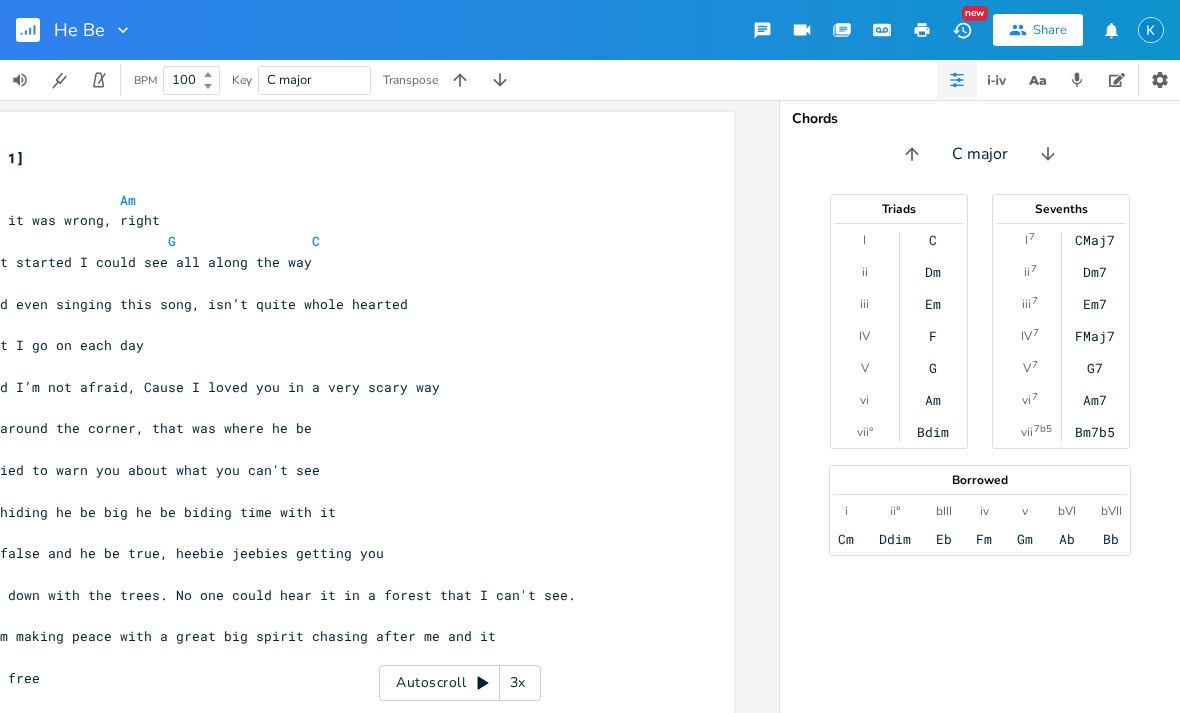 click on "Em7" at bounding box center [1095, 304] 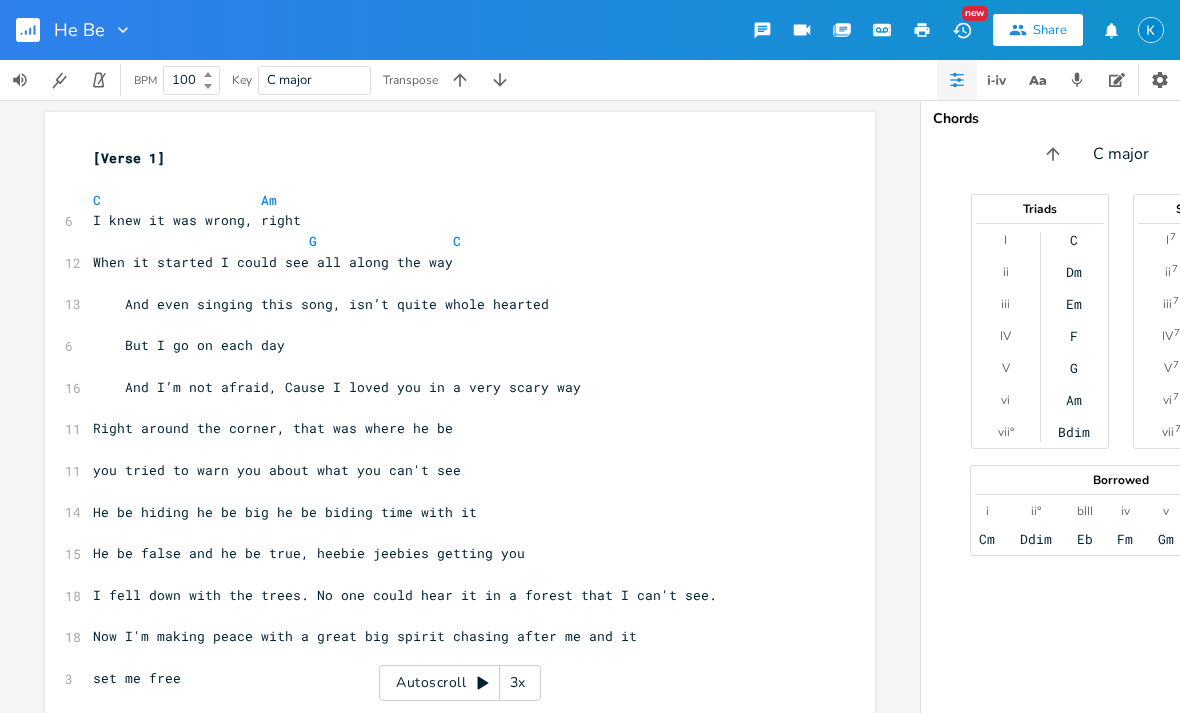 scroll, scrollTop: 0, scrollLeft: 0, axis: both 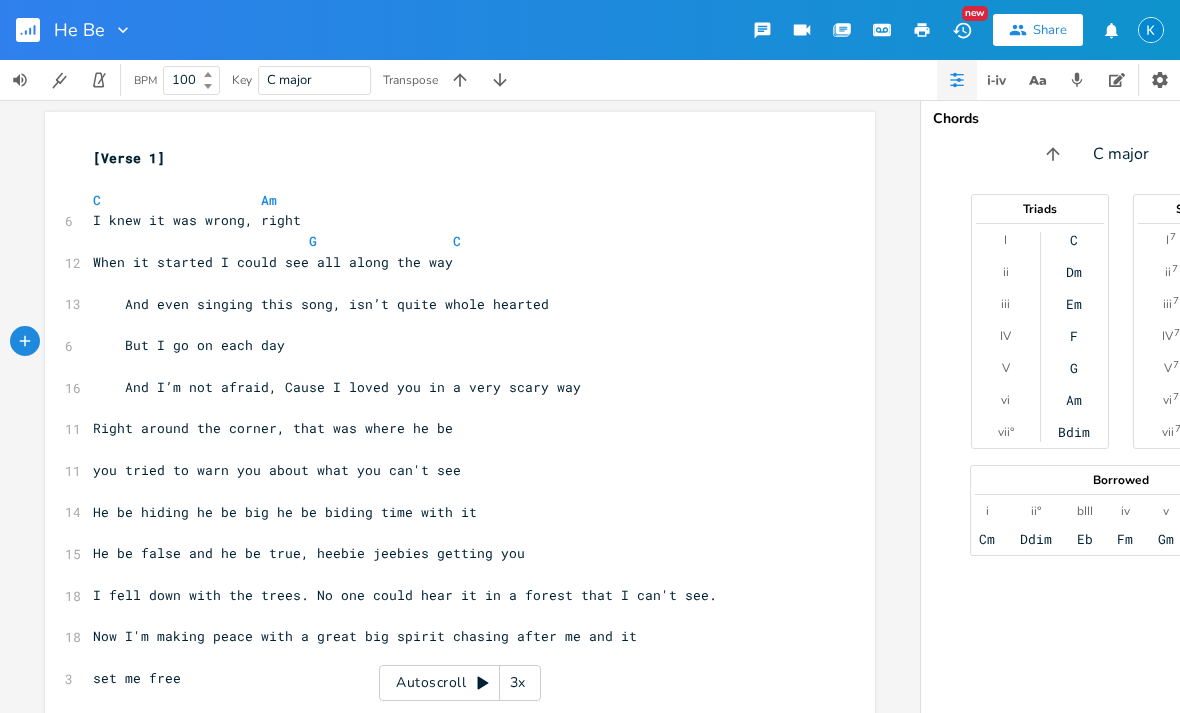 click on "Em" at bounding box center (1074, 304) 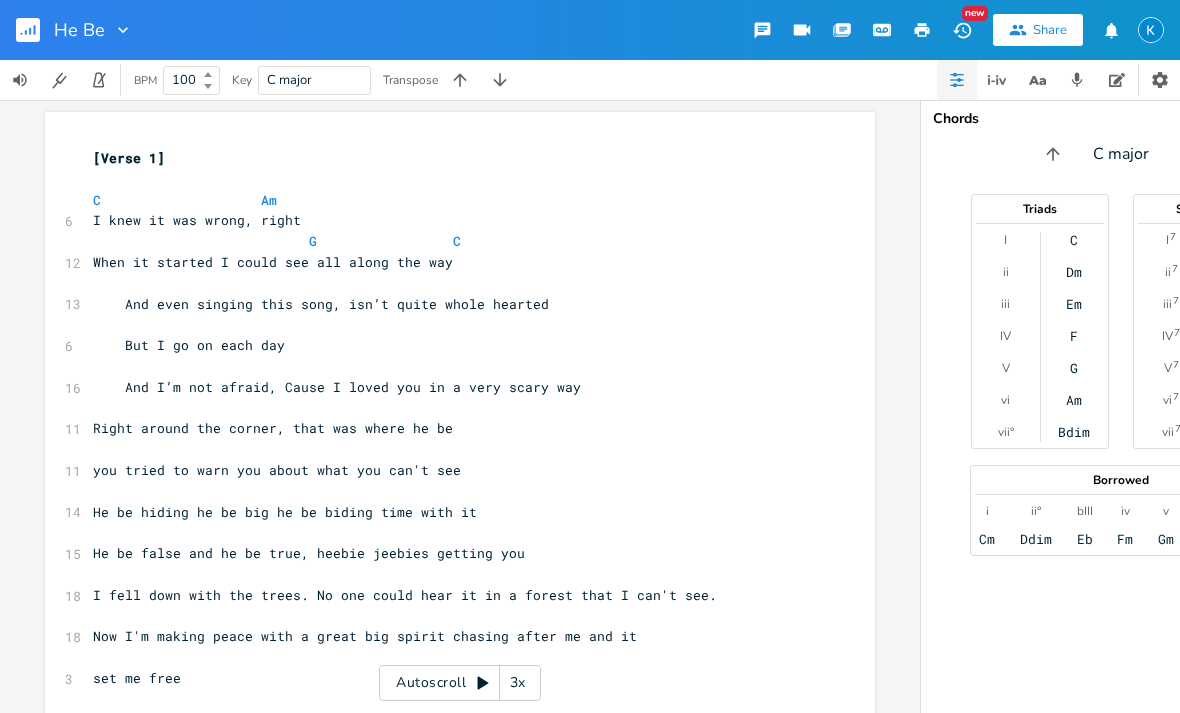 click on "C" at bounding box center (1074, 240) 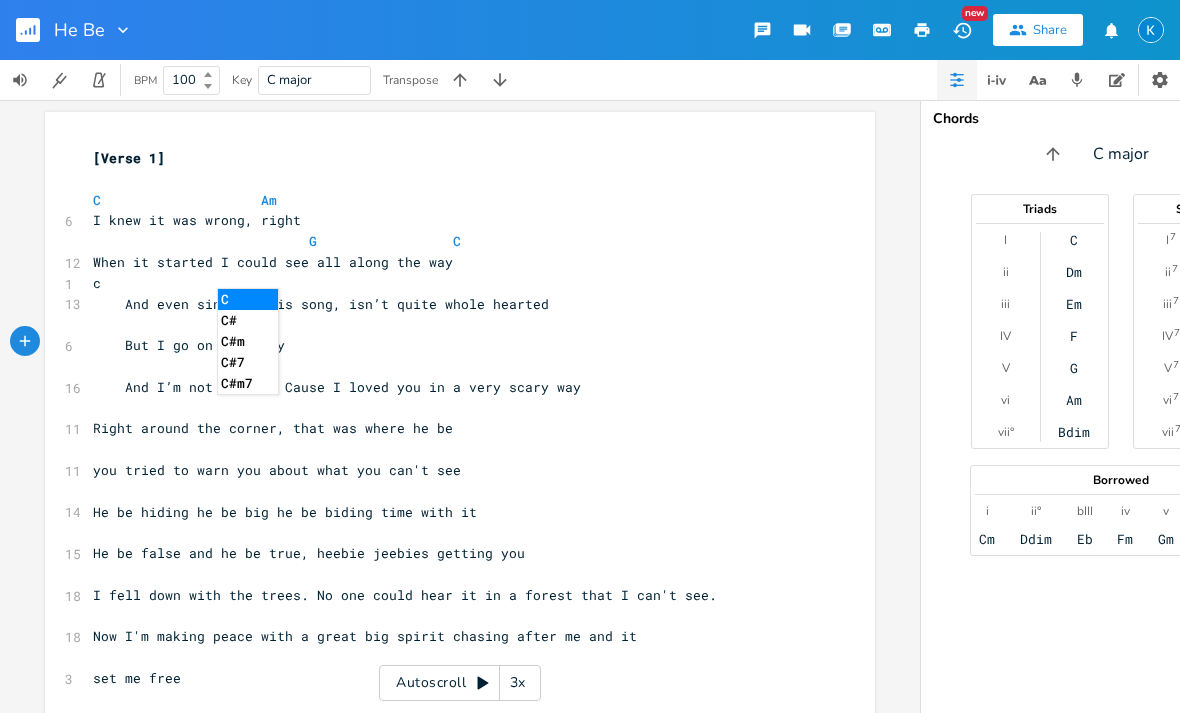 click on "C" at bounding box center [248, 299] 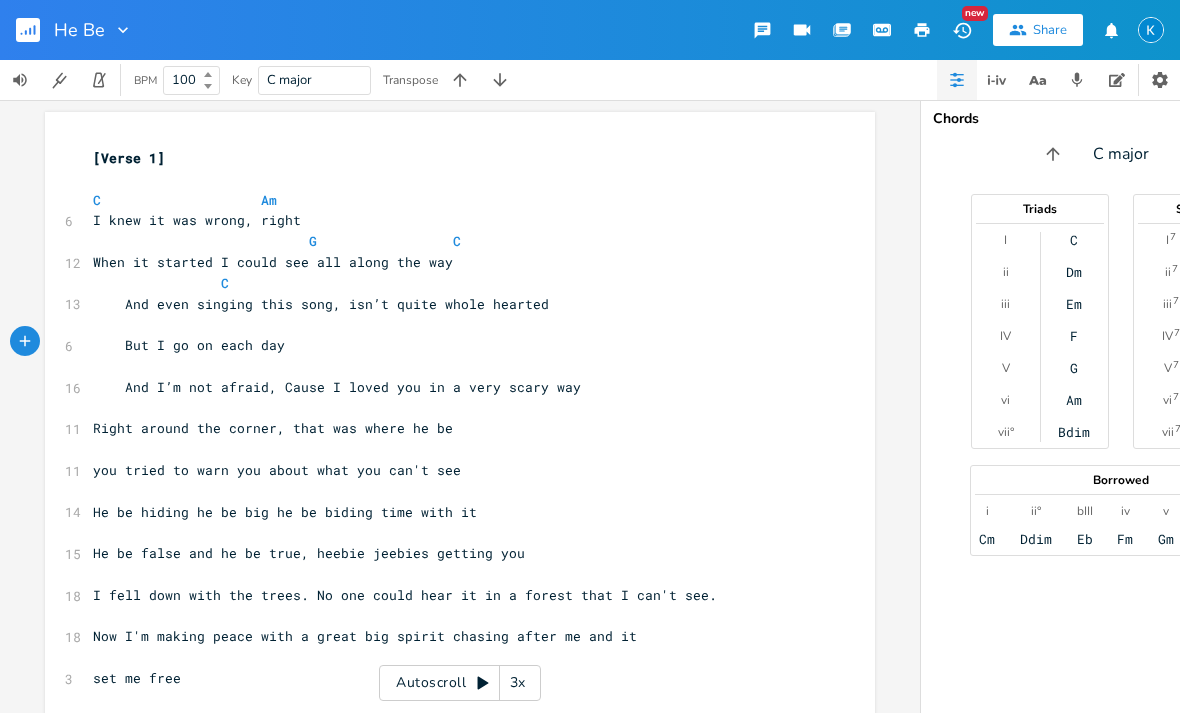 click on "G" at bounding box center (1074, 368) 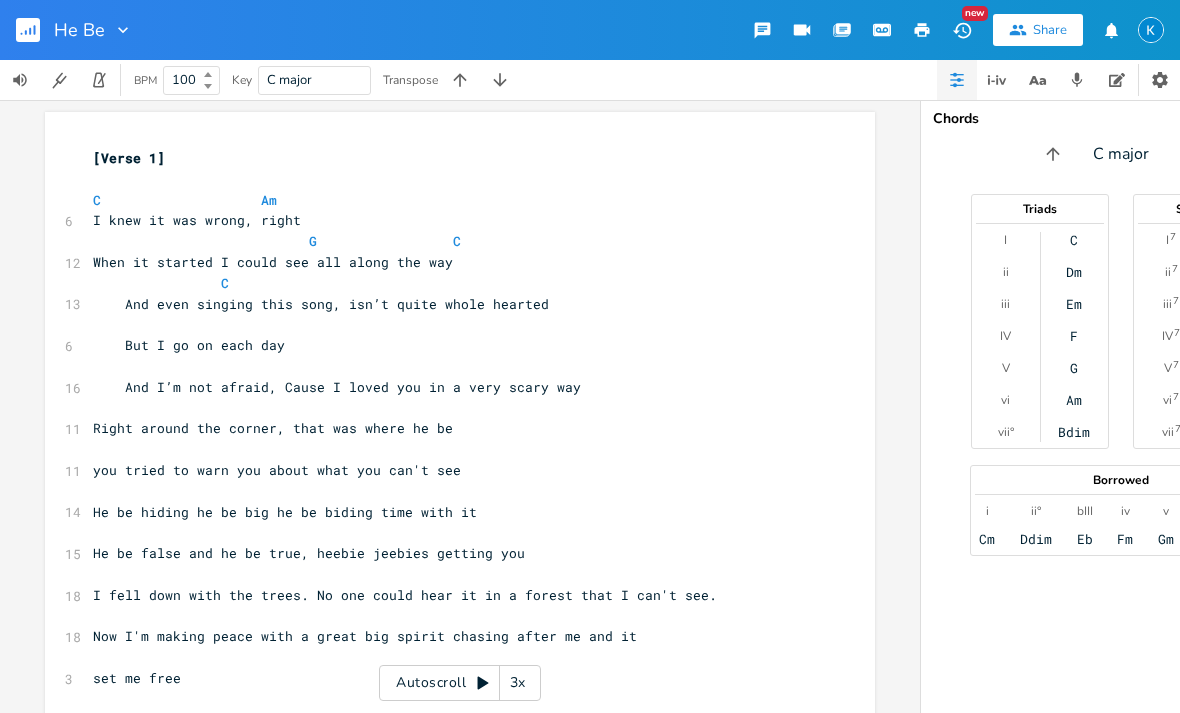 click on "Am" at bounding box center [1074, 400] 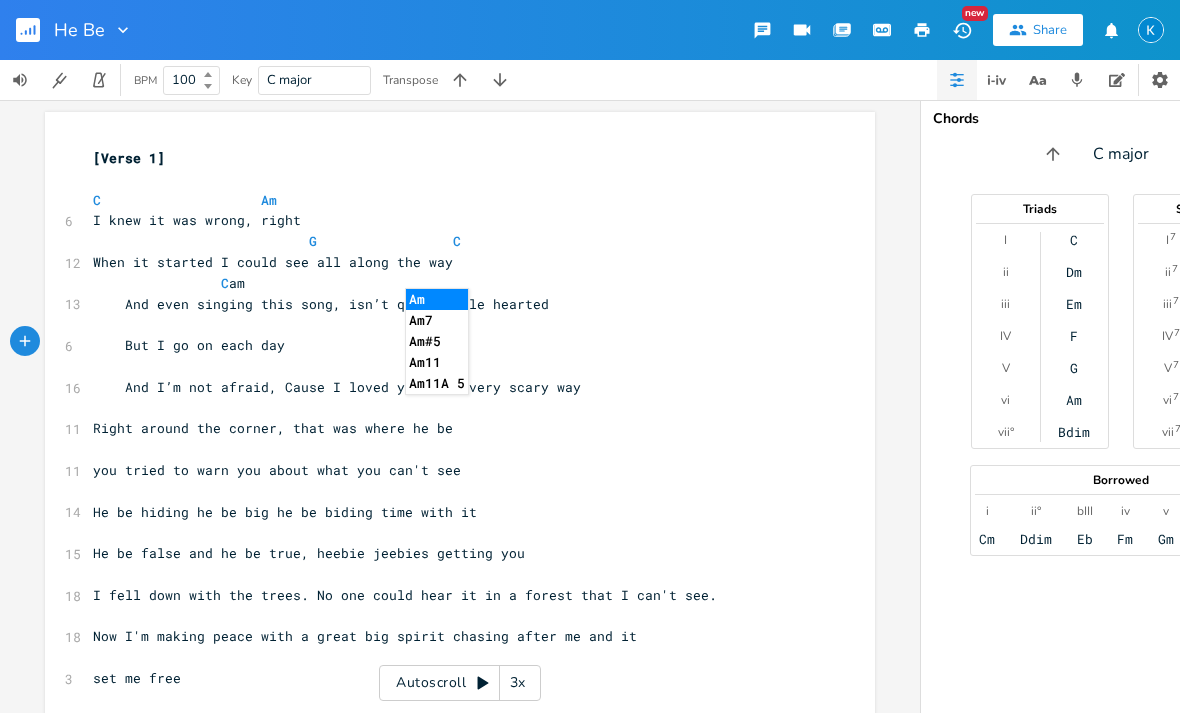 click on "Am" at bounding box center (437, 299) 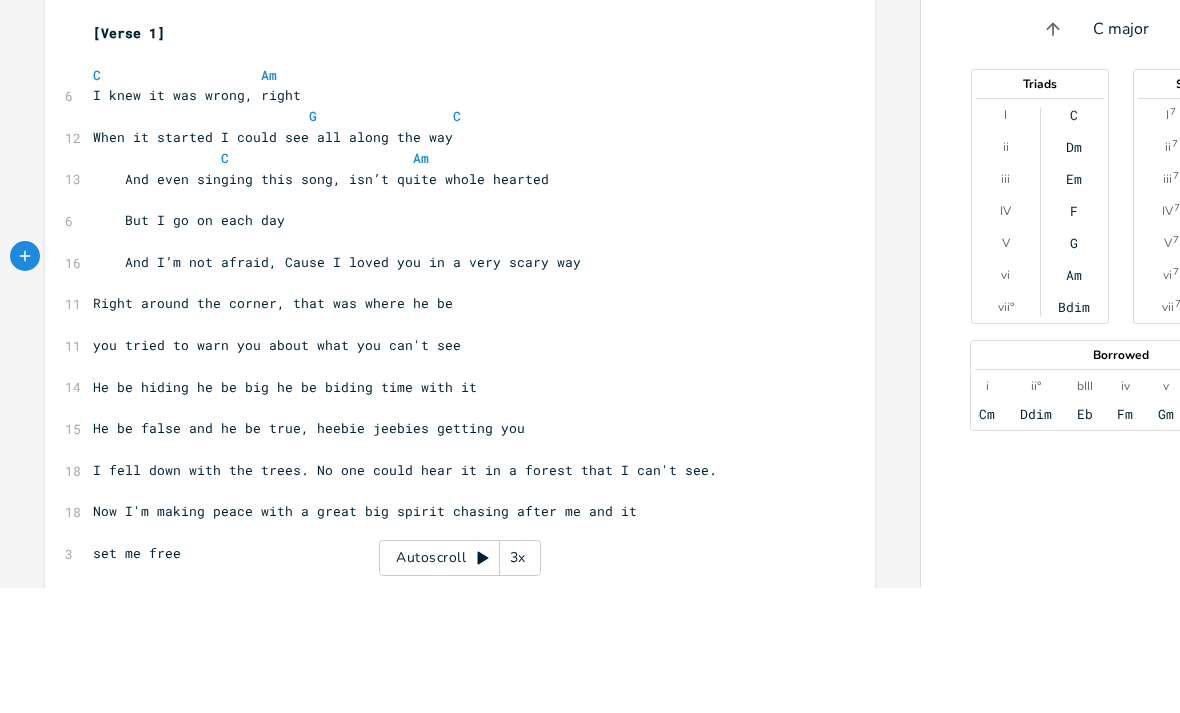 click on "G" at bounding box center [1074, 368] 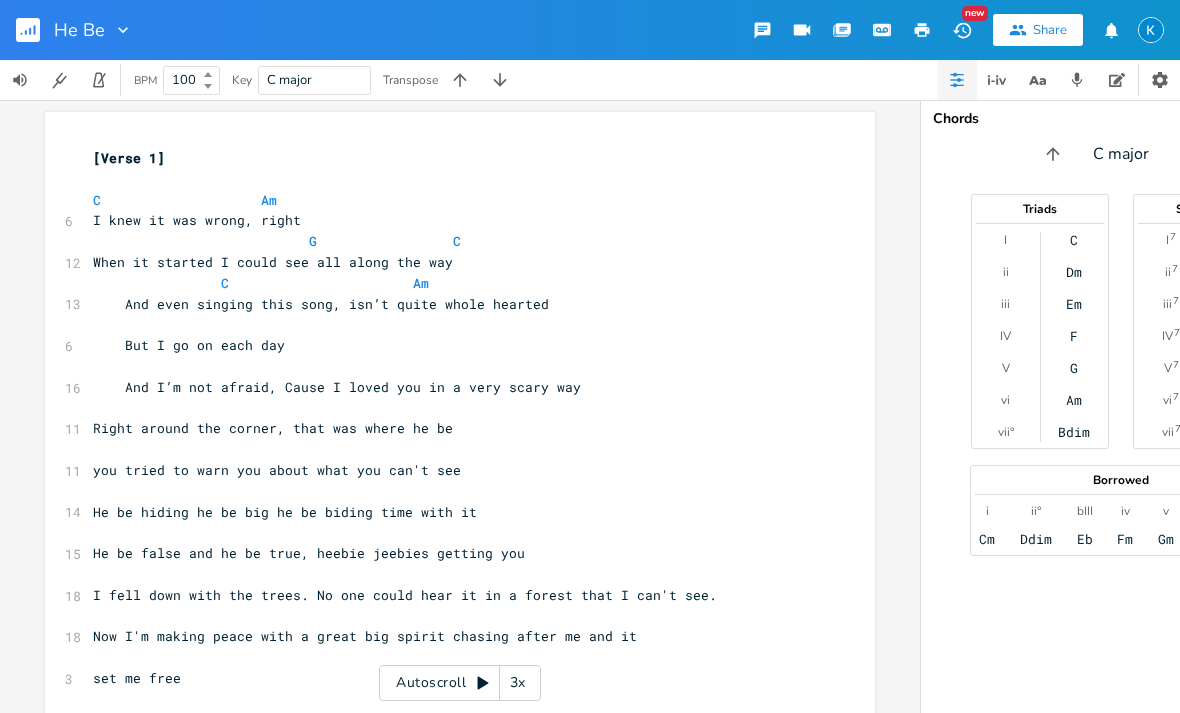click on "F" at bounding box center [1074, 336] 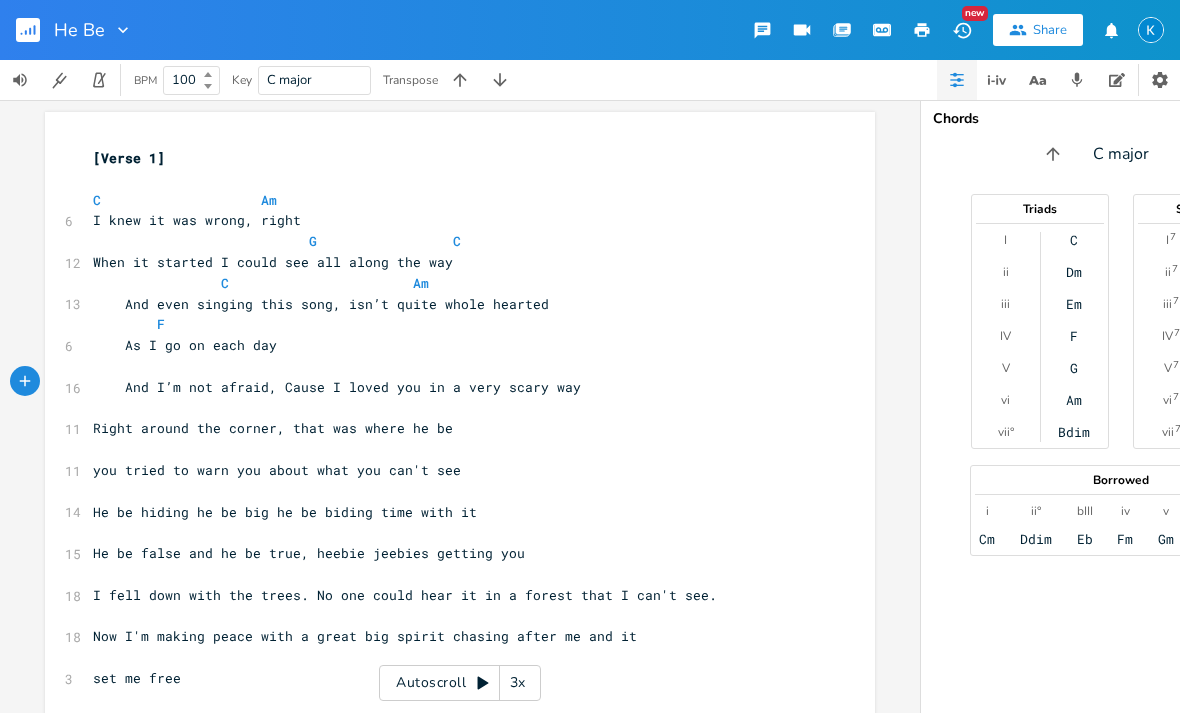 click on "F" at bounding box center (1074, 336) 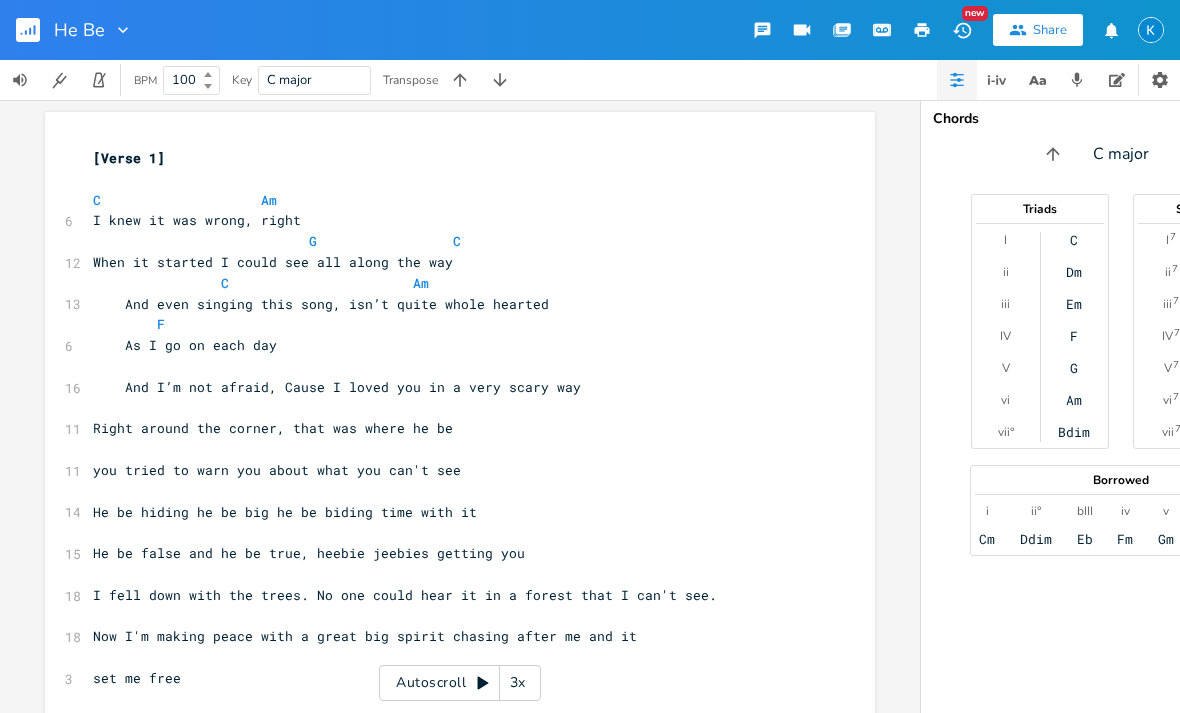 click on "C" at bounding box center [1074, 240] 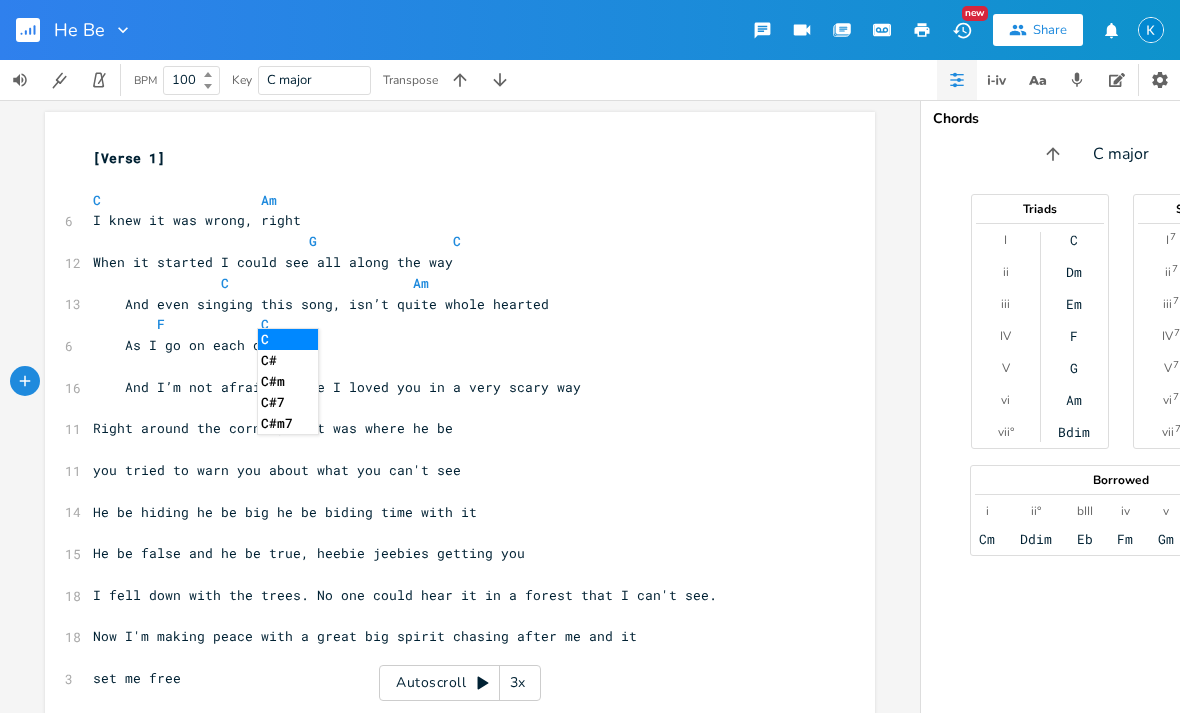 click on "C" at bounding box center [288, 339] 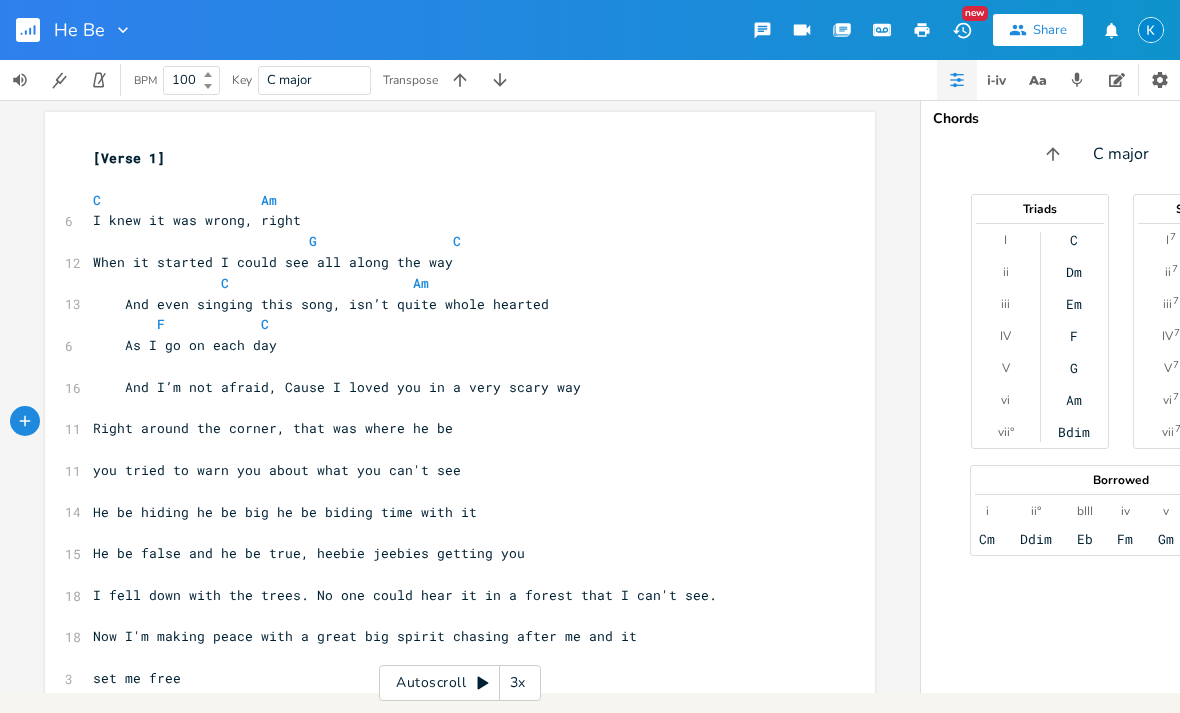 click on "G" at bounding box center (1074, 368) 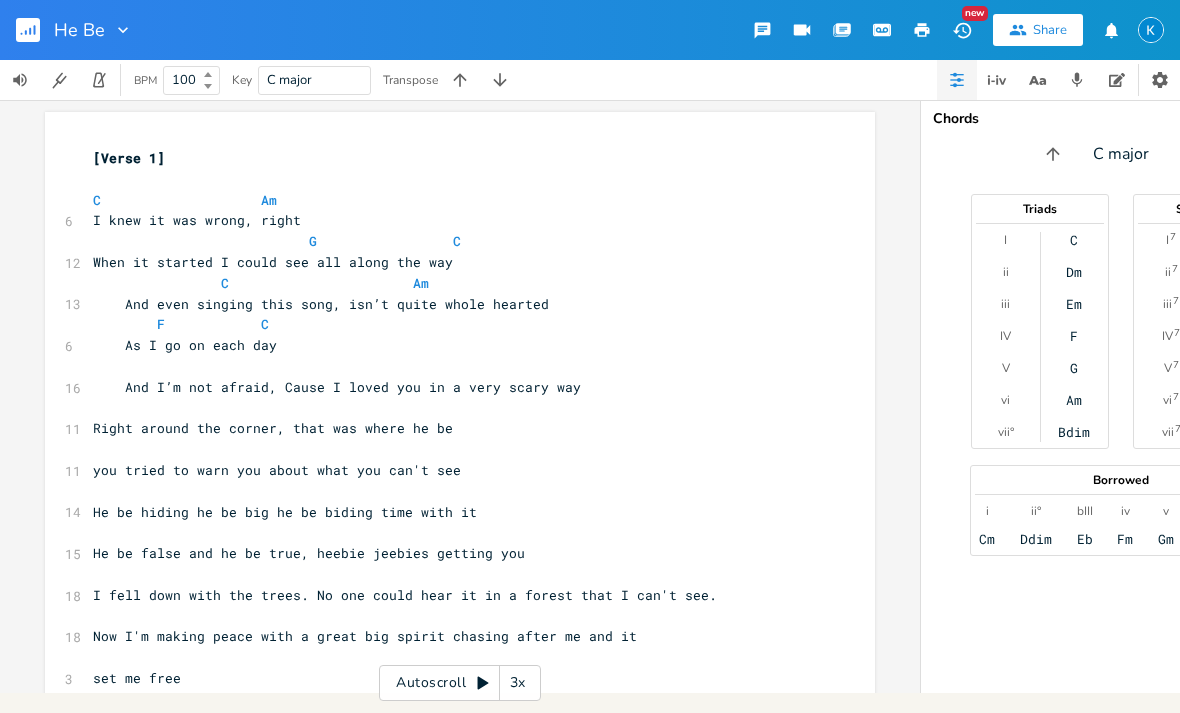 click on "G" at bounding box center (1074, 368) 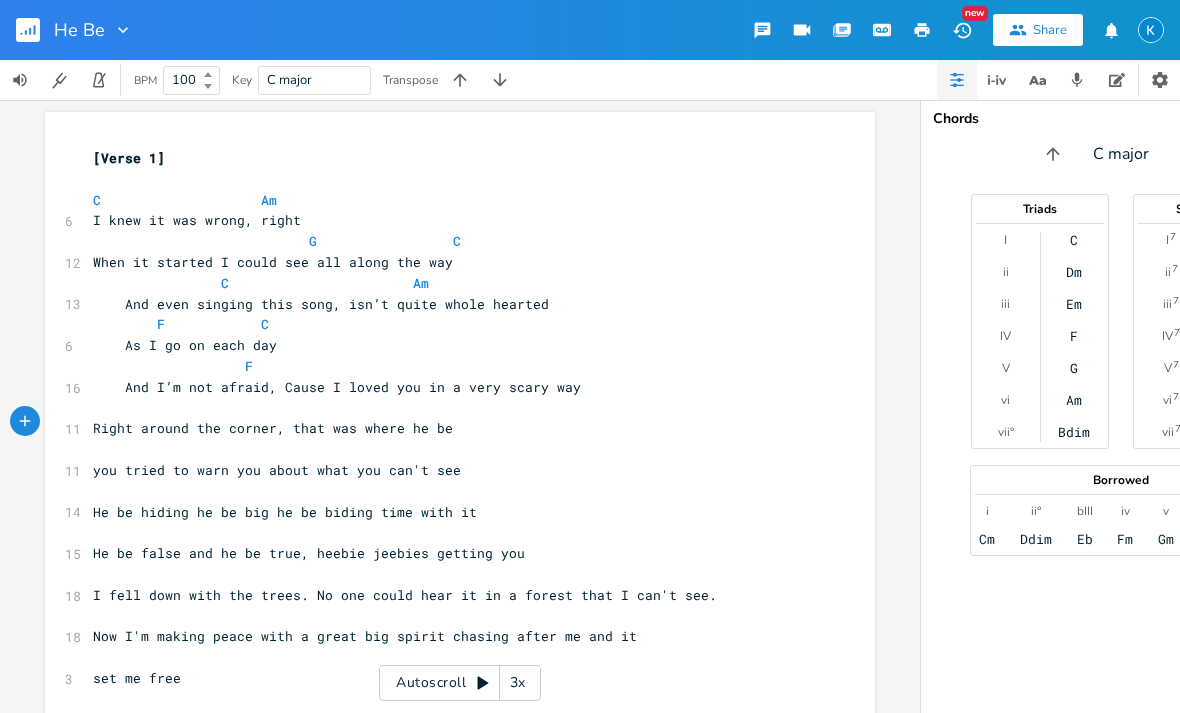 click on "Em" at bounding box center (1074, 304) 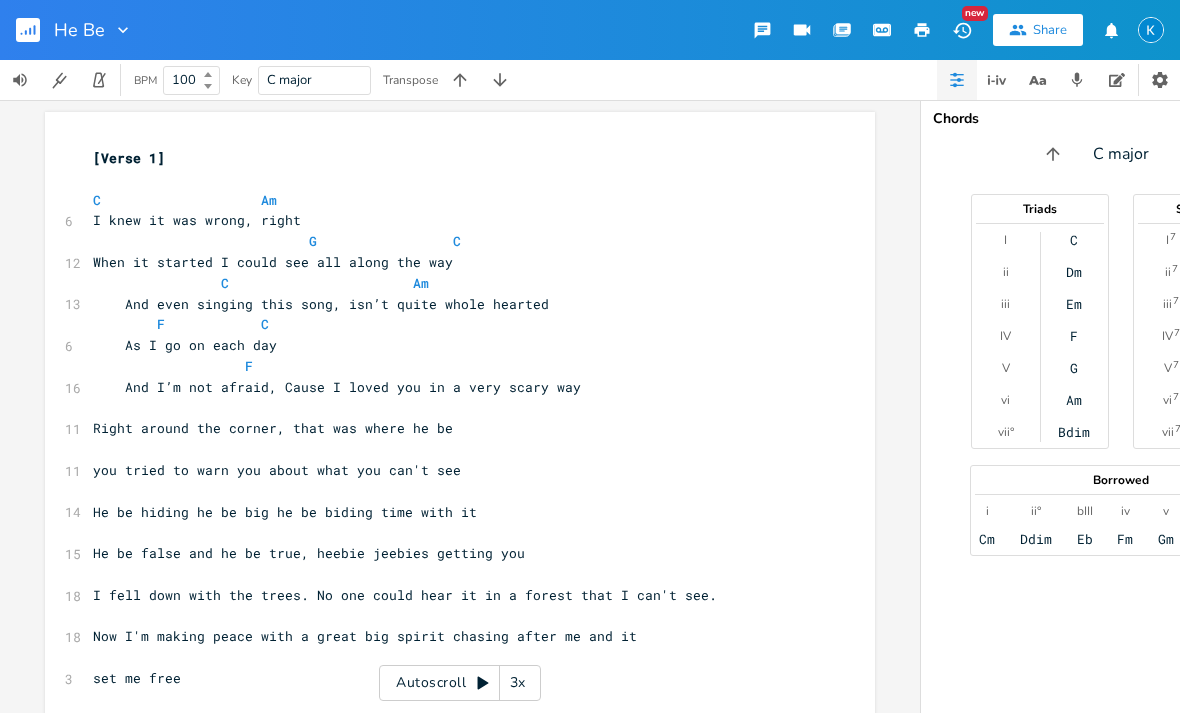 click on "Am" at bounding box center (1074, 400) 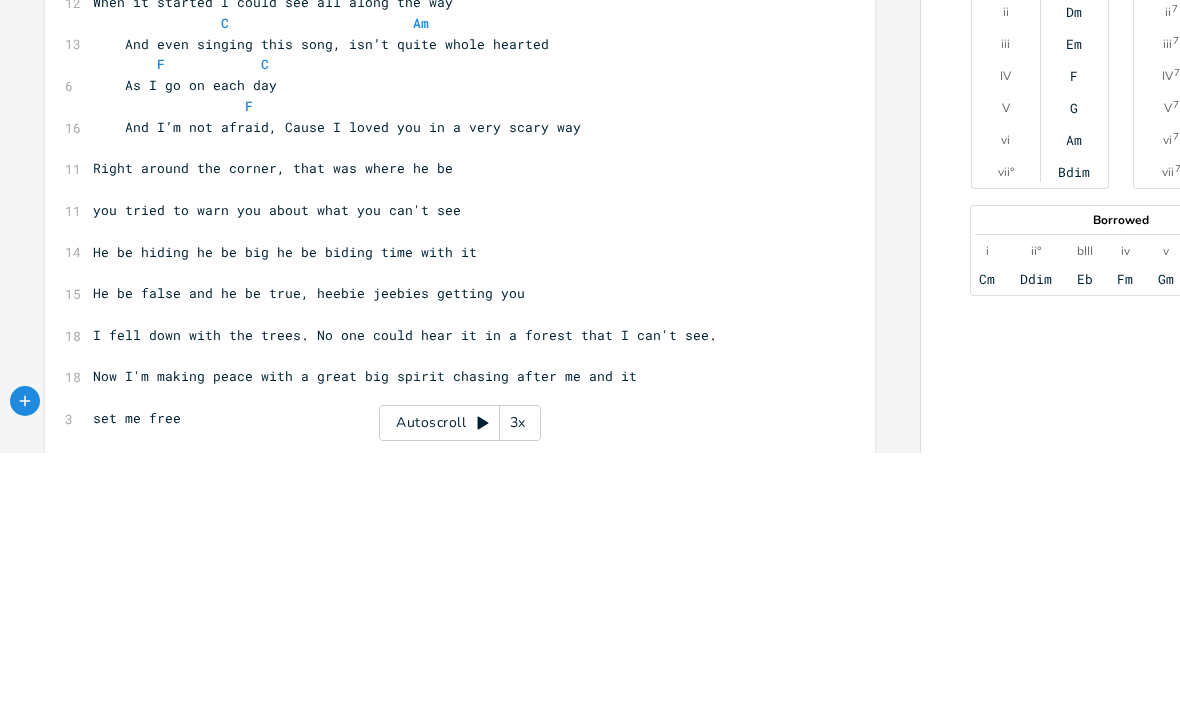 scroll, scrollTop: 0, scrollLeft: 0, axis: both 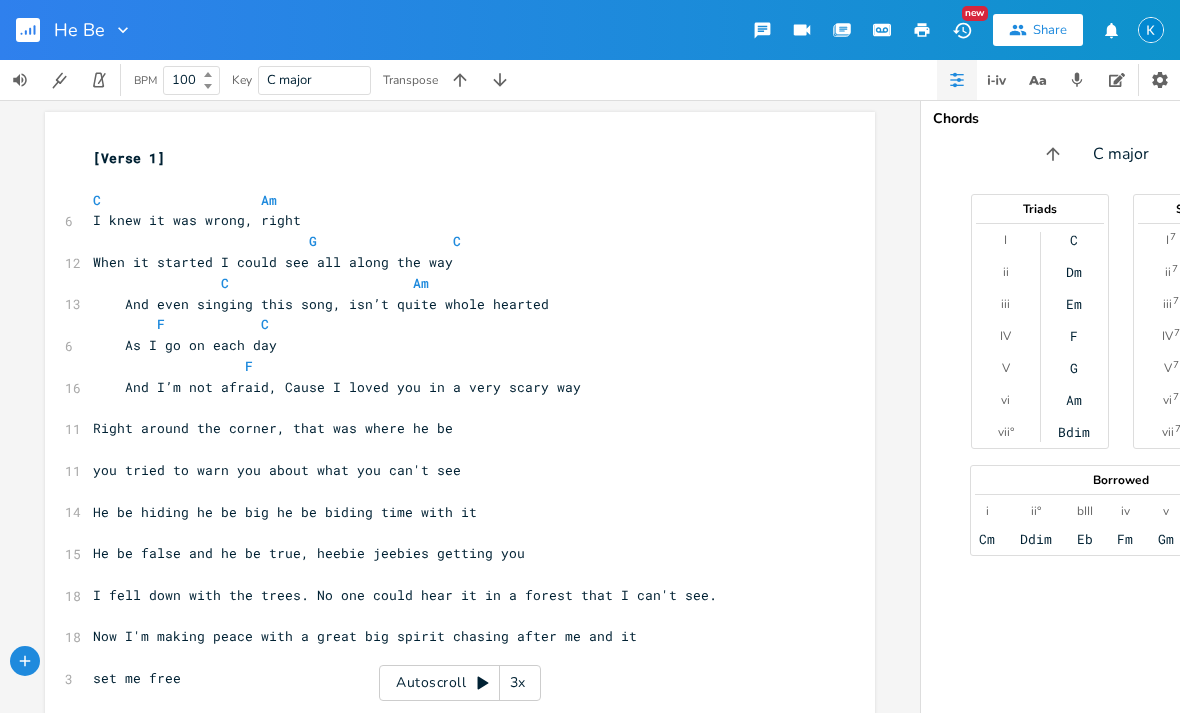 click on "F" at bounding box center [1074, 336] 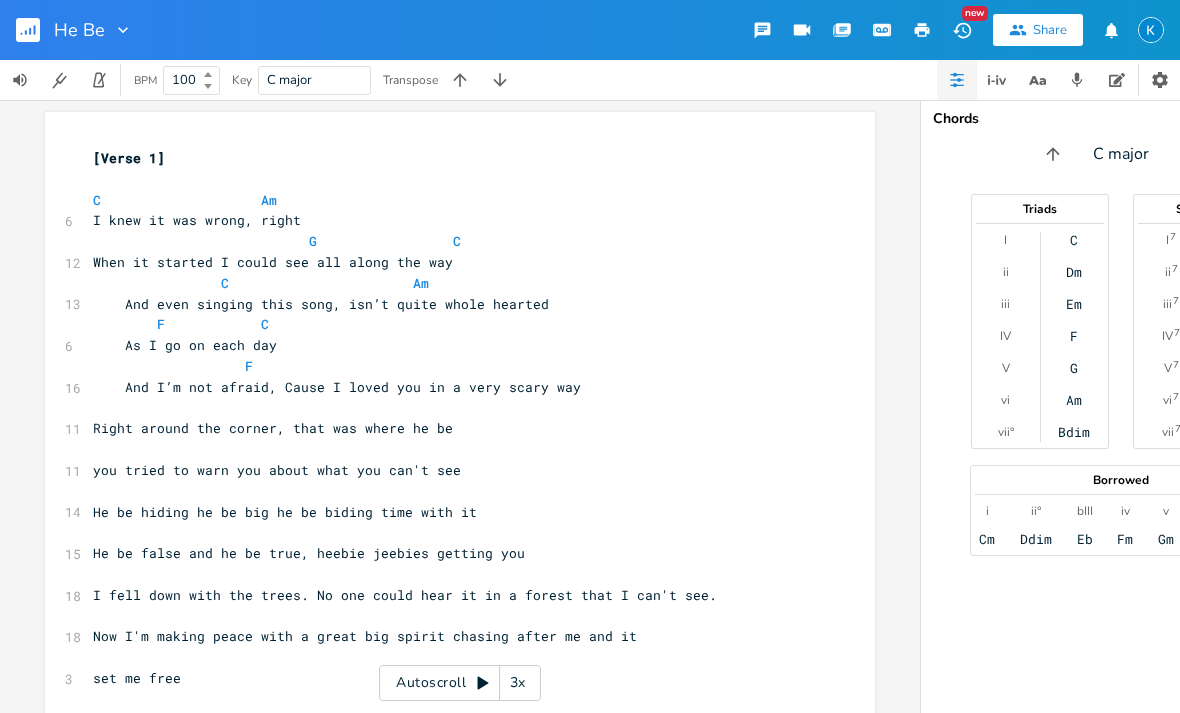 click on "C Dm Em F G Am Bdim" at bounding box center [1075, 336] 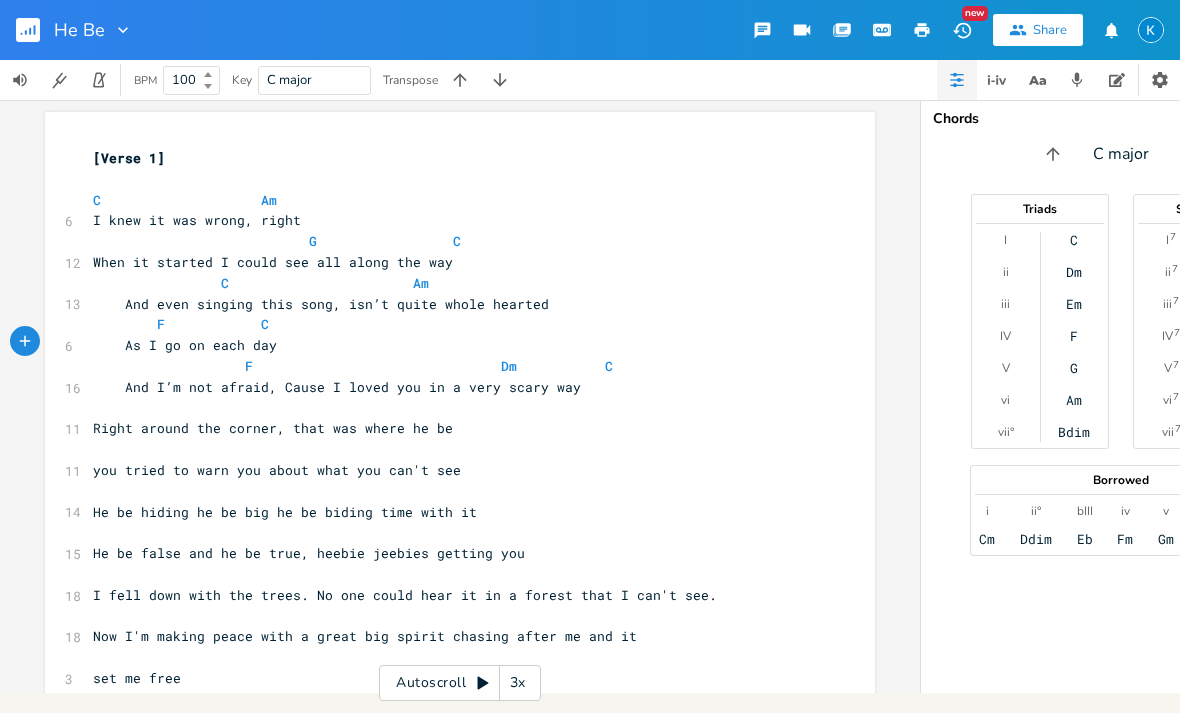 click 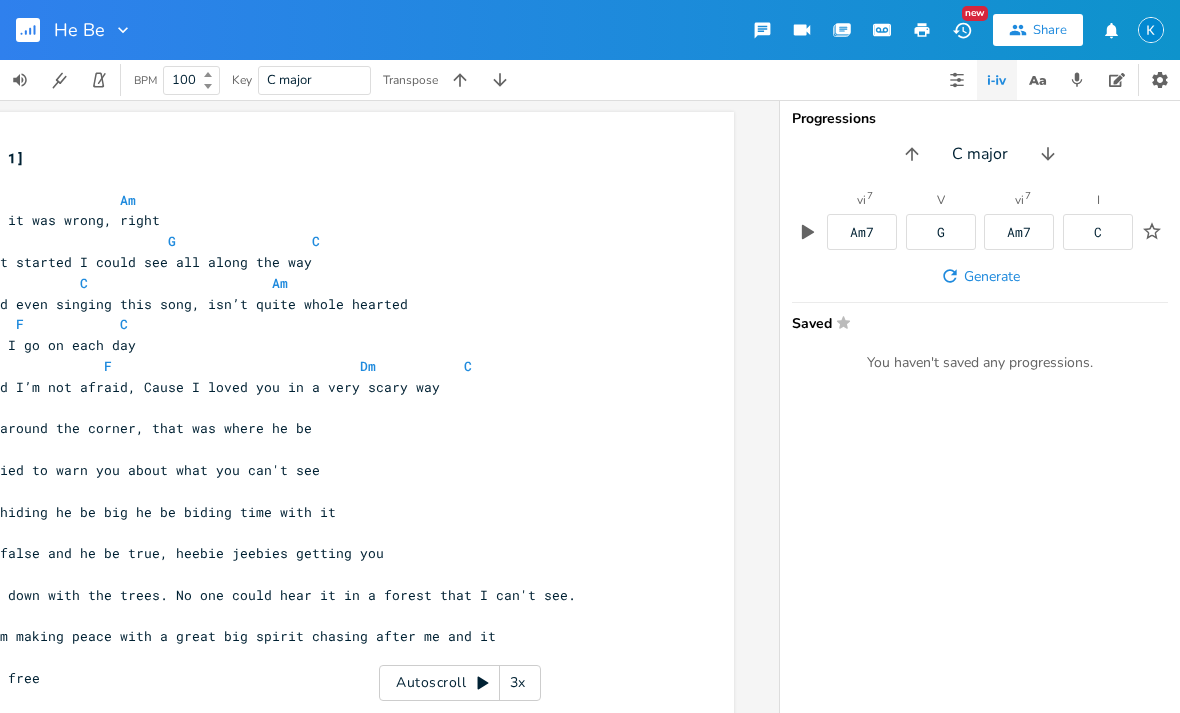 scroll, scrollTop: 0, scrollLeft: 141, axis: horizontal 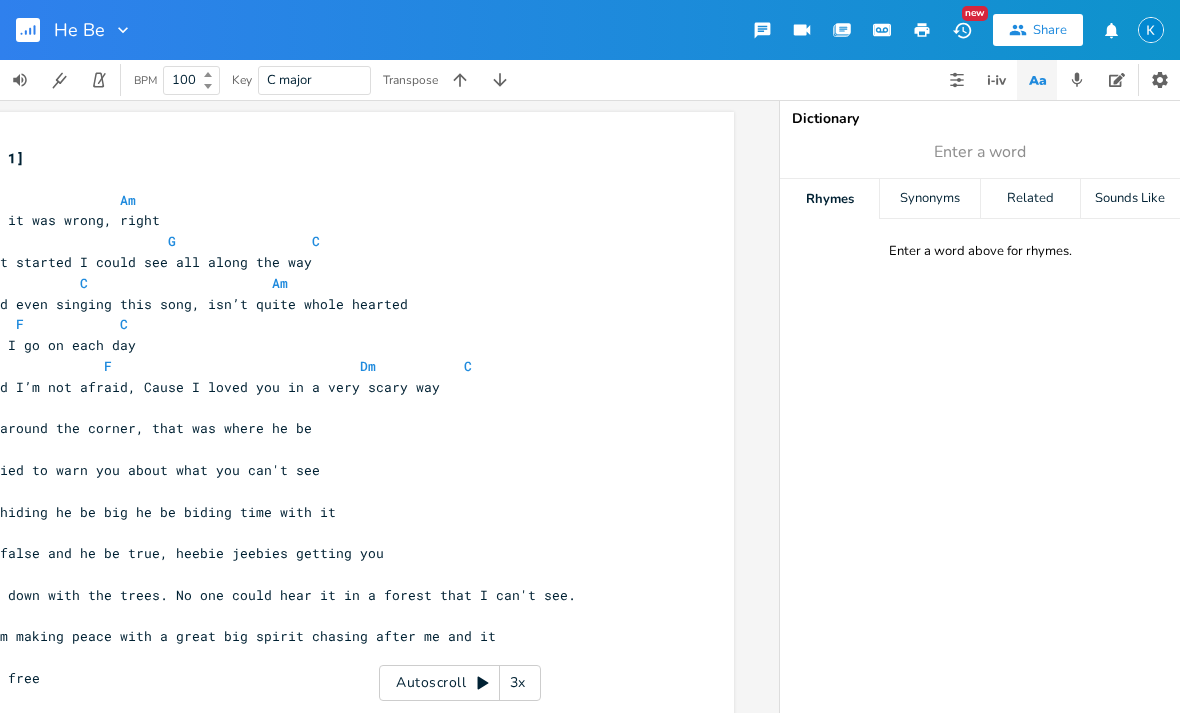 click 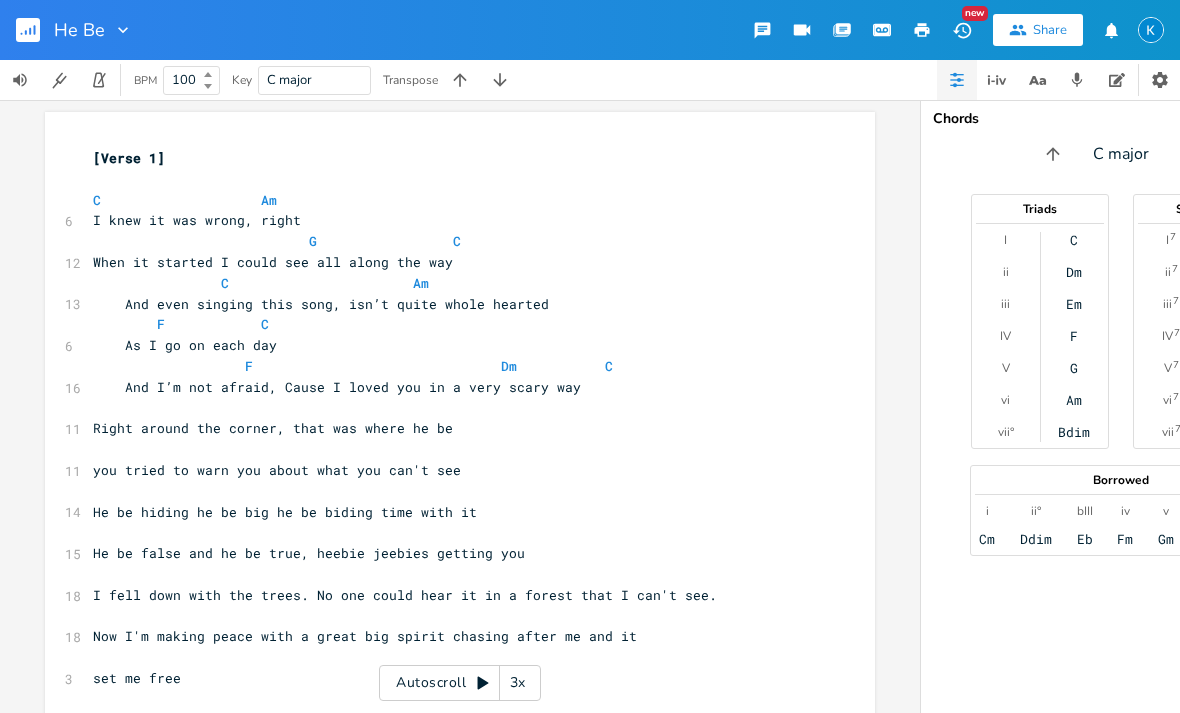 scroll, scrollTop: 0, scrollLeft: 0, axis: both 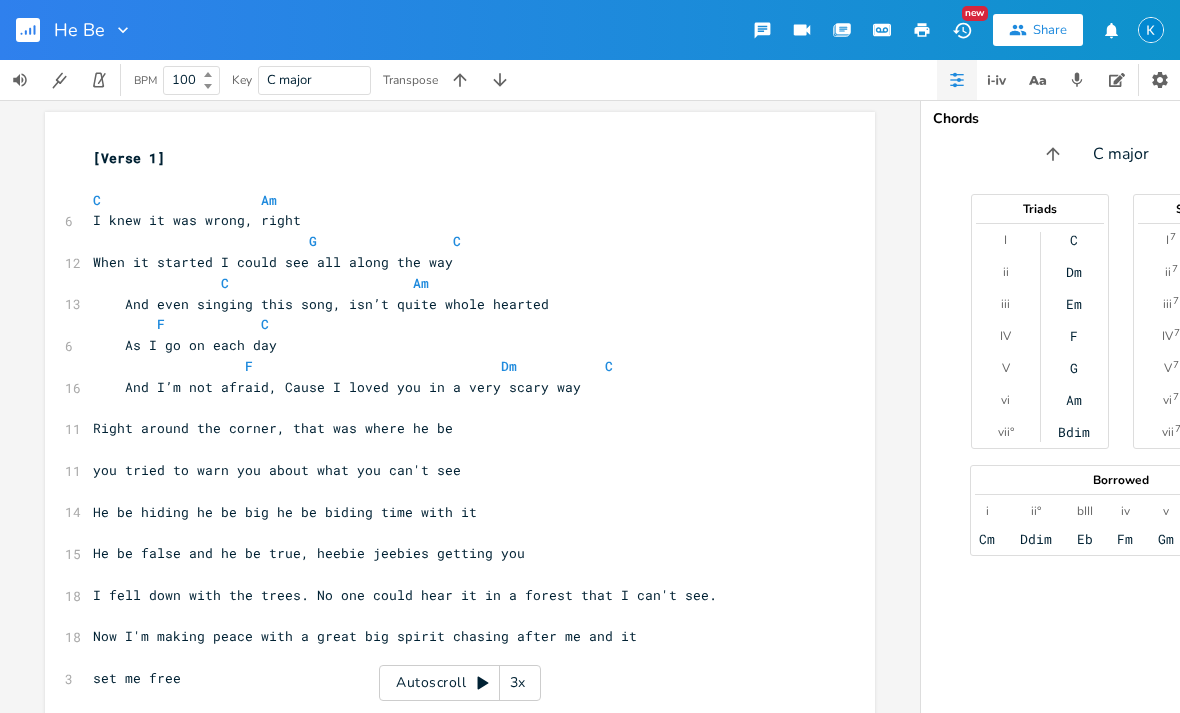click on "Em" at bounding box center (1074, 304) 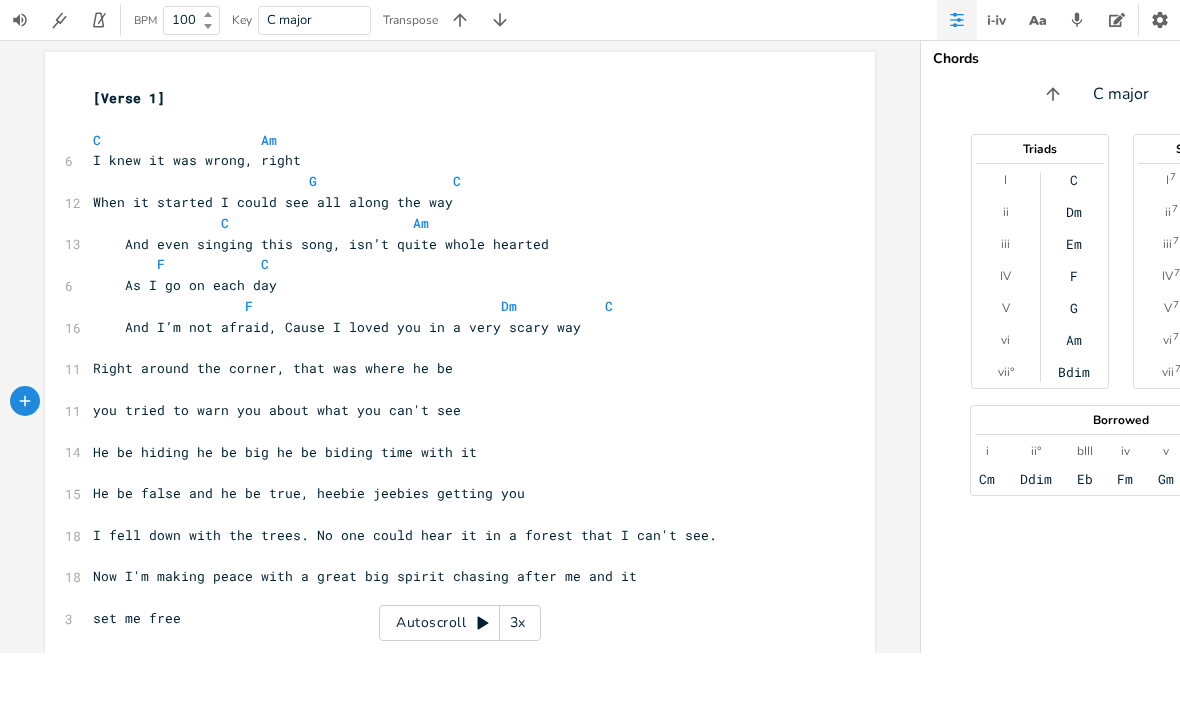 click on "C" at bounding box center [1074, 240] 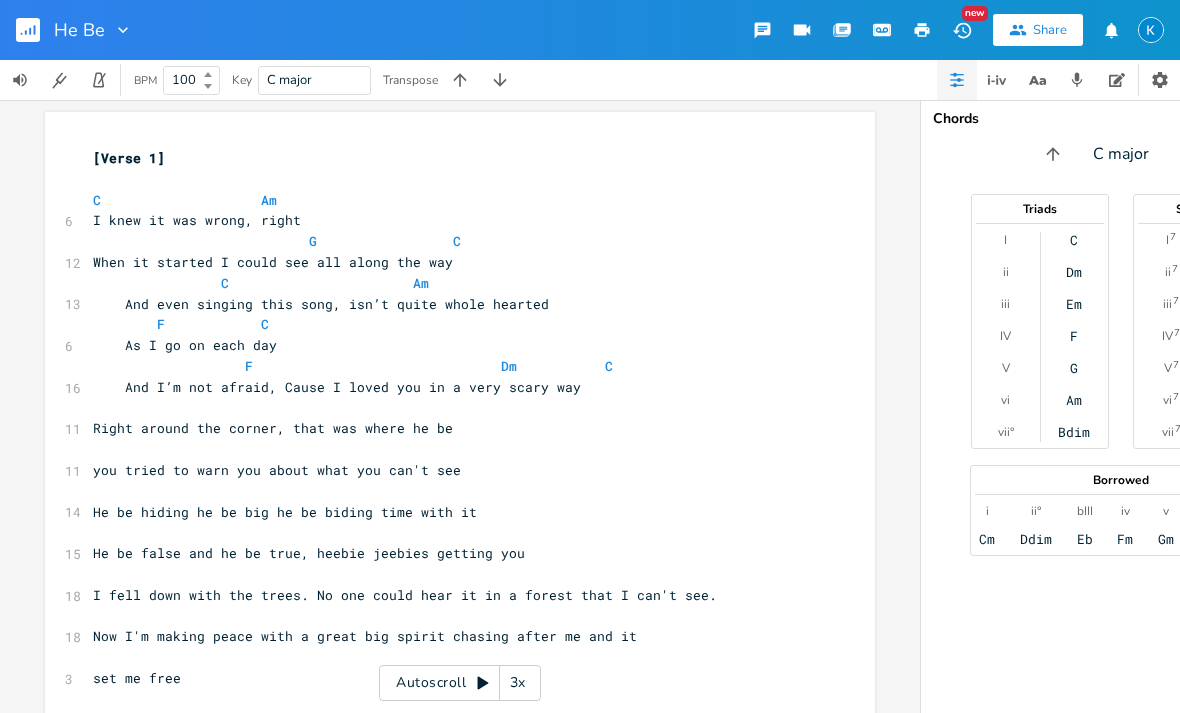 click on "Am" at bounding box center (1074, 400) 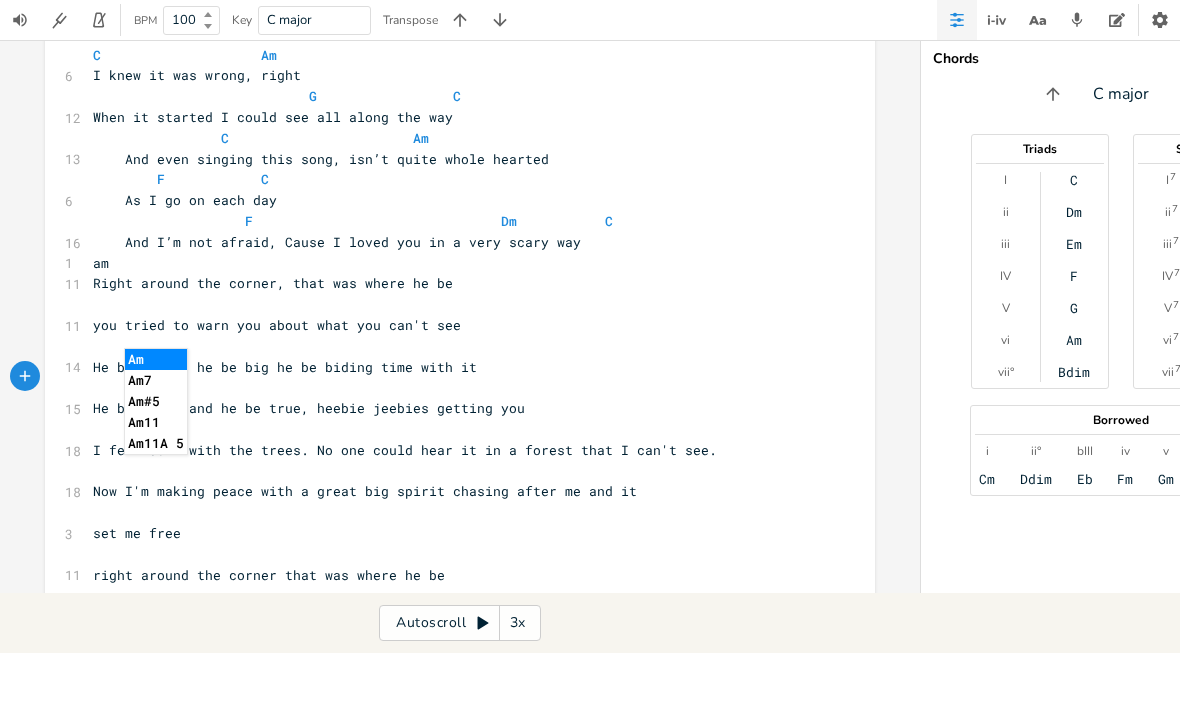 scroll, scrollTop: 83, scrollLeft: 0, axis: vertical 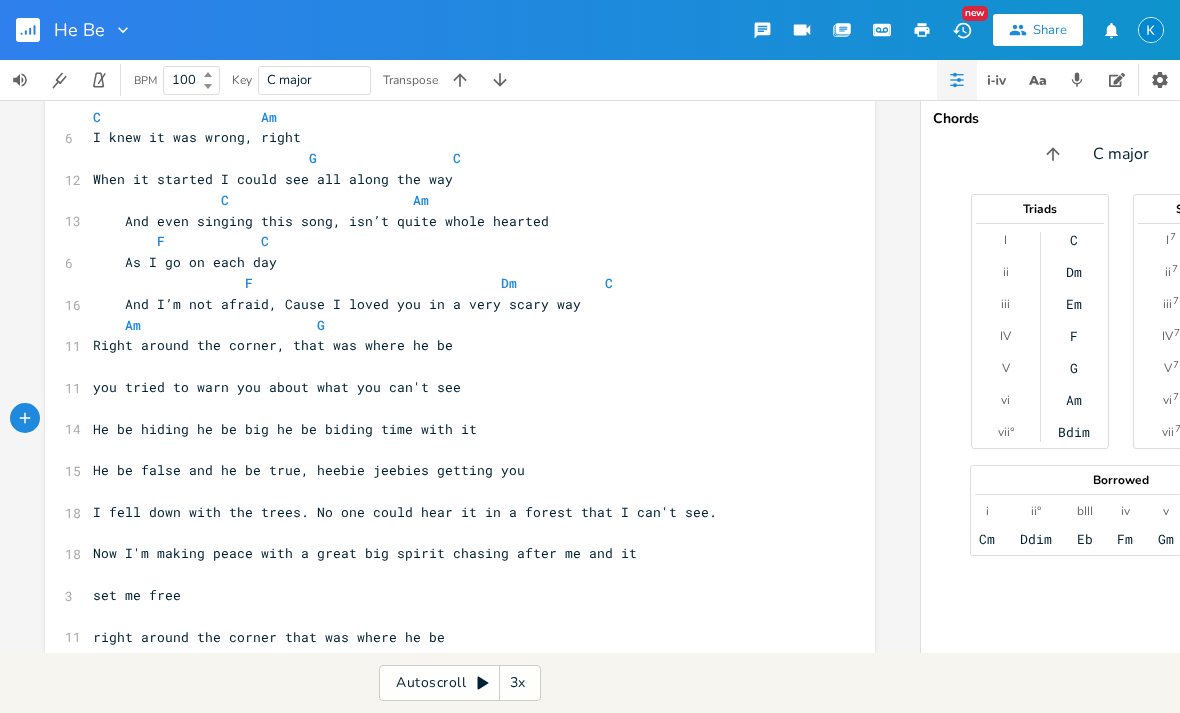 click on "Am" at bounding box center [1074, 400] 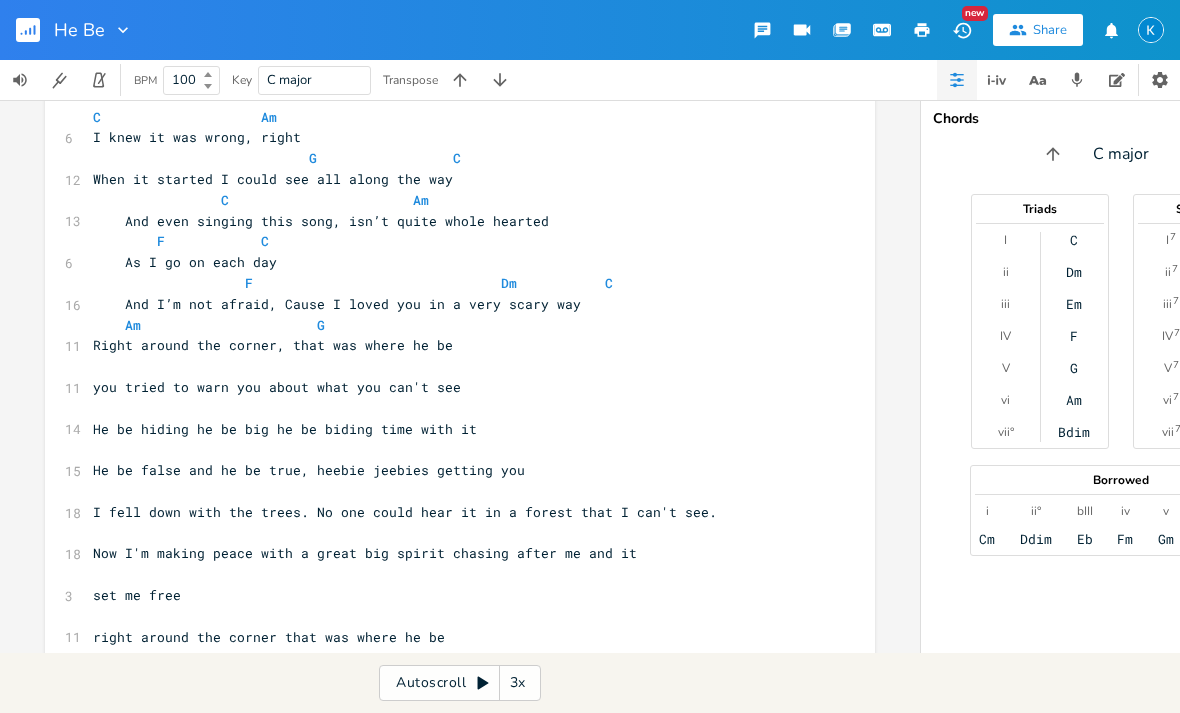click on "G" at bounding box center (1074, 368) 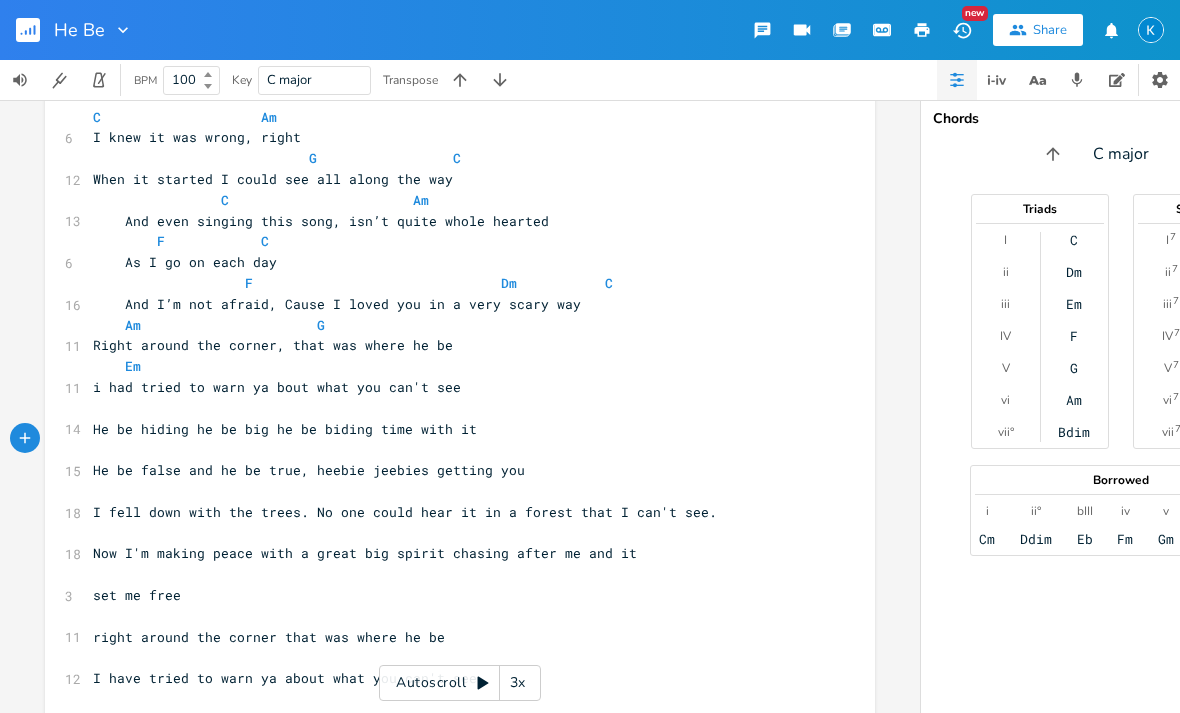 click on "Em" at bounding box center (1074, 304) 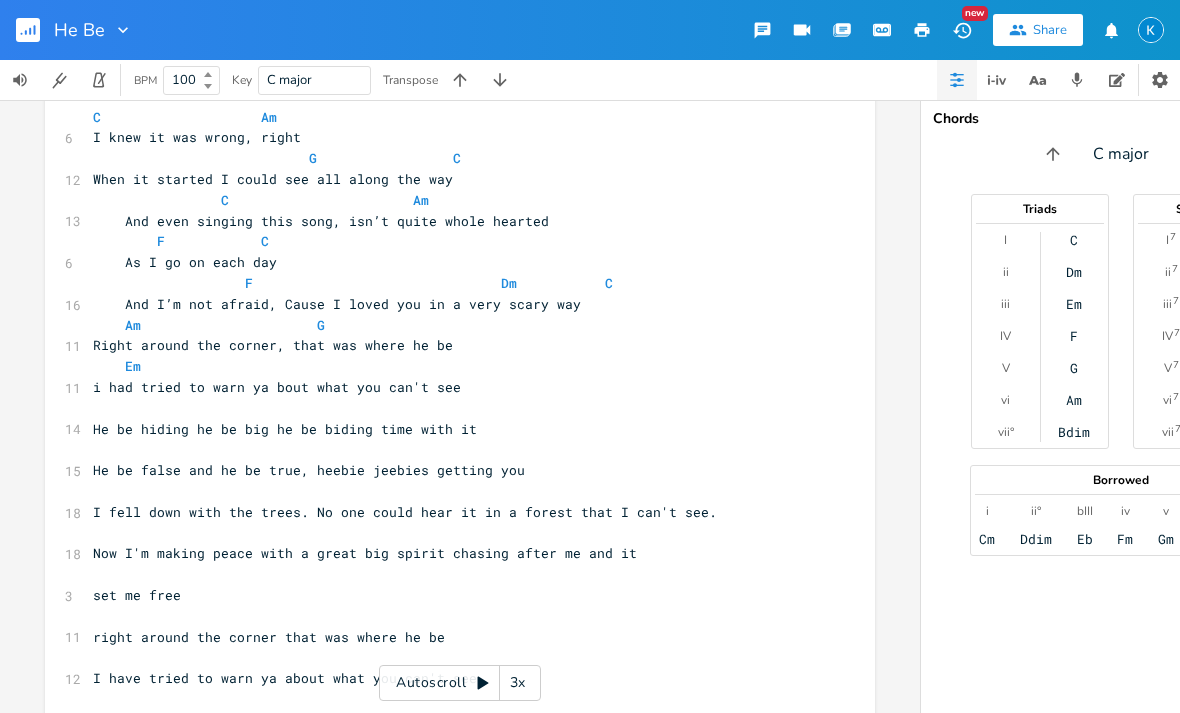 click on "F" at bounding box center (1074, 336) 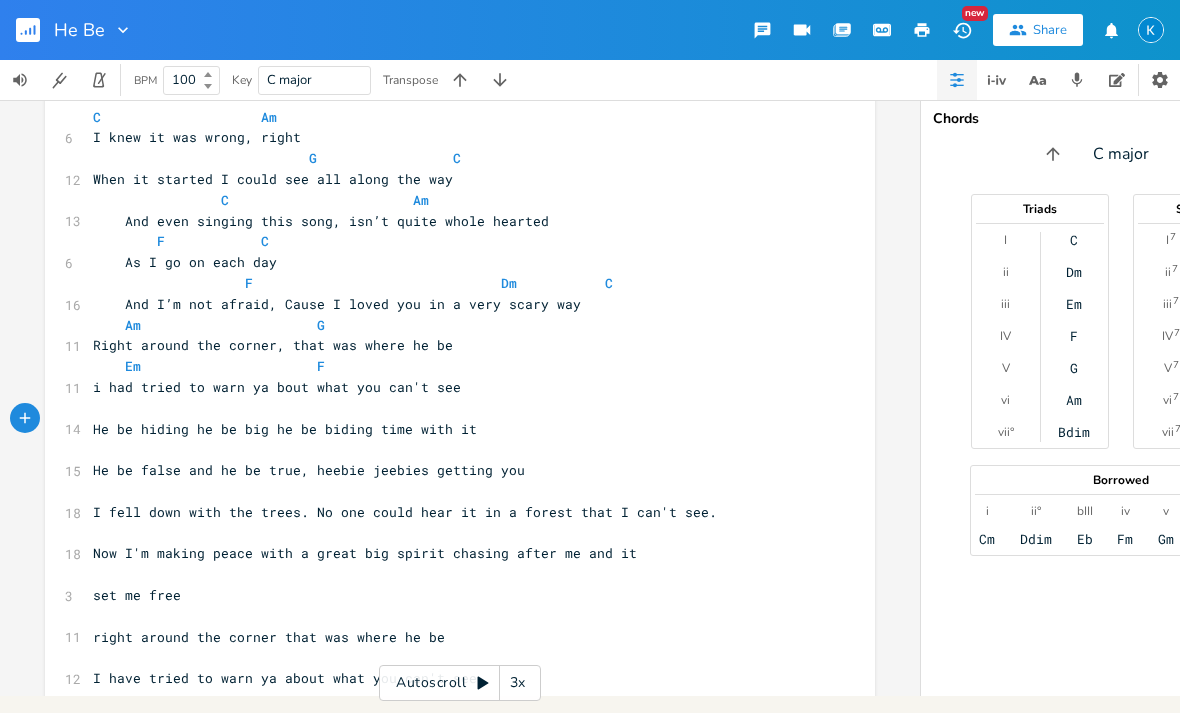 click on "C Dm Em F G Am Bdim" at bounding box center [1075, 336] 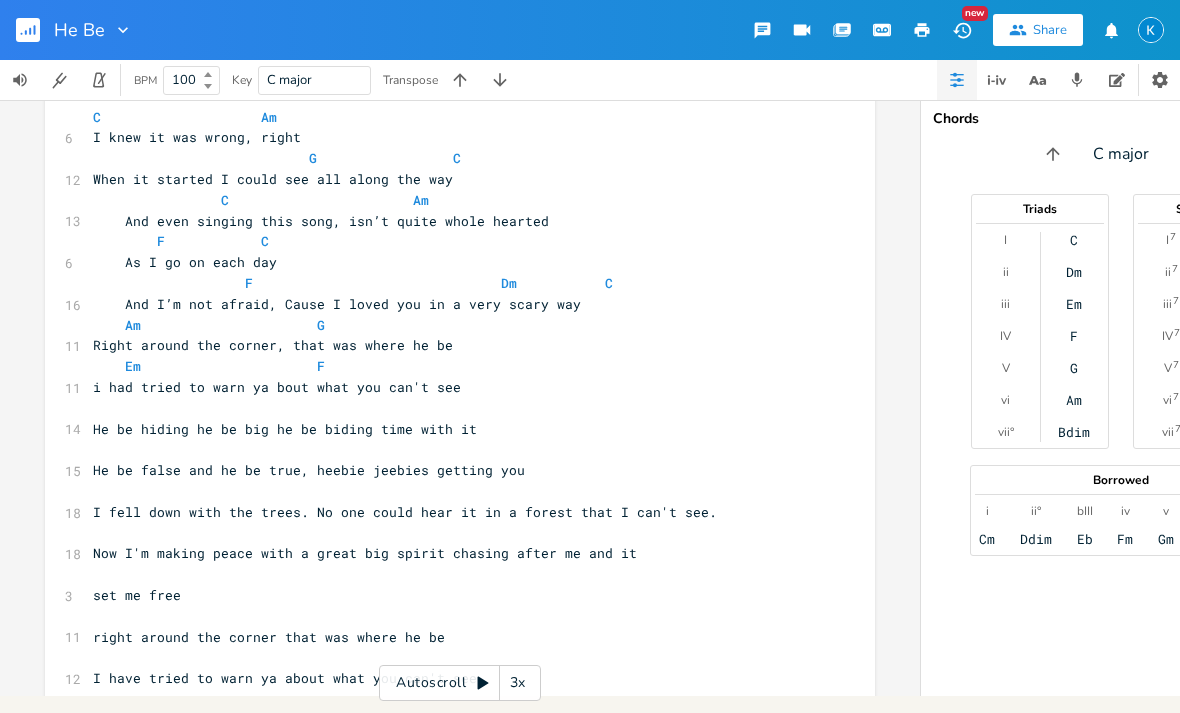 click on "F" at bounding box center [1074, 336] 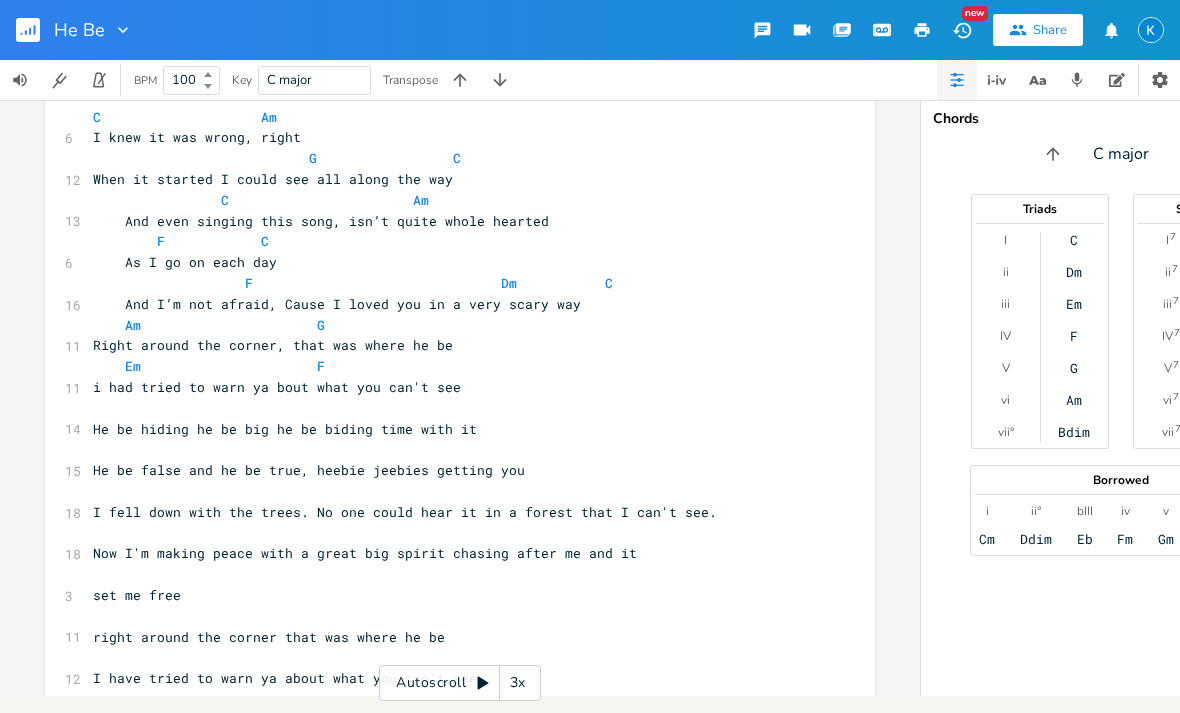 click on "F" at bounding box center (1074, 336) 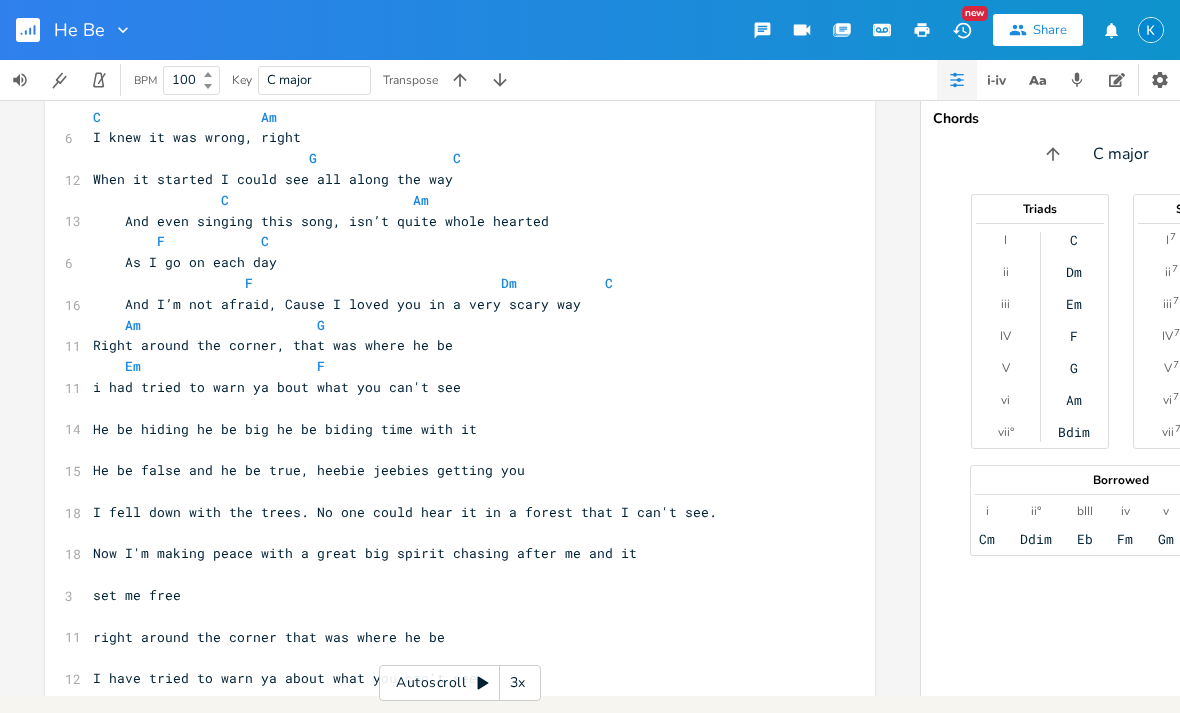click on "Am" at bounding box center [1074, 400] 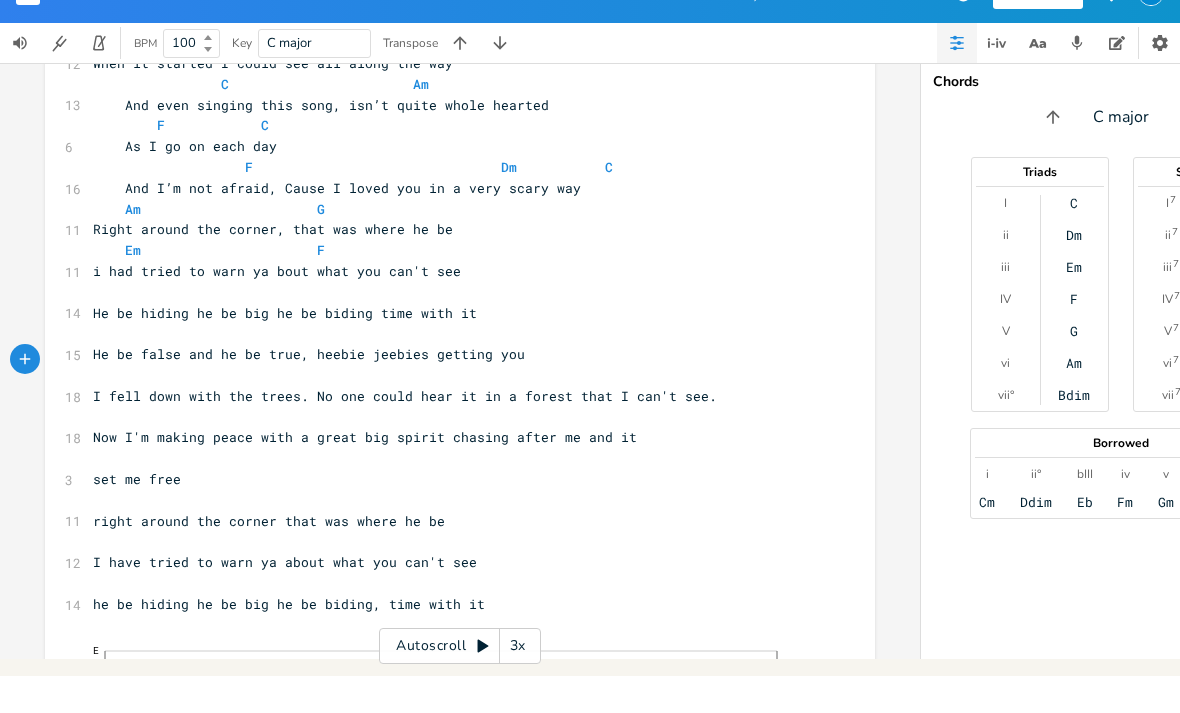 scroll, scrollTop: 187, scrollLeft: 0, axis: vertical 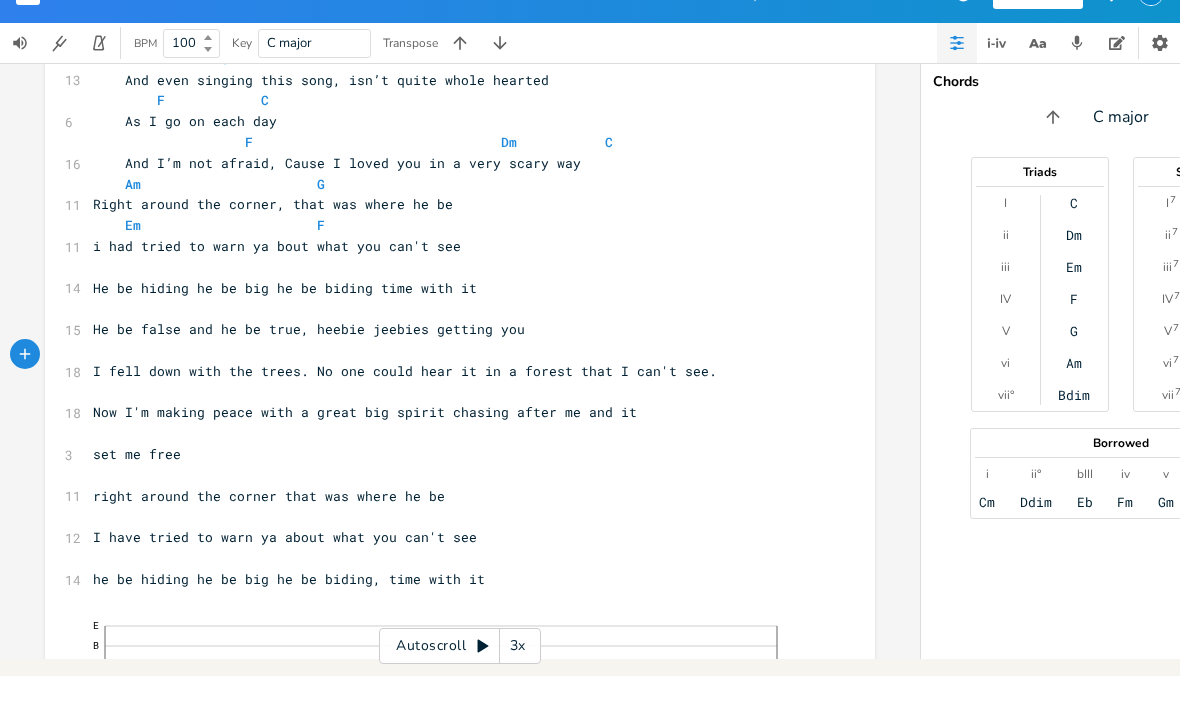 click on "C Dm Em F G Am Bdim" at bounding box center (1075, 336) 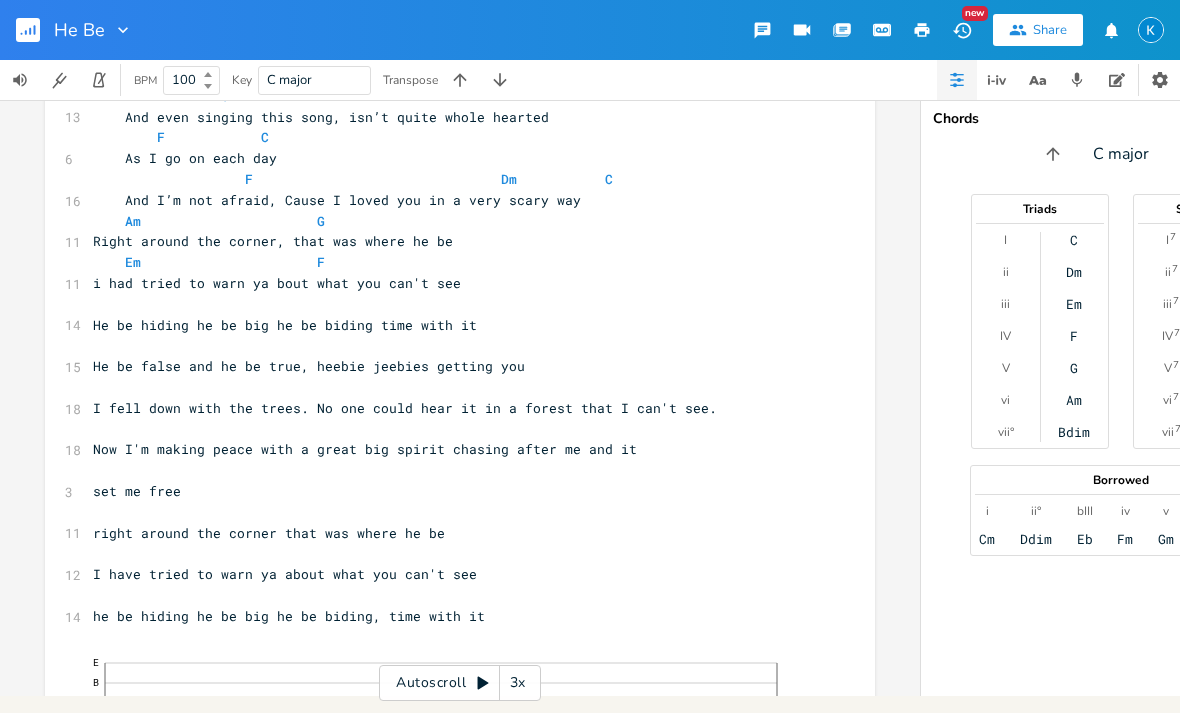 click on "C" at bounding box center [1074, 240] 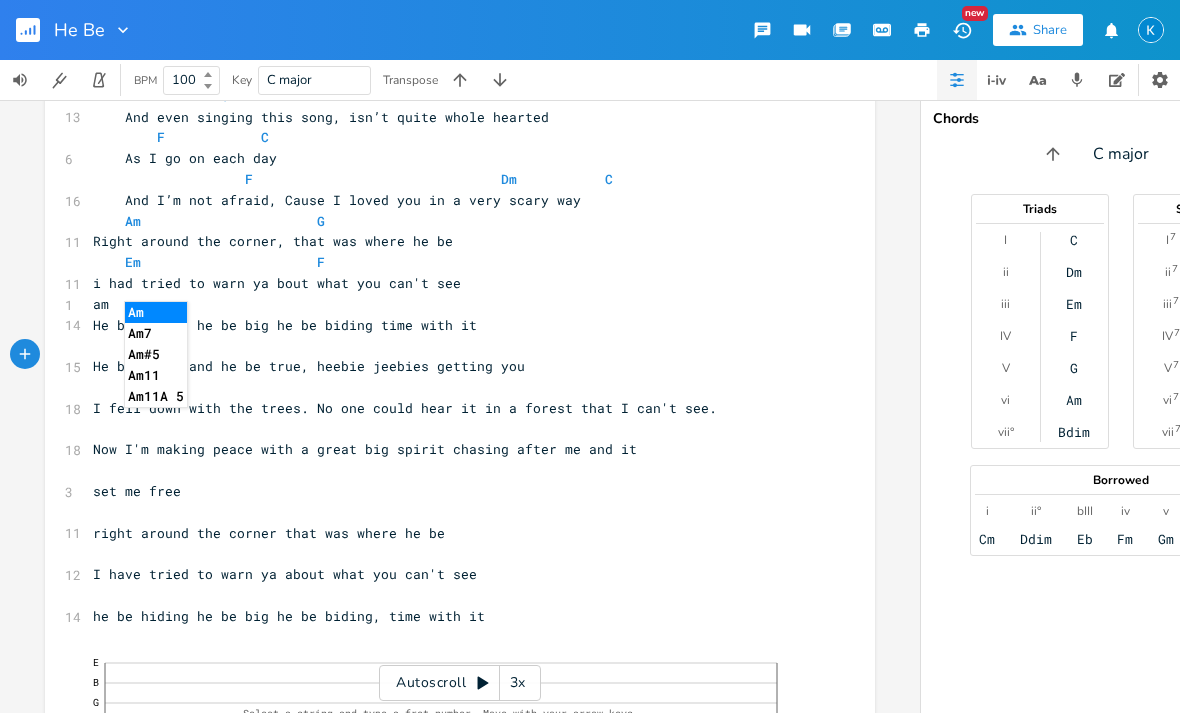 click on "Am" at bounding box center (156, 312) 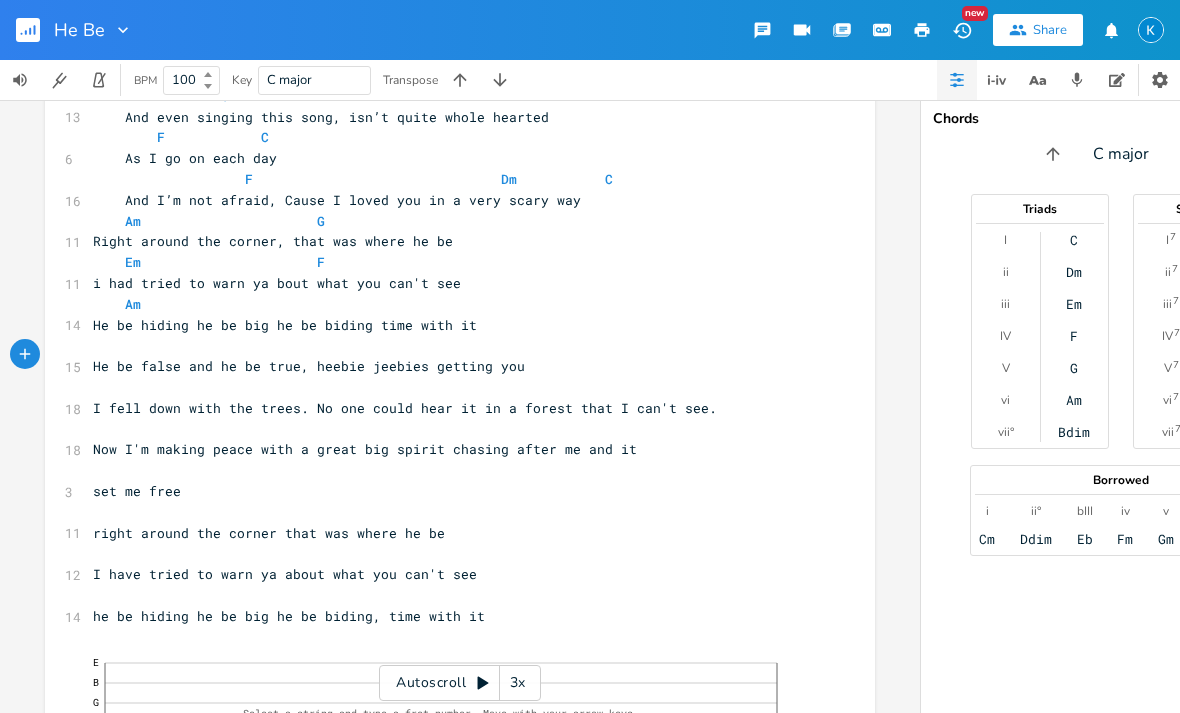 click on "Am" at bounding box center (1074, 400) 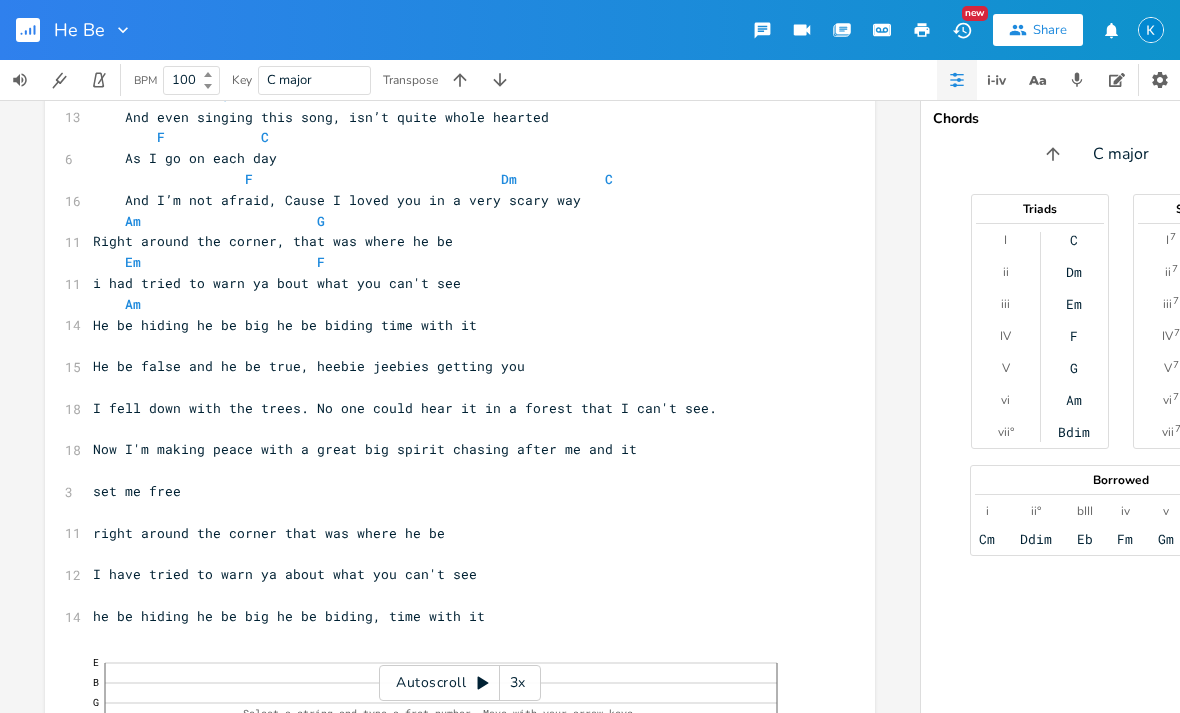 click on "C" at bounding box center [1074, 240] 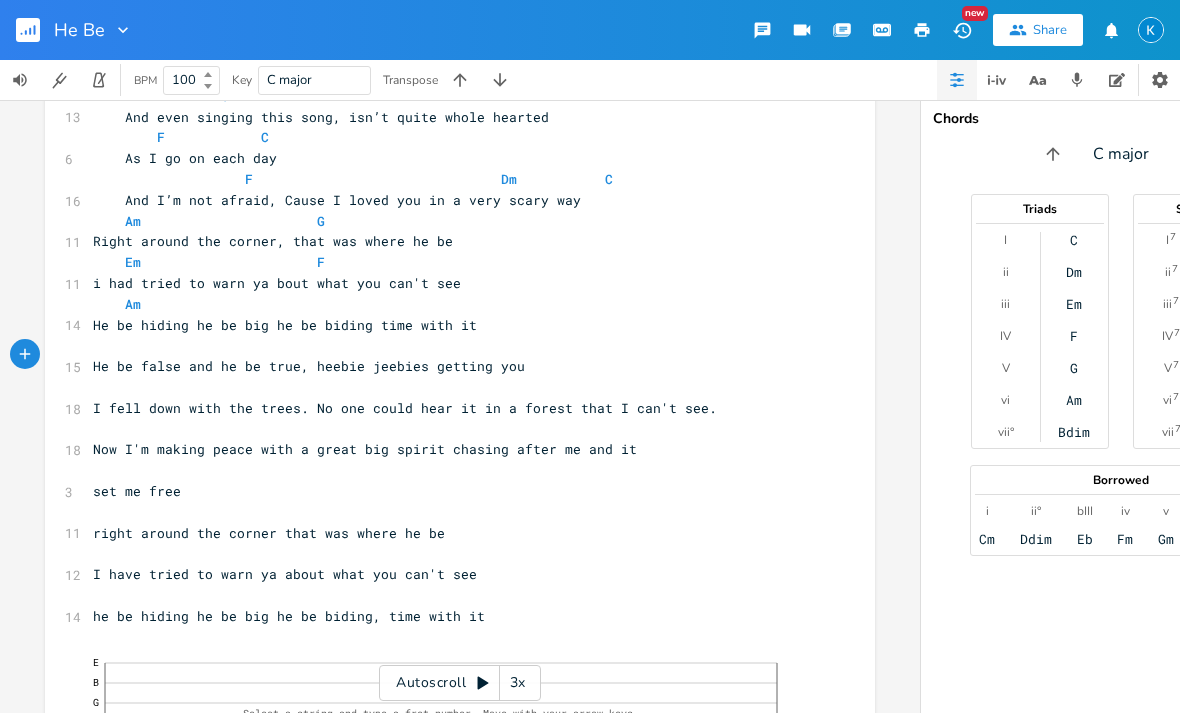 click on "G" at bounding box center (1074, 368) 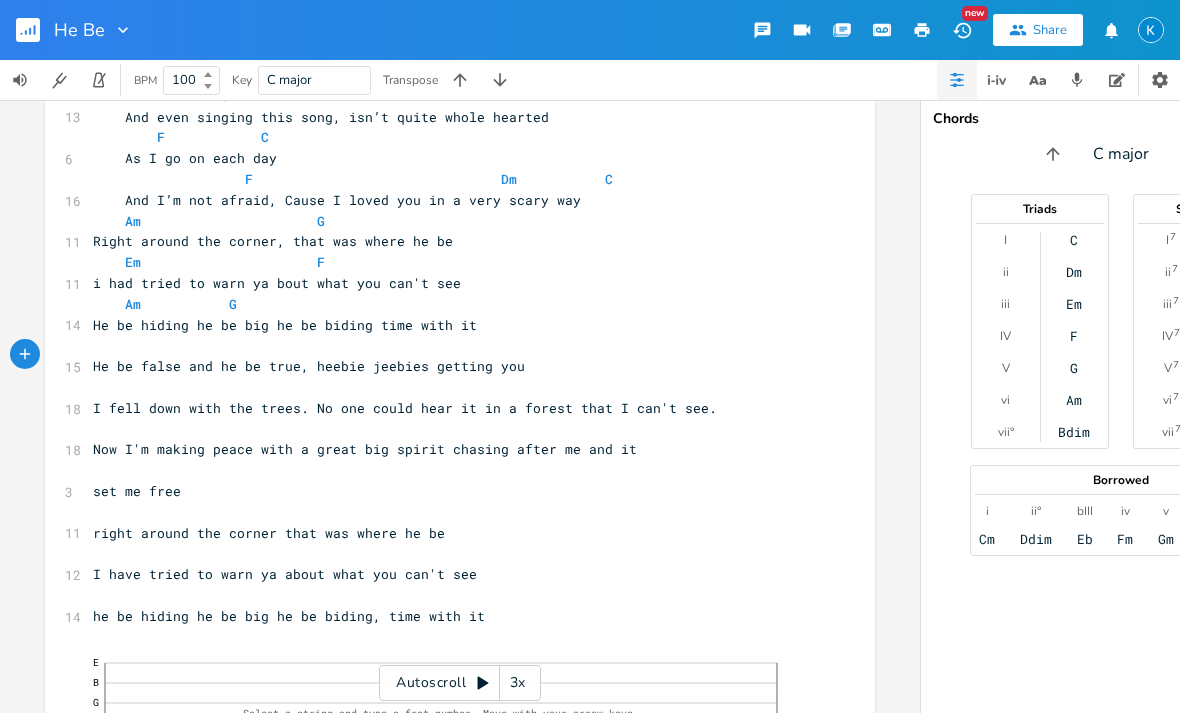 click on "Em" at bounding box center (1074, 304) 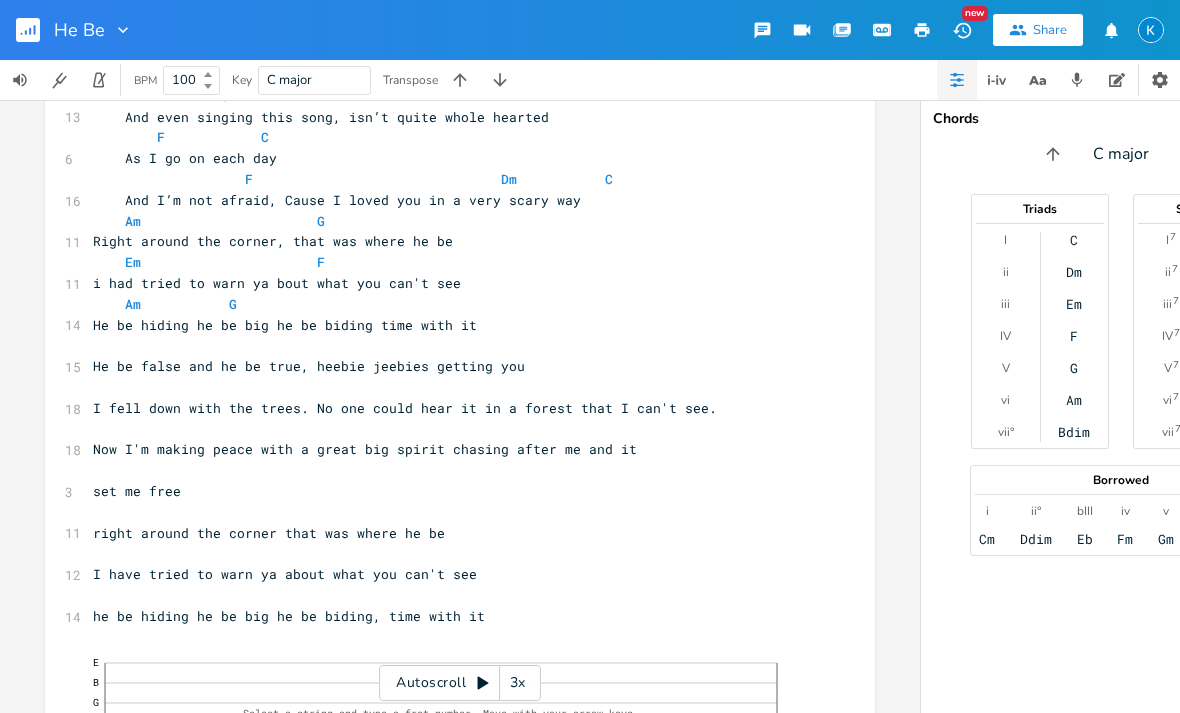 click on "Dm" at bounding box center (1074, 272) 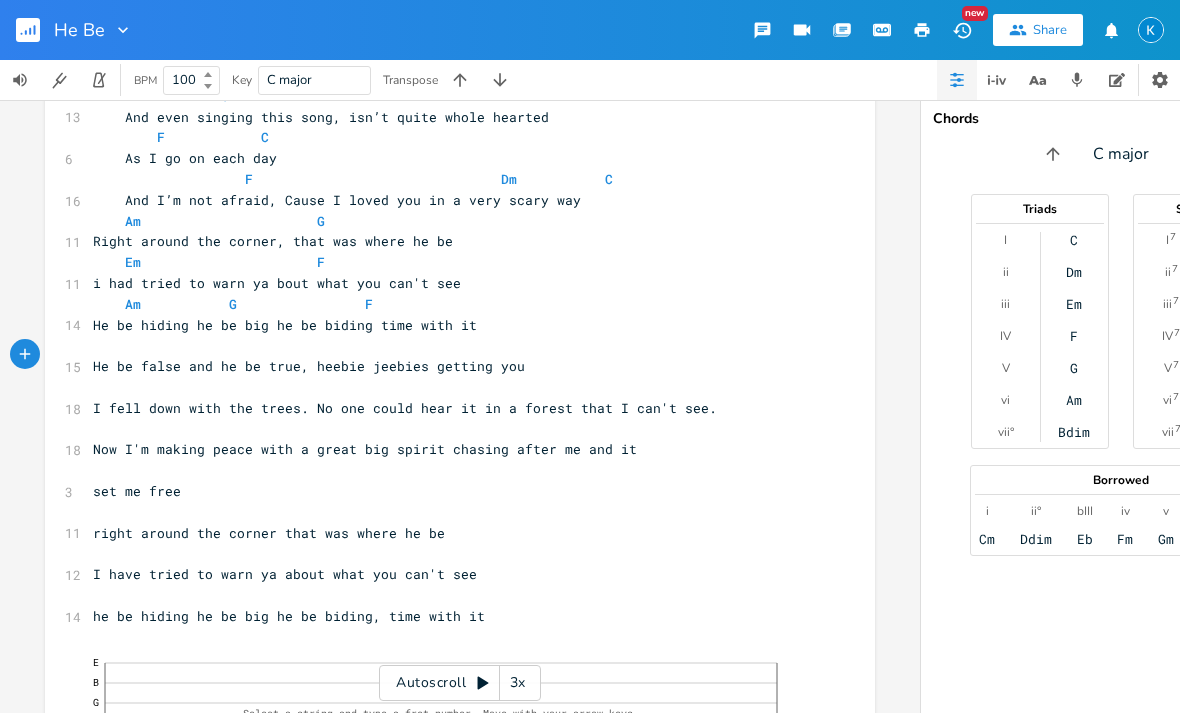 click on "Dm" at bounding box center (1074, 272) 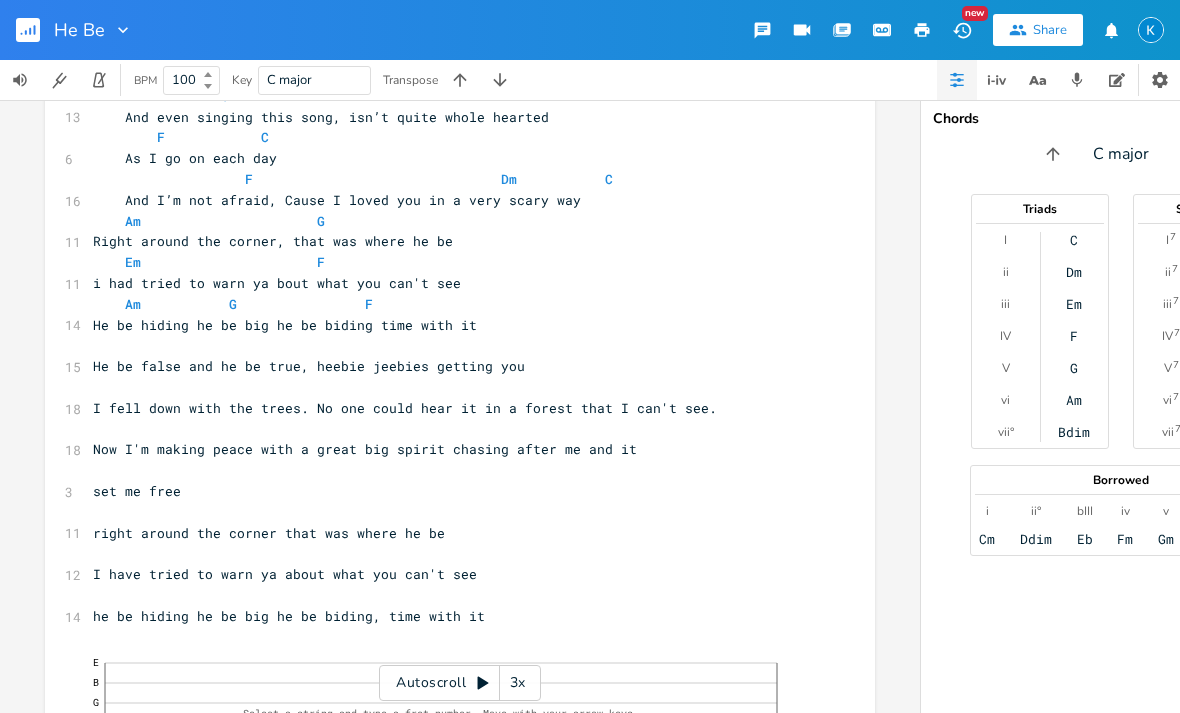 click on "Am" at bounding box center (1074, 400) 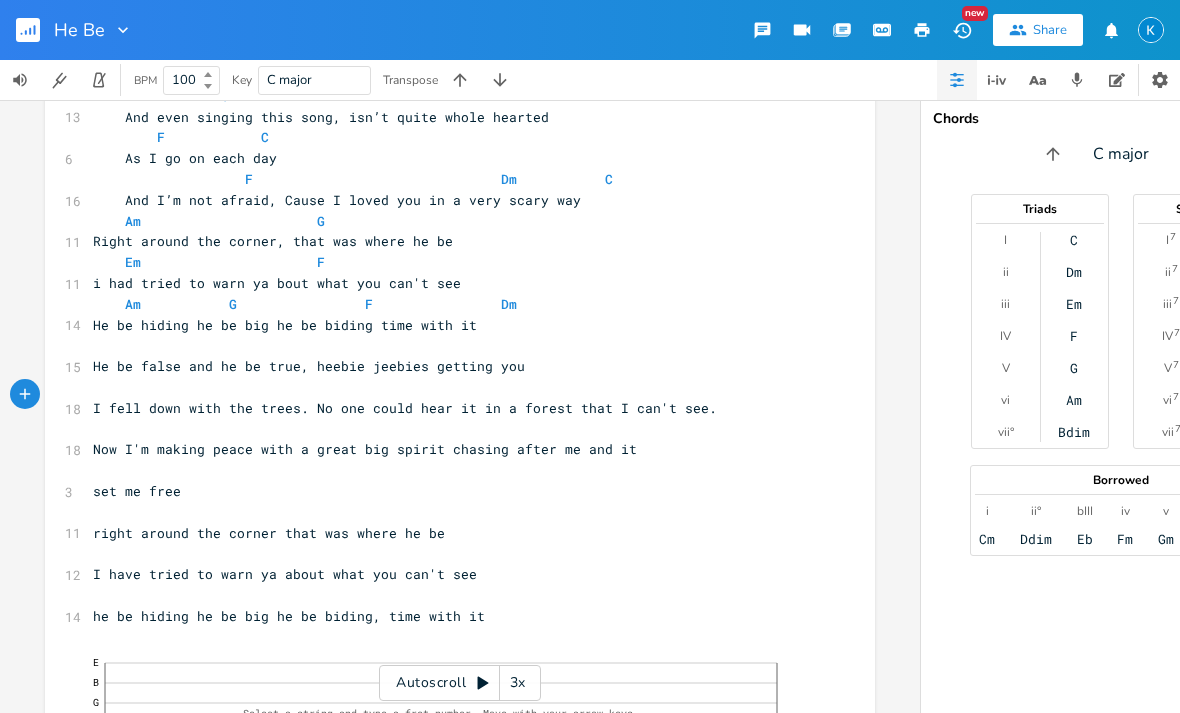 click on "Am" at bounding box center [1074, 400] 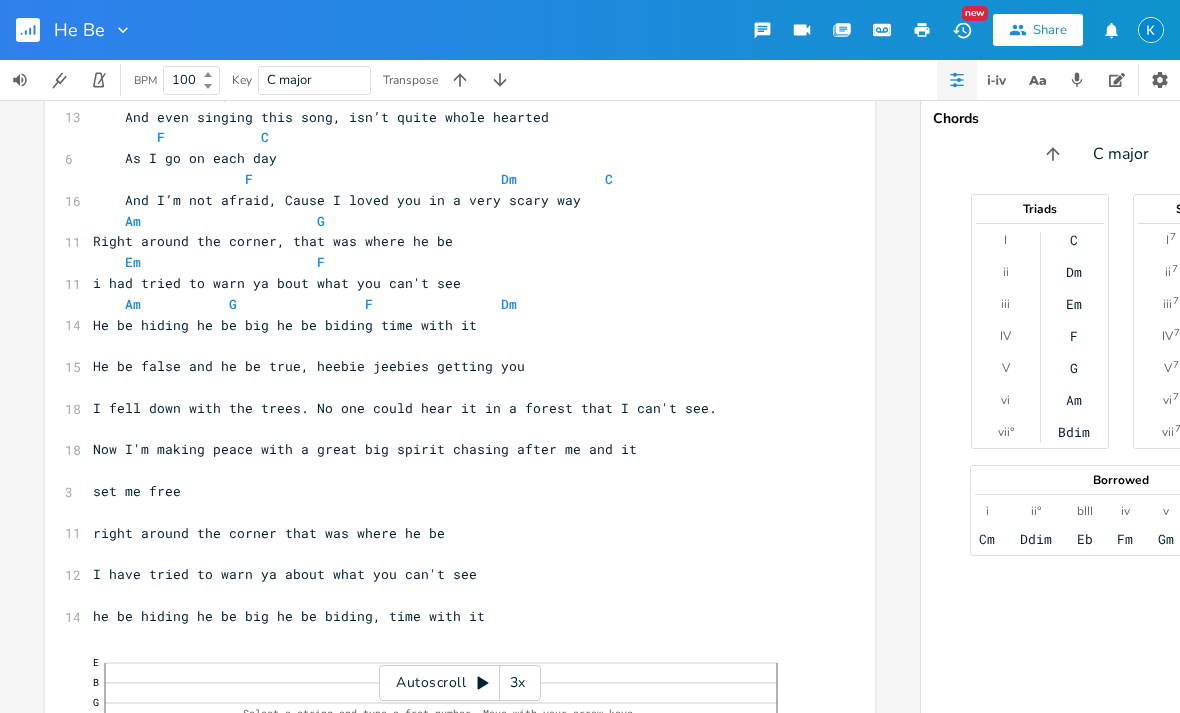scroll, scrollTop: 57, scrollLeft: 0, axis: vertical 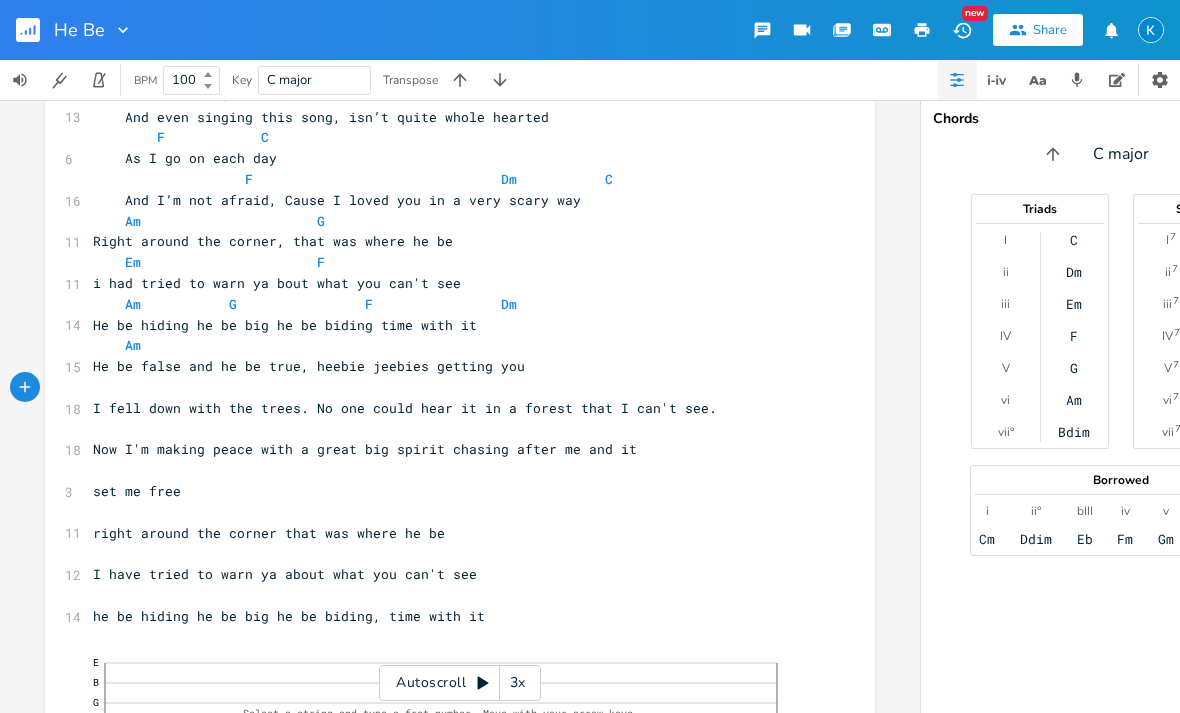 click on "G" at bounding box center [1074, 368] 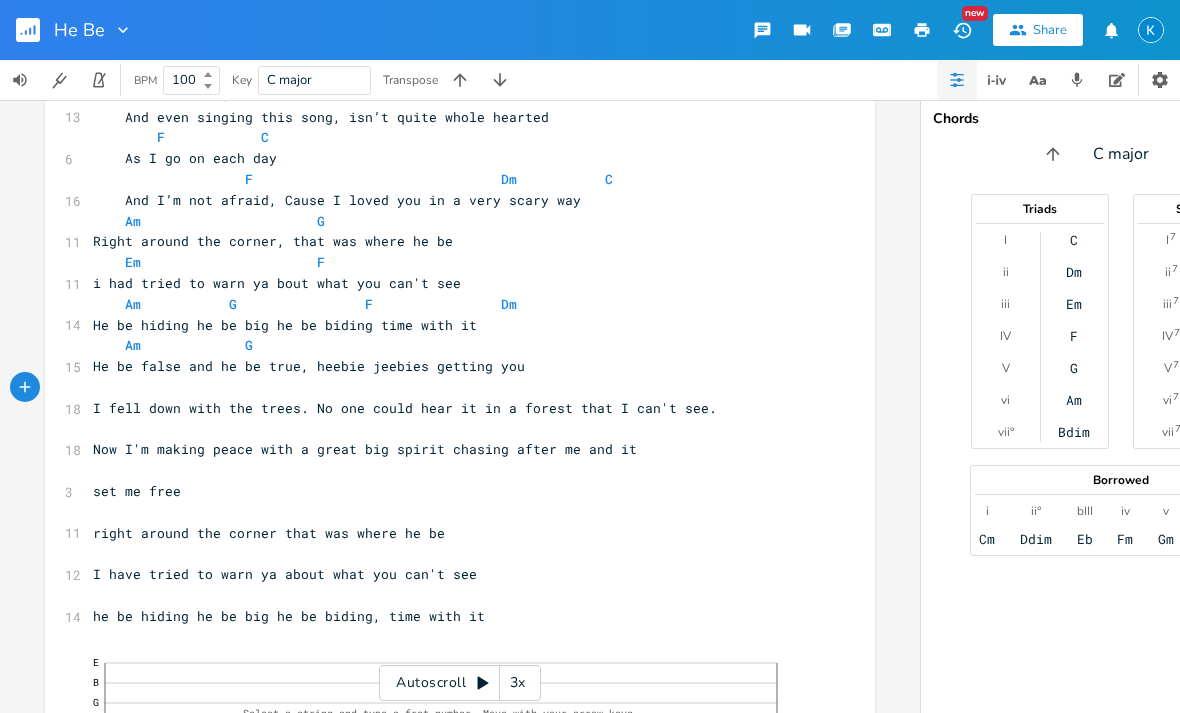 click on "F" at bounding box center [1074, 336] 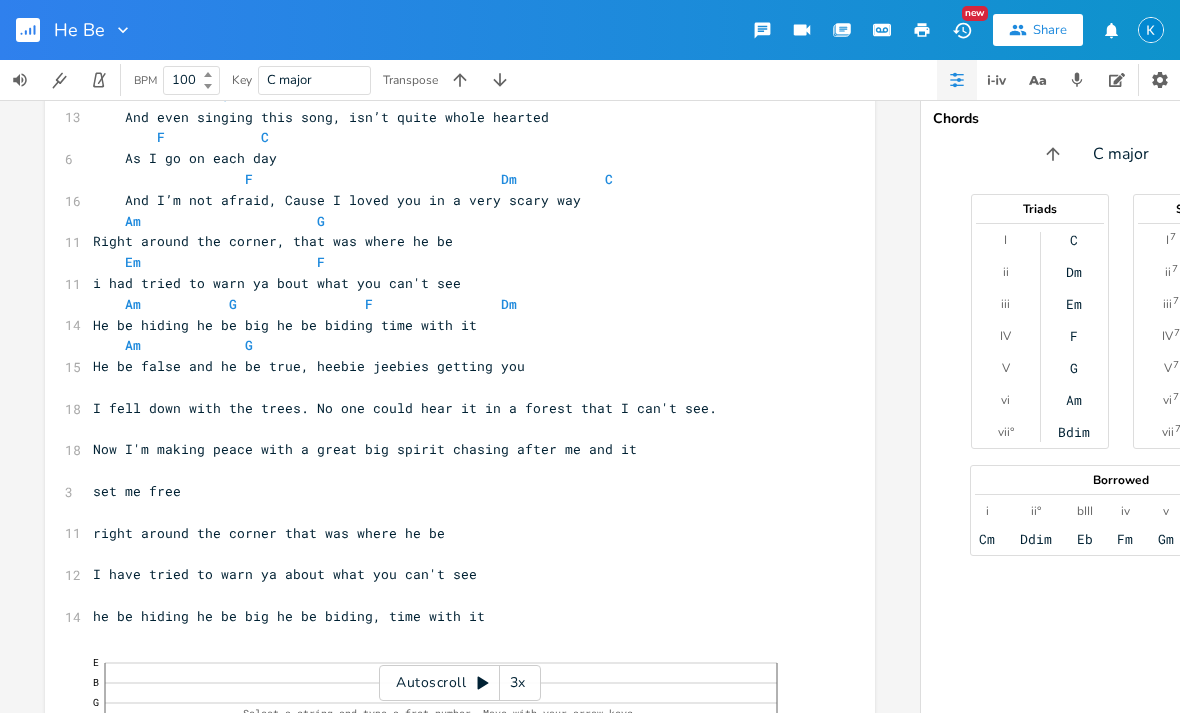 click on "Em" at bounding box center [1074, 304] 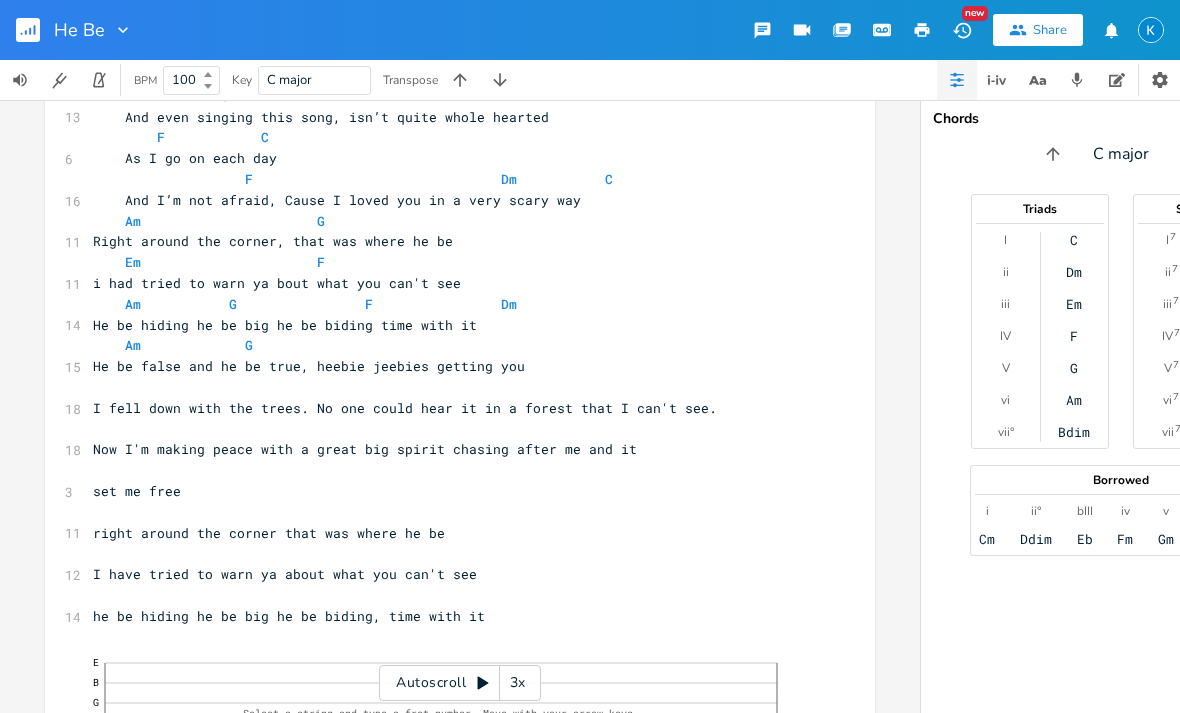 click on "Am" at bounding box center [1074, 400] 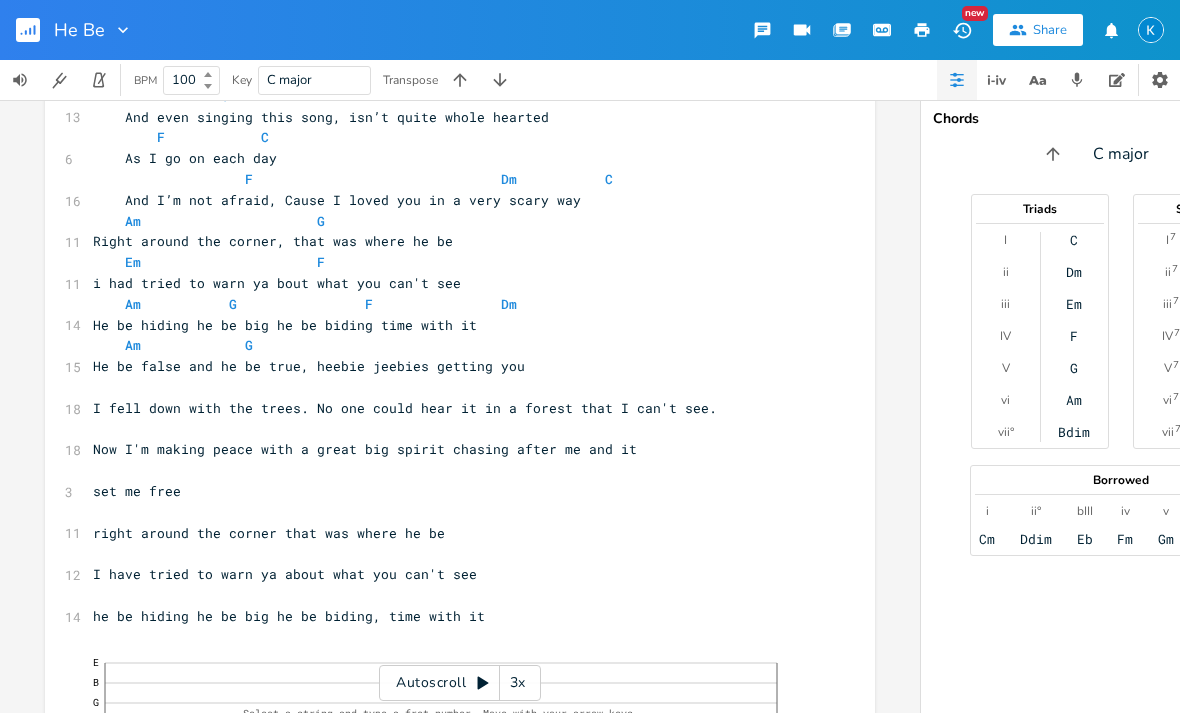click on "F" at bounding box center [1074, 336] 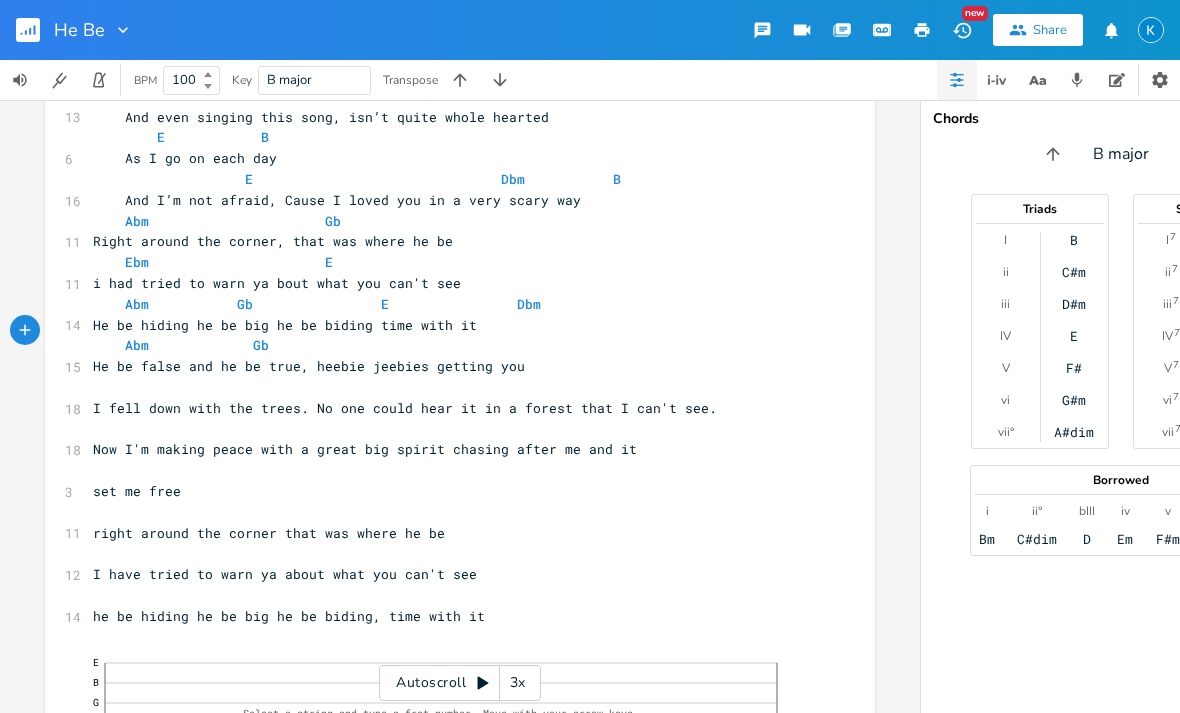 click 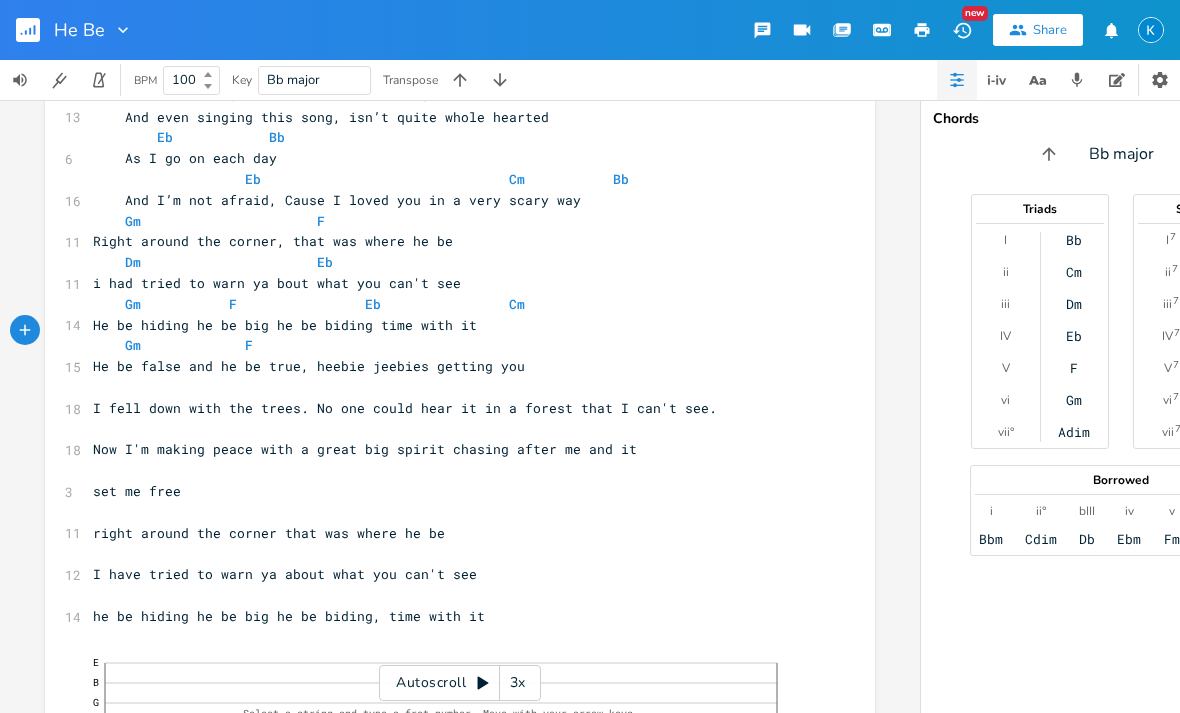 click 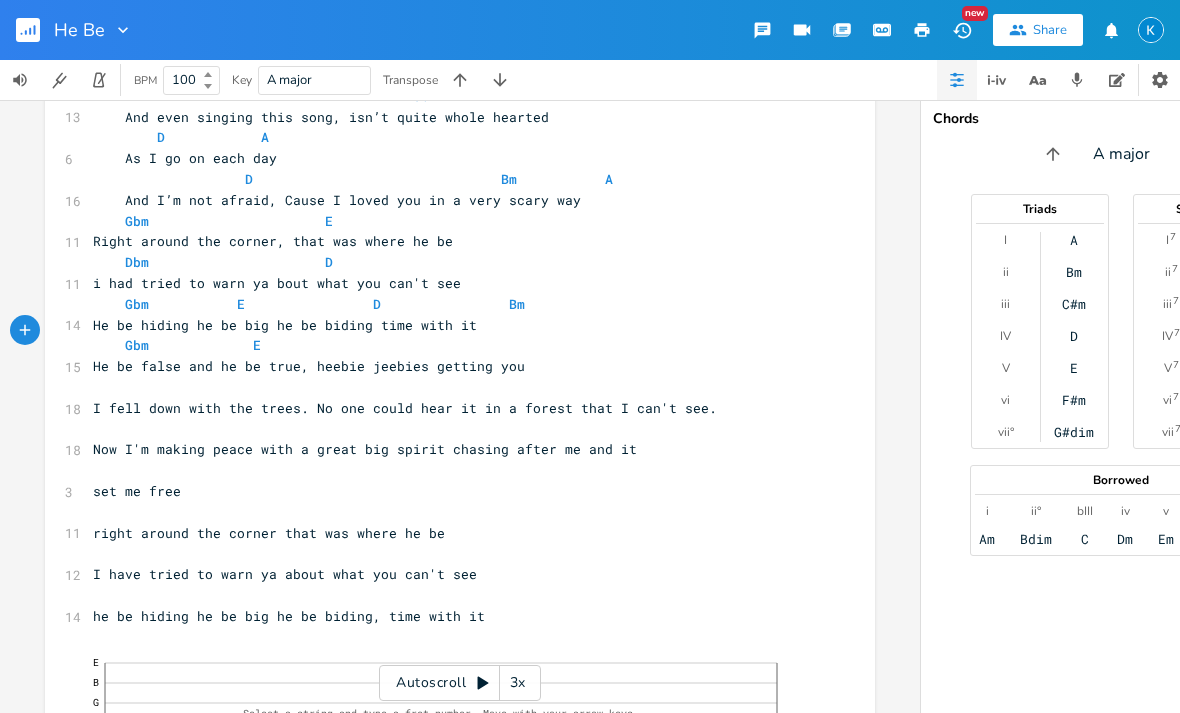 click 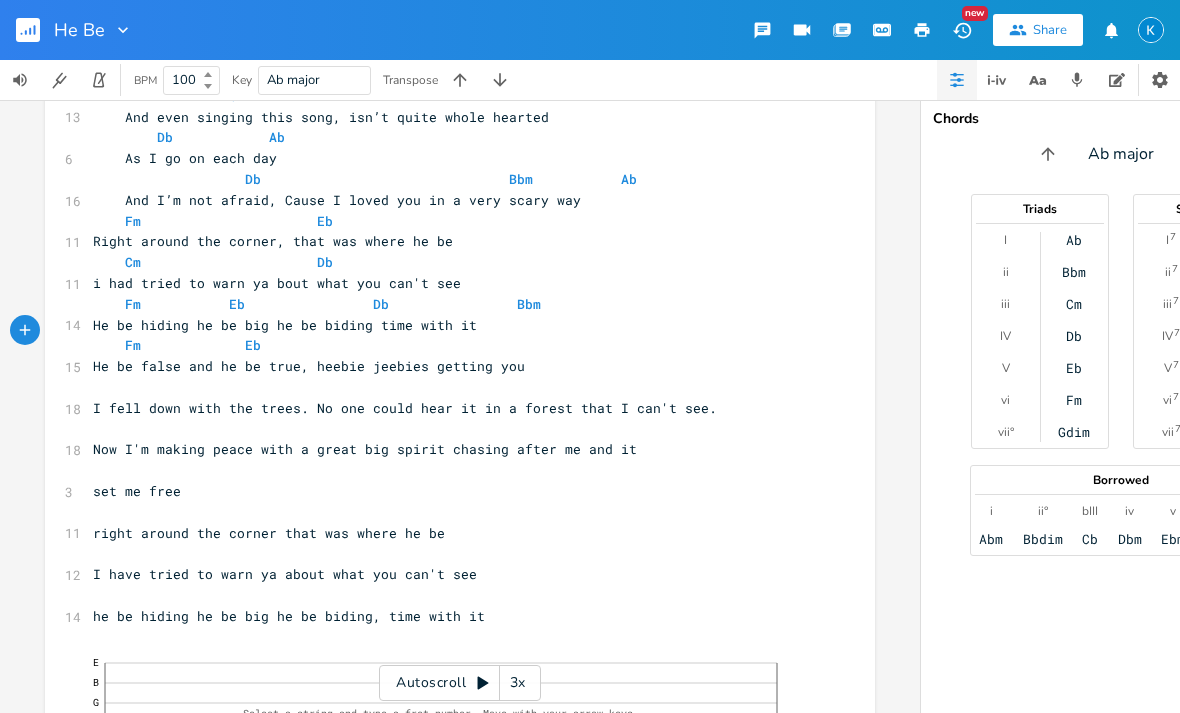 click at bounding box center [500, 80] 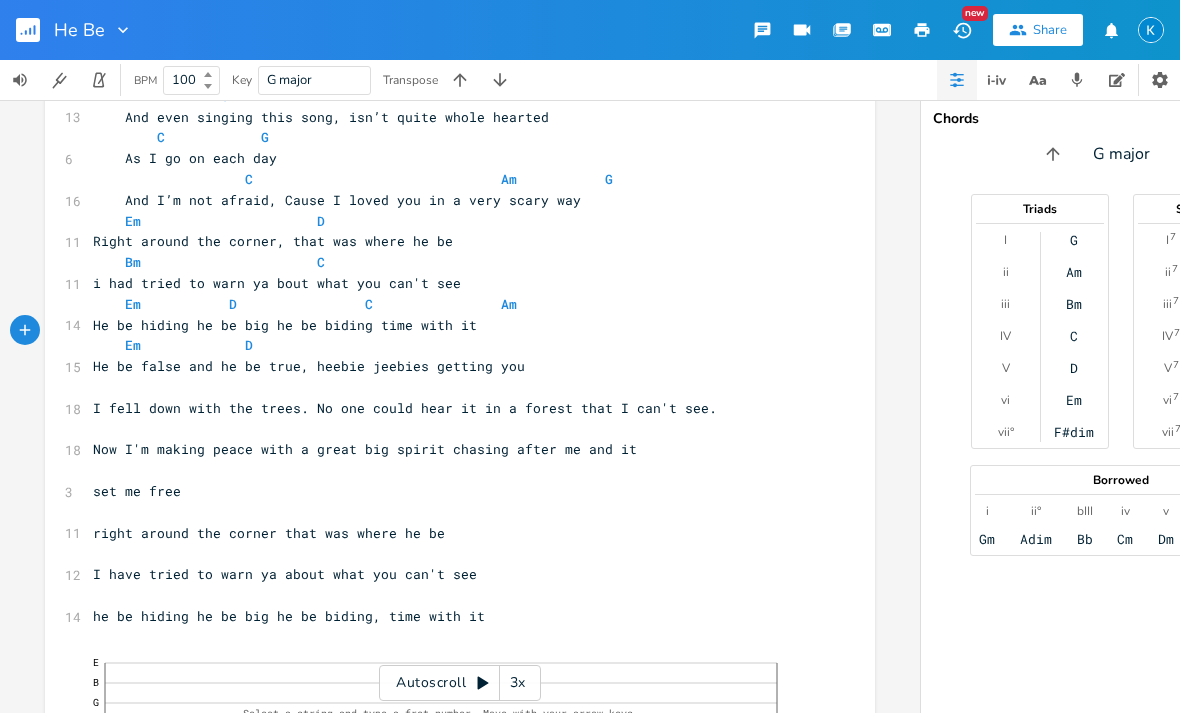 click 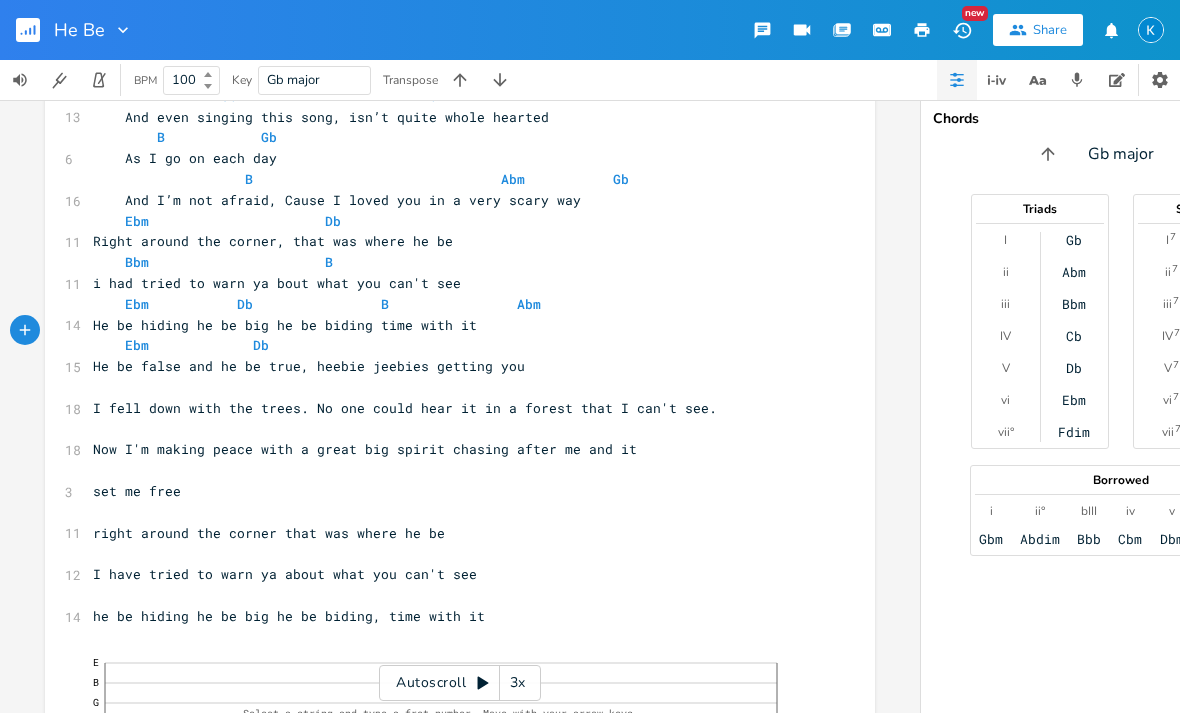 click 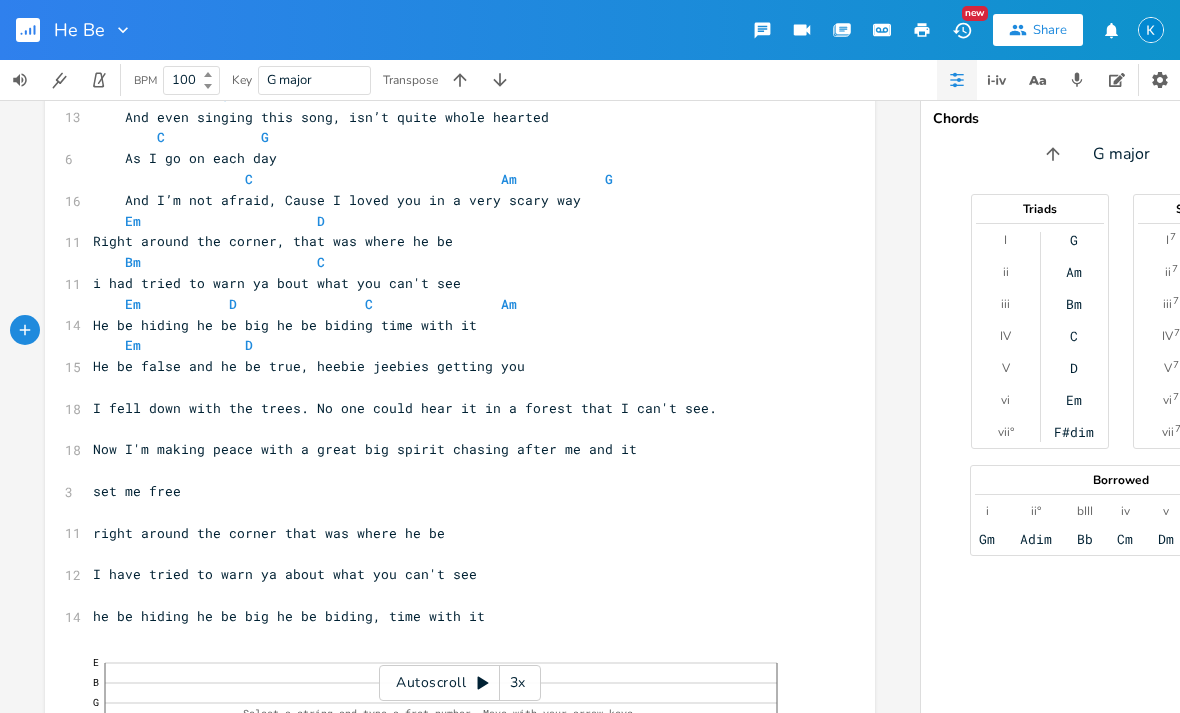 click 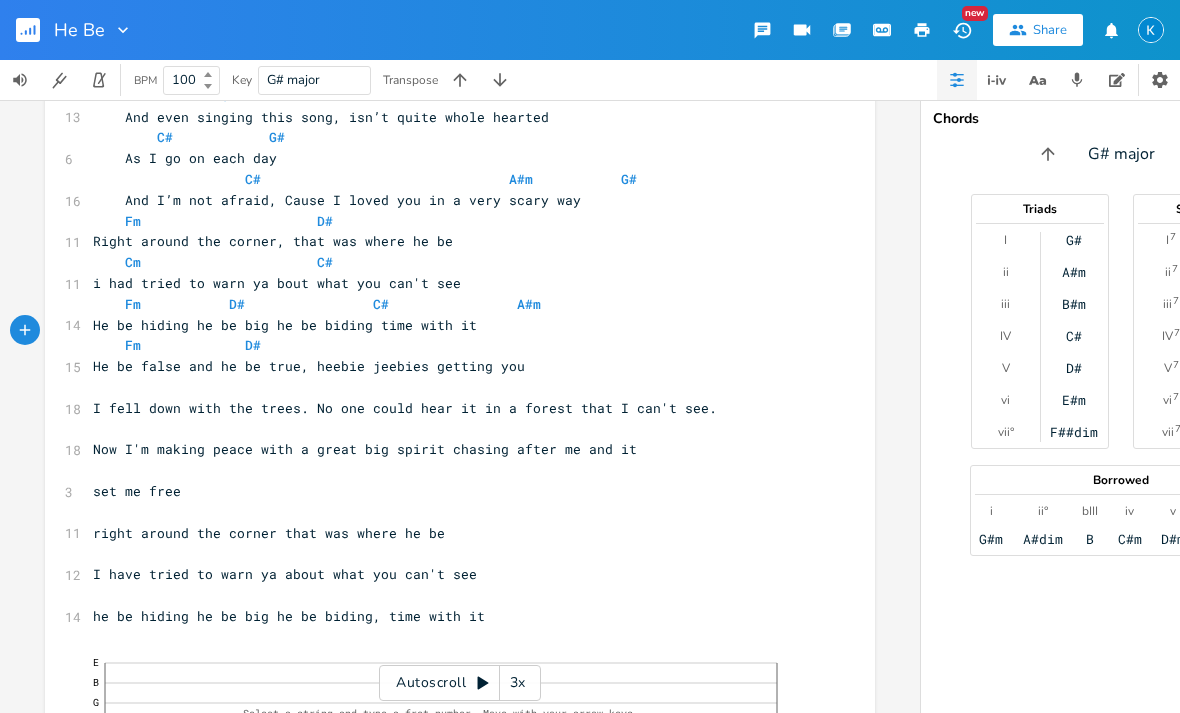 click 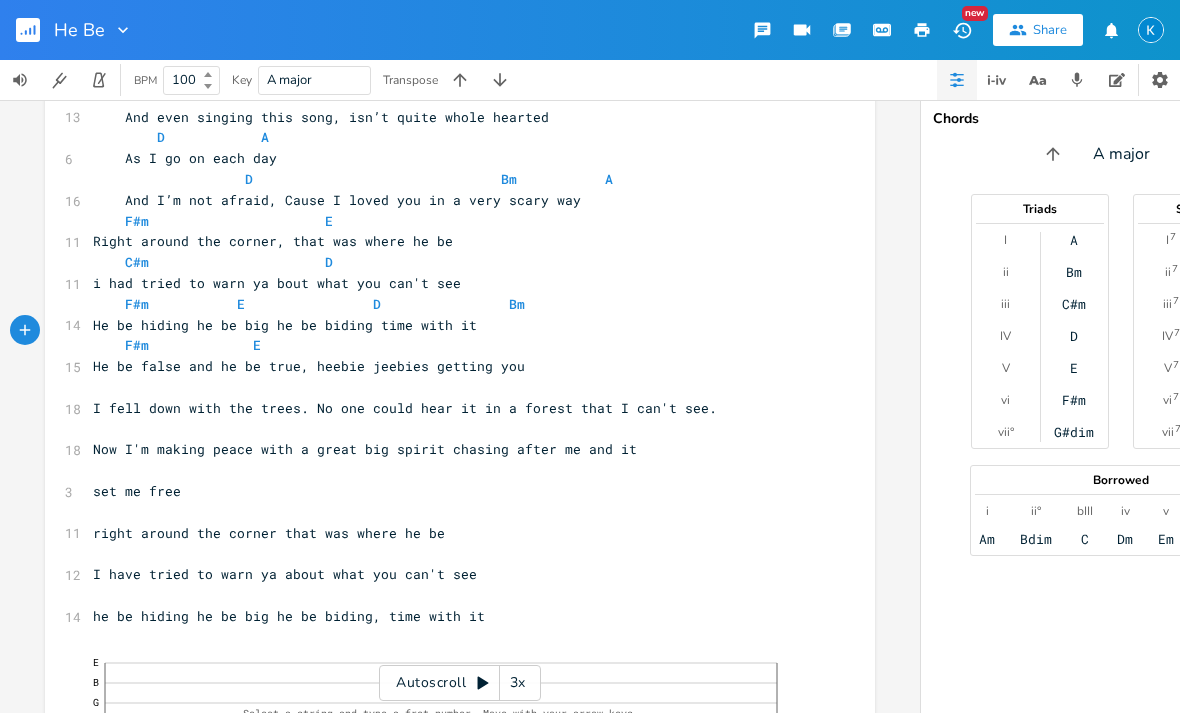 click 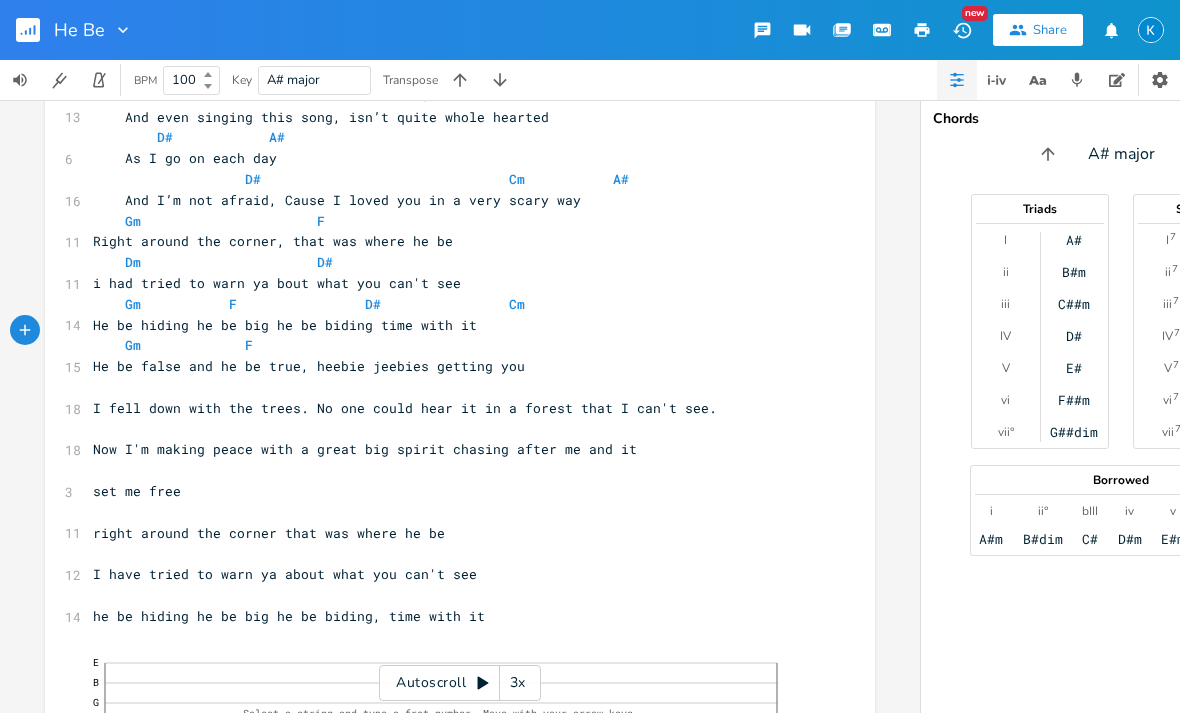 click 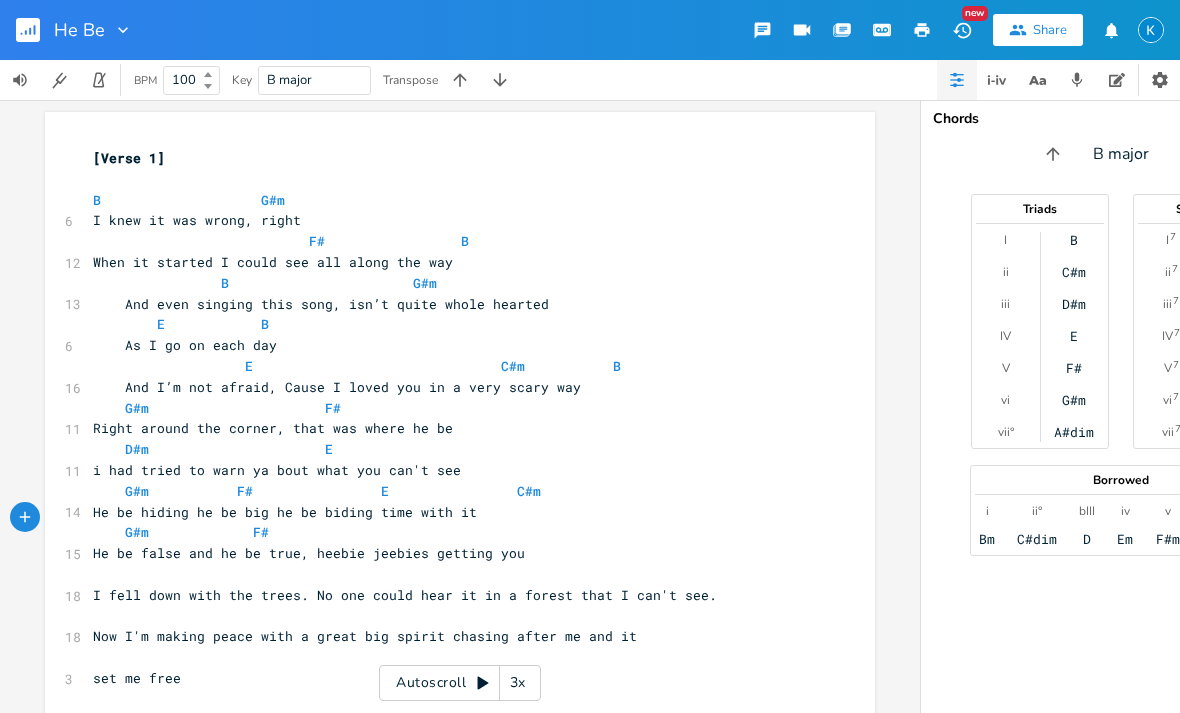 scroll, scrollTop: 0, scrollLeft: 0, axis: both 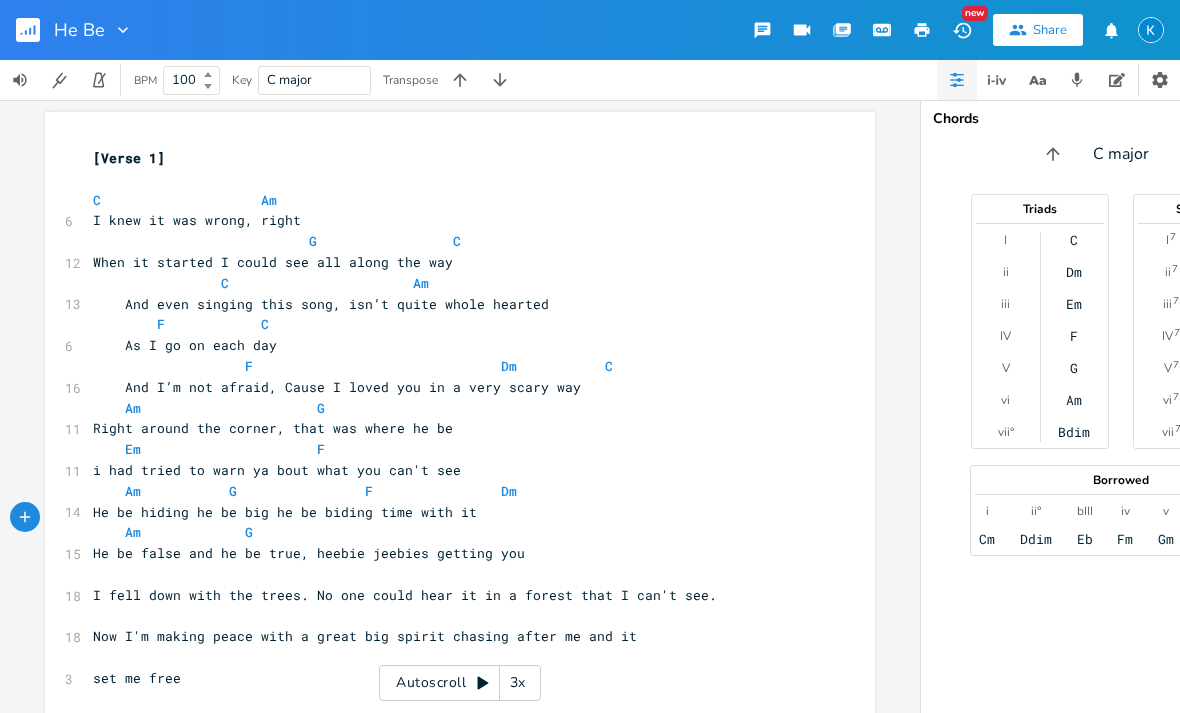 click on "Am" at bounding box center [1074, 400] 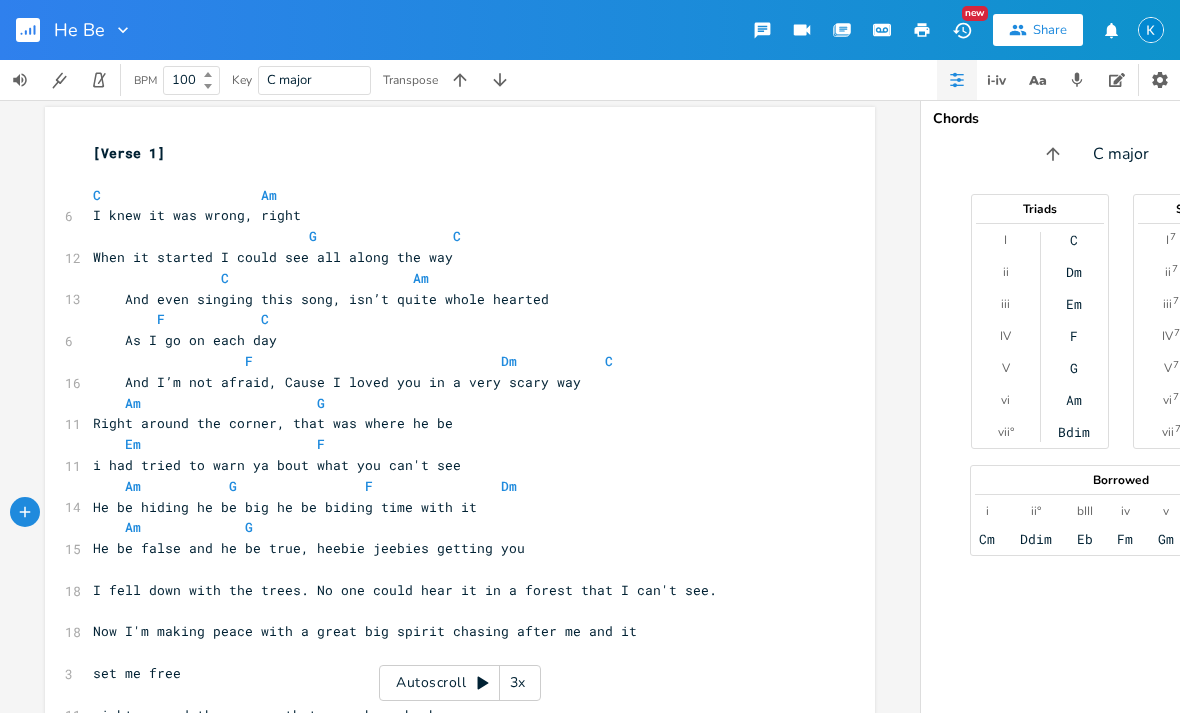 scroll, scrollTop: 0, scrollLeft: 0, axis: both 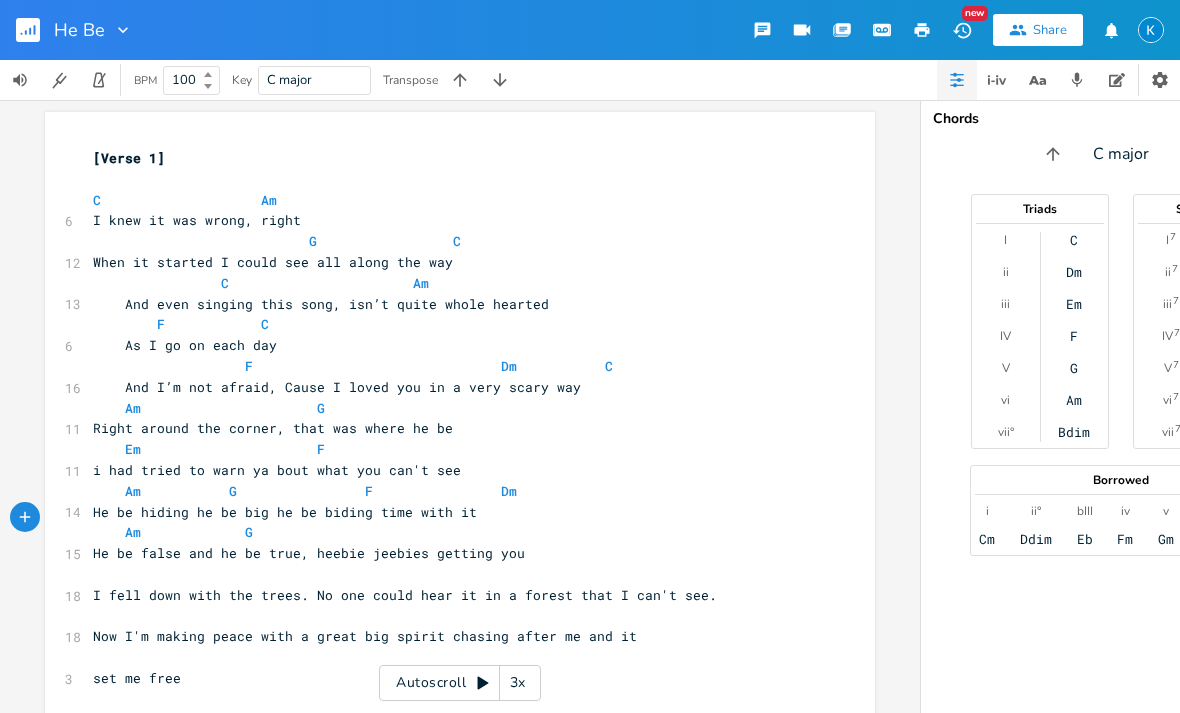 click 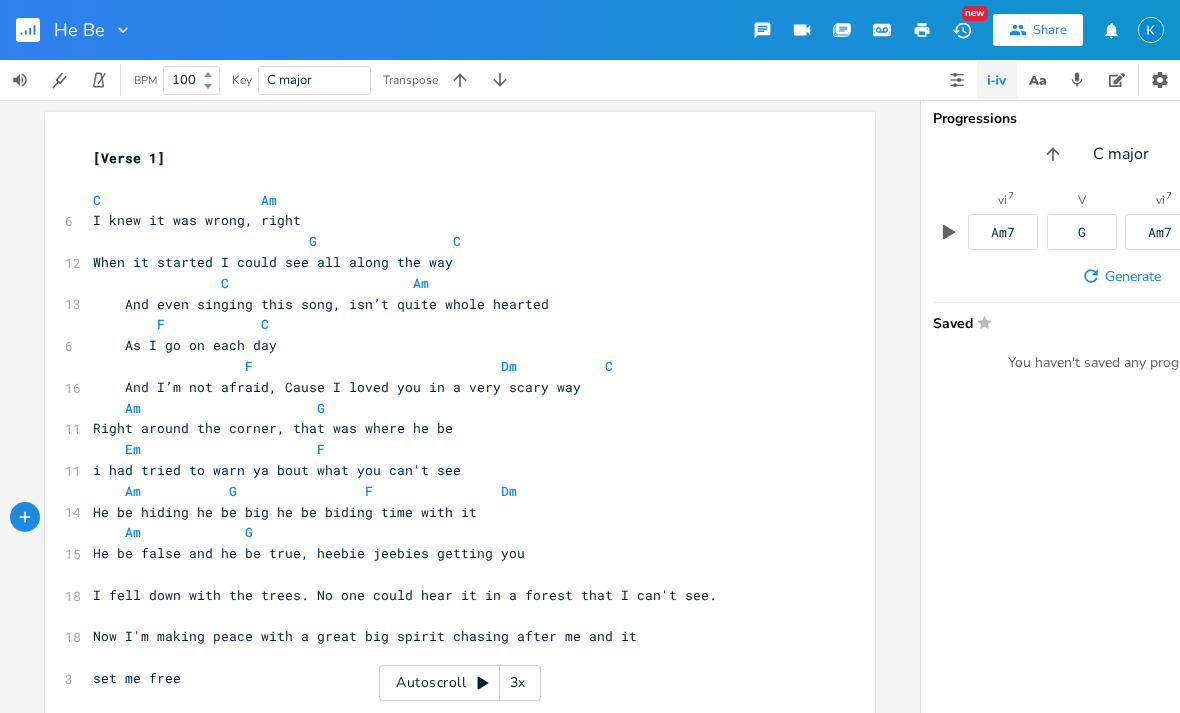 click 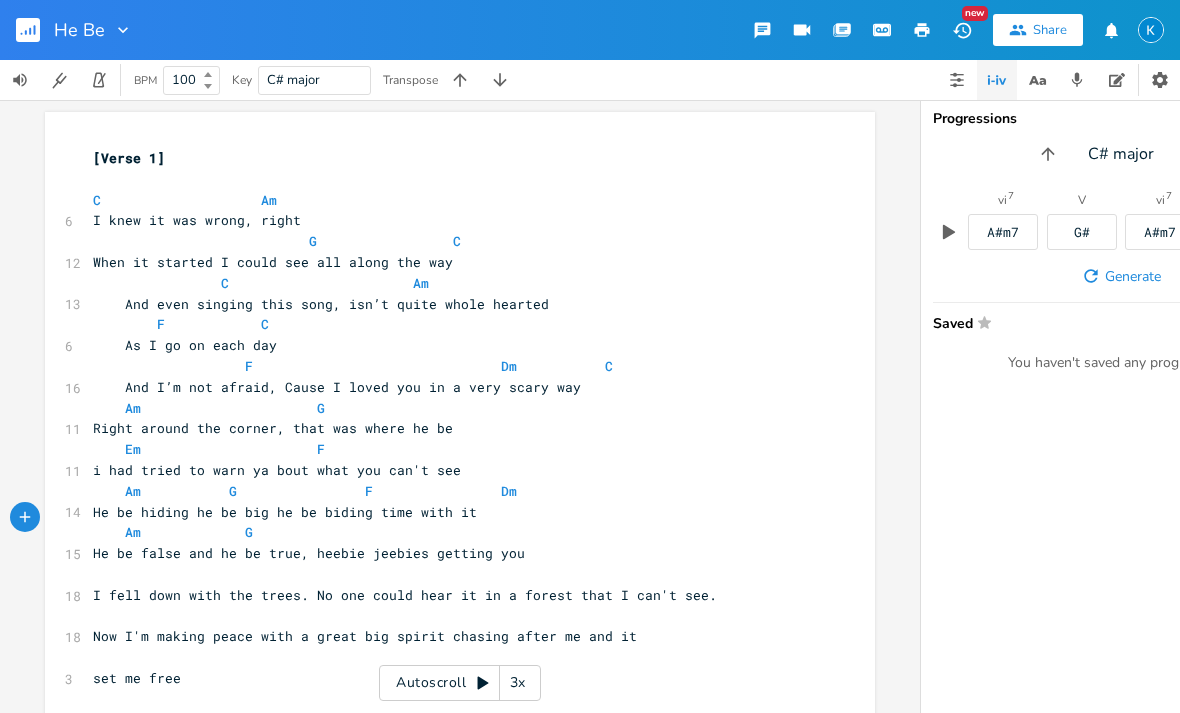 click 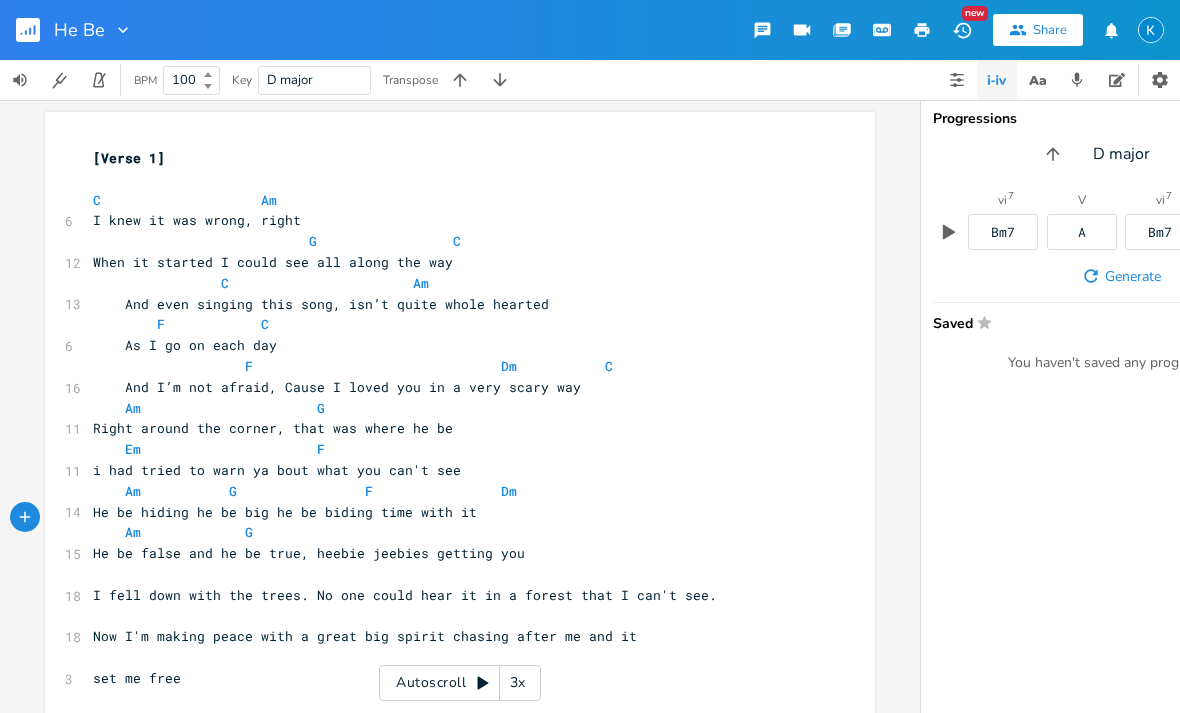 click 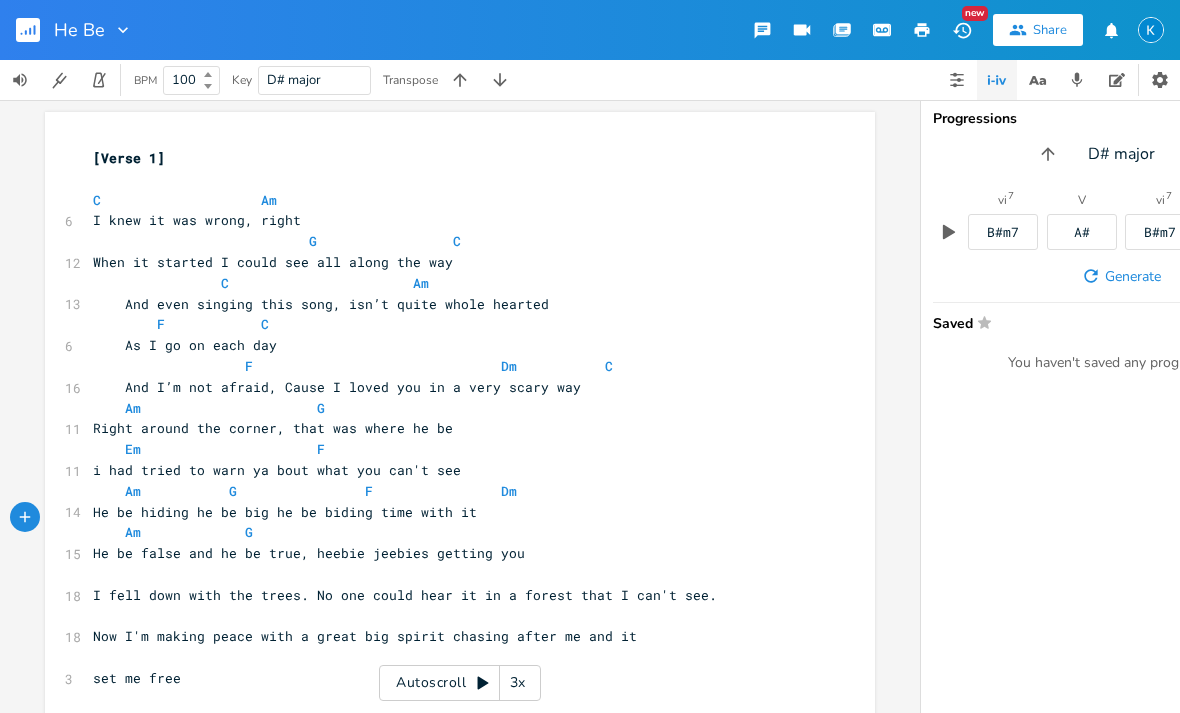 scroll, scrollTop: 0, scrollLeft: -1, axis: horizontal 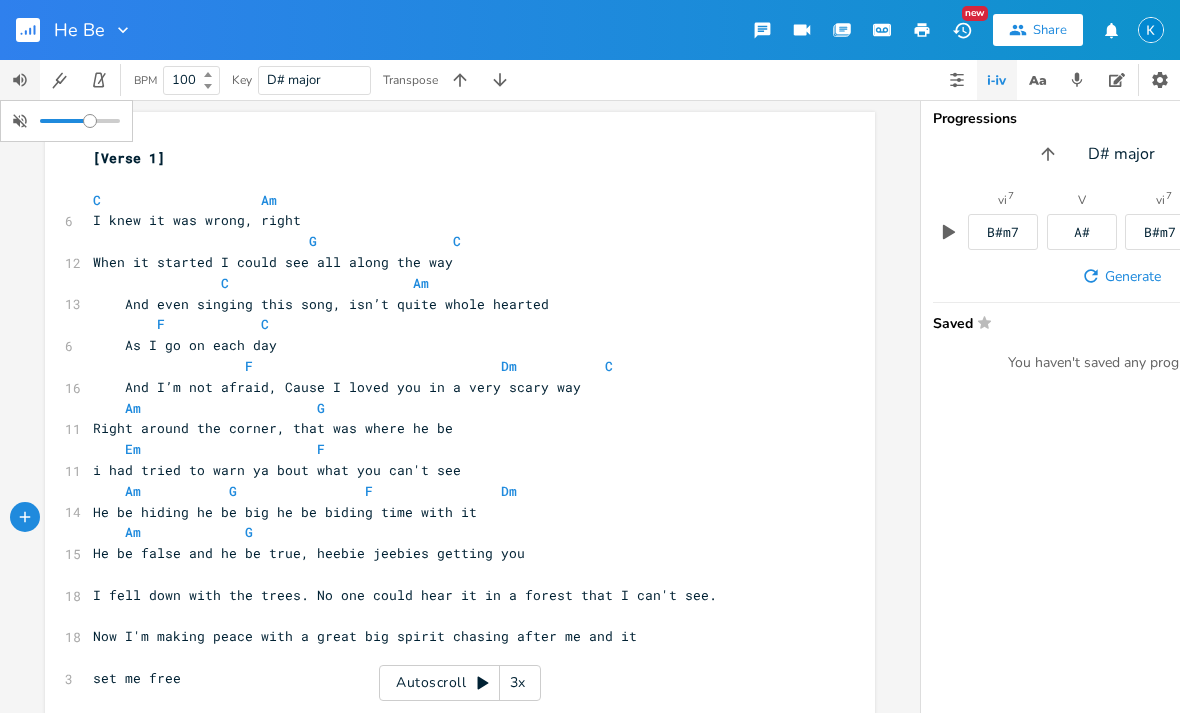 click 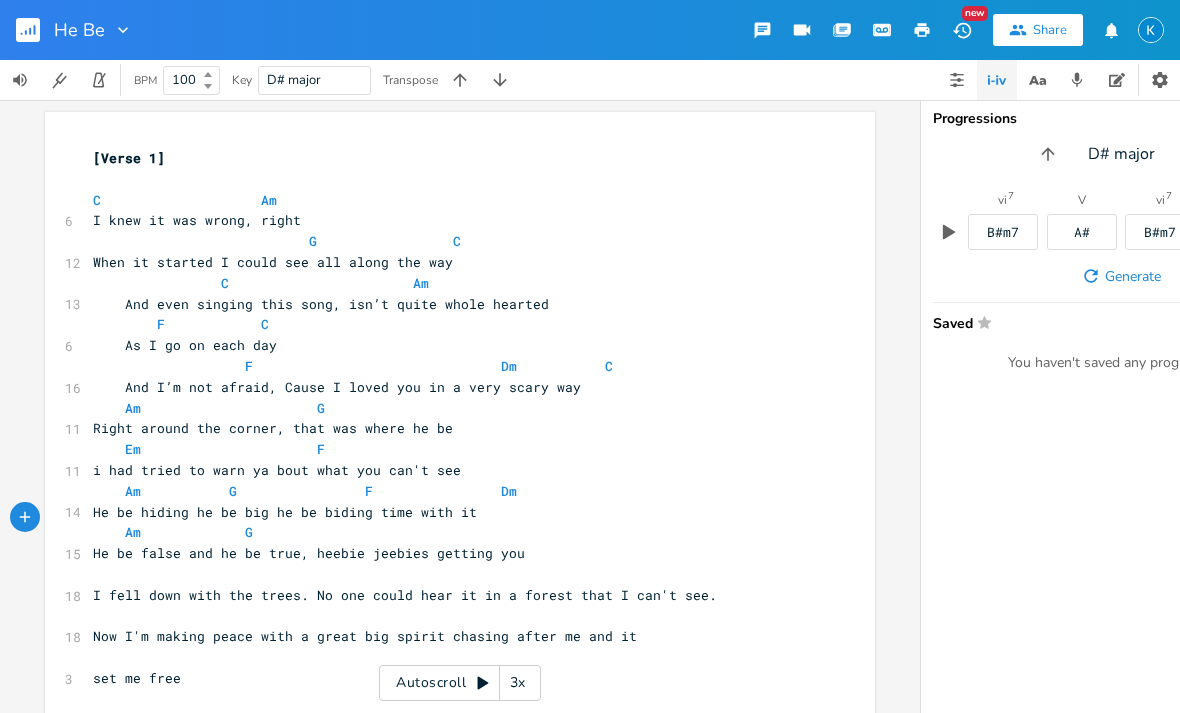 click on "C                      Am" at bounding box center [450, 200] 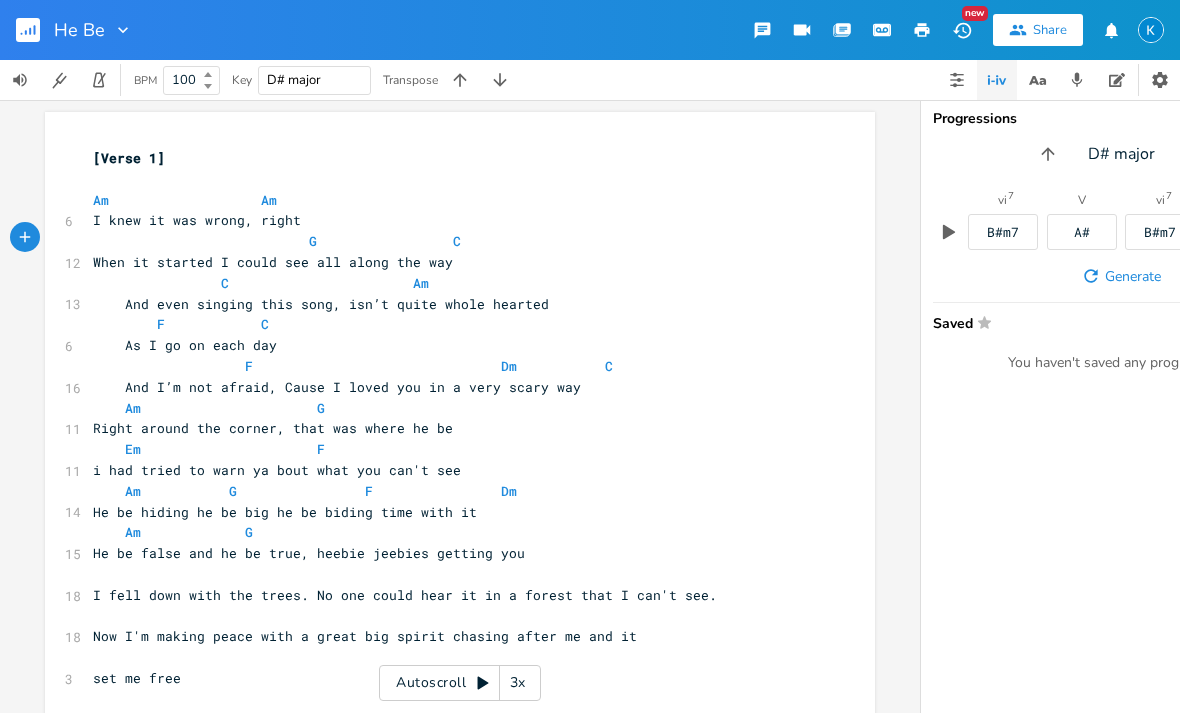 scroll, scrollTop: 0, scrollLeft: 1, axis: horizontal 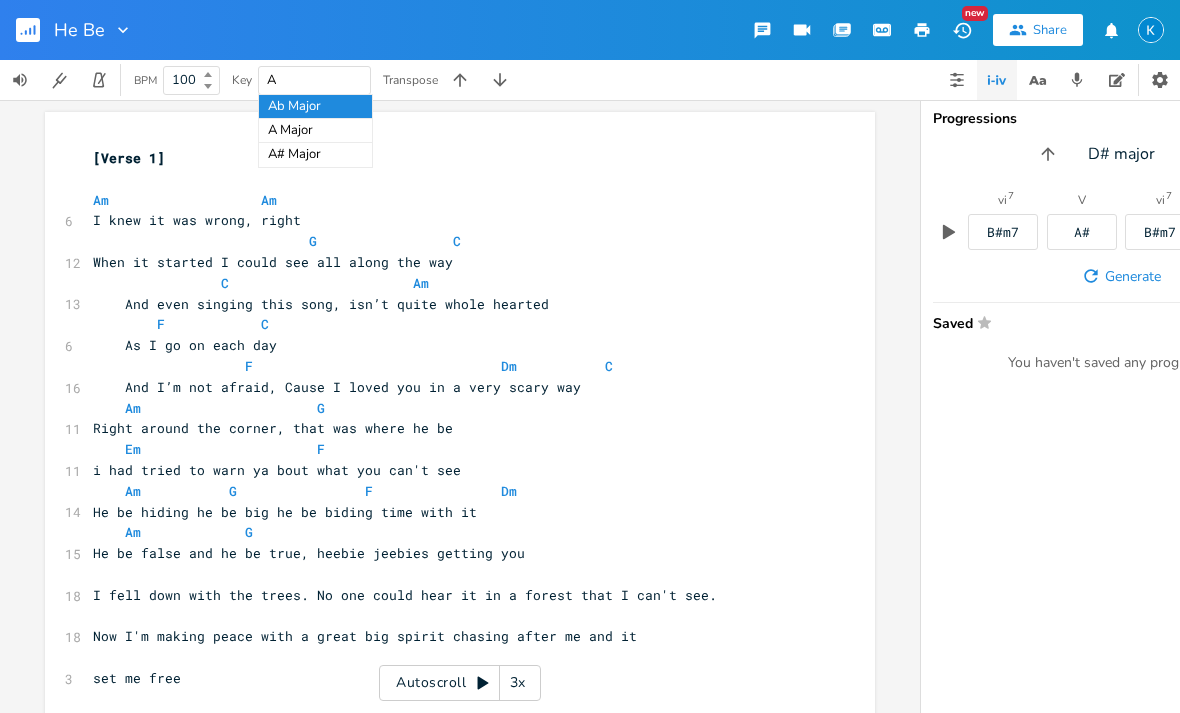 type on "Am" 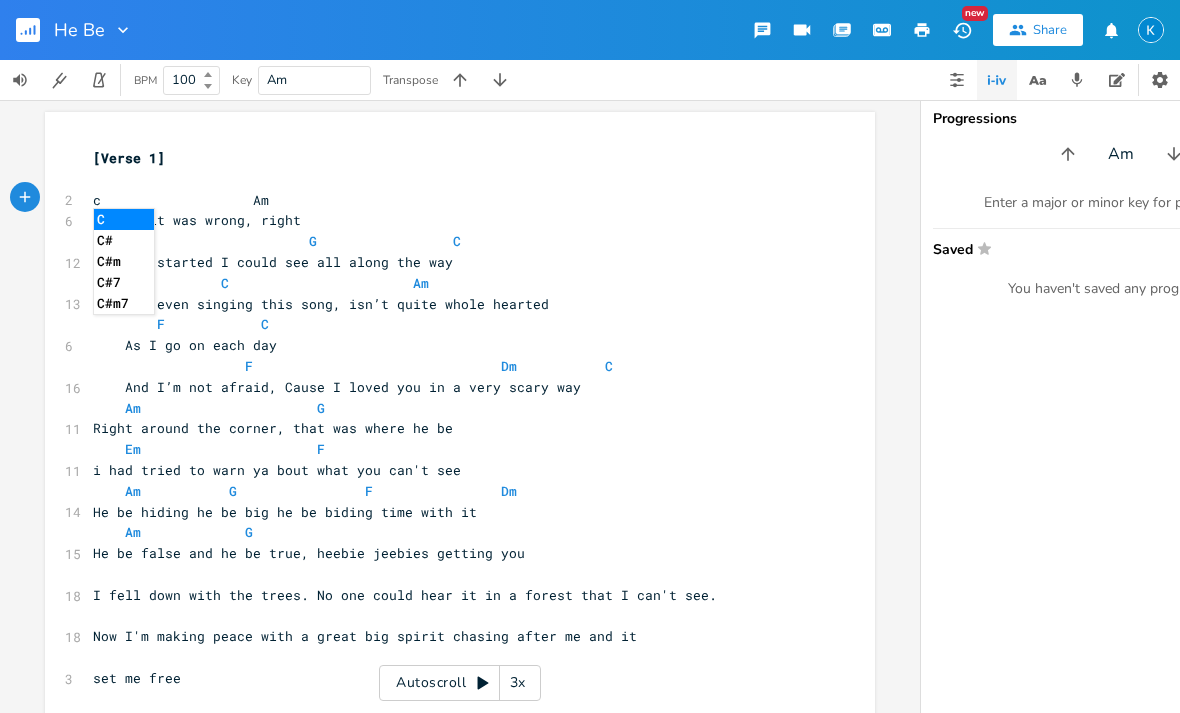 click on "C" at bounding box center (124, 219) 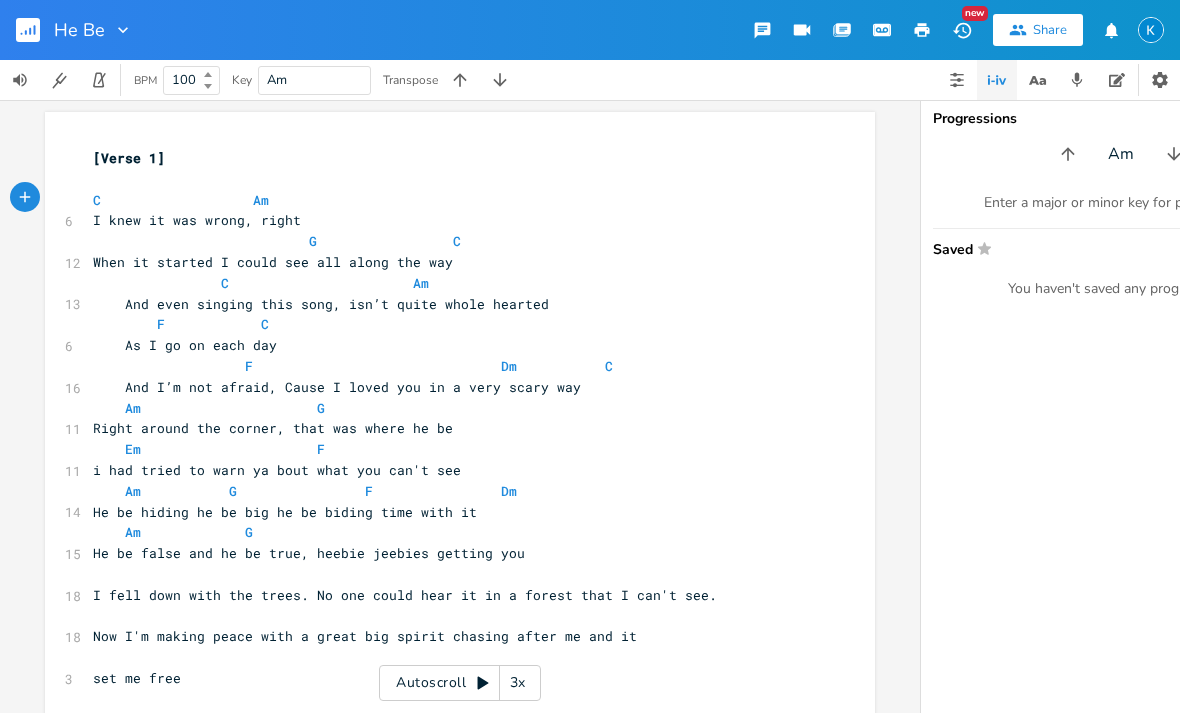 scroll, scrollTop: 0, scrollLeft: 0, axis: both 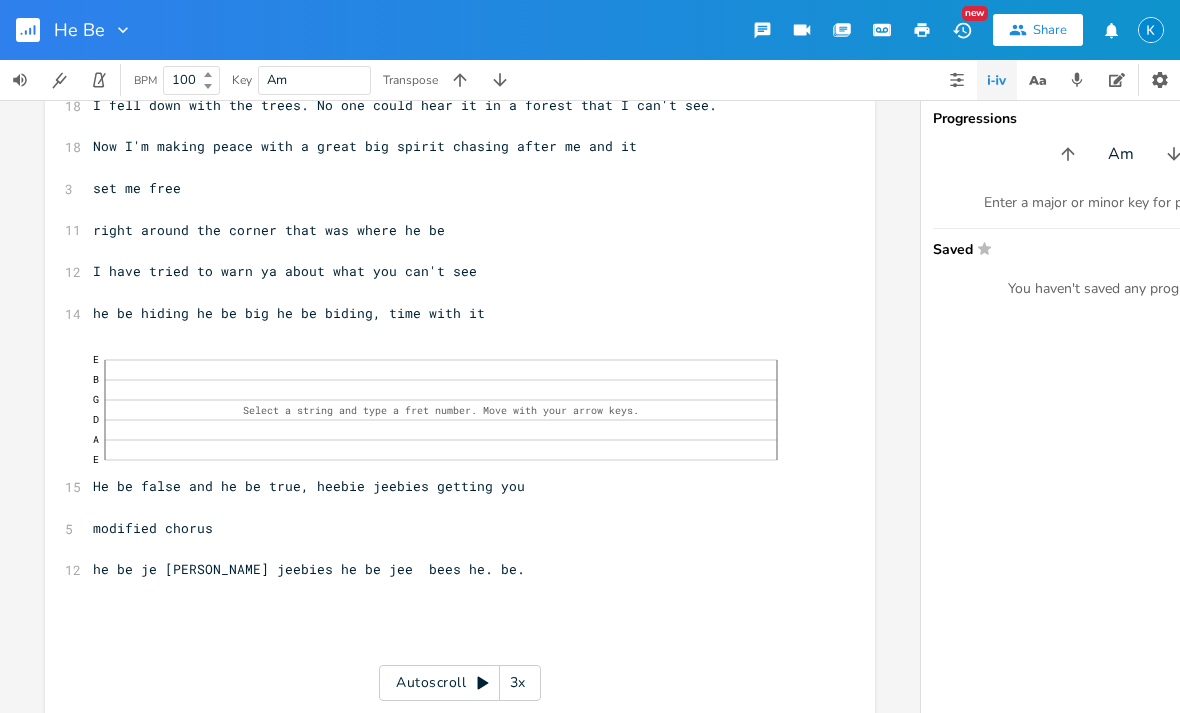 click 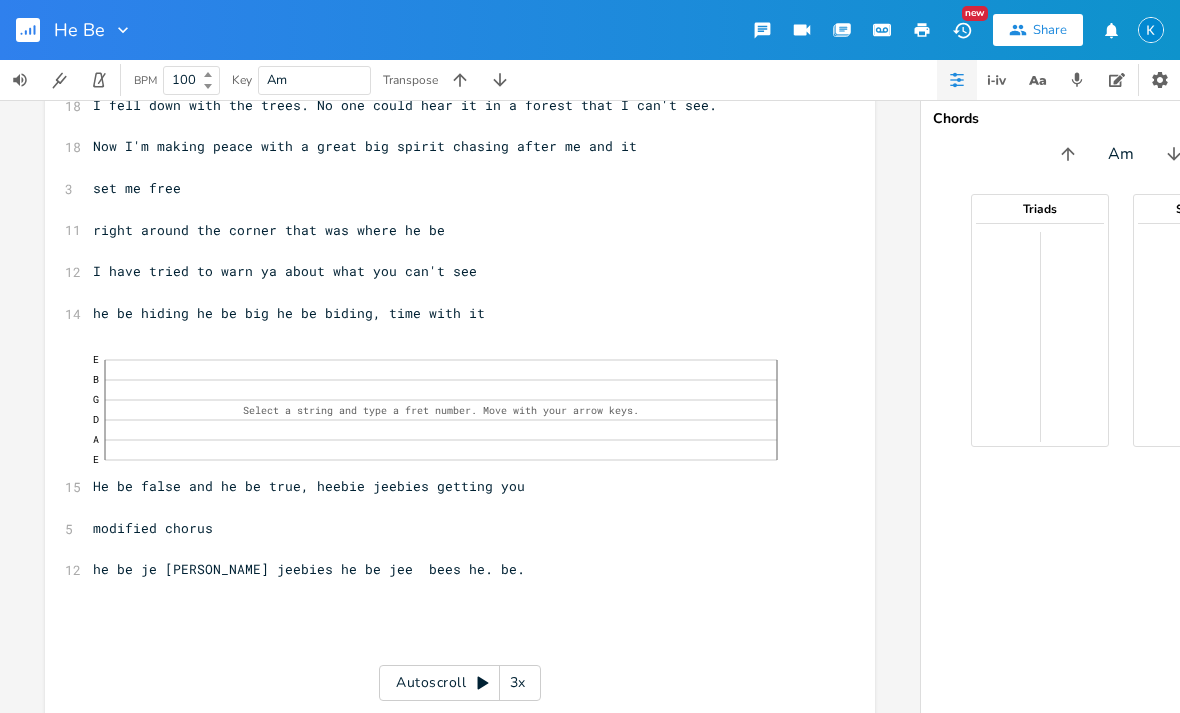 click 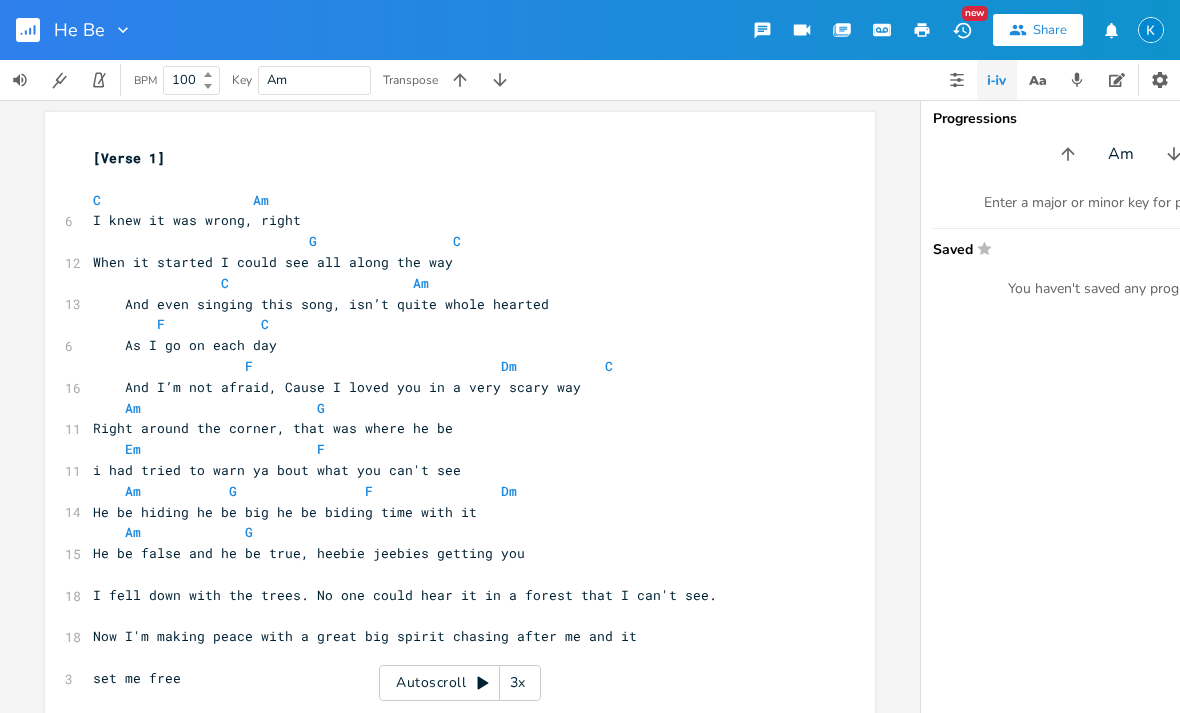 scroll, scrollTop: 0, scrollLeft: 0, axis: both 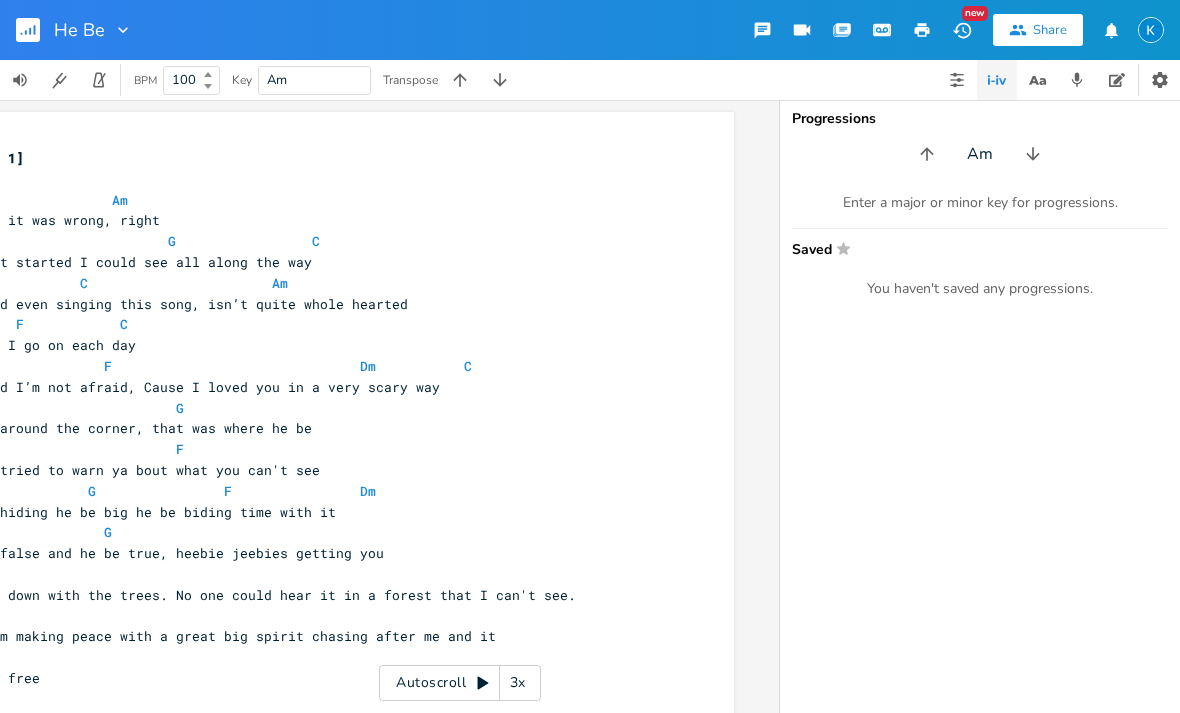 click 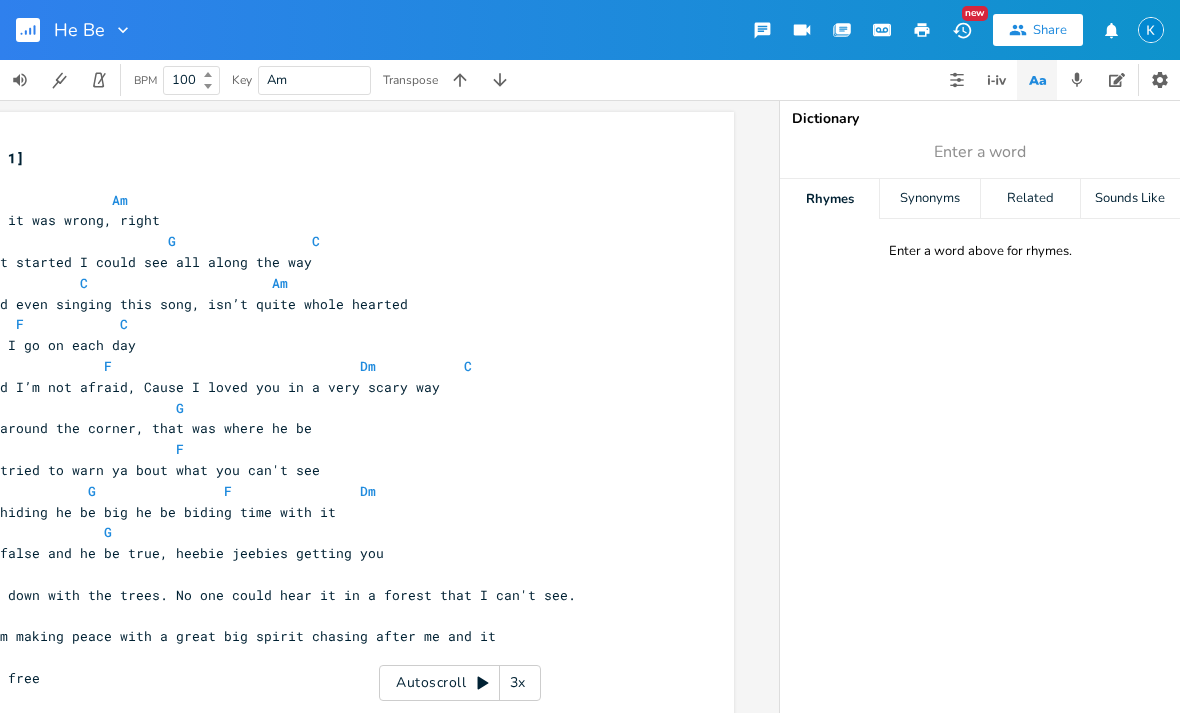 click 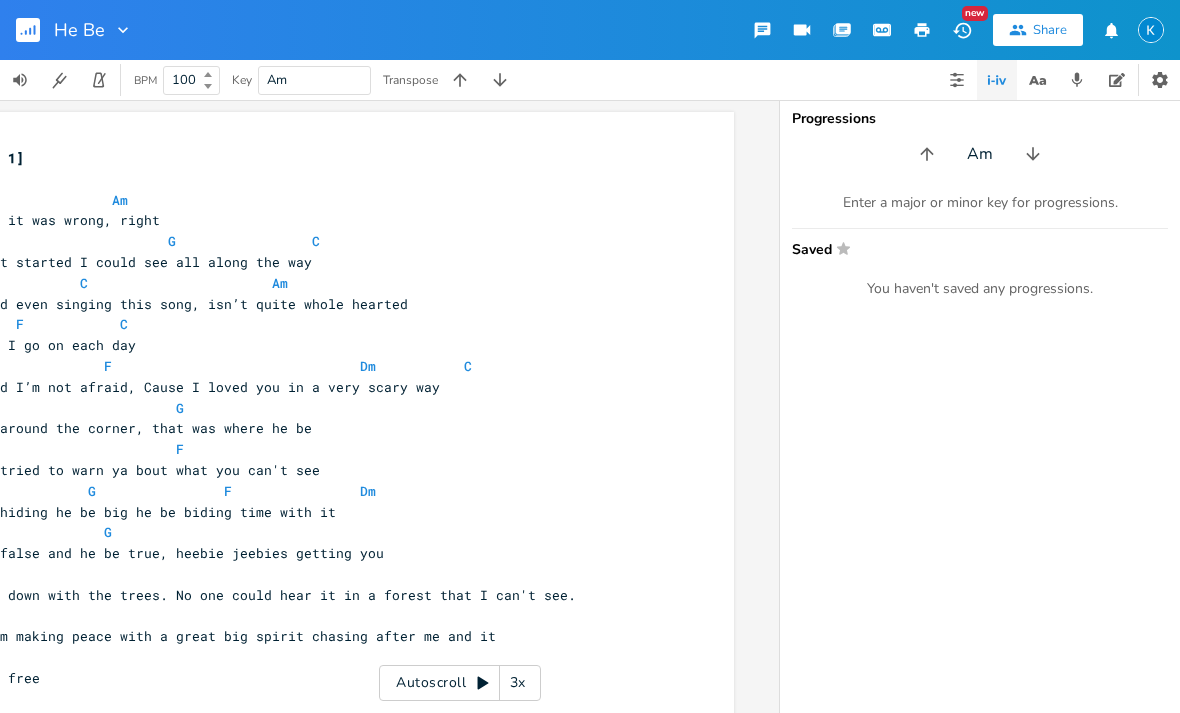 click 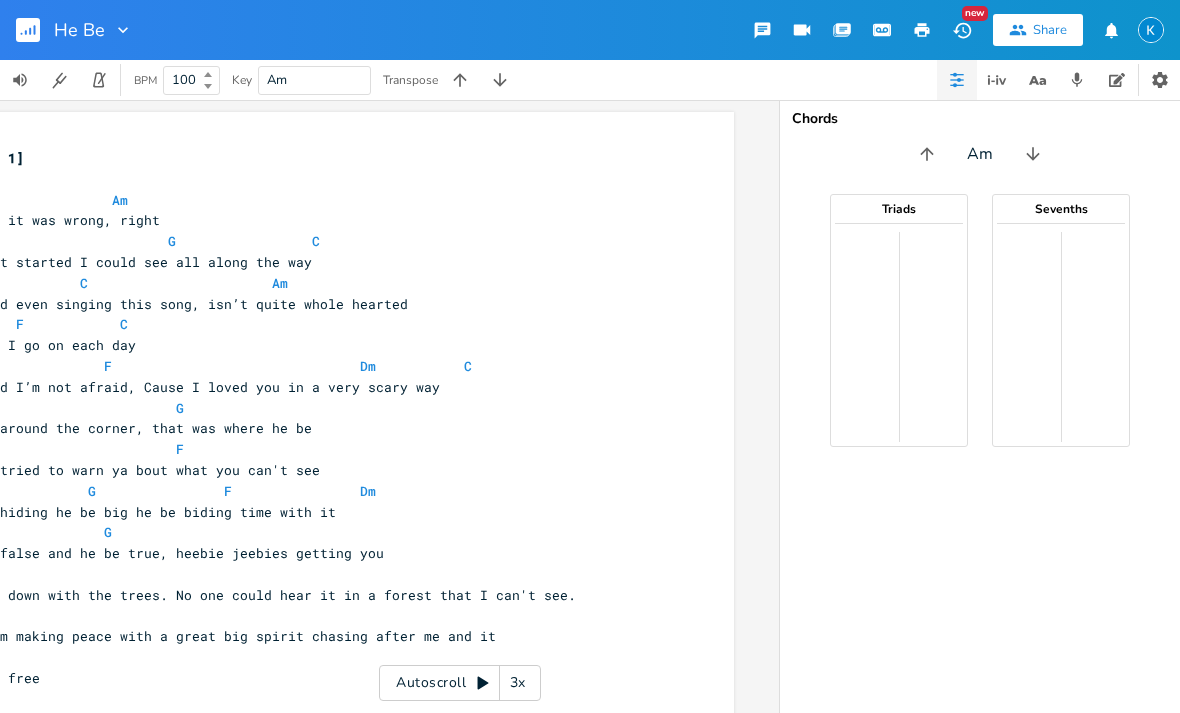 click on "Am" at bounding box center (314, 80) 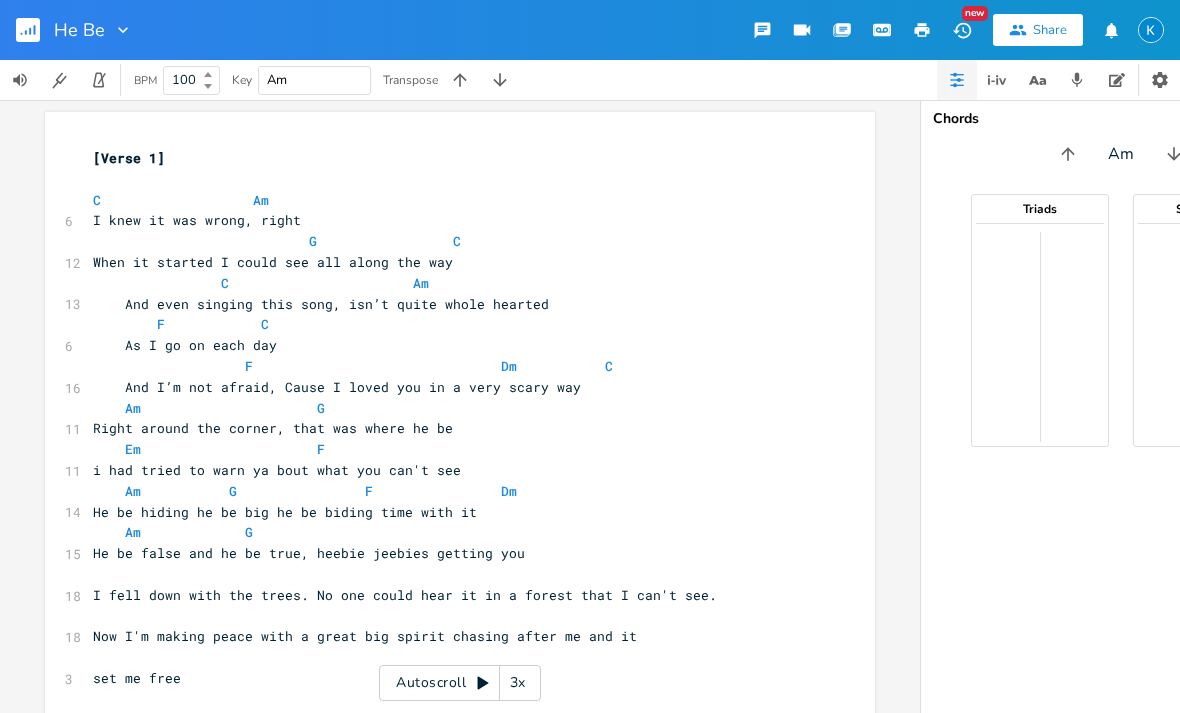 scroll, scrollTop: 0, scrollLeft: 0, axis: both 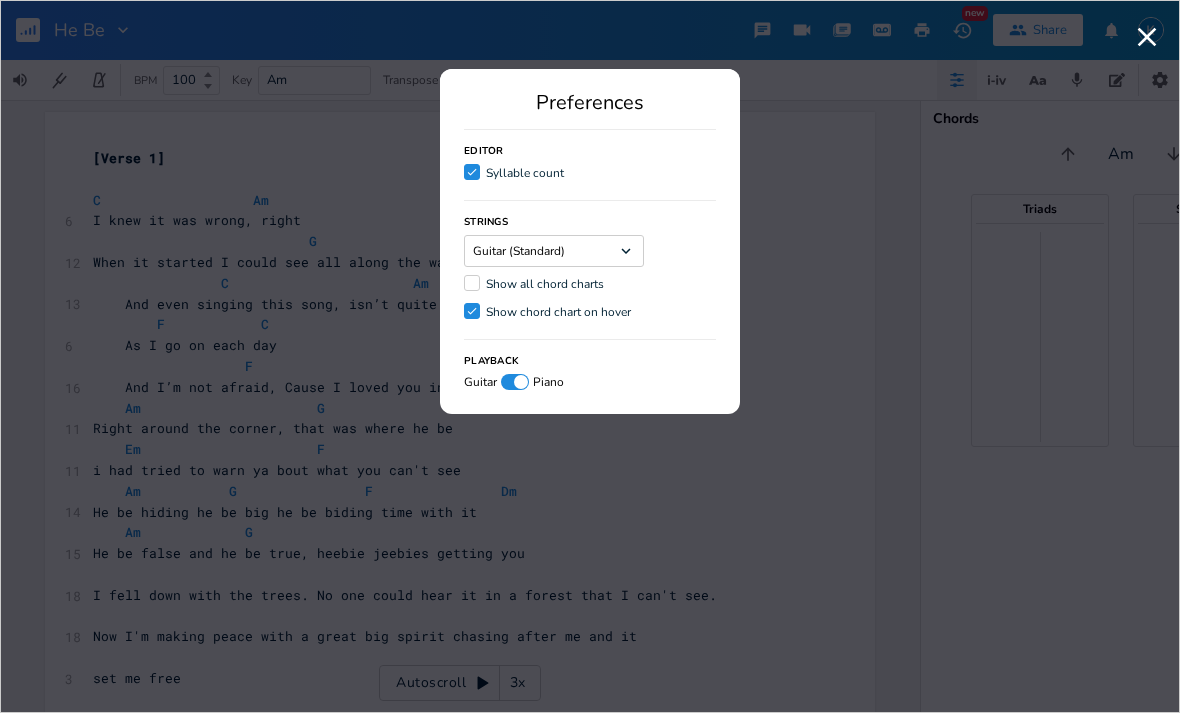 click at bounding box center [472, 283] 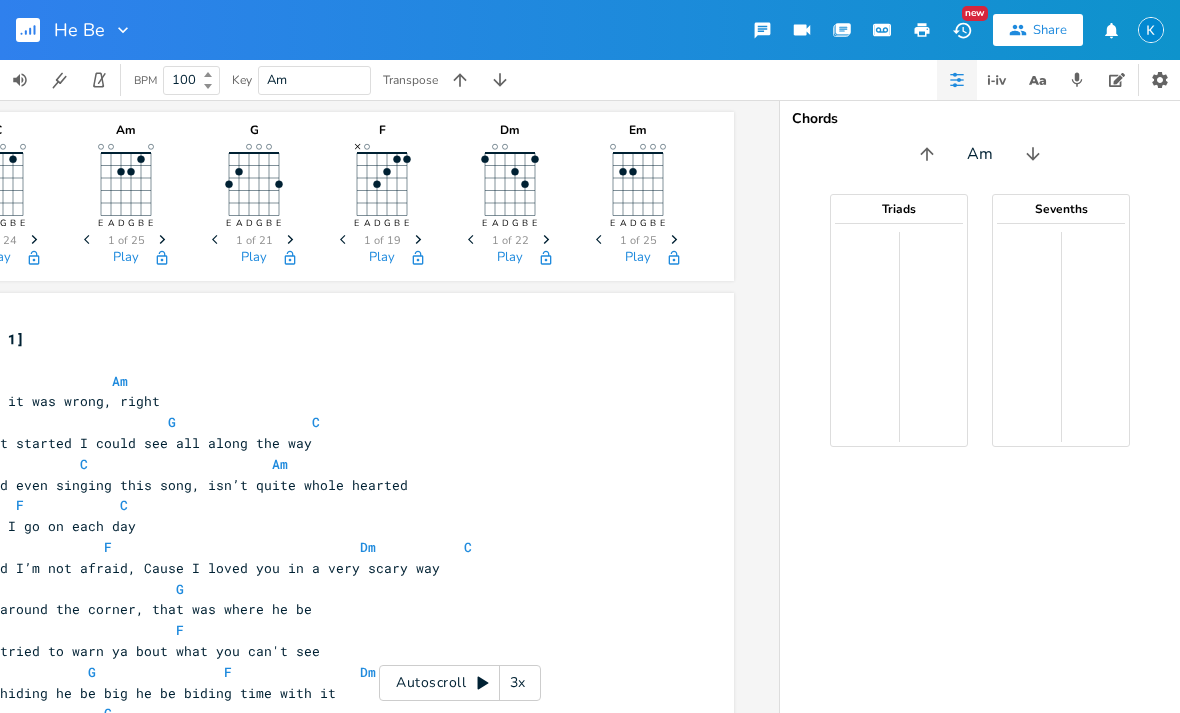 scroll, scrollTop: 0, scrollLeft: 141, axis: horizontal 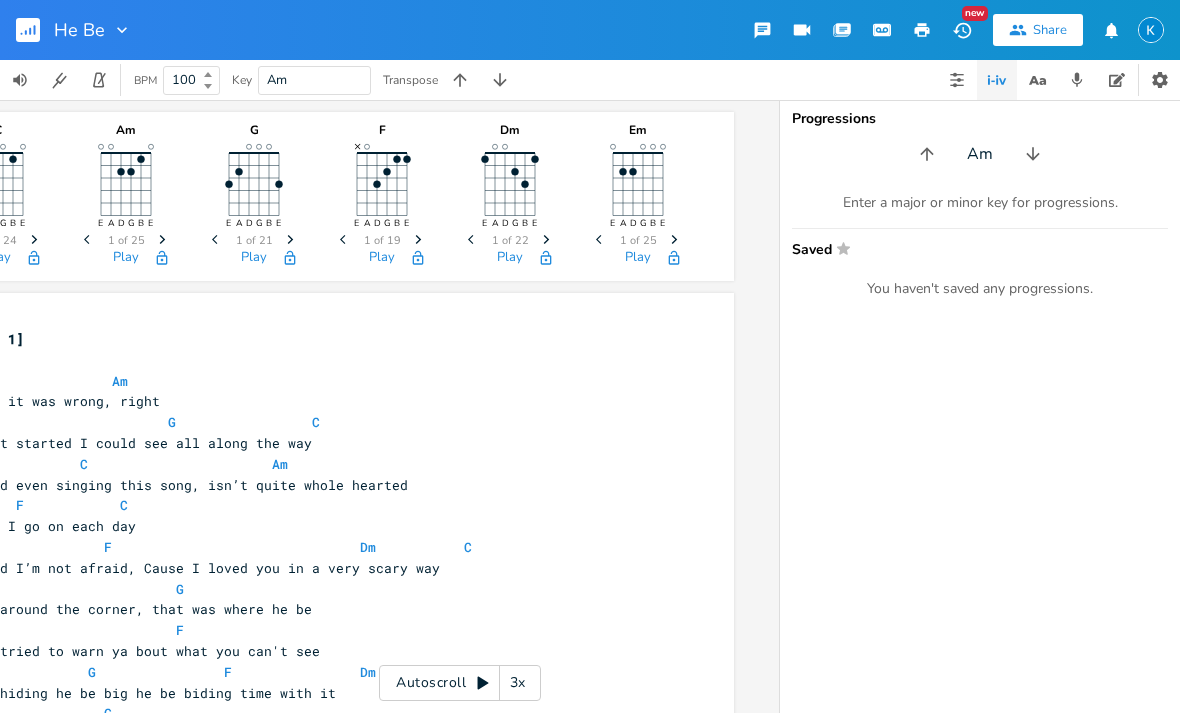 click 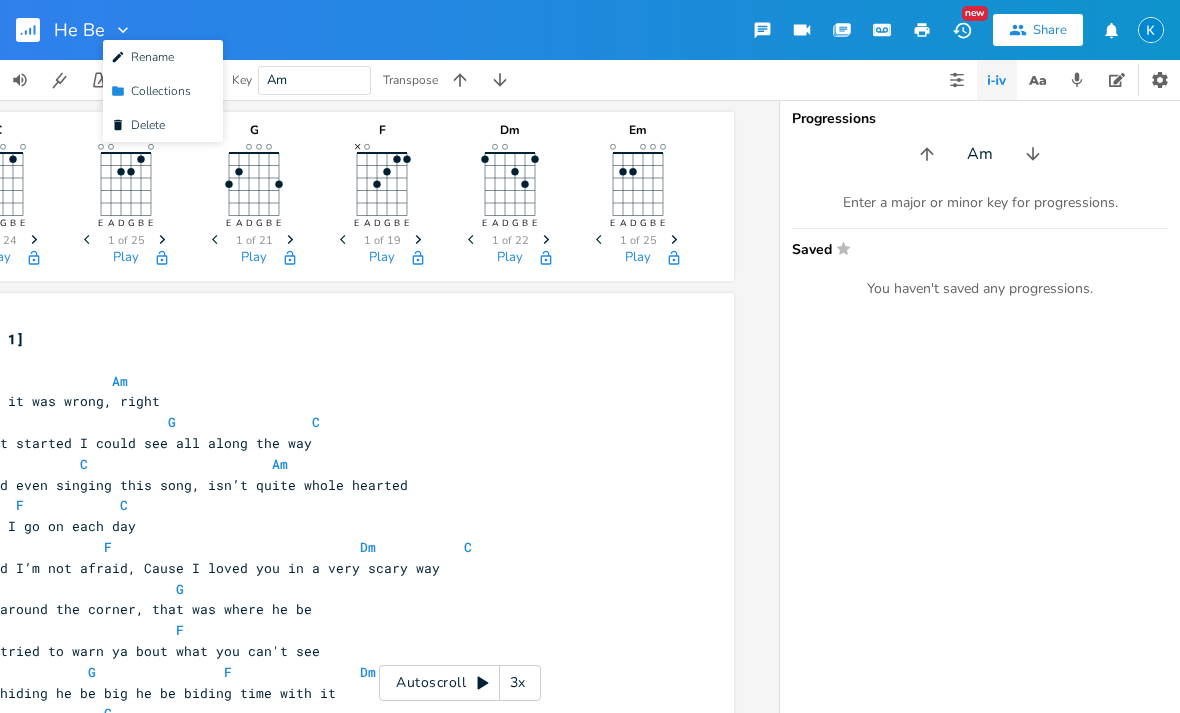 click on "Collection Collections" at bounding box center (151, 91) 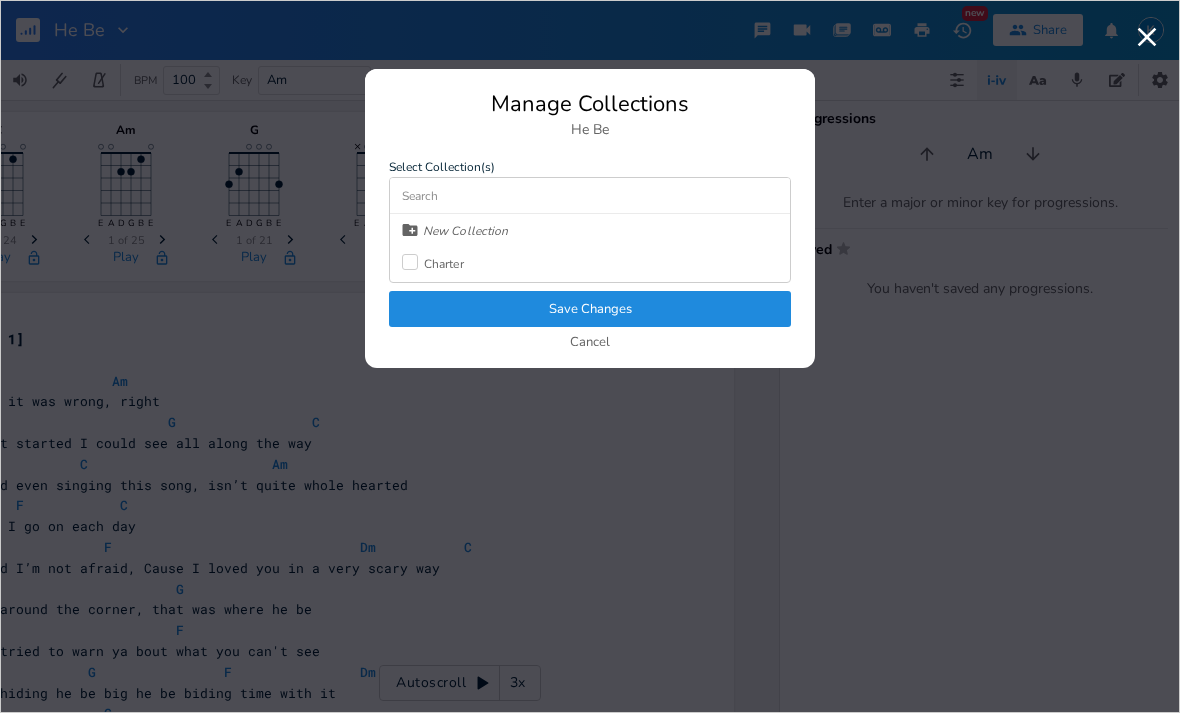 click on "Cancel" at bounding box center (590, 343) 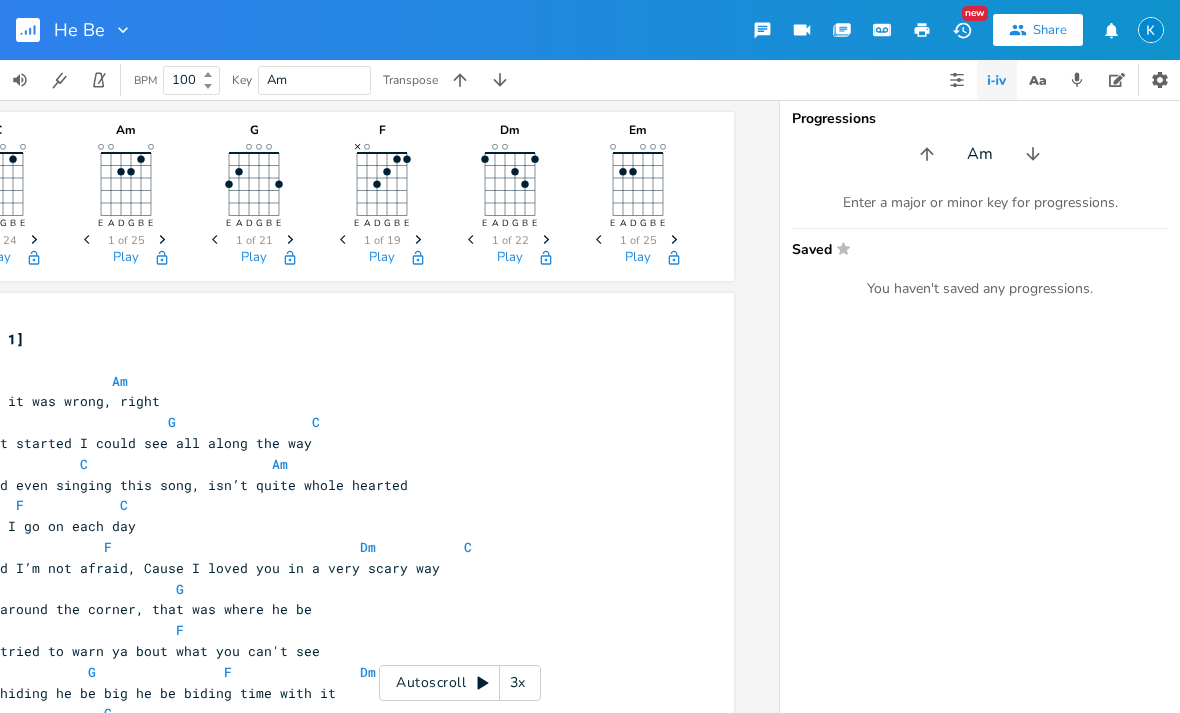 click 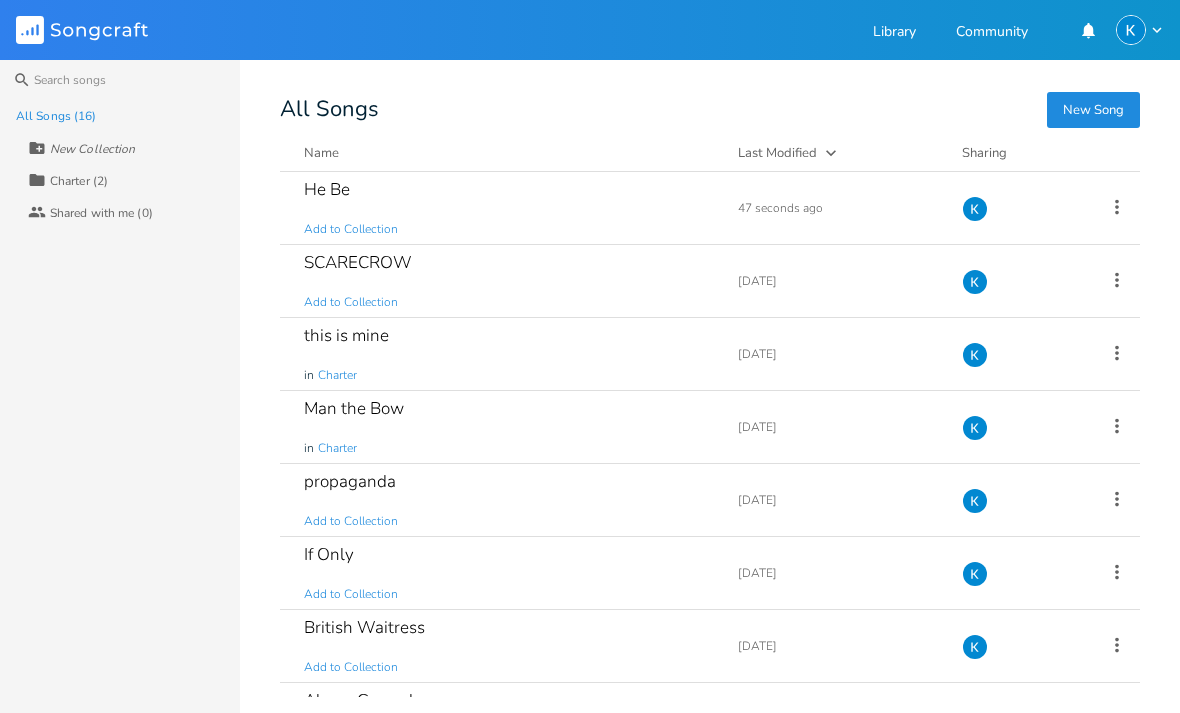 click on "SCARECROW Add to Collection" at bounding box center [509, 281] 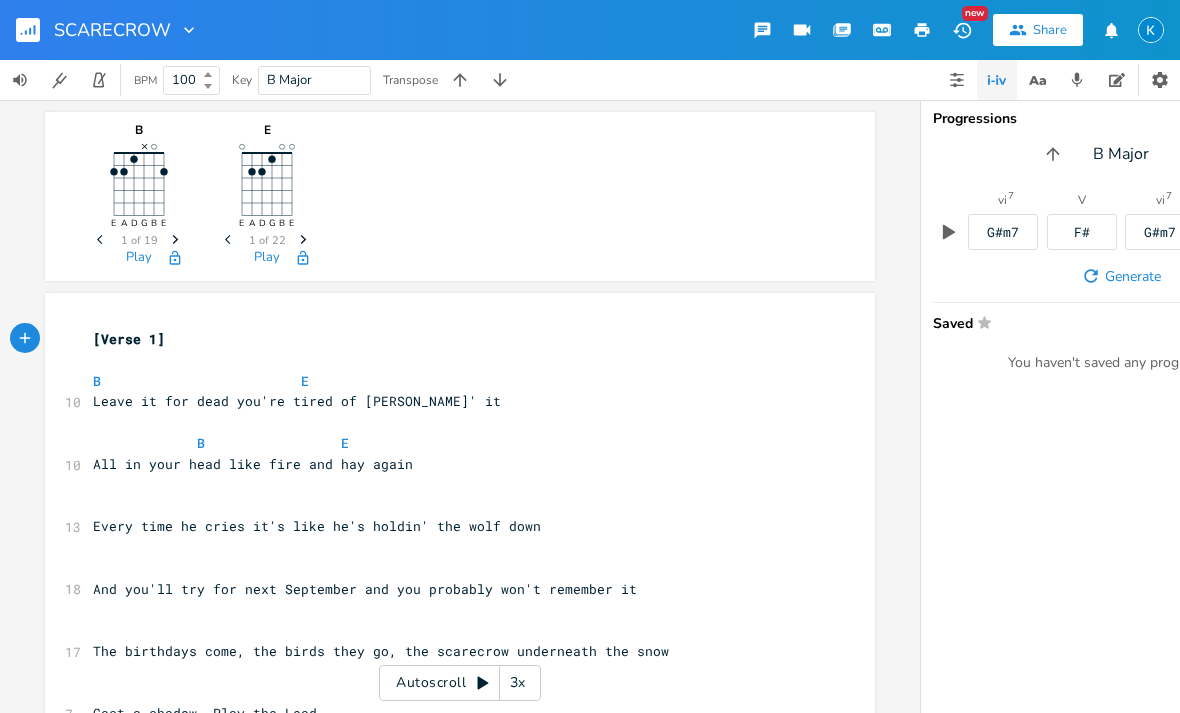 click at bounding box center (957, 80) 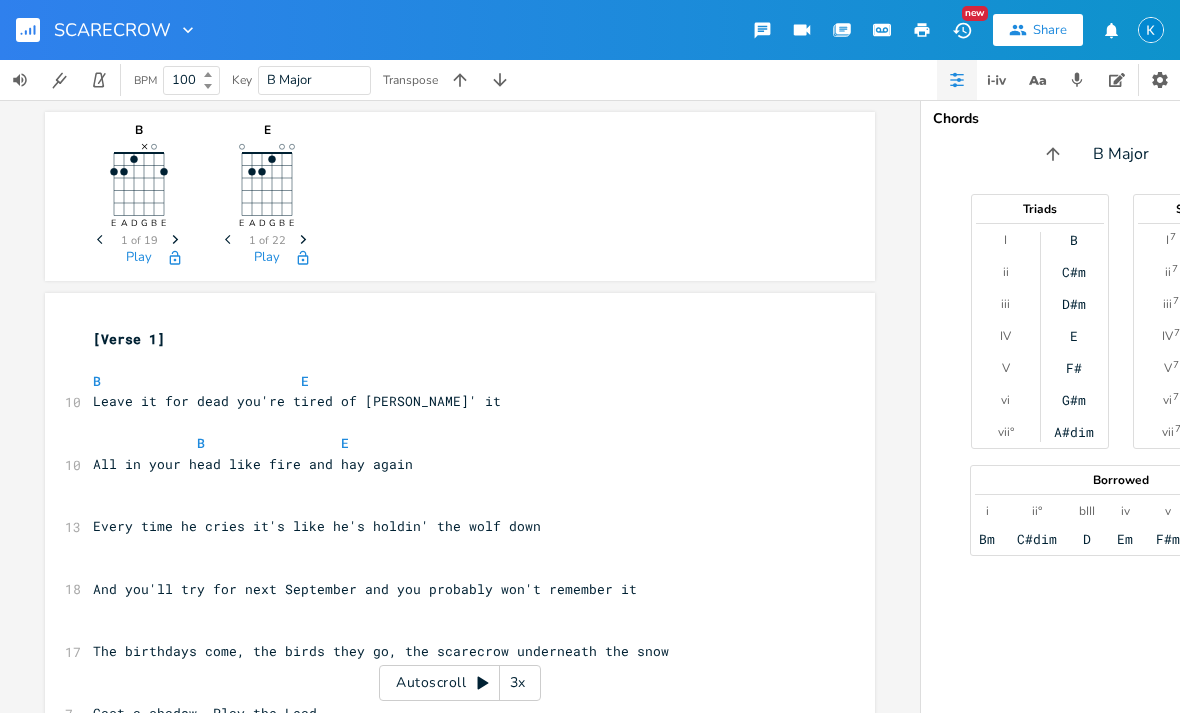 click 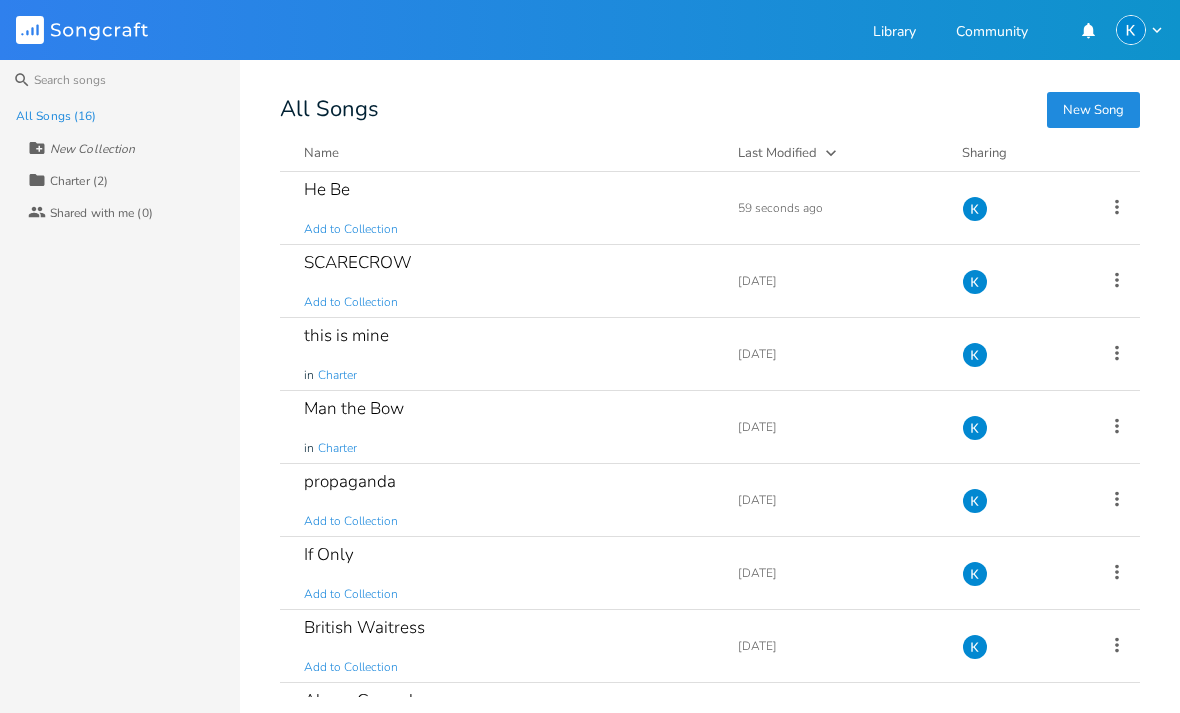 click on "He Be" at bounding box center [327, 189] 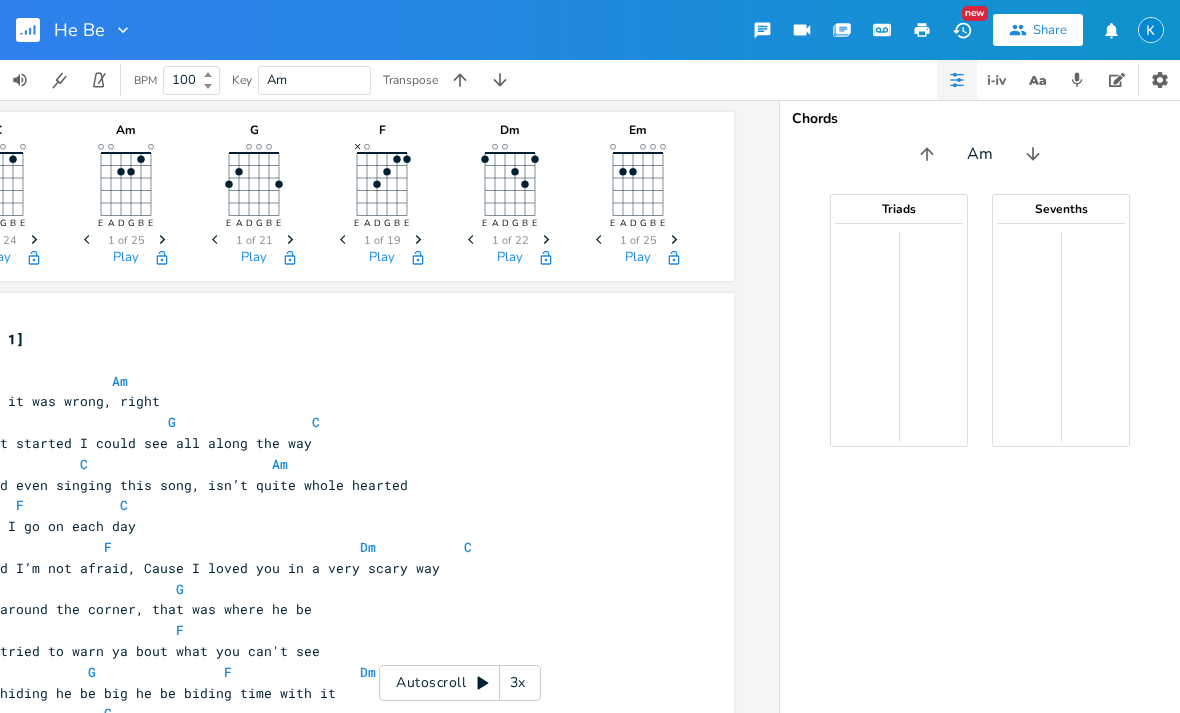 scroll, scrollTop: 0, scrollLeft: 141, axis: horizontal 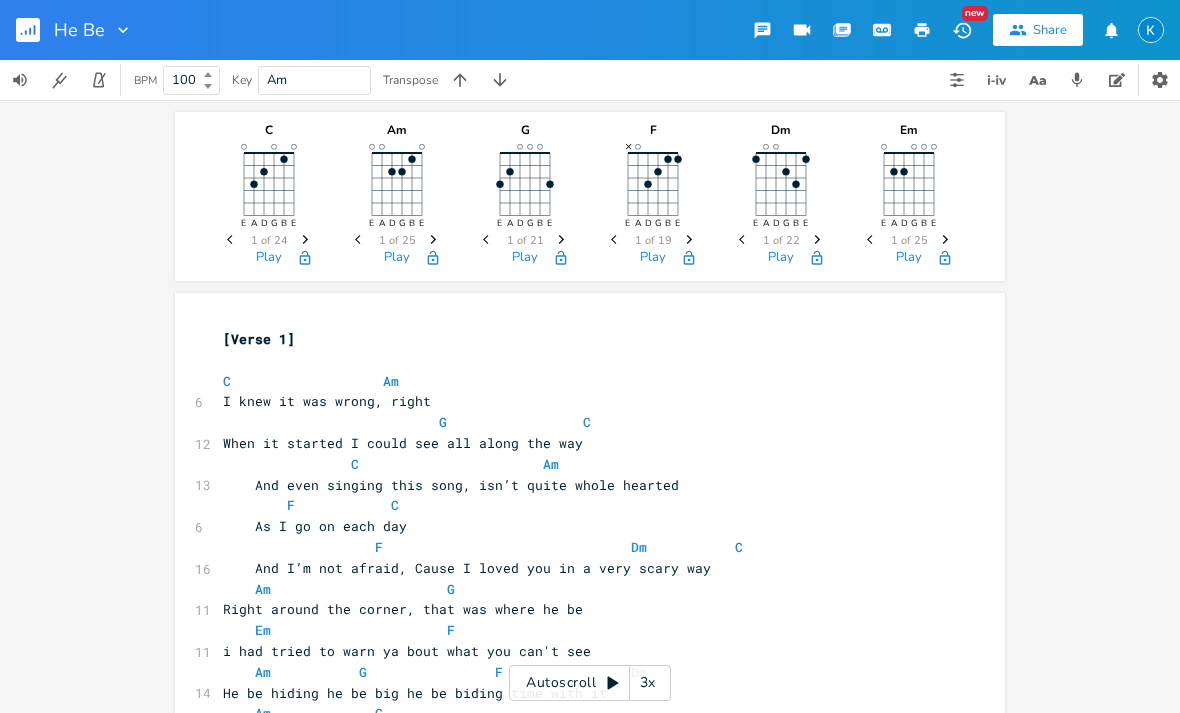 click 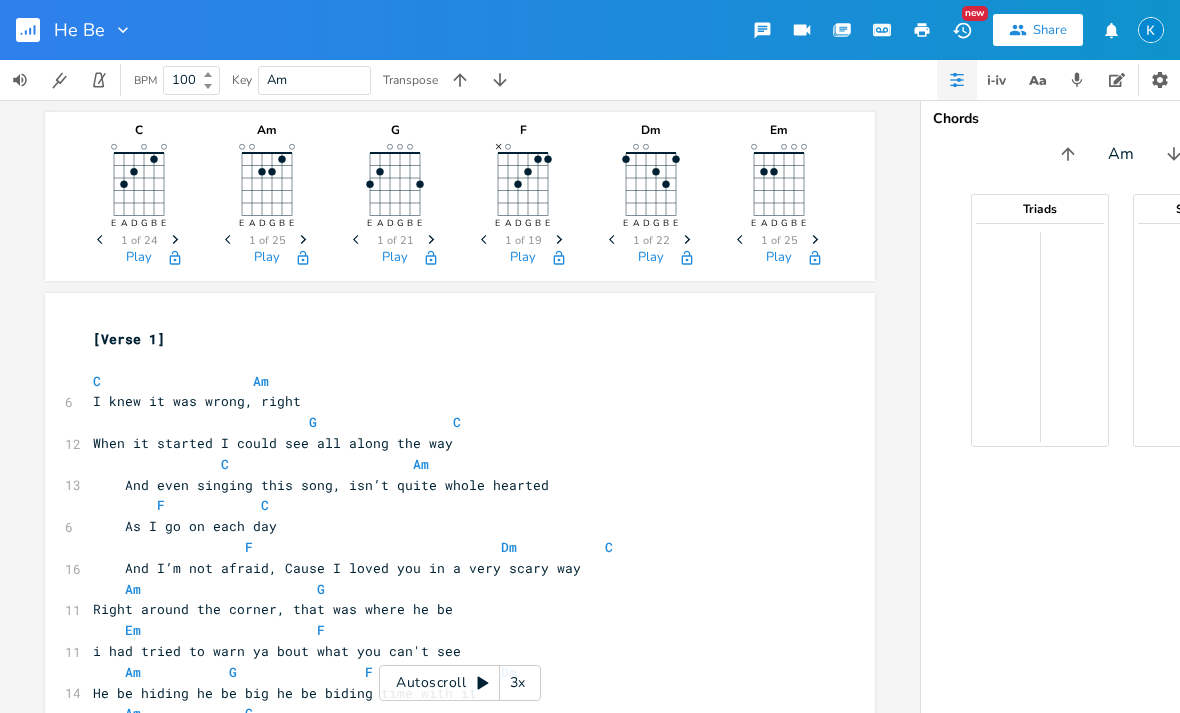 click at bounding box center [997, 80] 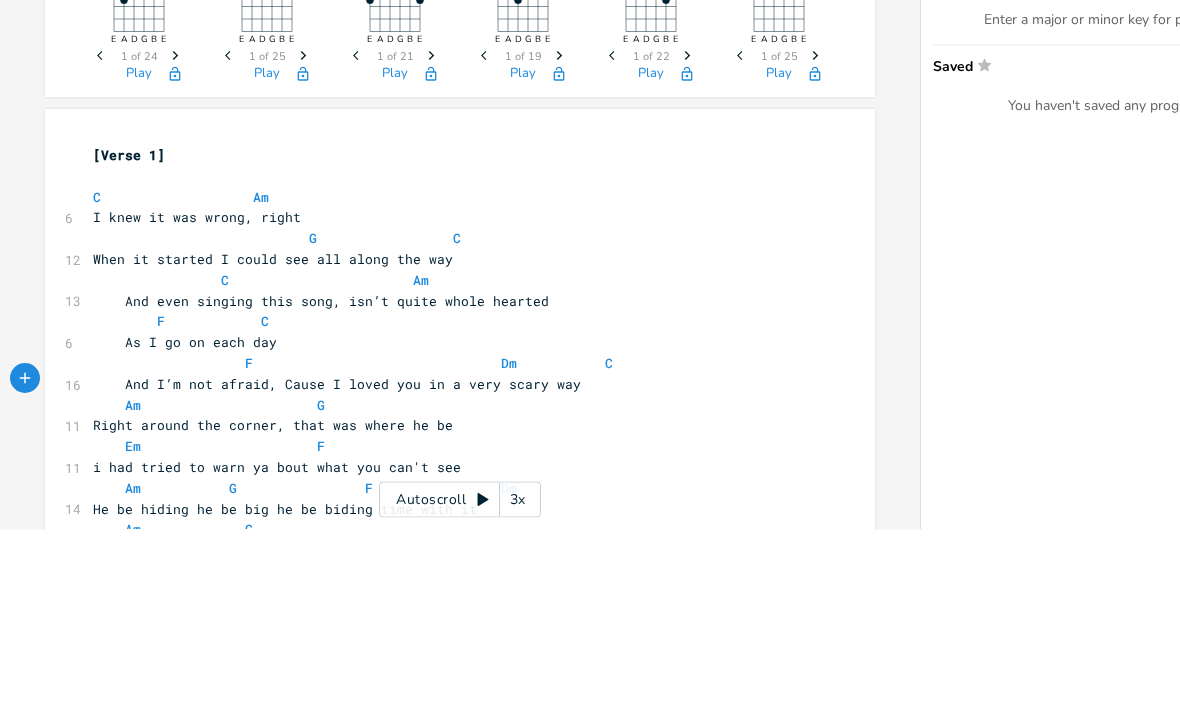 scroll, scrollTop: 64, scrollLeft: 0, axis: vertical 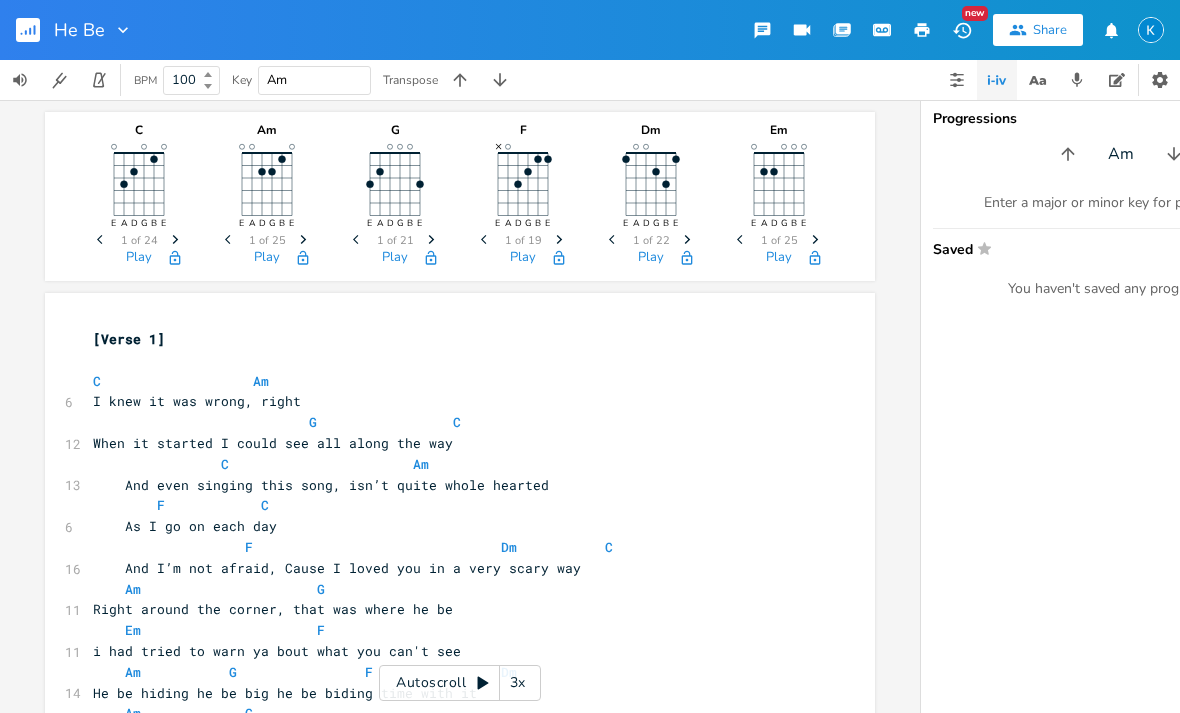type on "C" 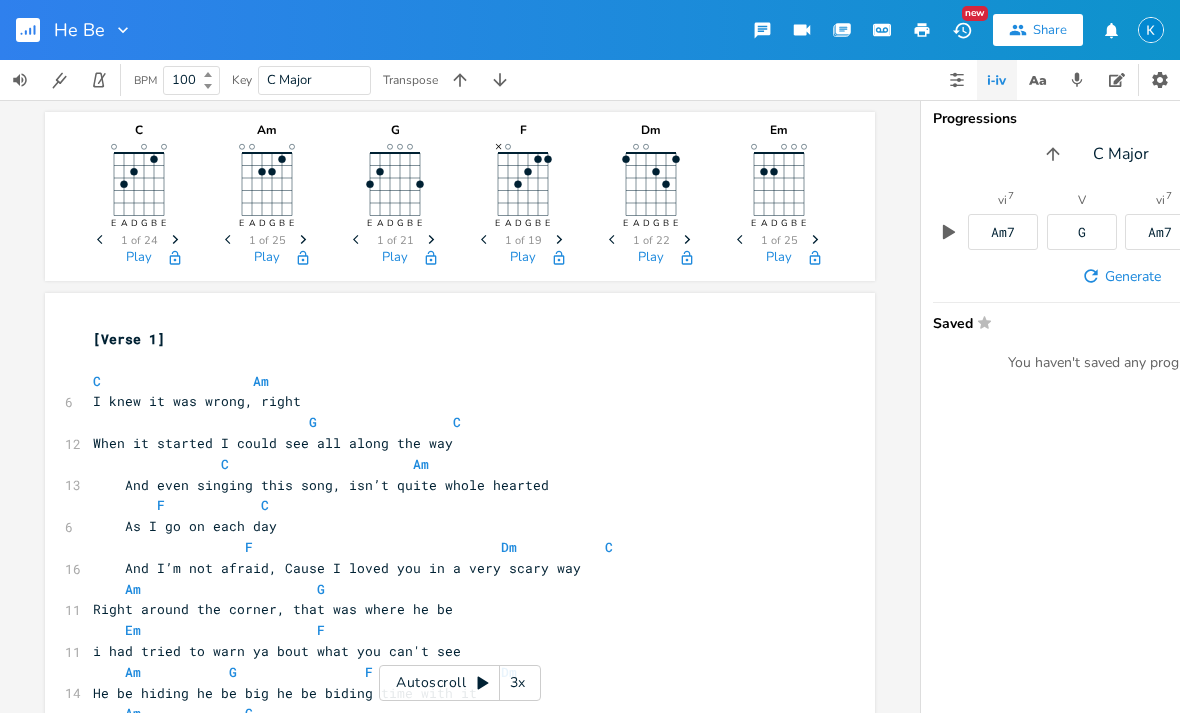 click at bounding box center [957, 80] 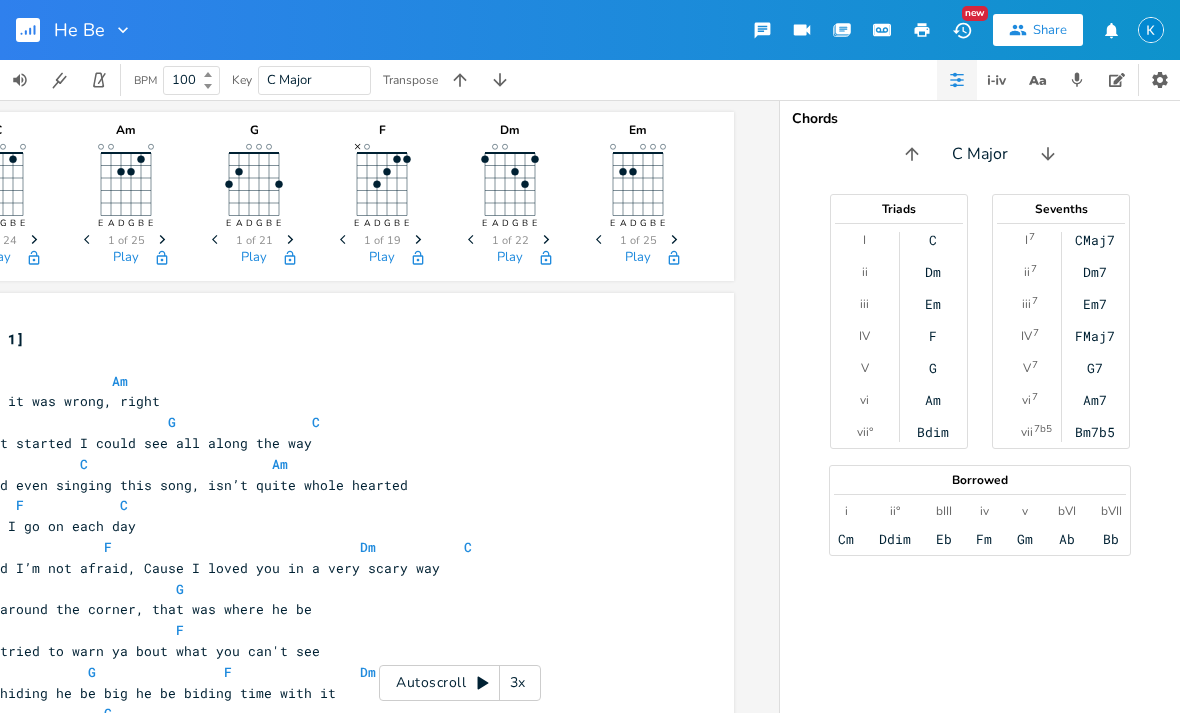 scroll, scrollTop: 0, scrollLeft: 152, axis: horizontal 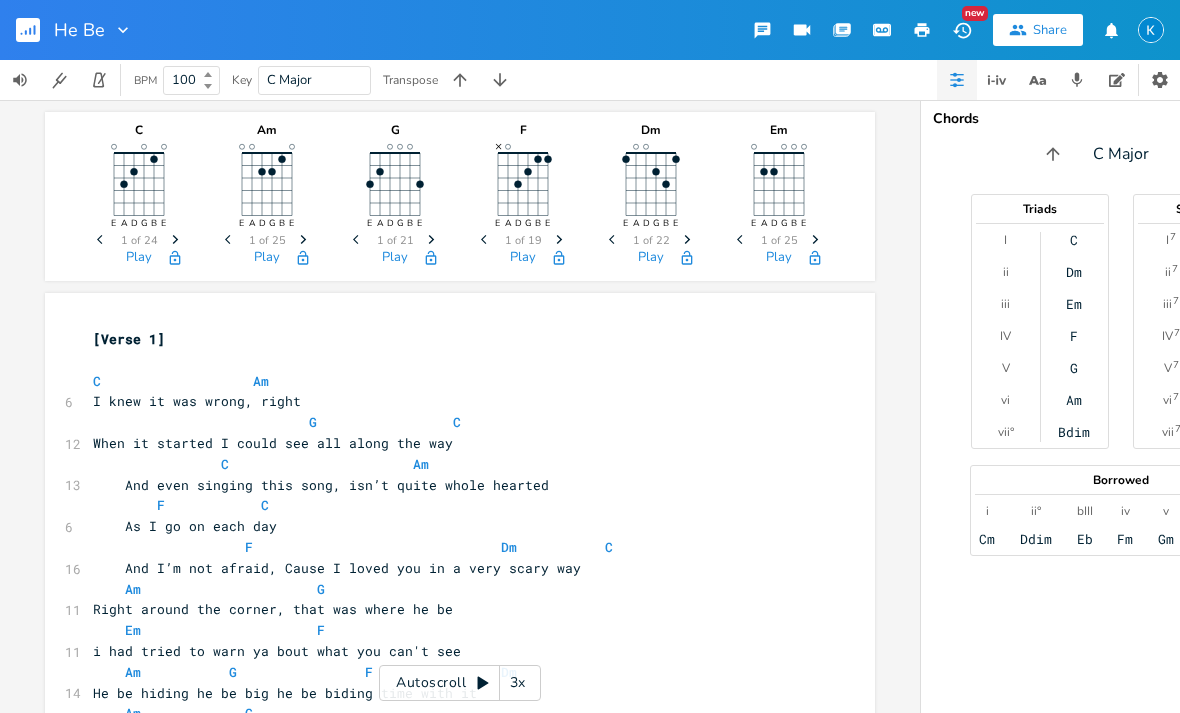 click 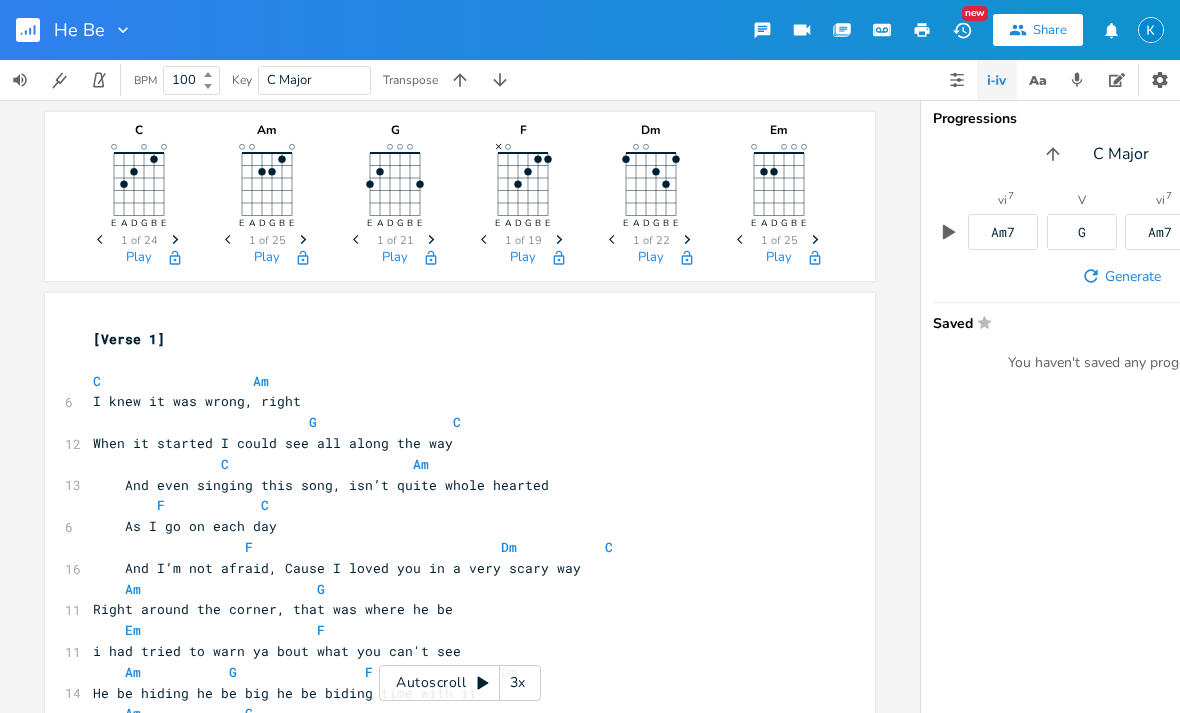 scroll, scrollTop: 0, scrollLeft: 0, axis: both 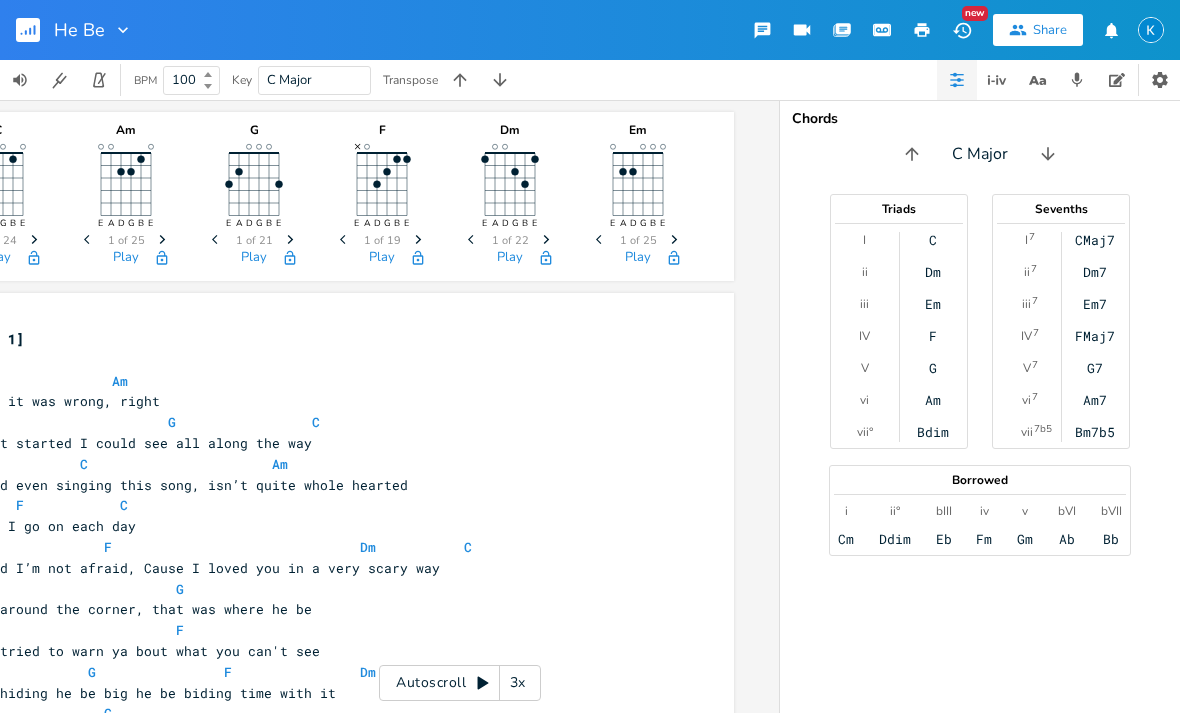 click on "C Major" at bounding box center (314, 80) 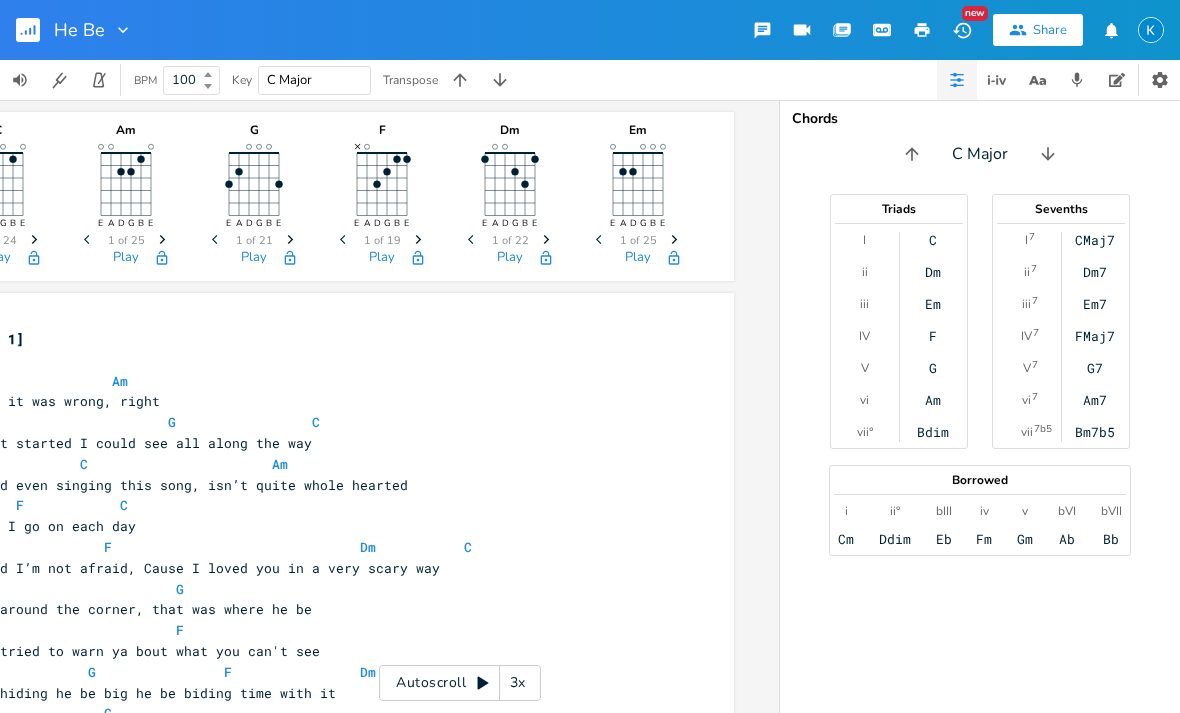 scroll, scrollTop: 0, scrollLeft: 1, axis: horizontal 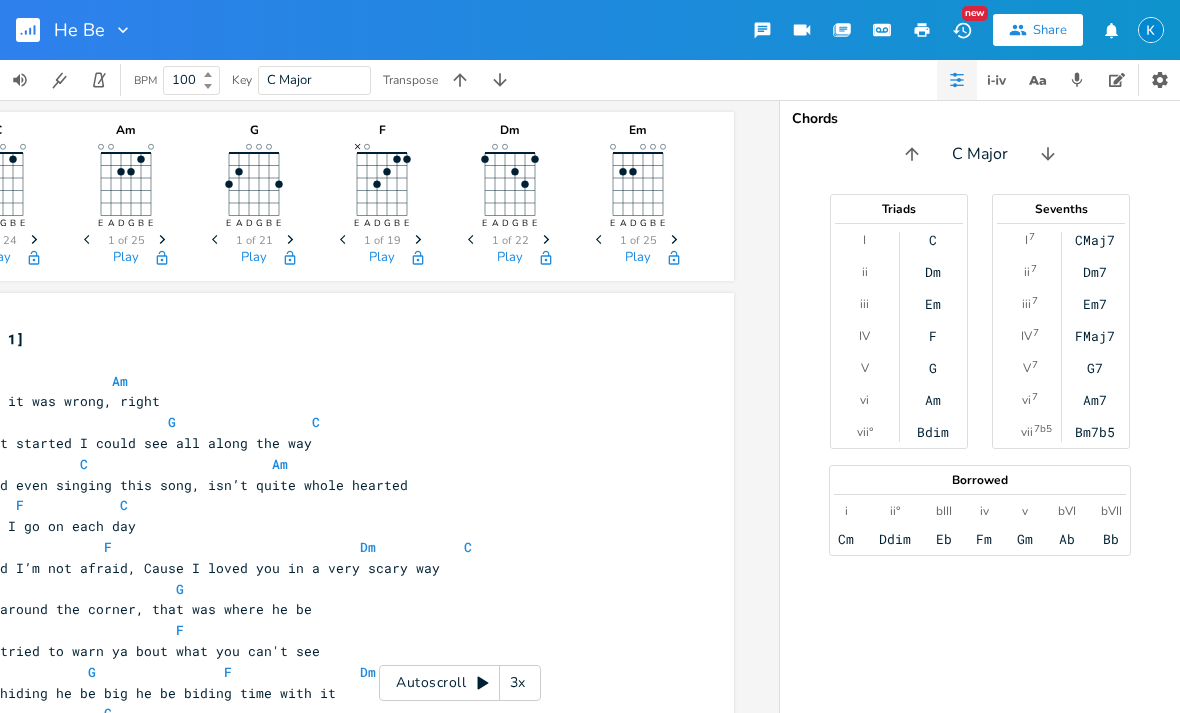 click 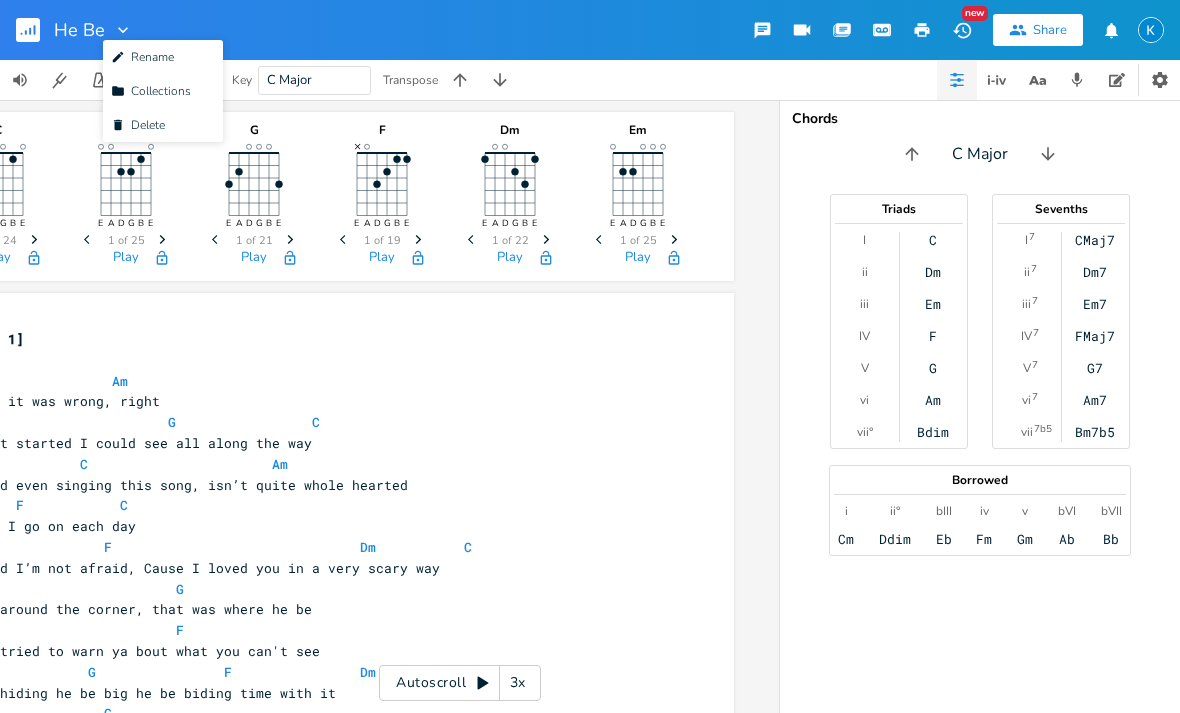 click 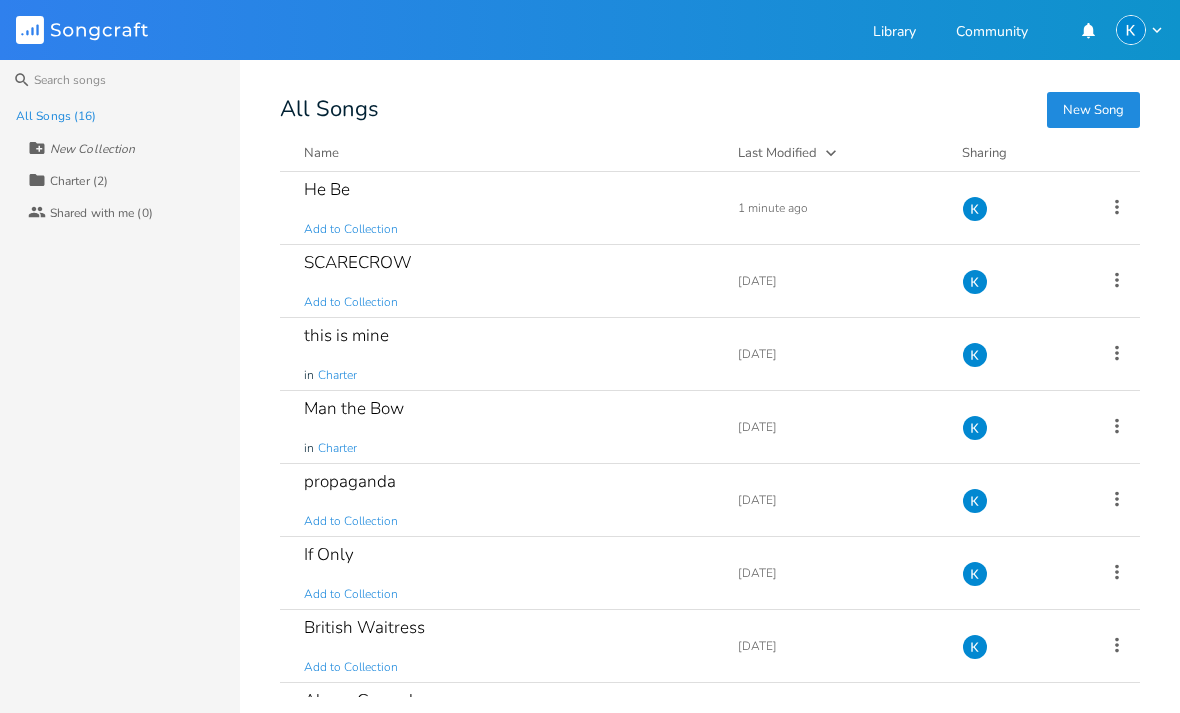 click on "He Be Add to Collection Add Demo 1 minute ago" at bounding box center [710, 208] 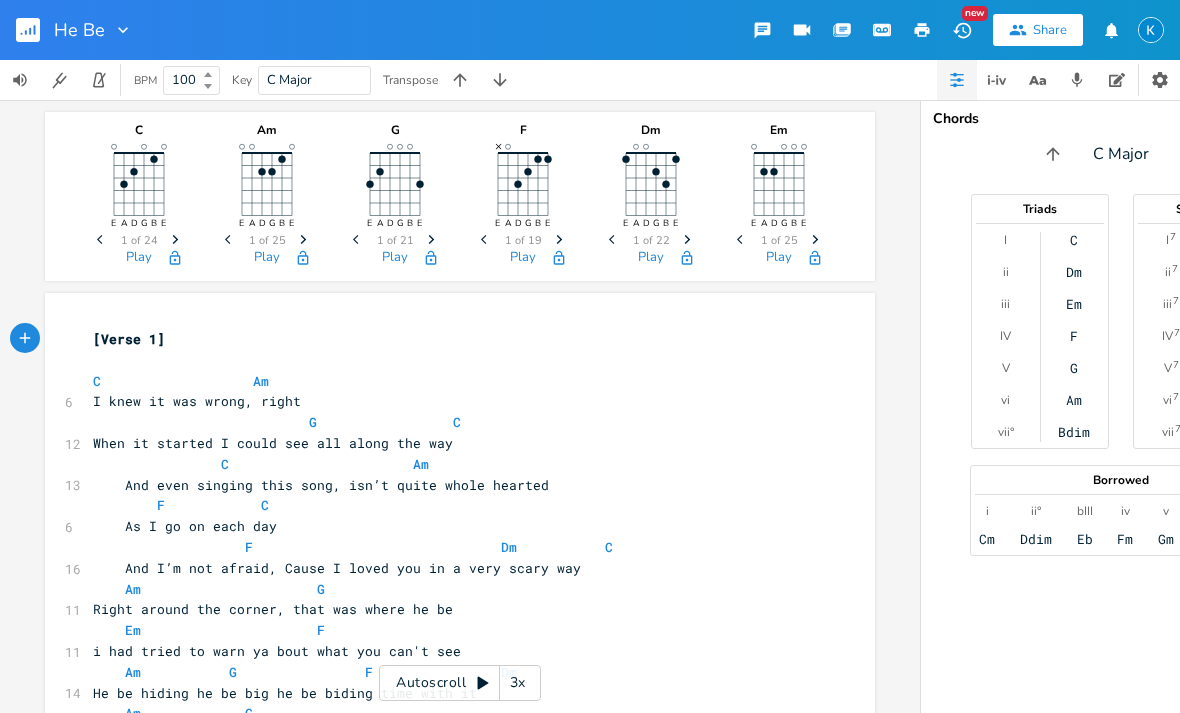 click at bounding box center (100, 80) 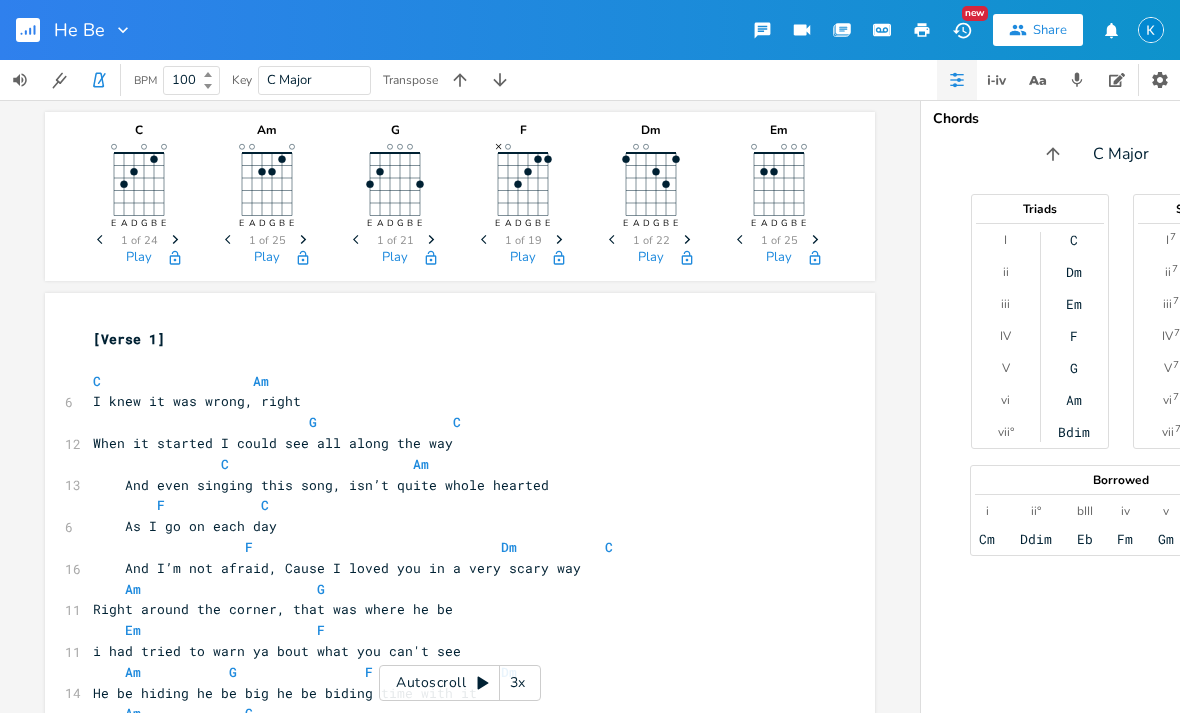 click at bounding box center [100, 80] 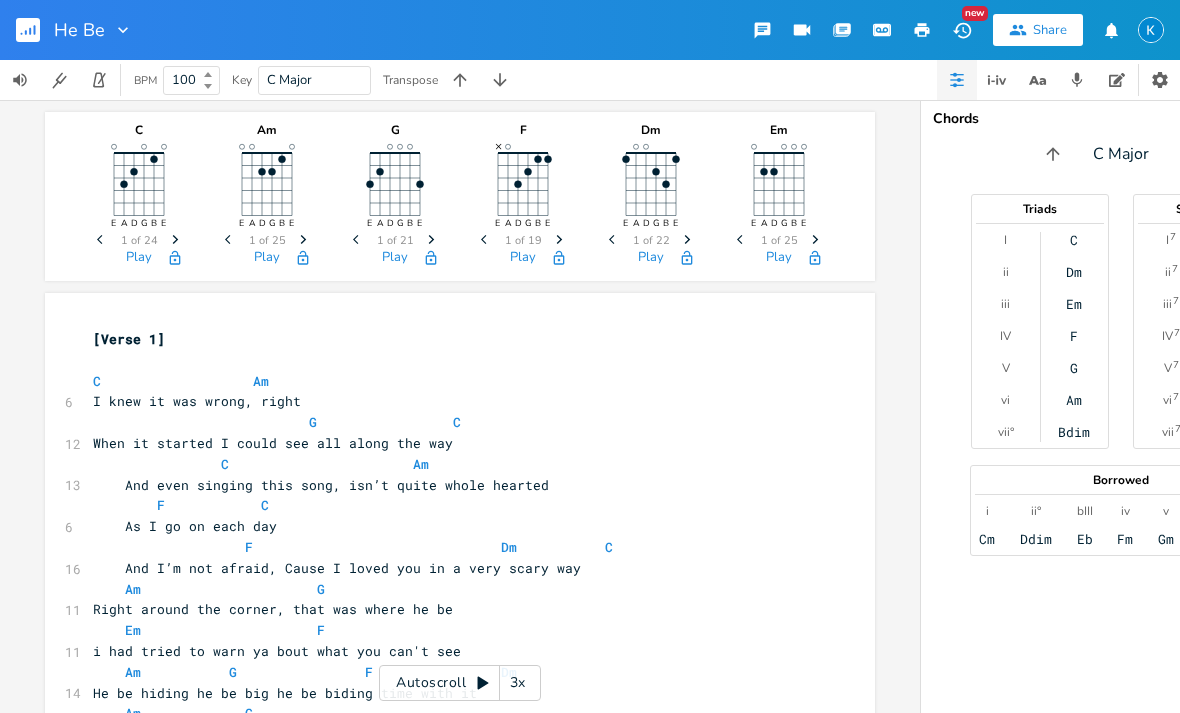 click 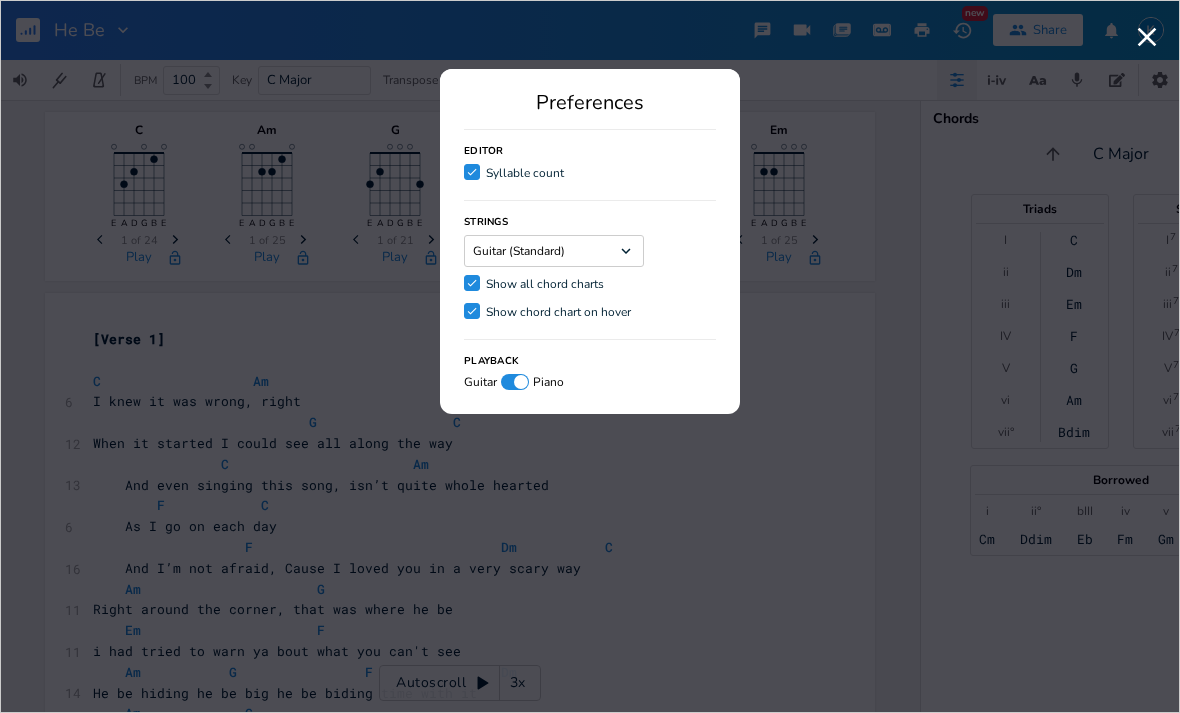 click on "Show chord chart on hover" at bounding box center [558, 312] 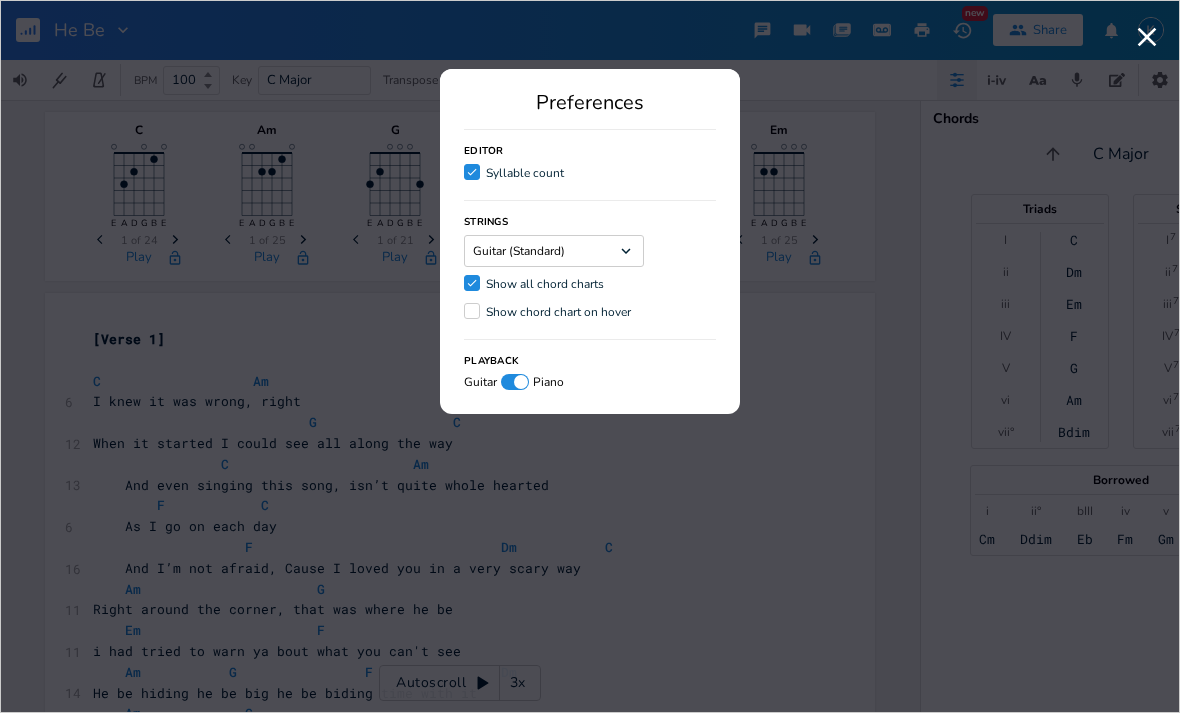 click on "Preferences Editor Check Syllable count Strings Guitar (Standard) Dropdown Check Show all chord charts Show chord chart on hover Playback Guitar Piano" at bounding box center (590, 356) 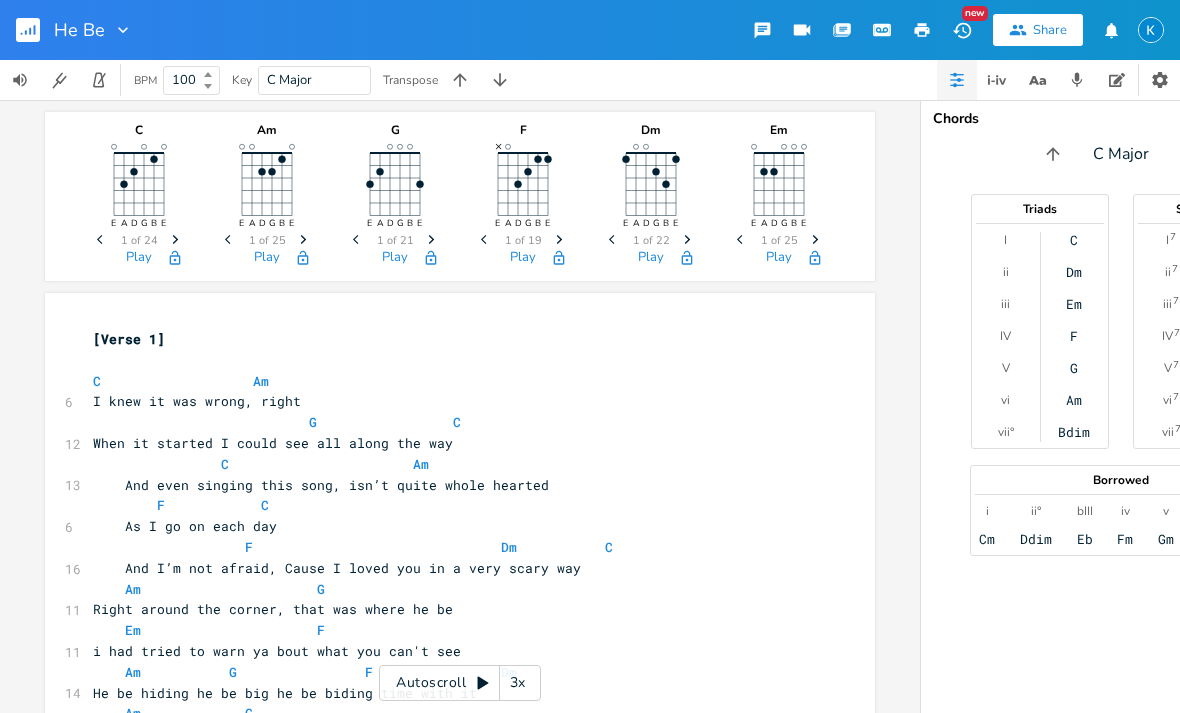 click on "Chords C Major Triads I ii iii IV V vi vii° C Dm Em F G Am Bdim Sevenths I 7 ii 7 iii 7 IV 7 V 7 vi 7 vii 7b5 CMaj7 Dm7 Em7 FMaj7 G7 Am7 Bm7b5 Borrowed i Cm ii° Ddim bIII Eb iv Fm v Gm bVI Ab bVII Bb" at bounding box center (1121, 406) 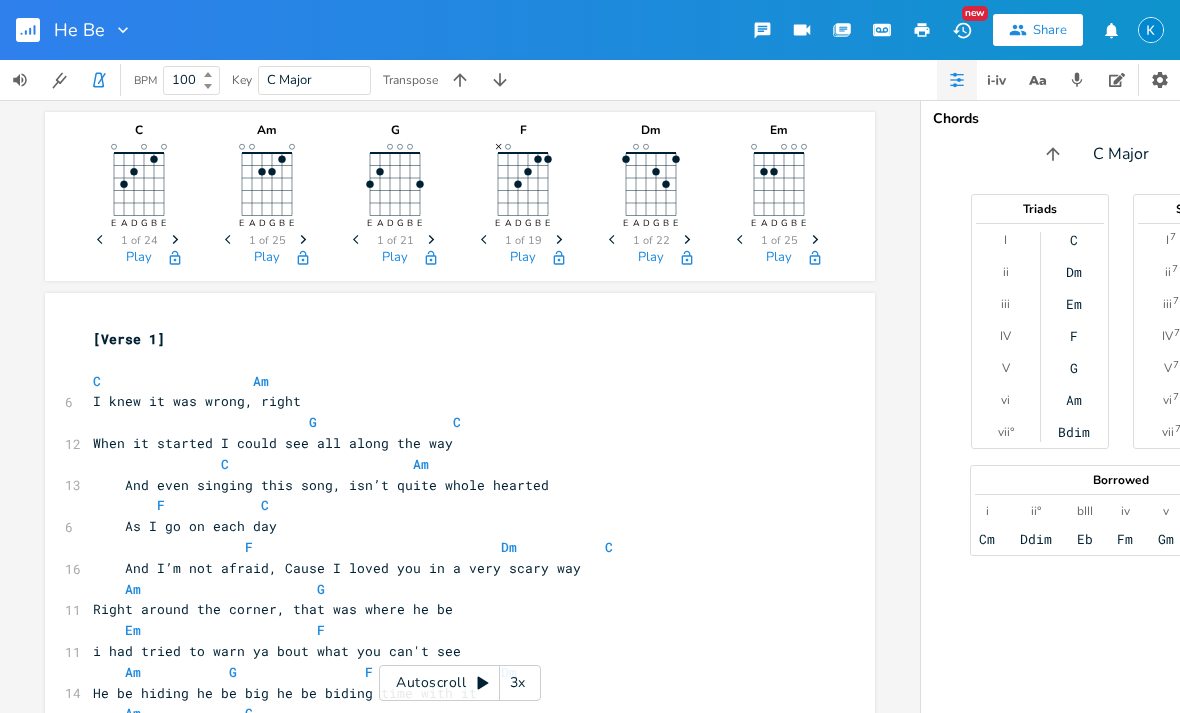 click at bounding box center [100, 80] 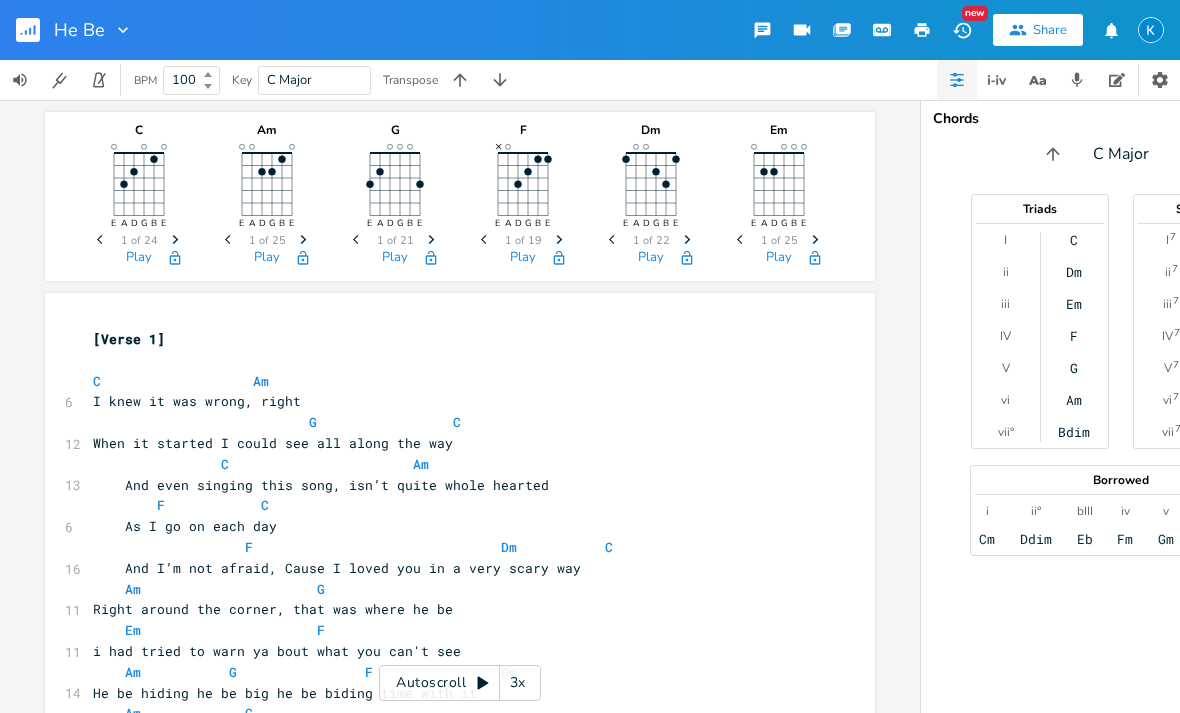 click at bounding box center (100, 80) 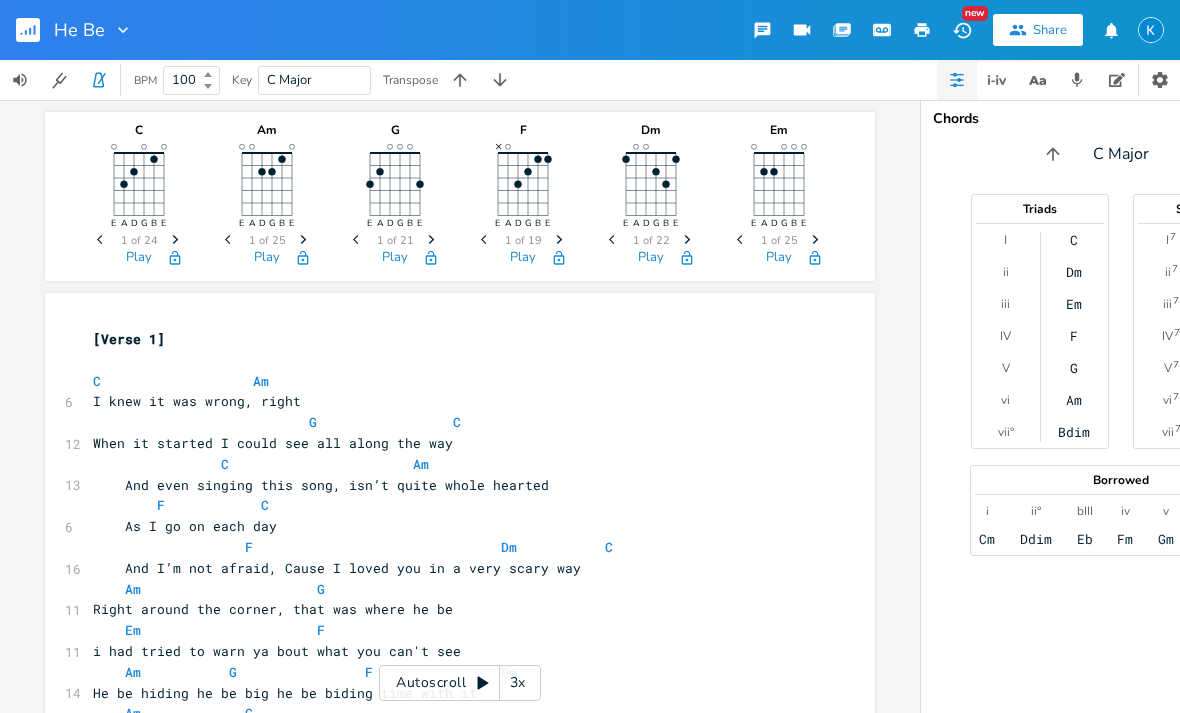 click at bounding box center (60, 80) 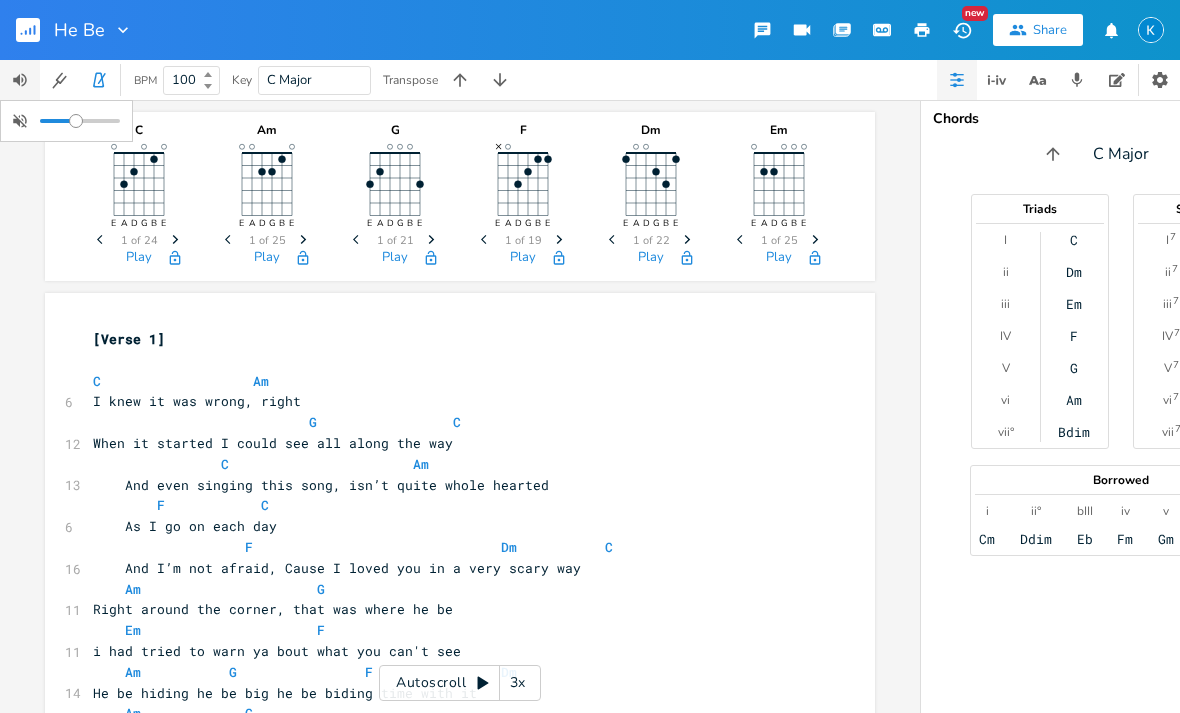 click on "E A D G B E" 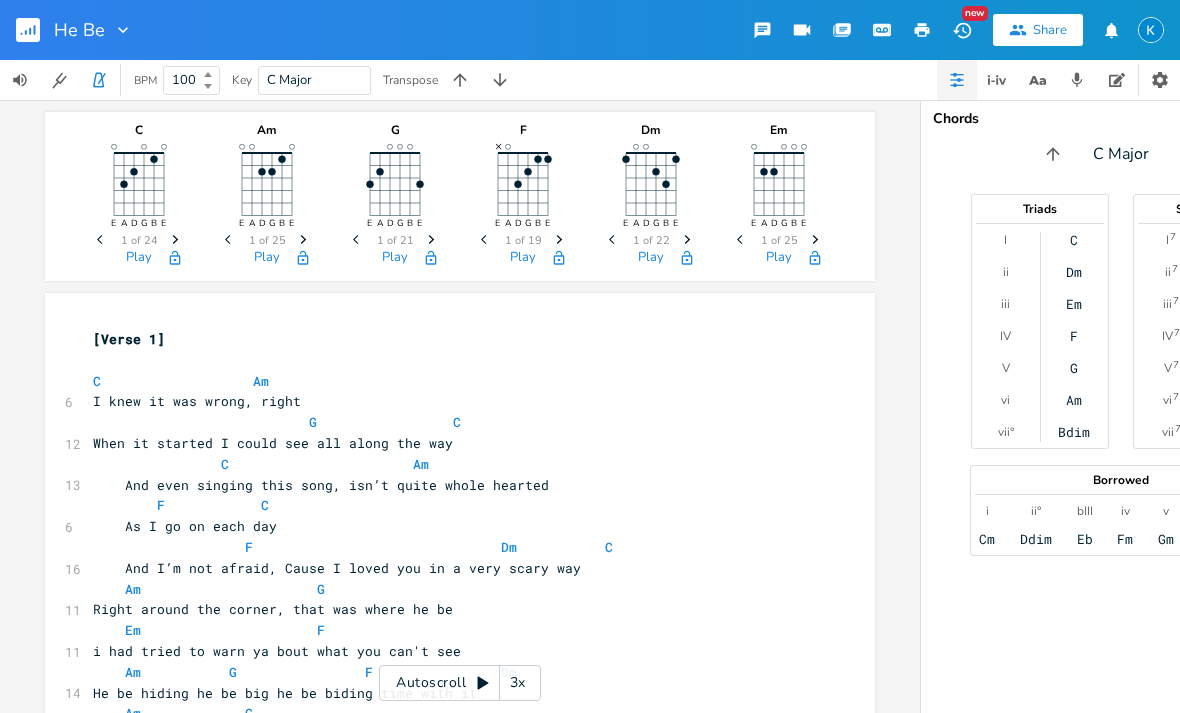 scroll, scrollTop: 64, scrollLeft: 0, axis: vertical 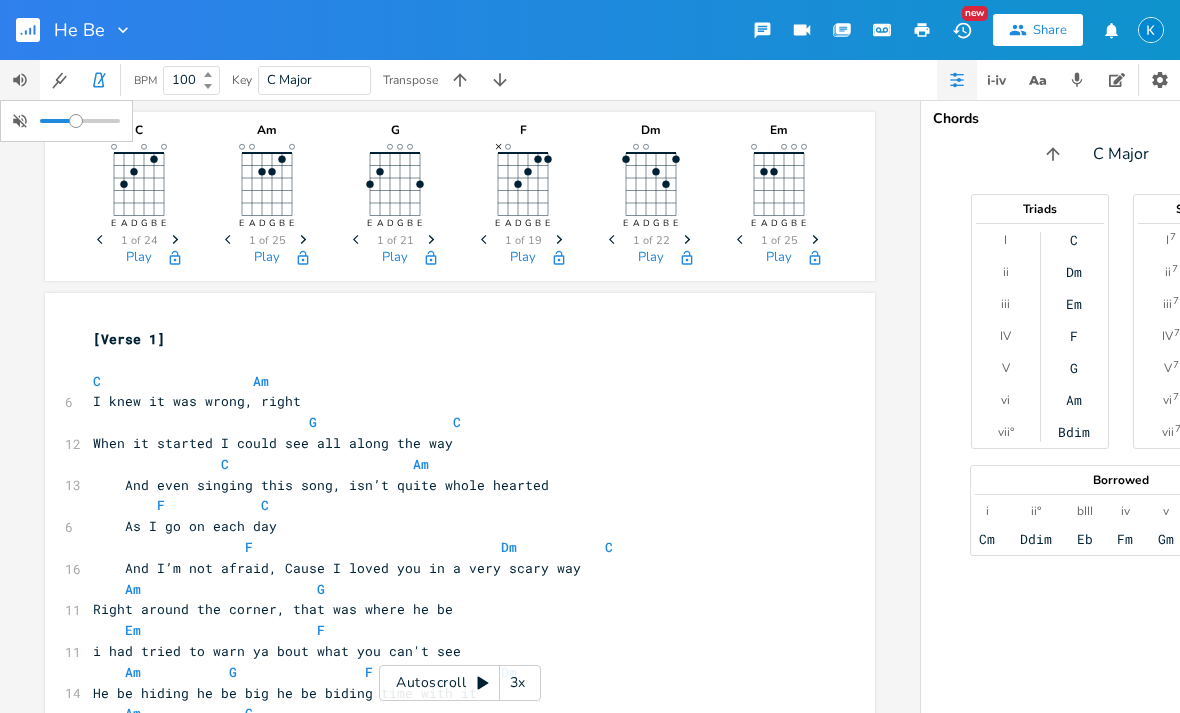 click on "C E A D G B E Previous 1 of 24 Next Play Am E A D G B E Previous 1 of 25 Next Play G E A D G B E Previous 1 of 21 Next Play F E A D G B E × Previous 1 of 19 Next Play Dm E A D G B E Previous 1 of 22 Next Play Em E A D G B E Previous 1 of 25 Next Play xxxxxxxxxx [Verse 1] ​ C                     Am 6 I knew it was wrong, right                              G                   C 12     When it started I could see all along the way                  C                         Am                            13      And even singing this song, isn’t quite whole hearted          F              C      6      As I go on each day                     F                                 Dm             C 16      And I’m not afraid, Cause I loved you in a very scary way      Am                        G 11     Right around the corner, that was where he be      Em                        F 11 Am G" at bounding box center (460, 406) 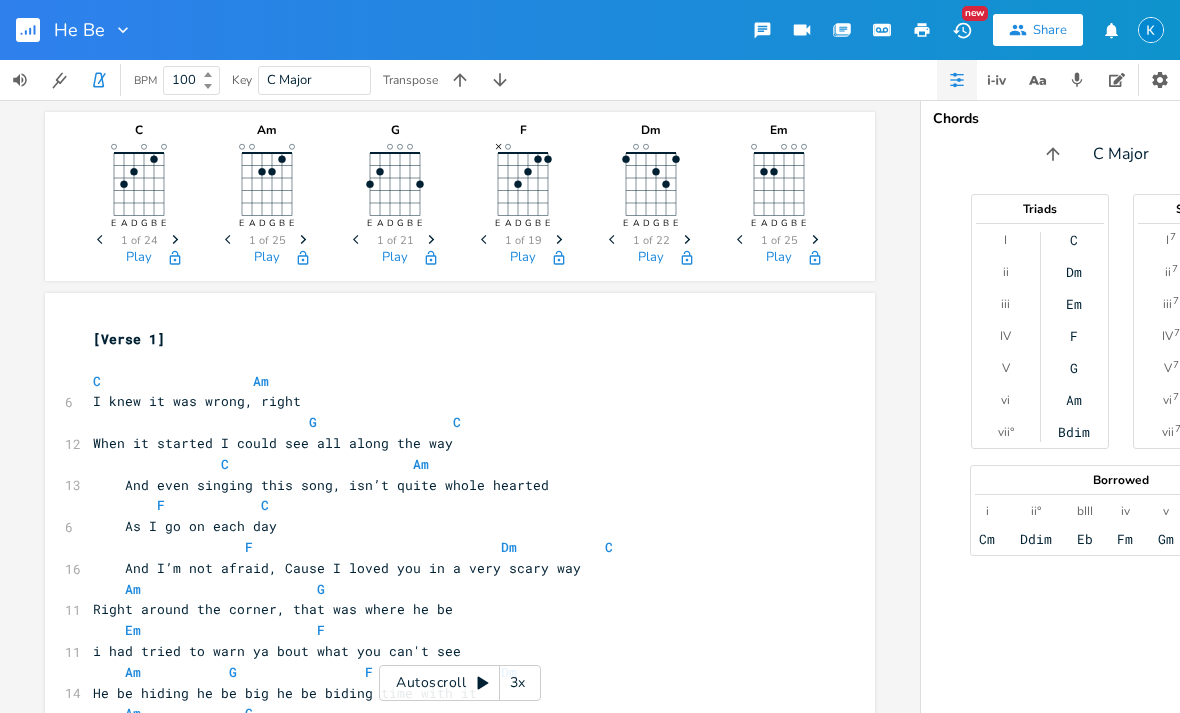 click 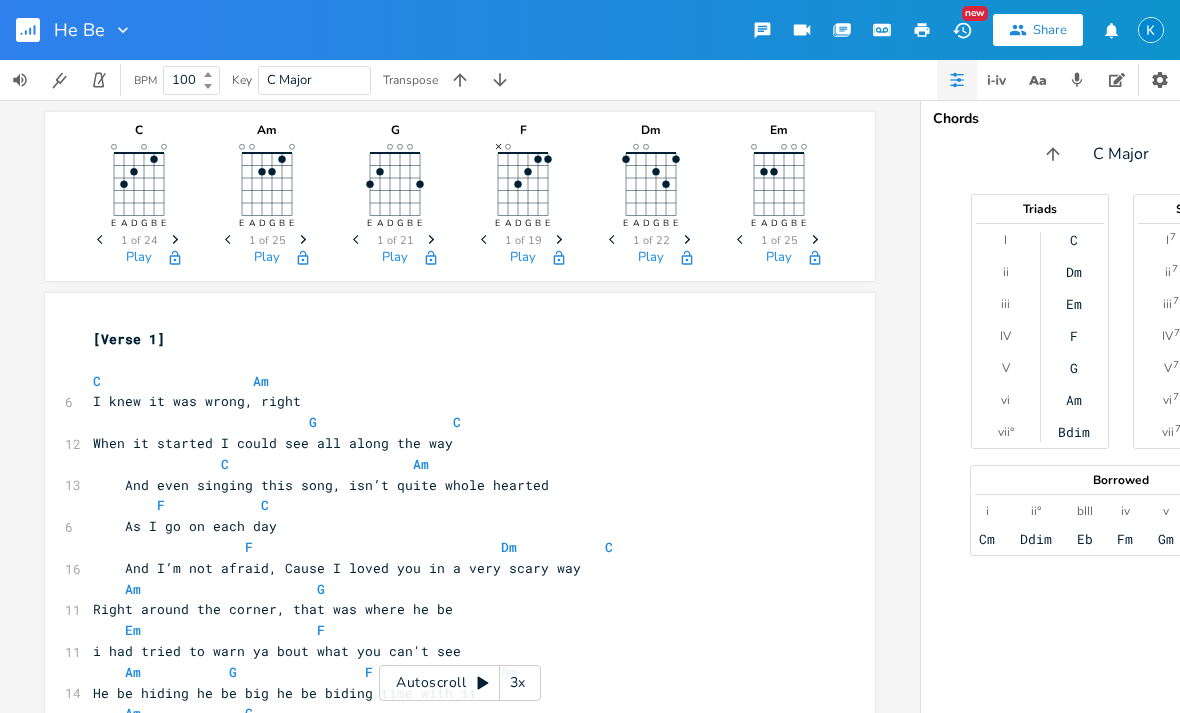 scroll, scrollTop: 0, scrollLeft: 0, axis: both 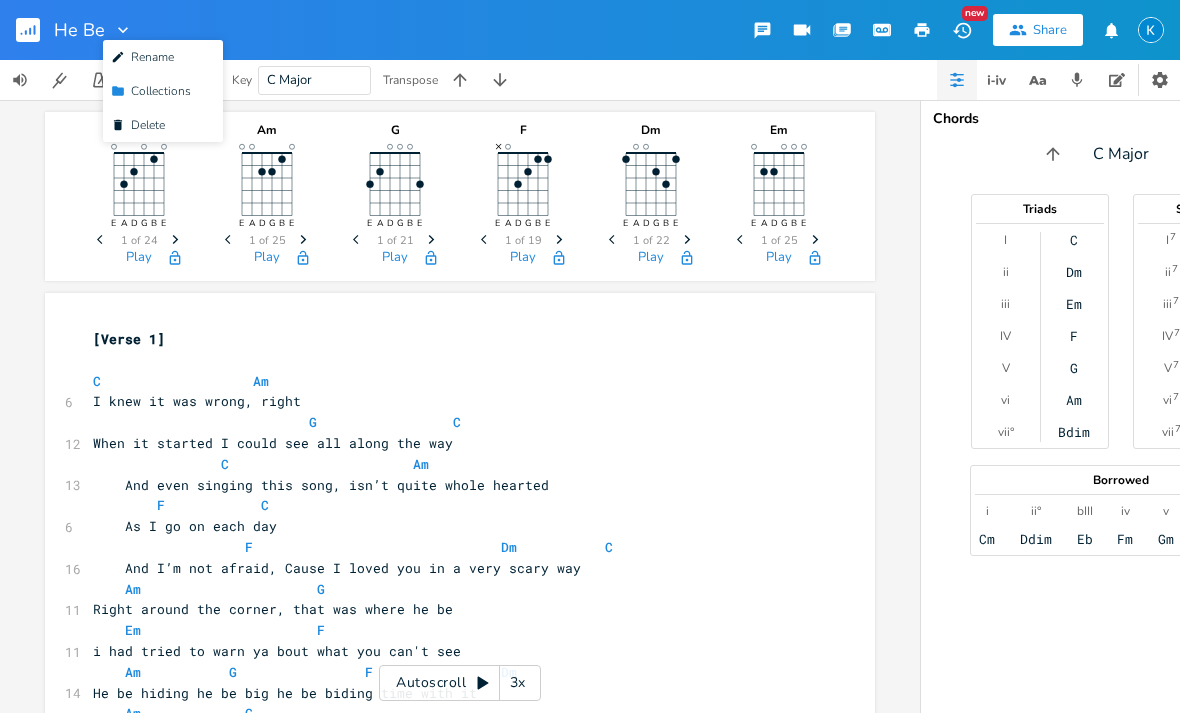 click on "Collection Collections" at bounding box center [151, 91] 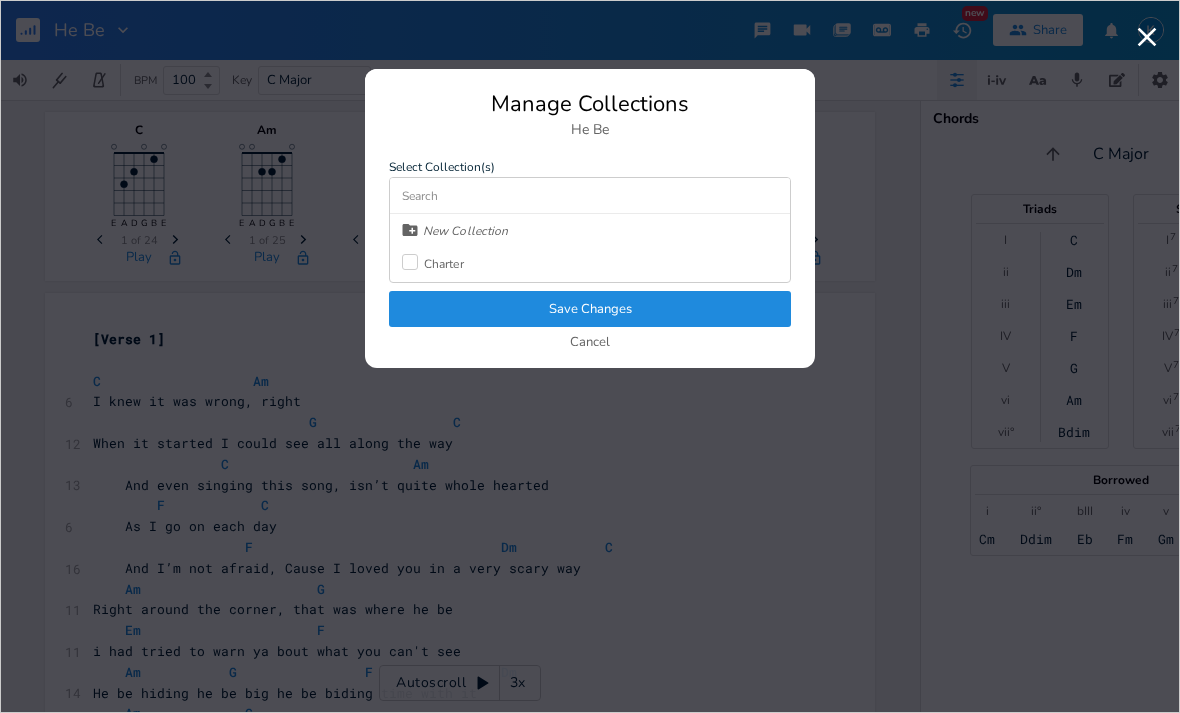 click on "Cancel" at bounding box center (590, 343) 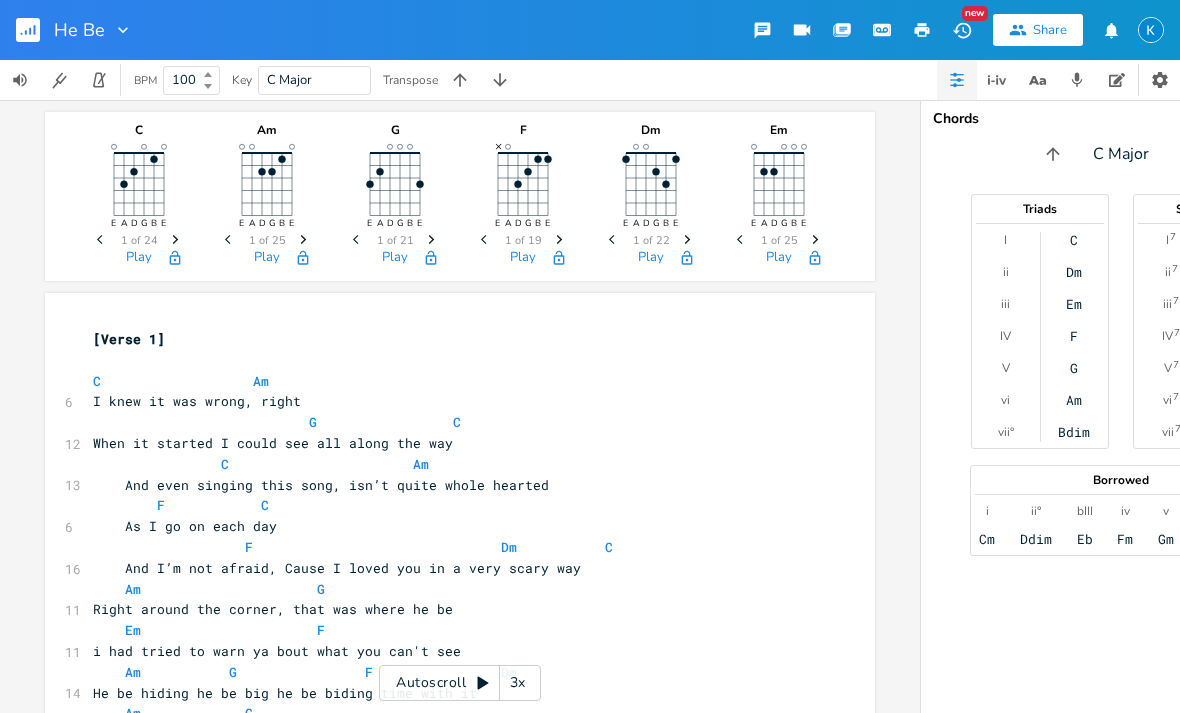 click on "He Be" at bounding box center (66, 30) 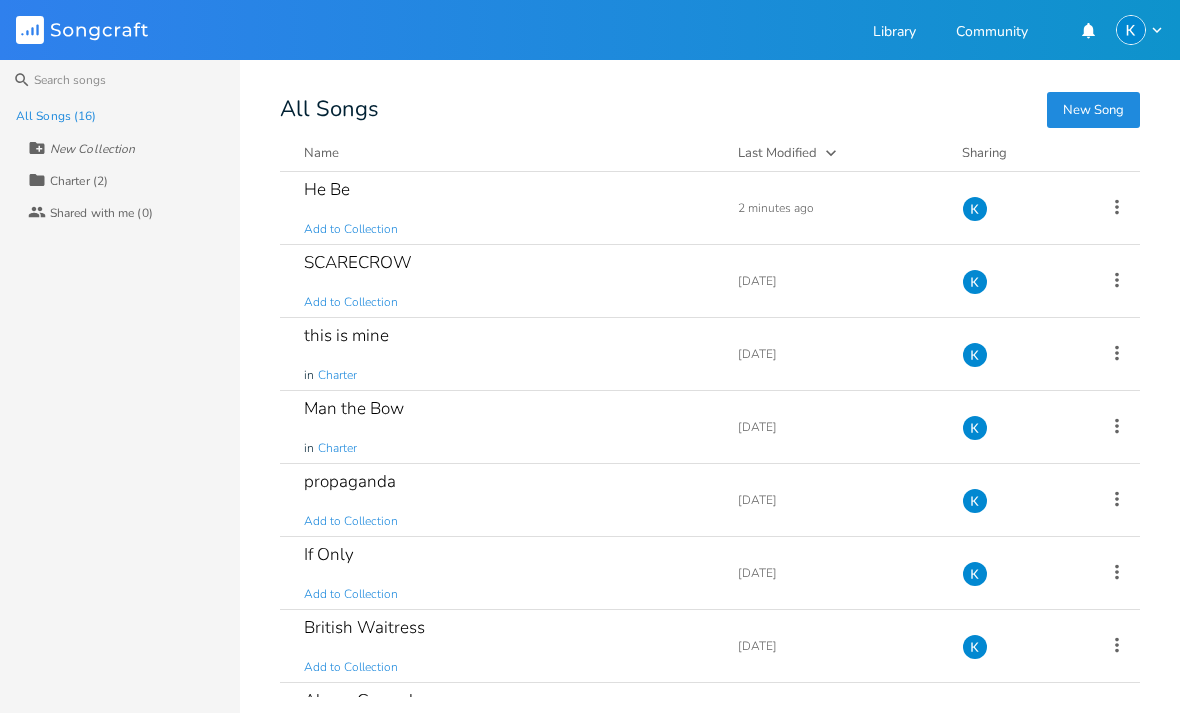 click 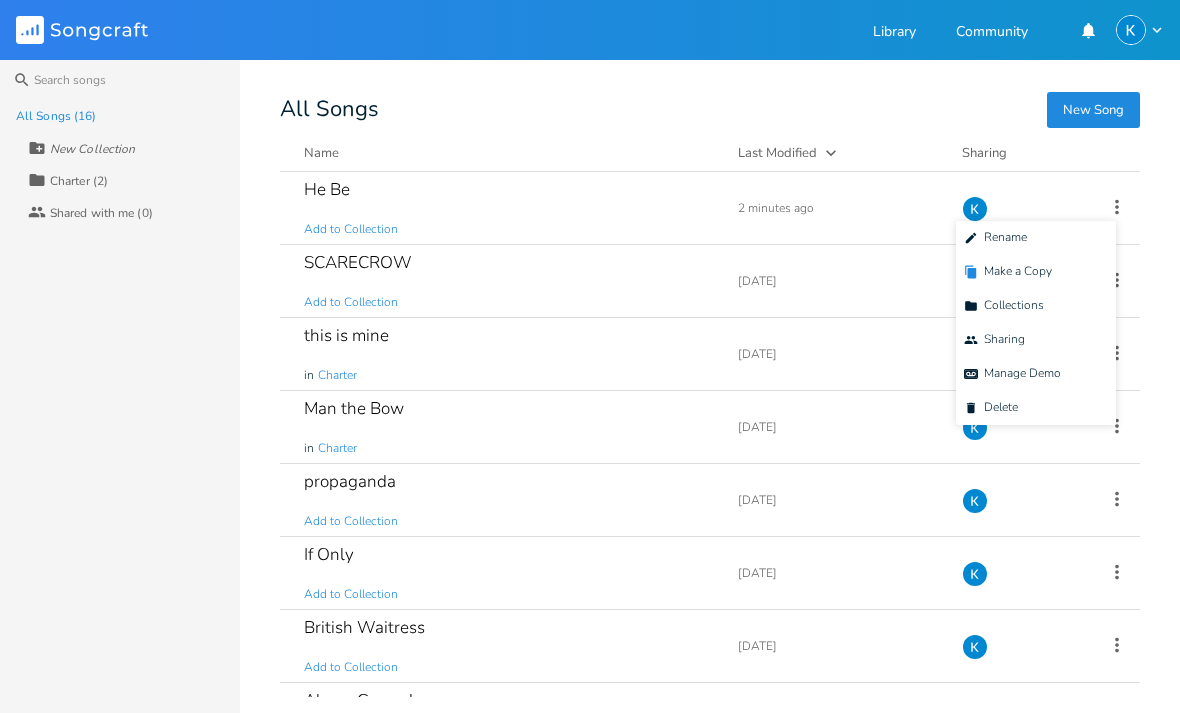 click on "Duplicate Make a Copy" at bounding box center [1008, 272] 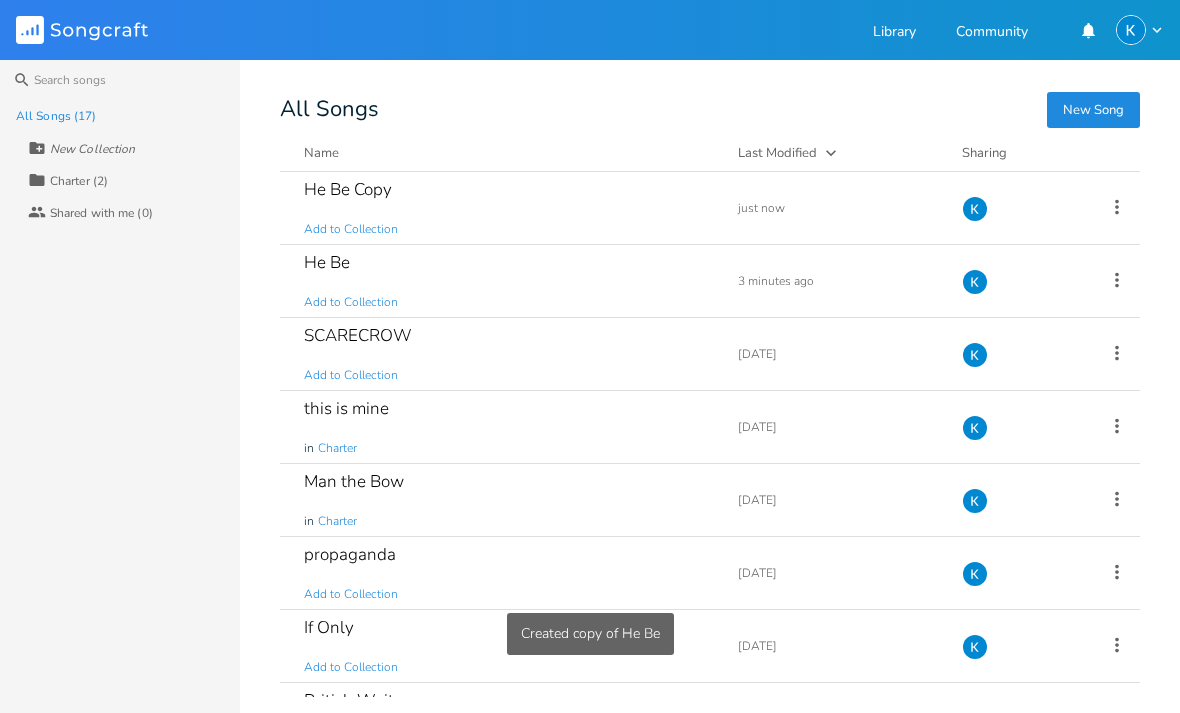 click on "He Be Copy" at bounding box center (348, 189) 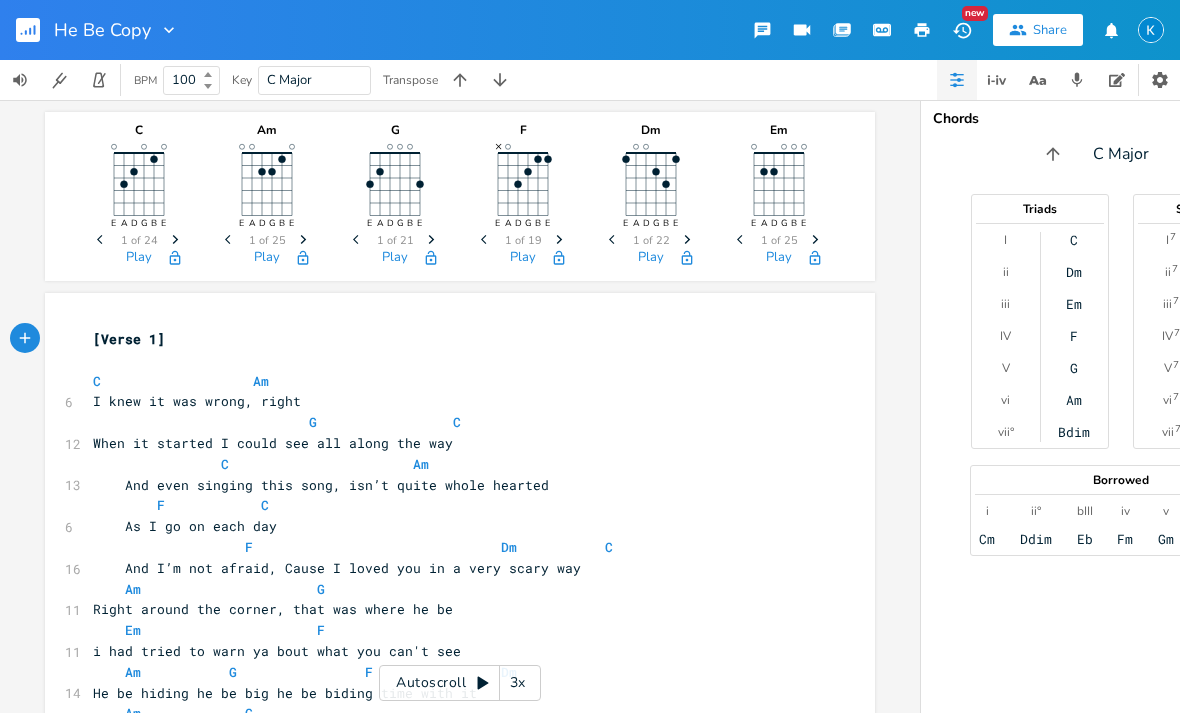 click on "C                     Am" at bounding box center [450, 381] 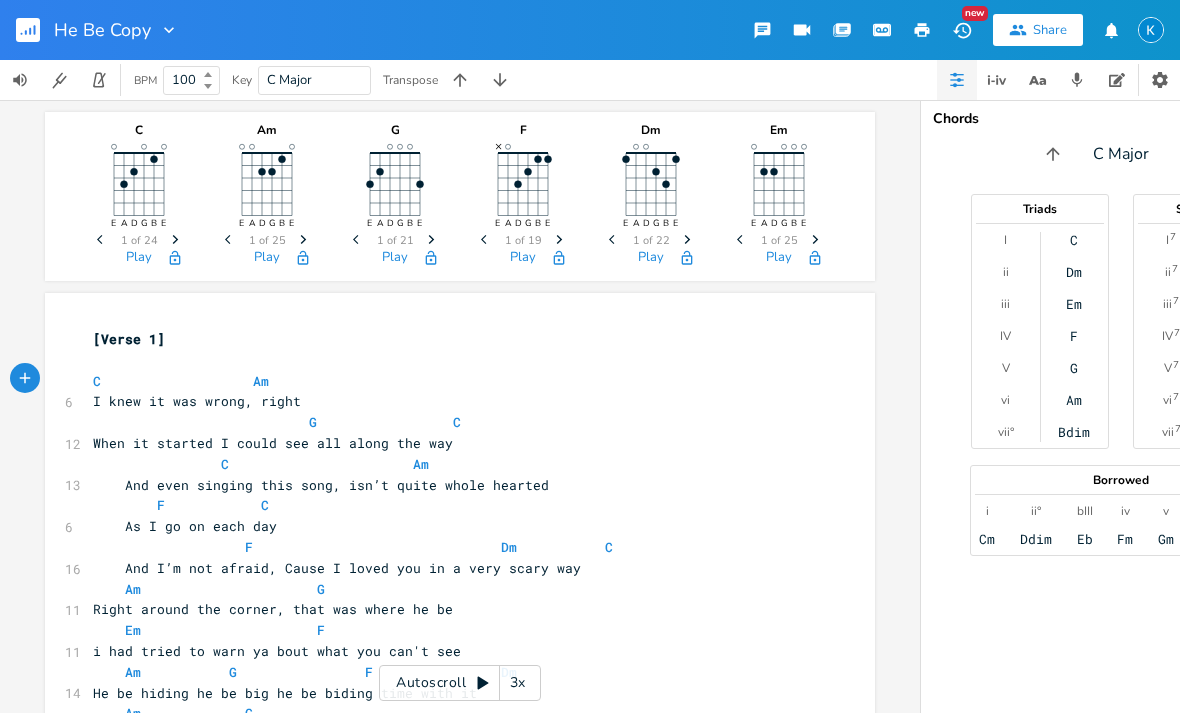 scroll, scrollTop: 64, scrollLeft: 0, axis: vertical 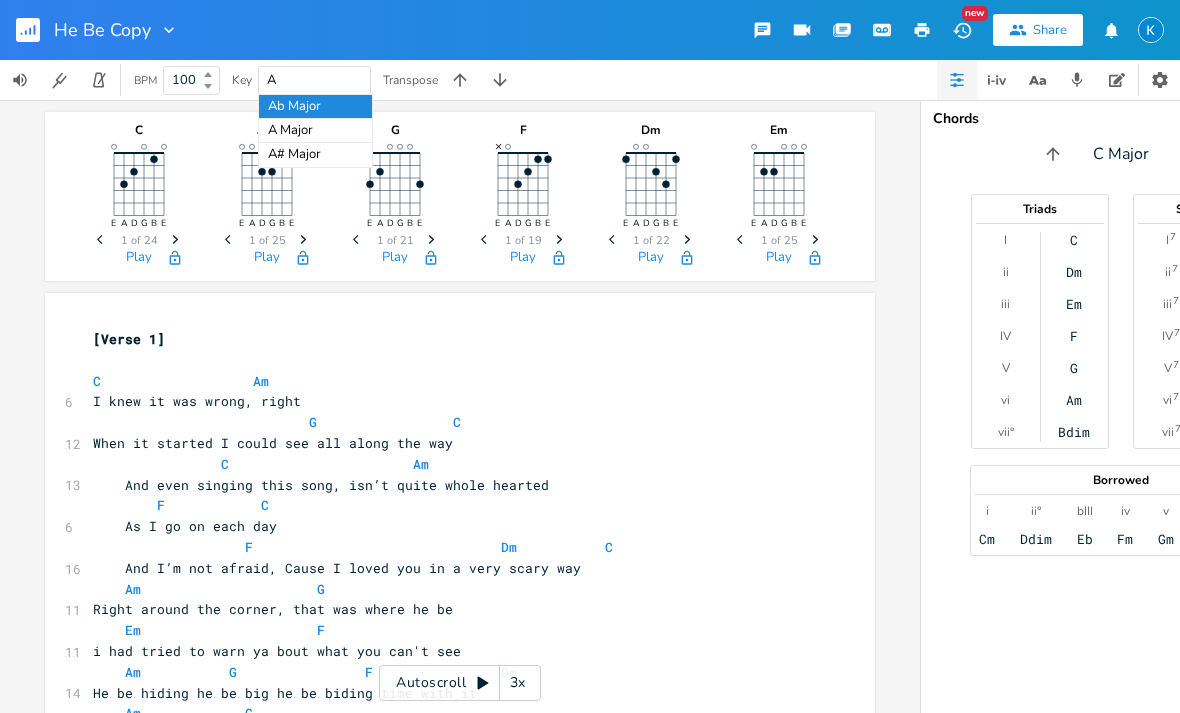 type on "Am" 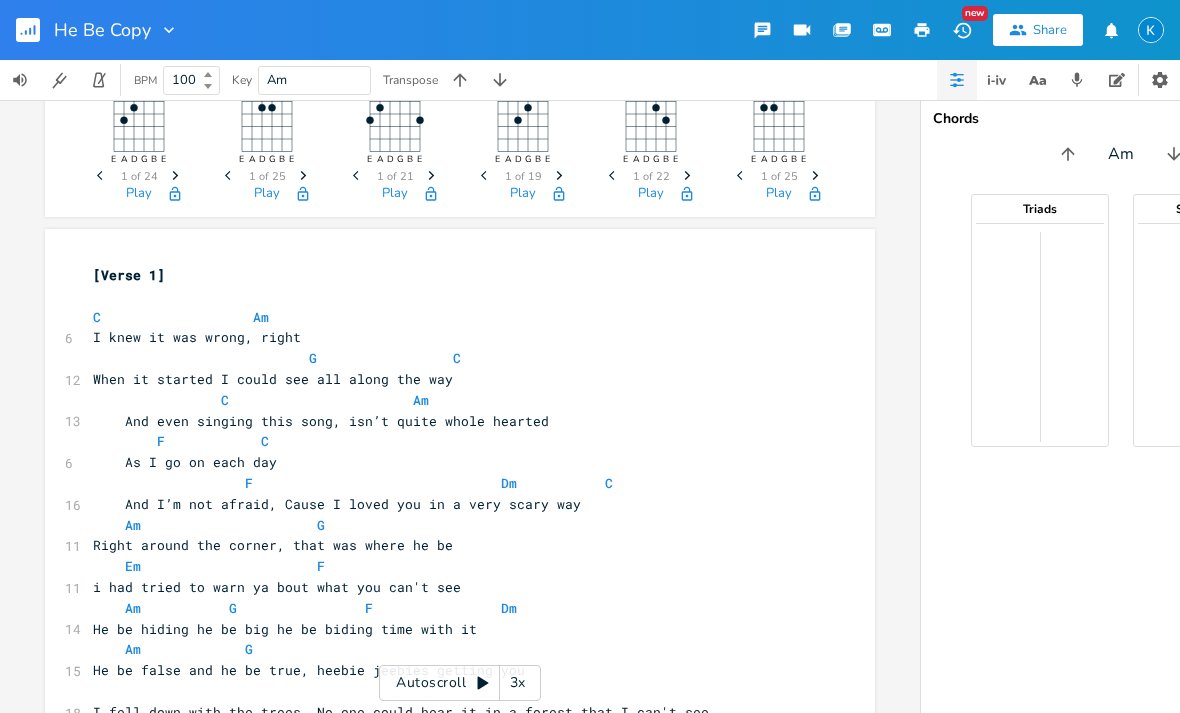 scroll, scrollTop: 65, scrollLeft: 0, axis: vertical 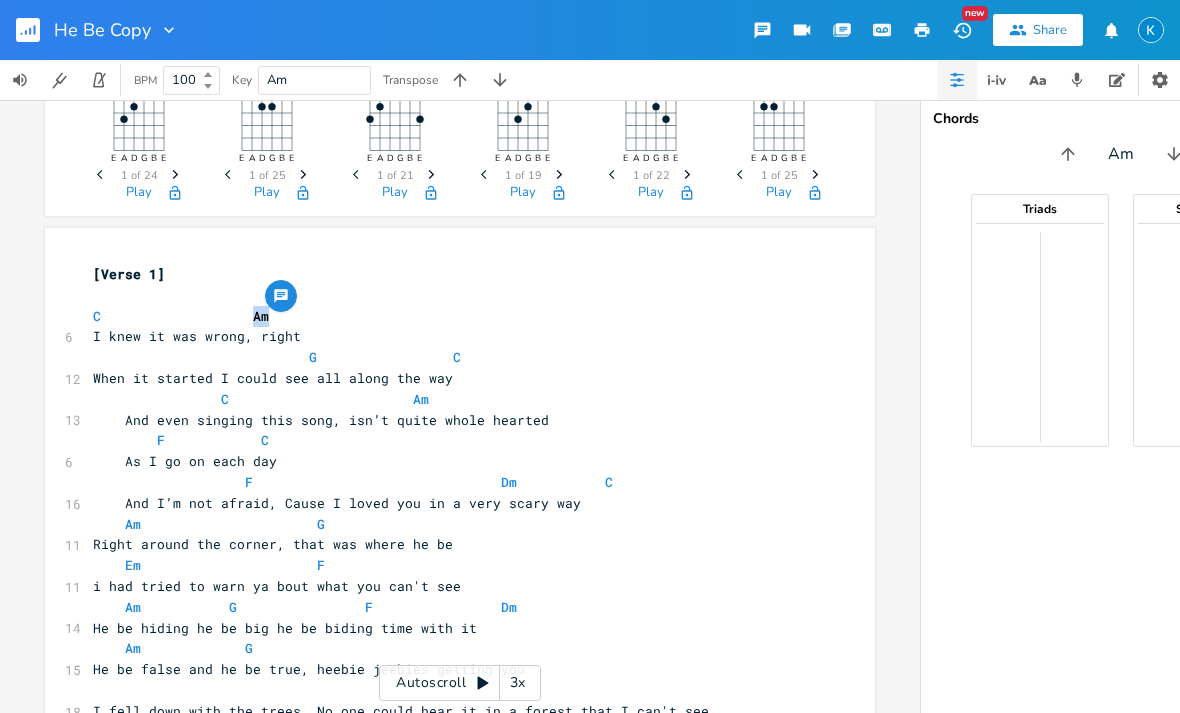 click at bounding box center (1075, 335) 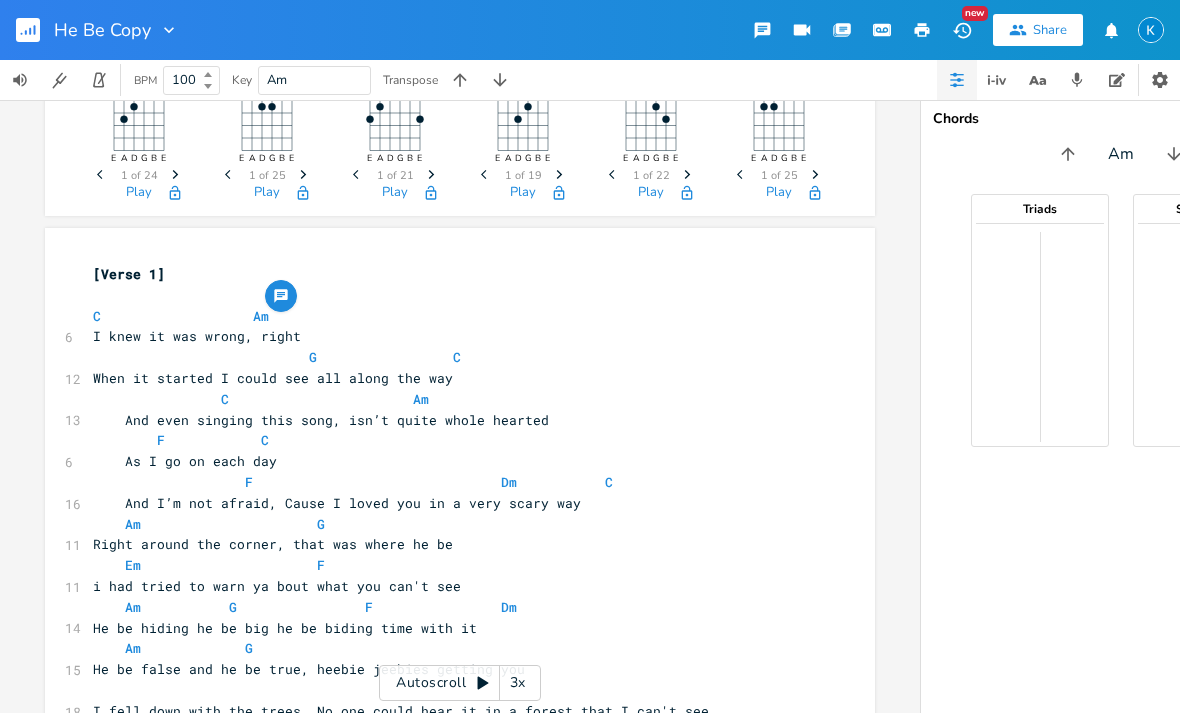 click 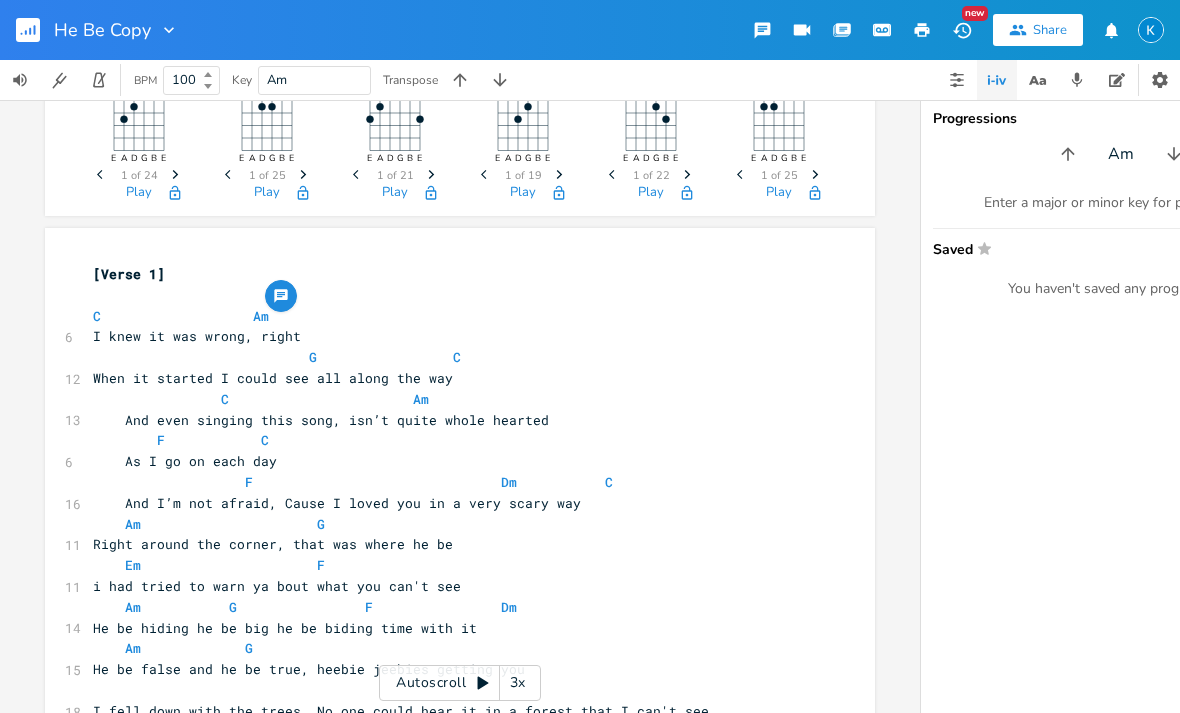 click 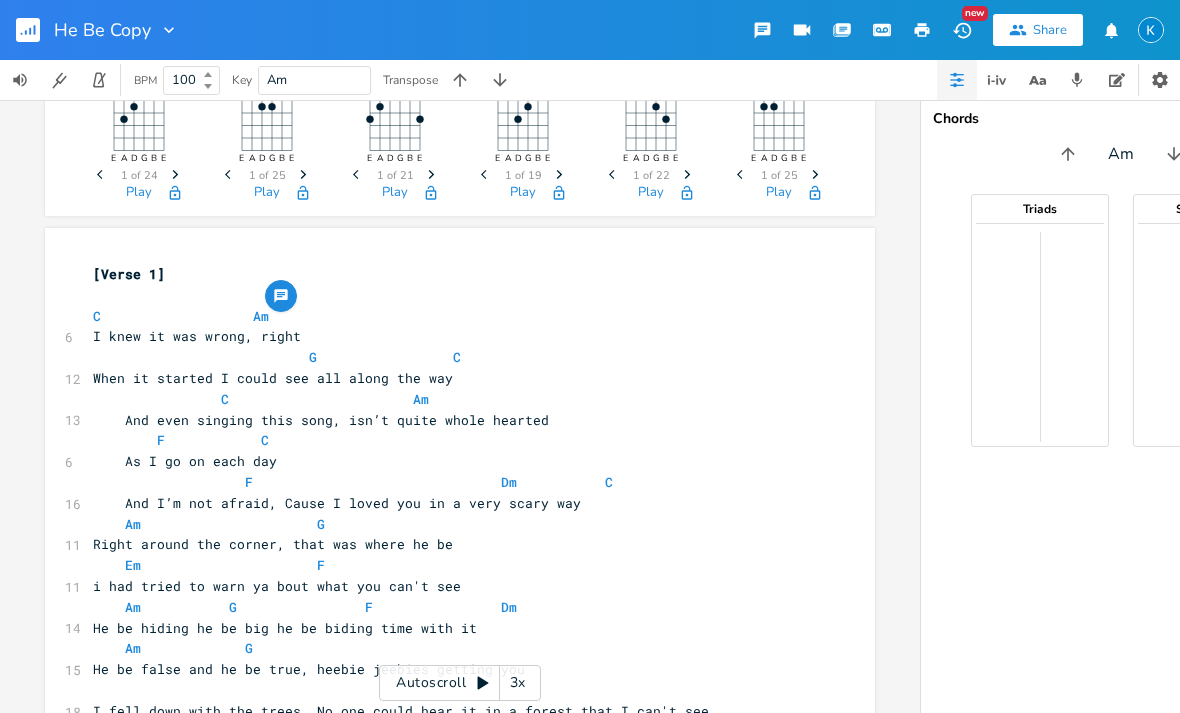 click 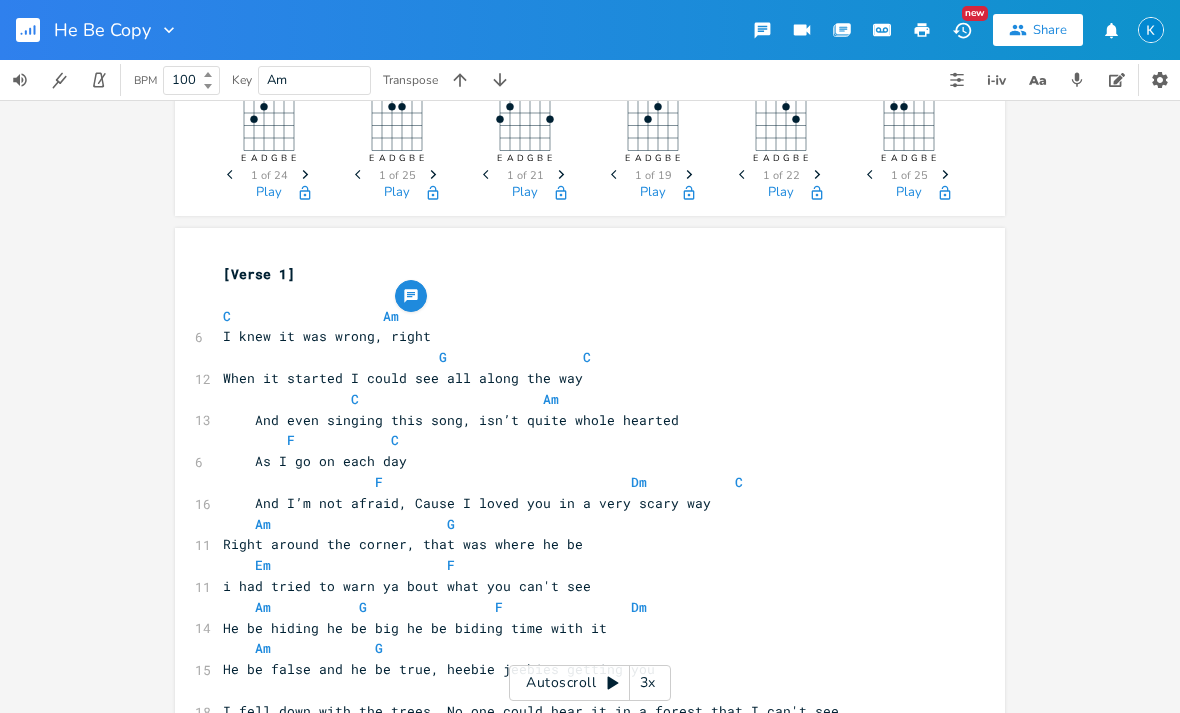 click 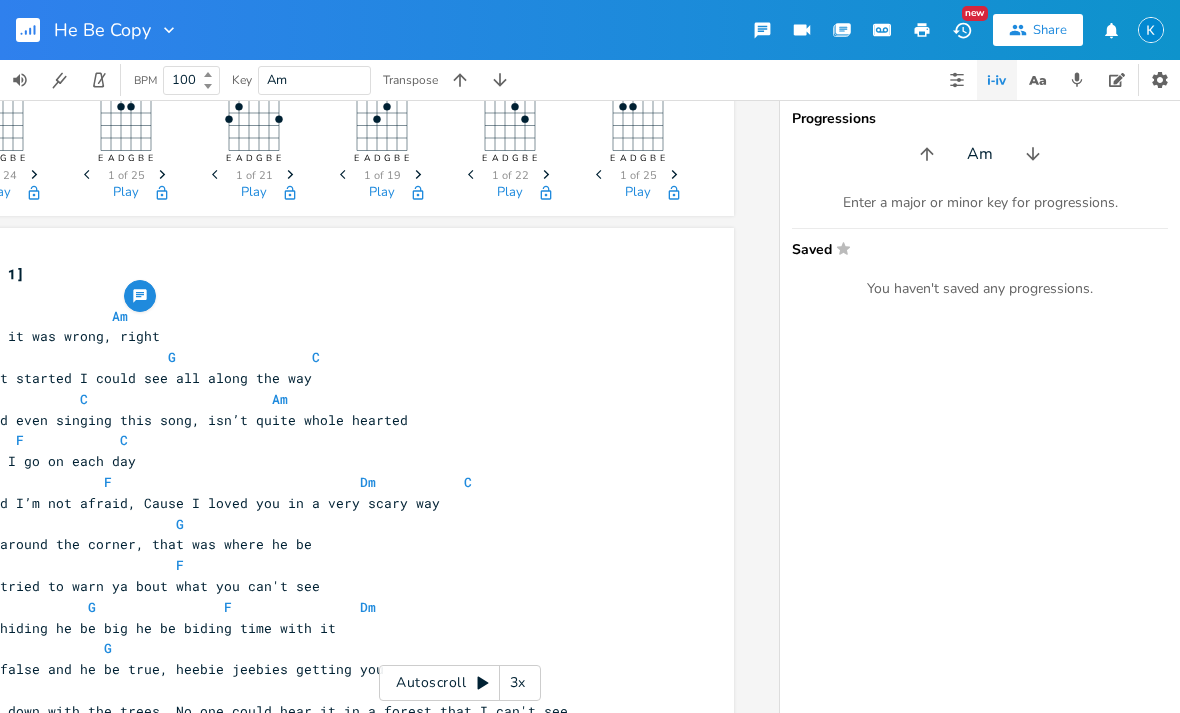 scroll, scrollTop: 0, scrollLeft: 141, axis: horizontal 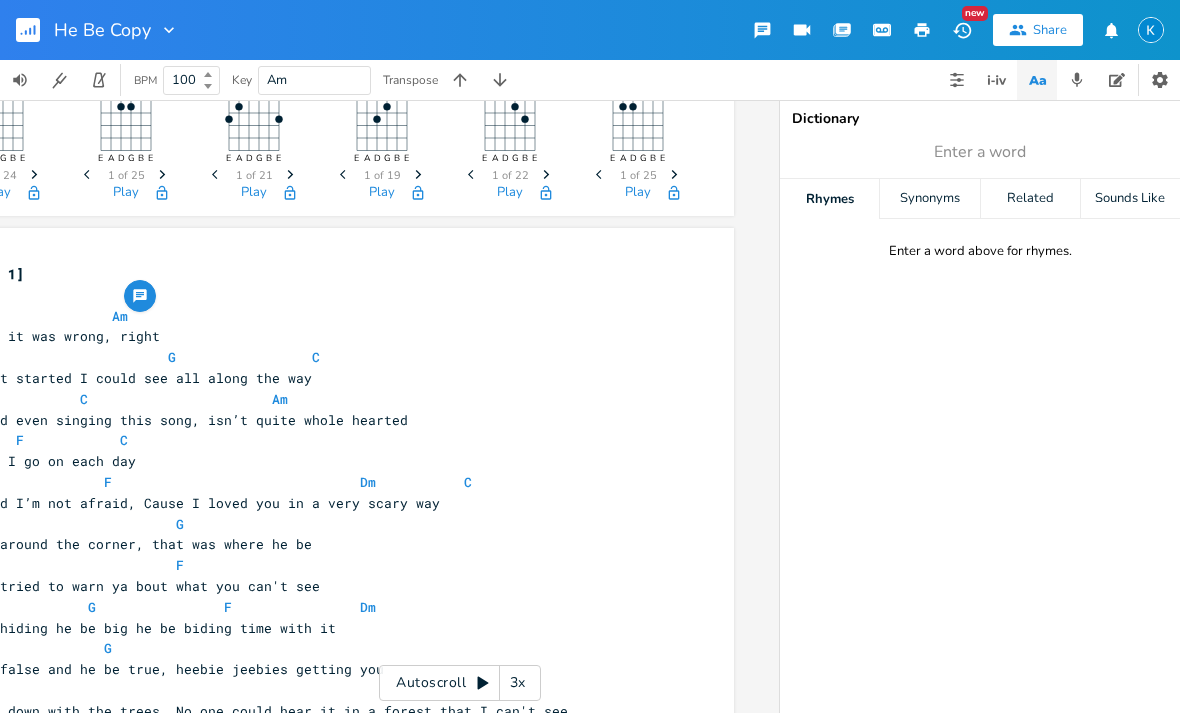 click 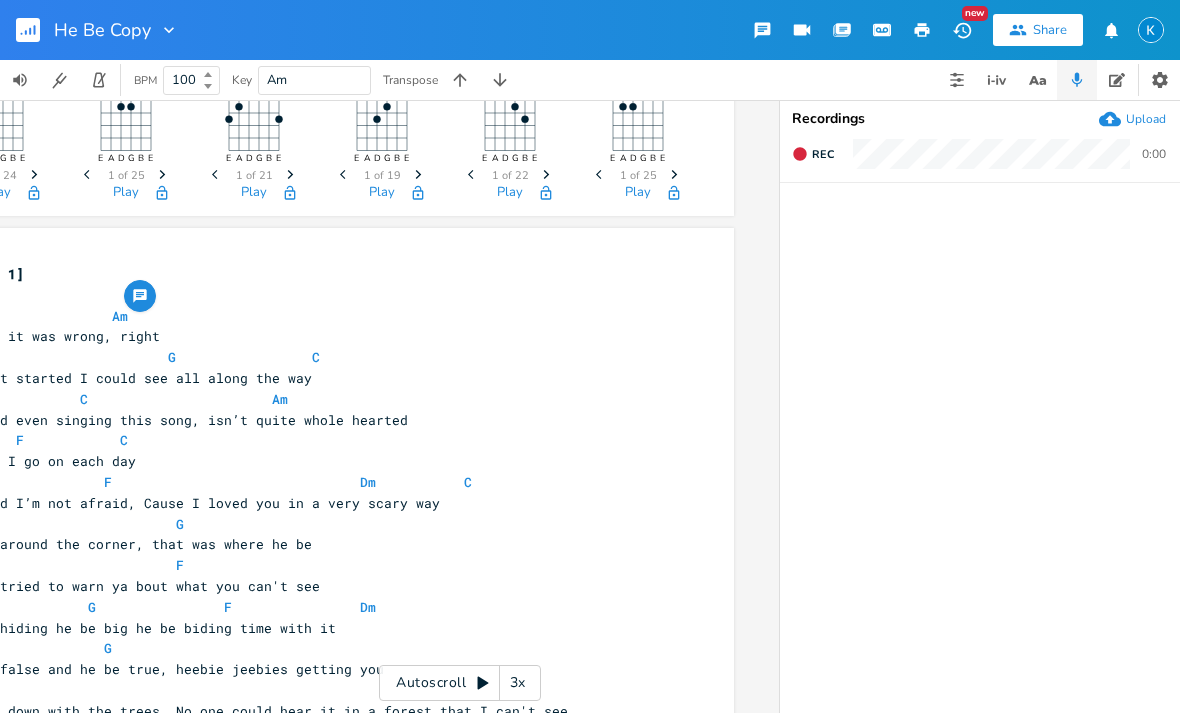 click 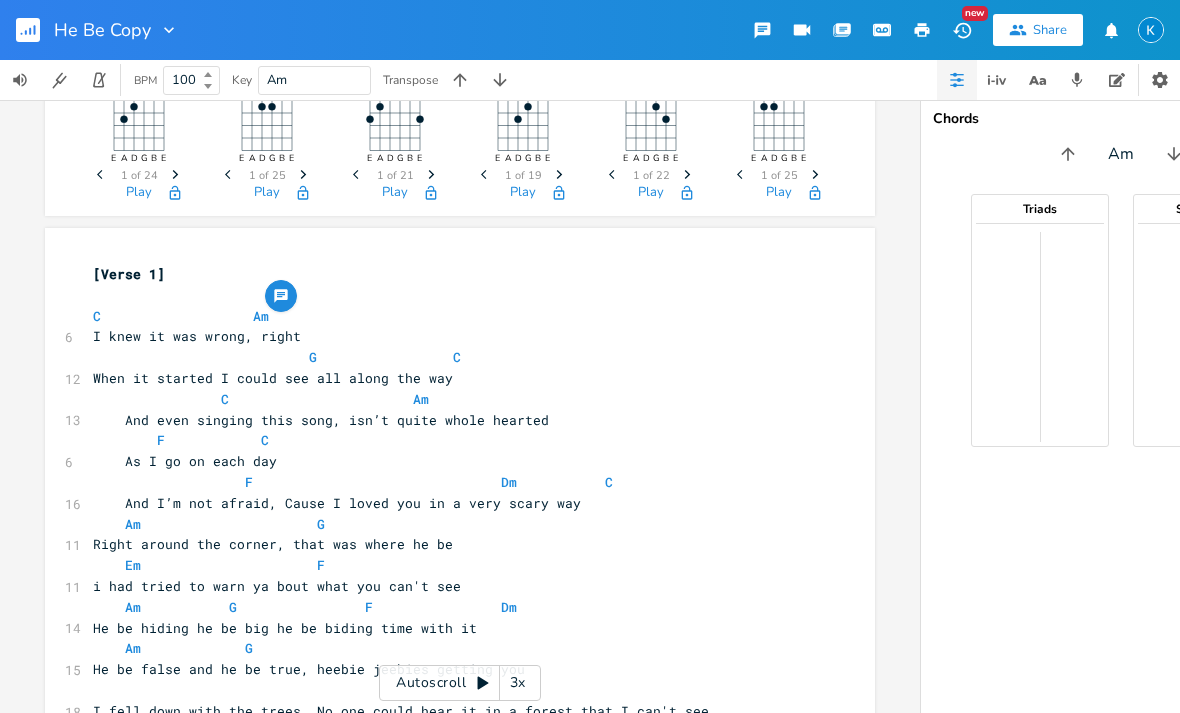 scroll, scrollTop: 0, scrollLeft: 0, axis: both 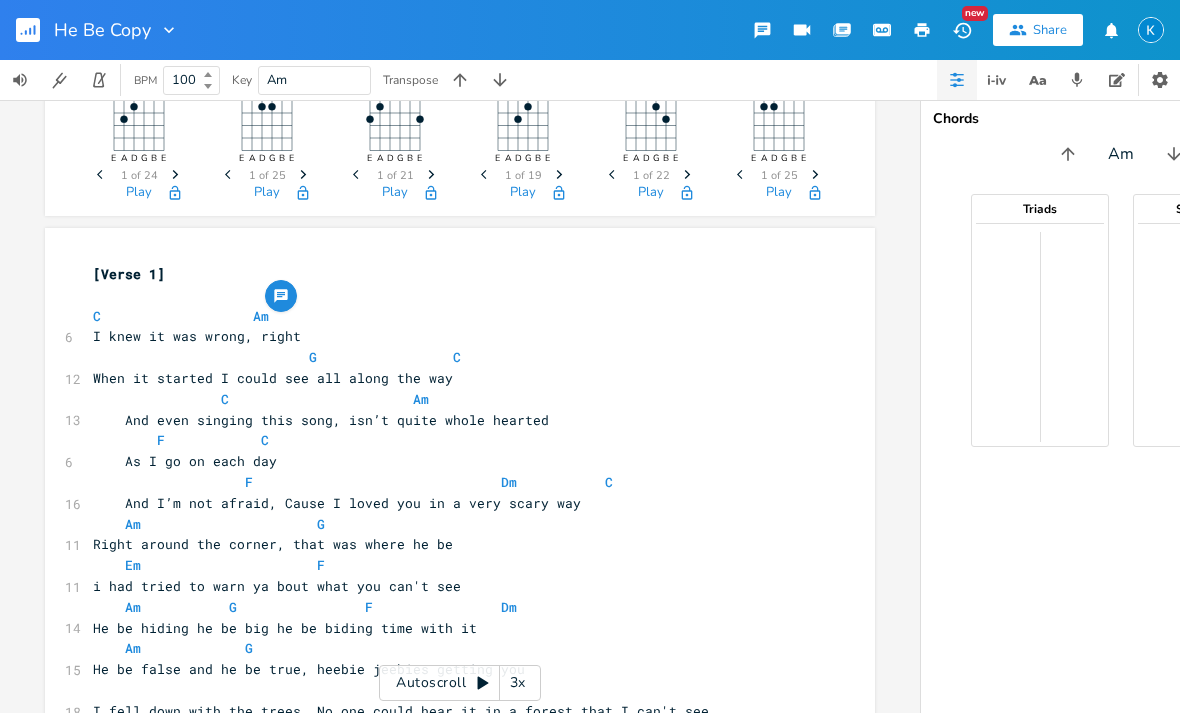 click 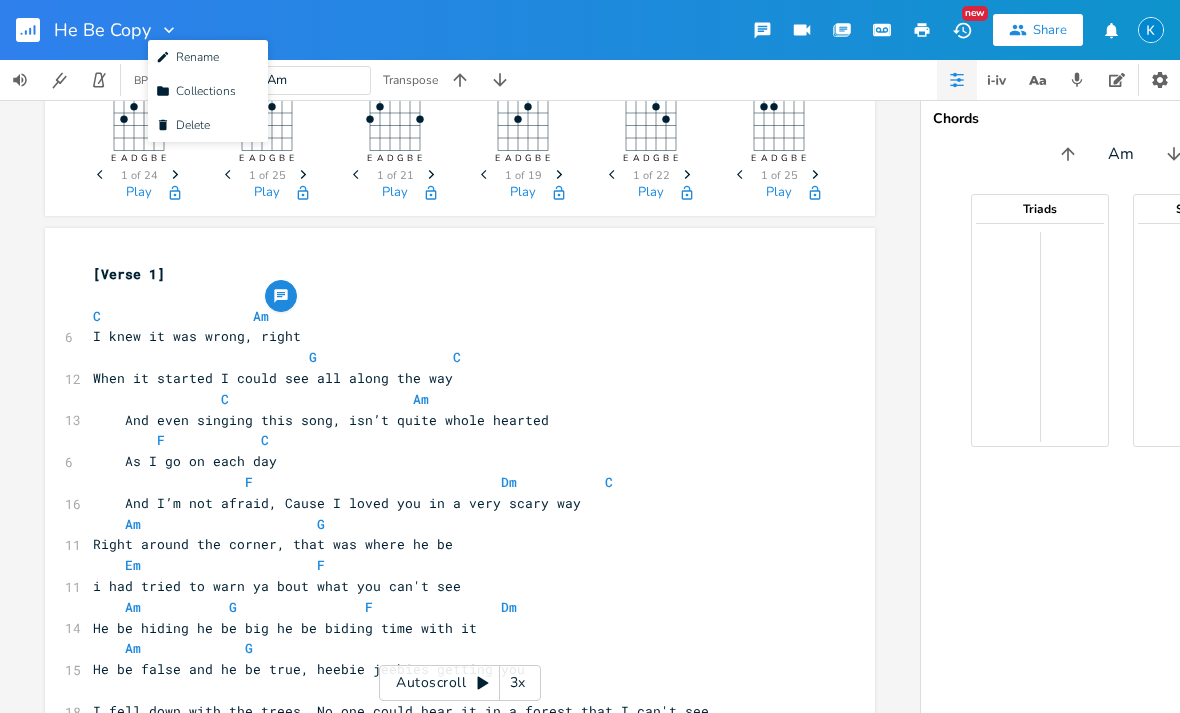click on "Collection Collections" at bounding box center [196, 91] 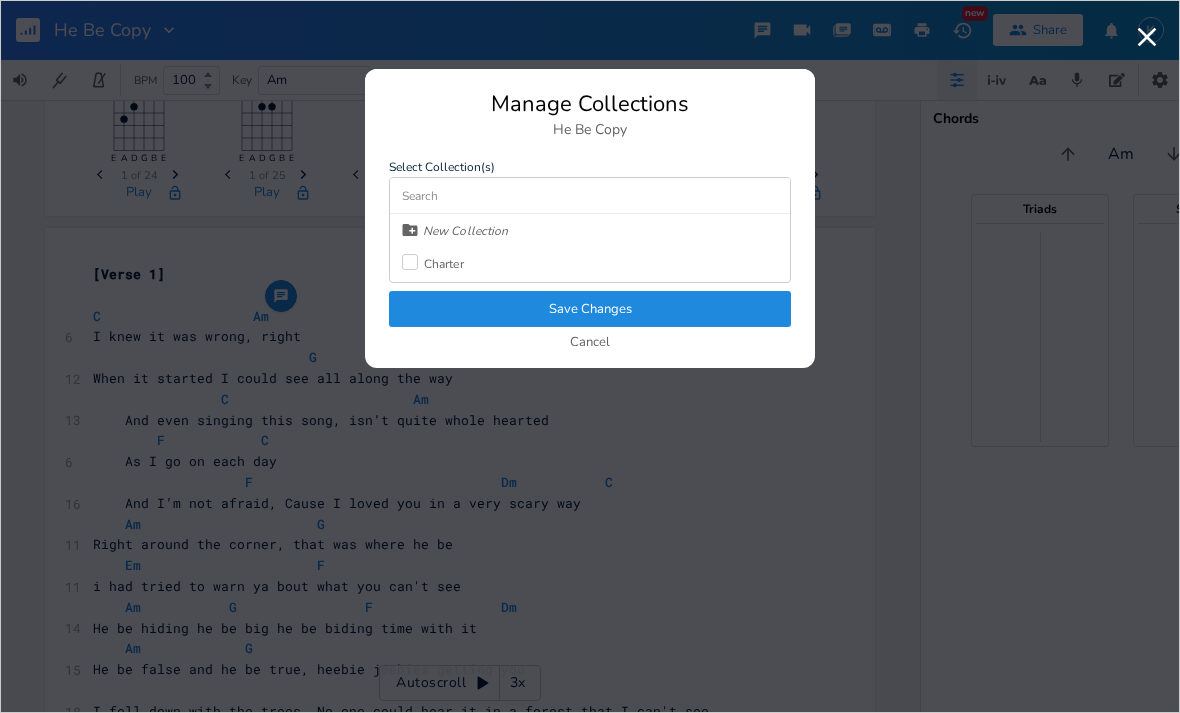 click on "Cancel" at bounding box center (590, 343) 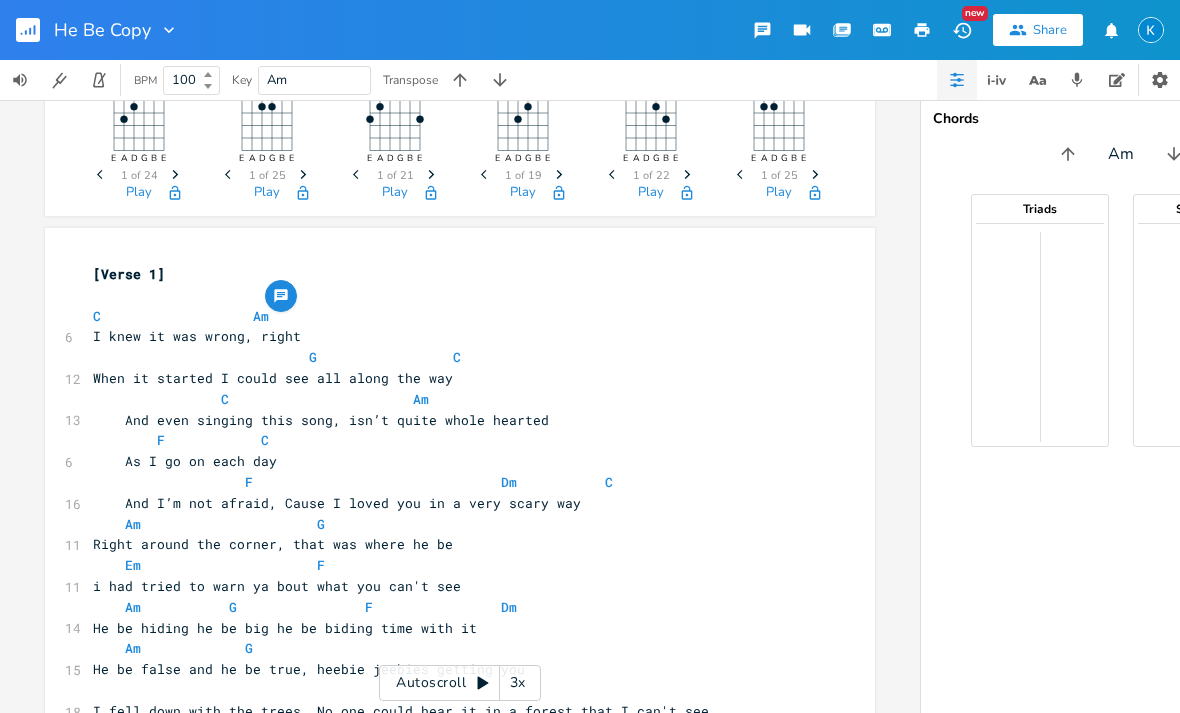 click 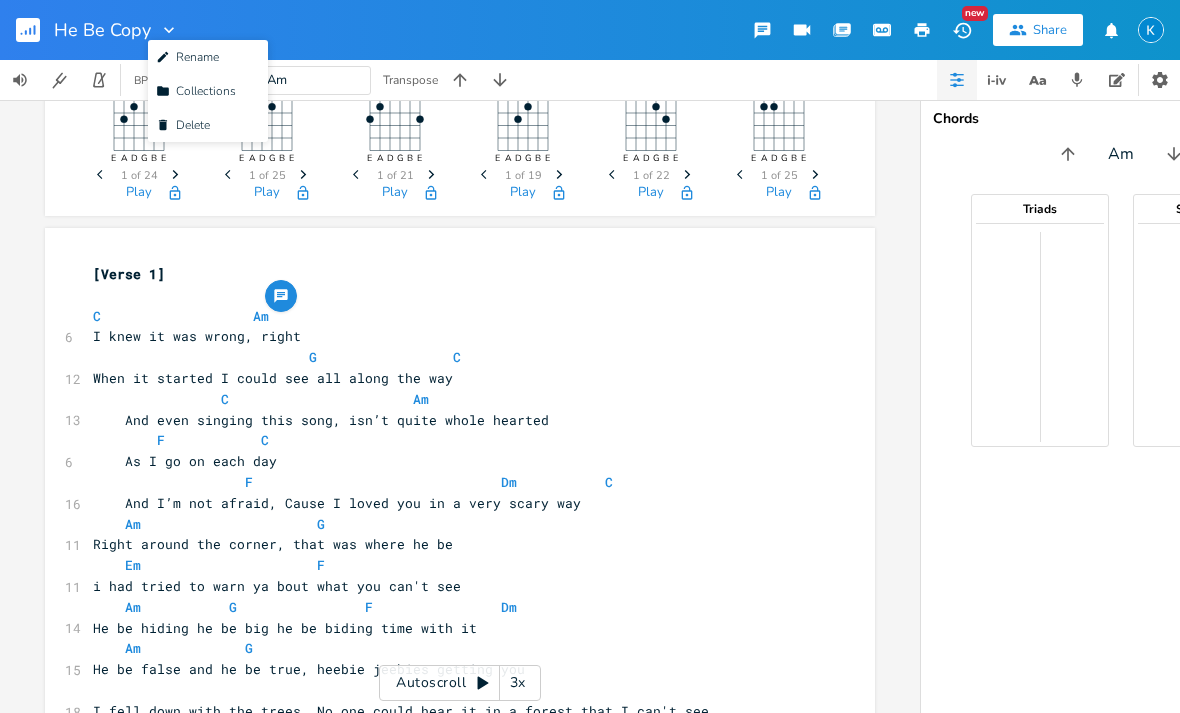 click on "Collection Collections" at bounding box center (196, 91) 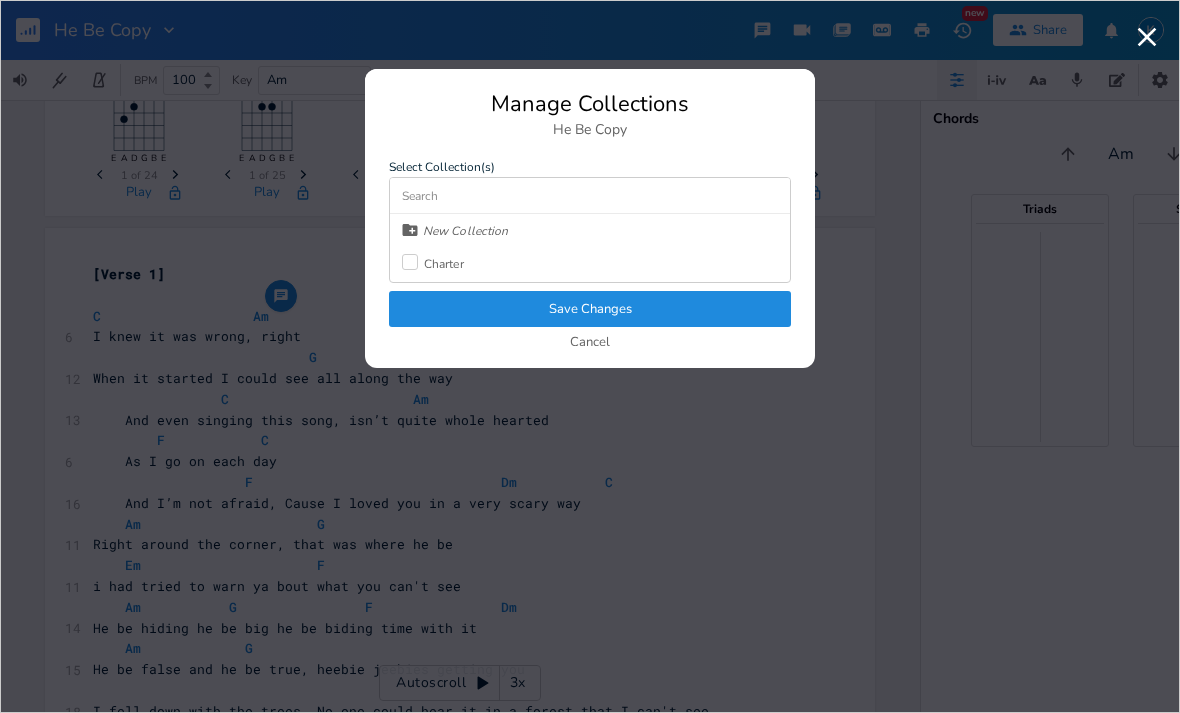 click on "Cancel" at bounding box center (590, 343) 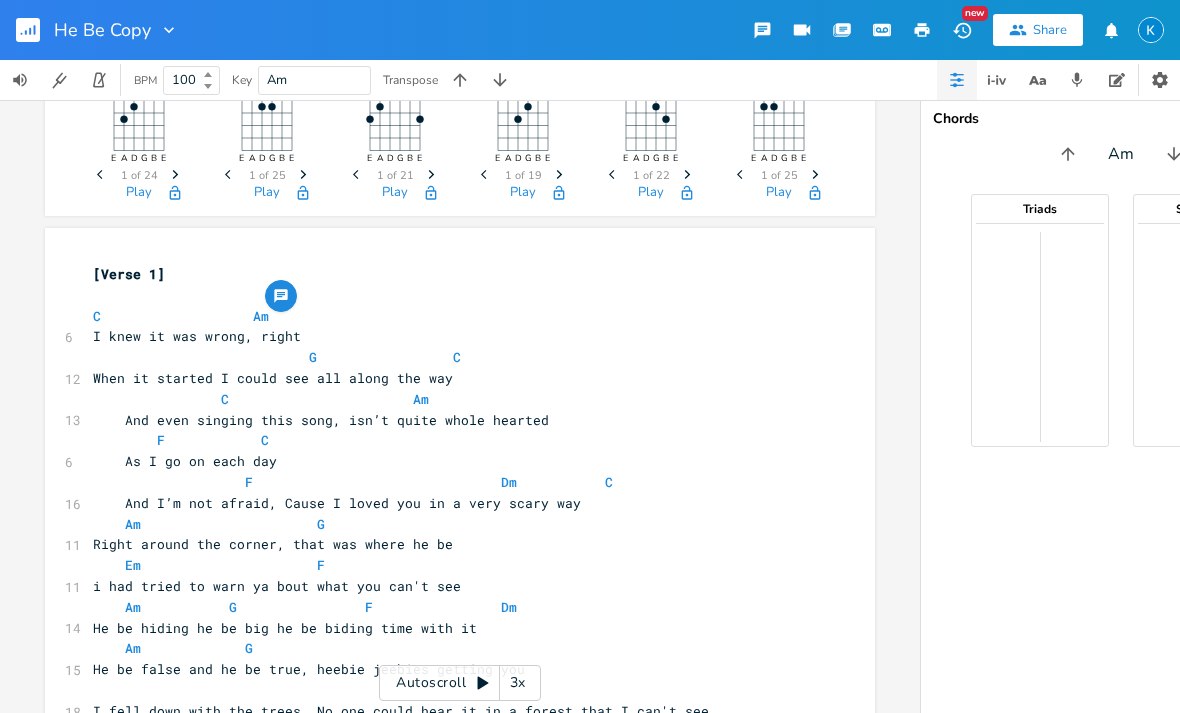 click 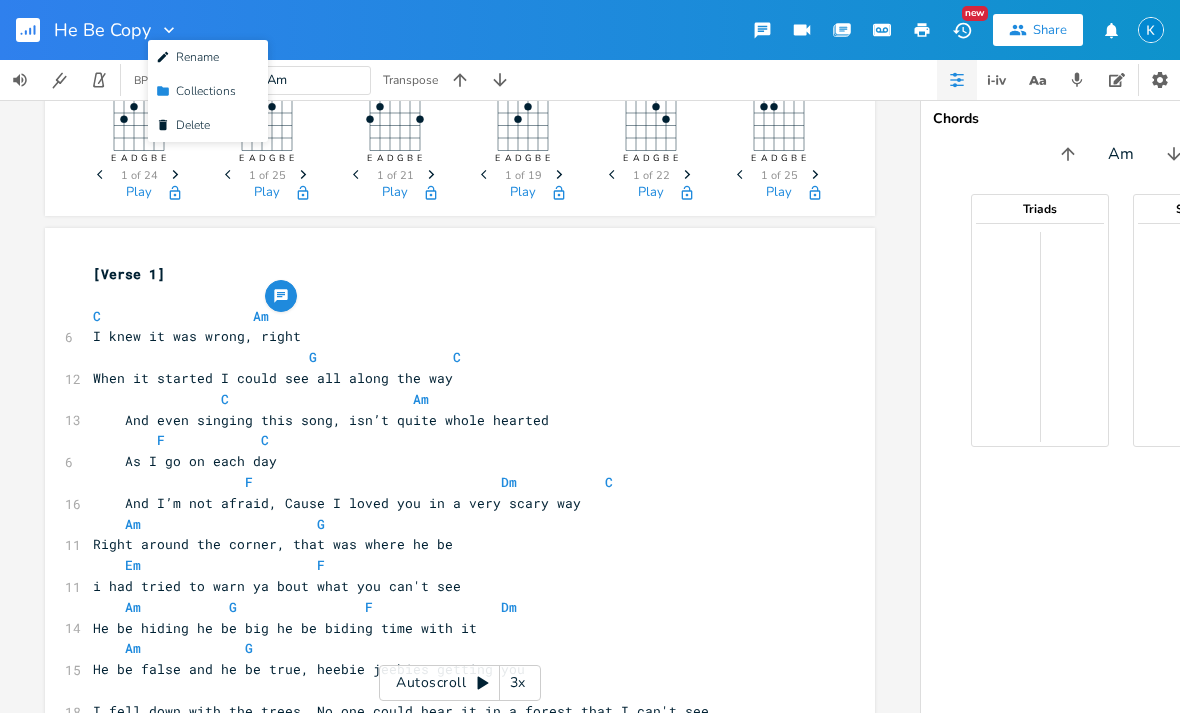 click on "Collection Collections" at bounding box center (196, 91) 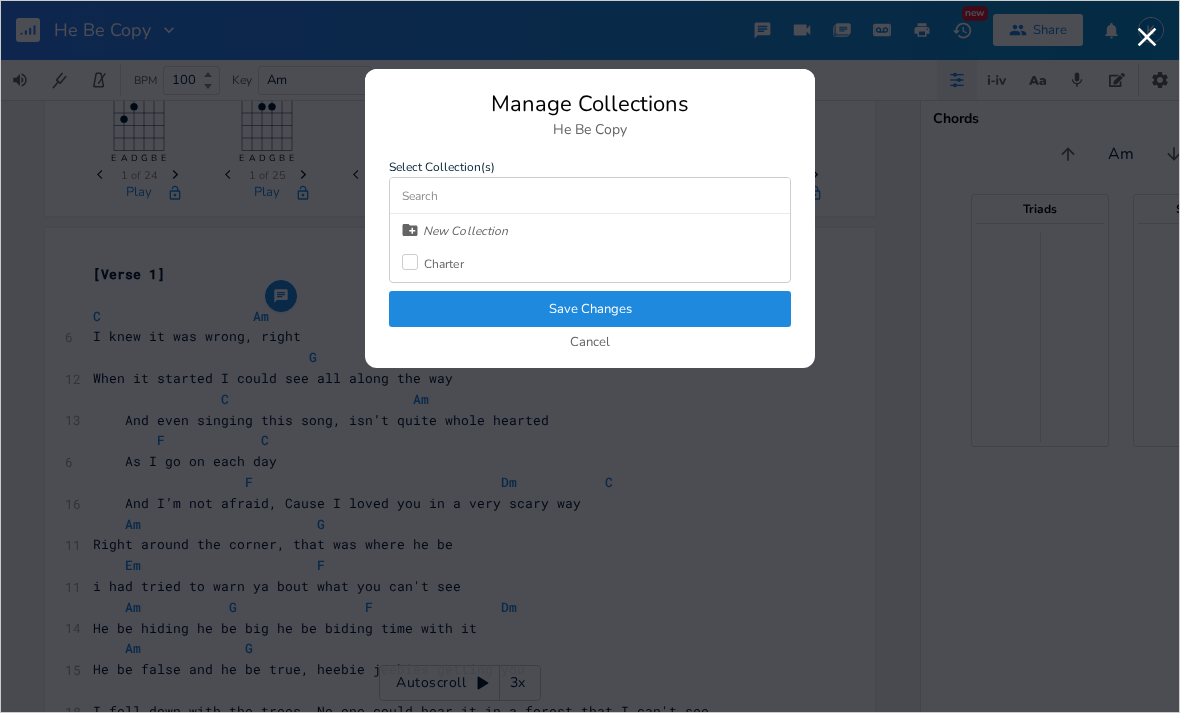 click on "Cancel" at bounding box center [590, 343] 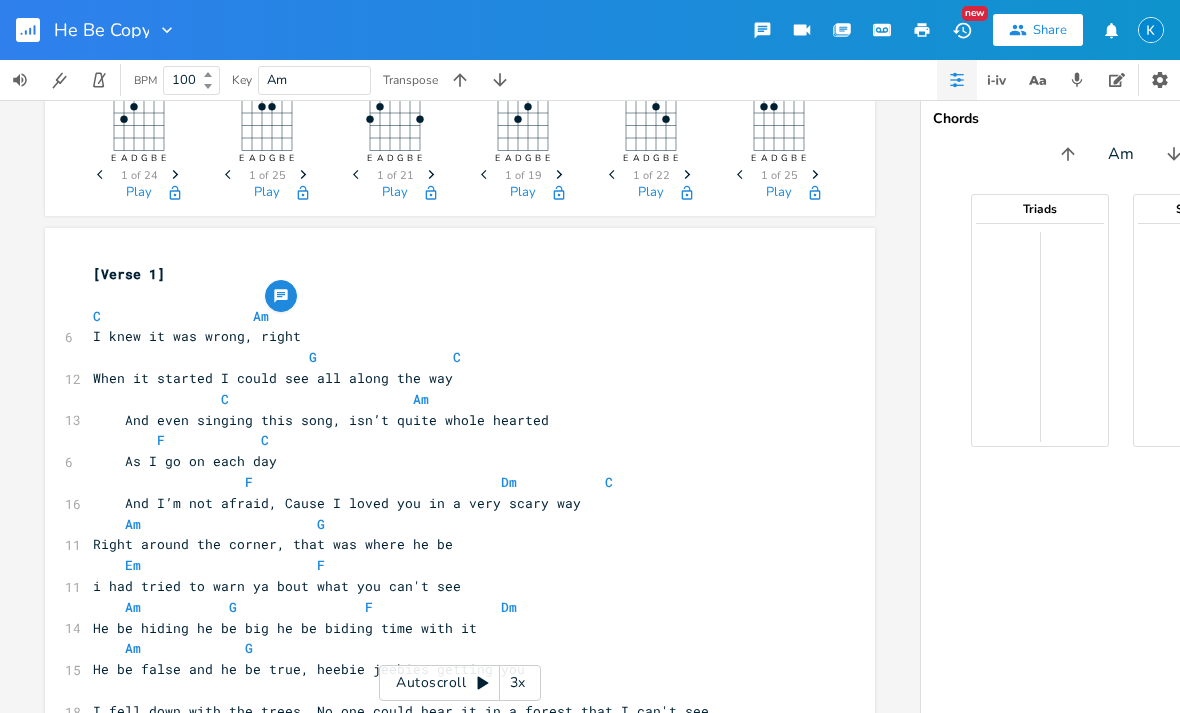 scroll, scrollTop: 0, scrollLeft: 1, axis: horizontal 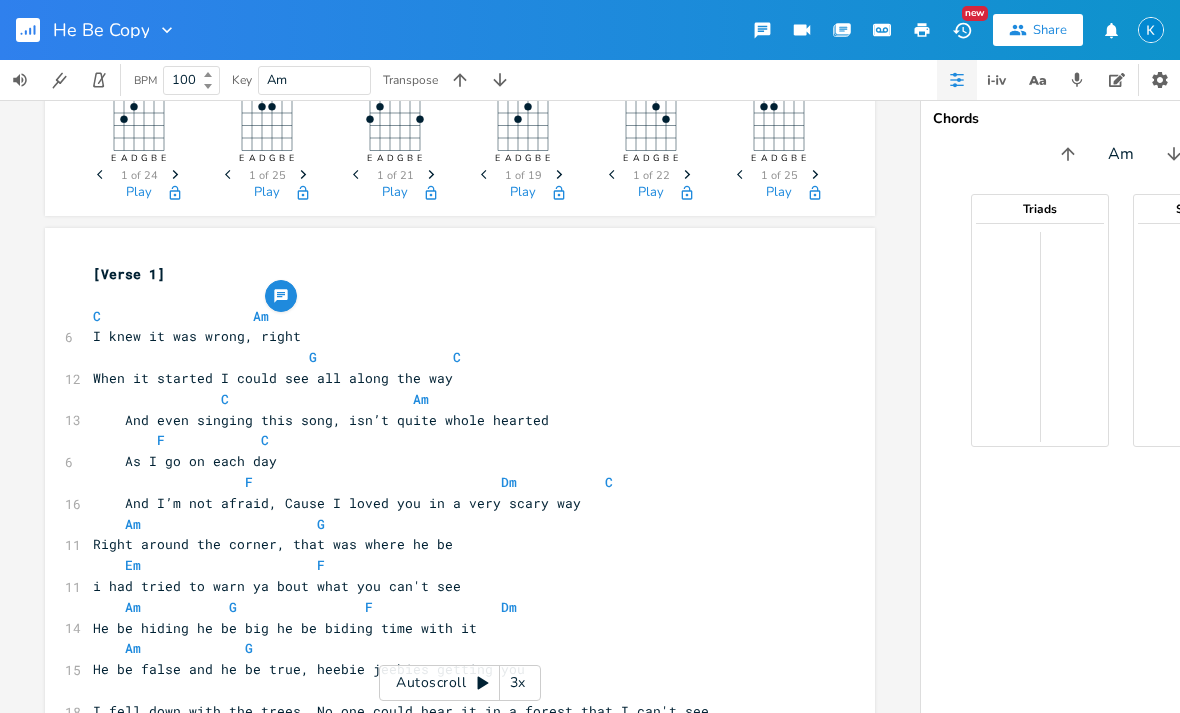 click 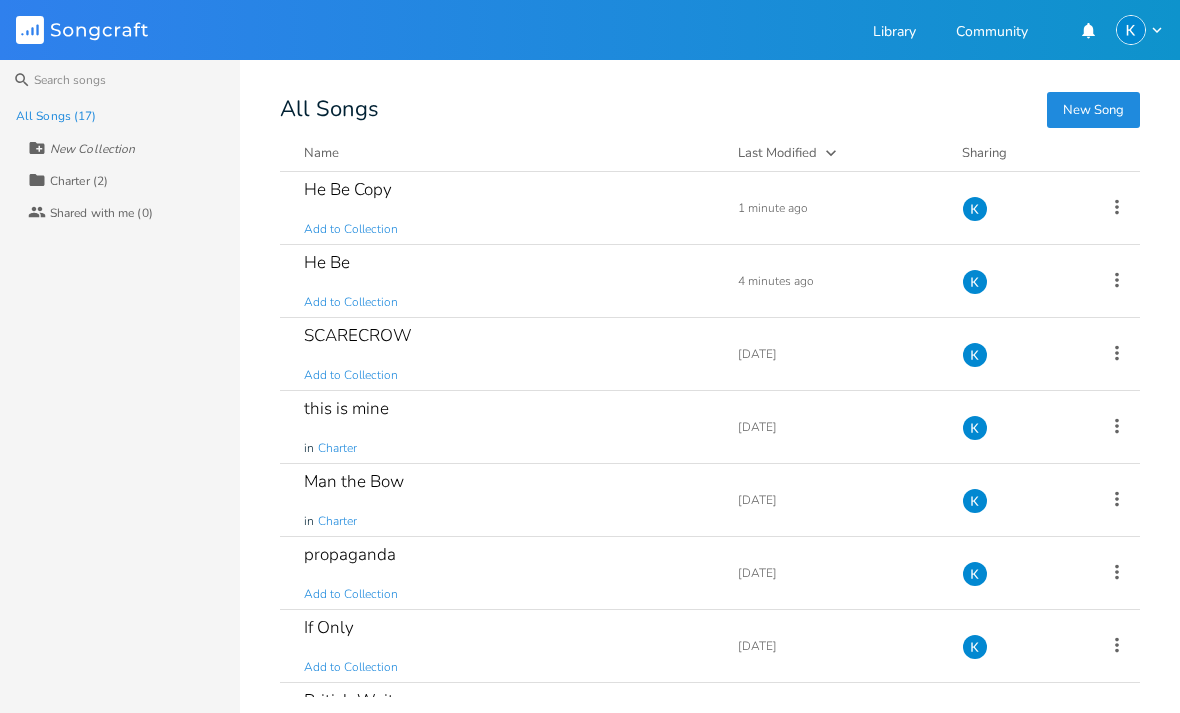 click on "New Song" at bounding box center (1093, 110) 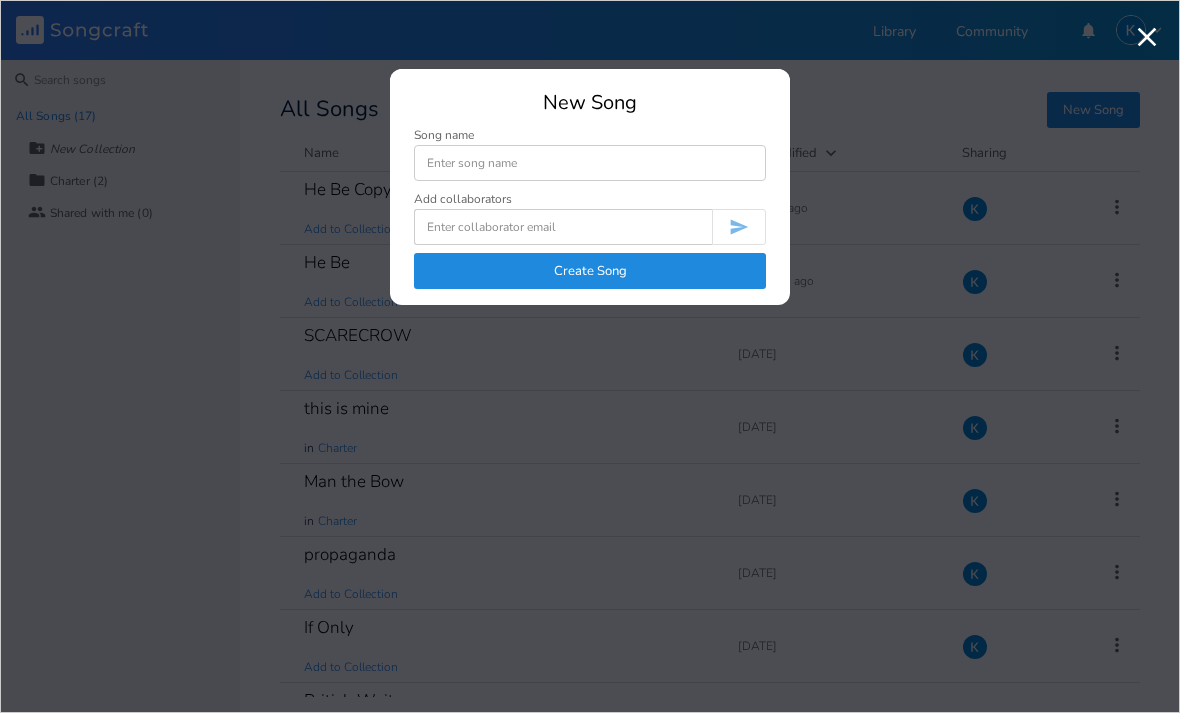 click at bounding box center (590, 163) 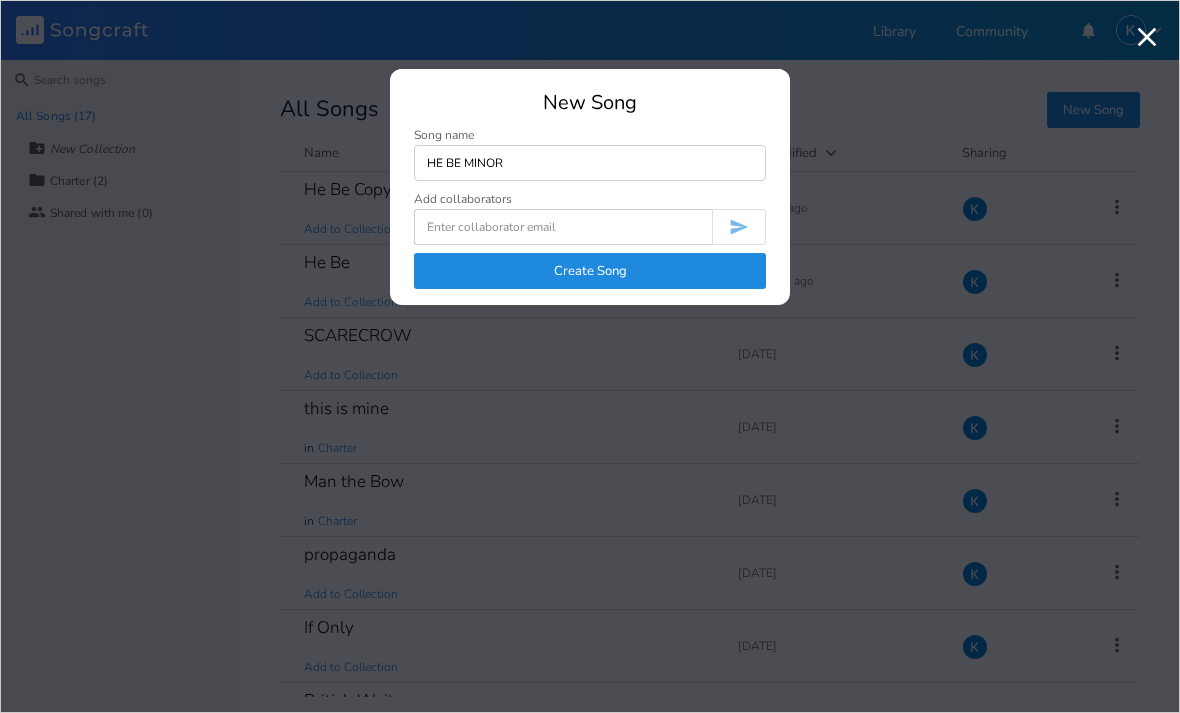 type on "HE BE MINOR" 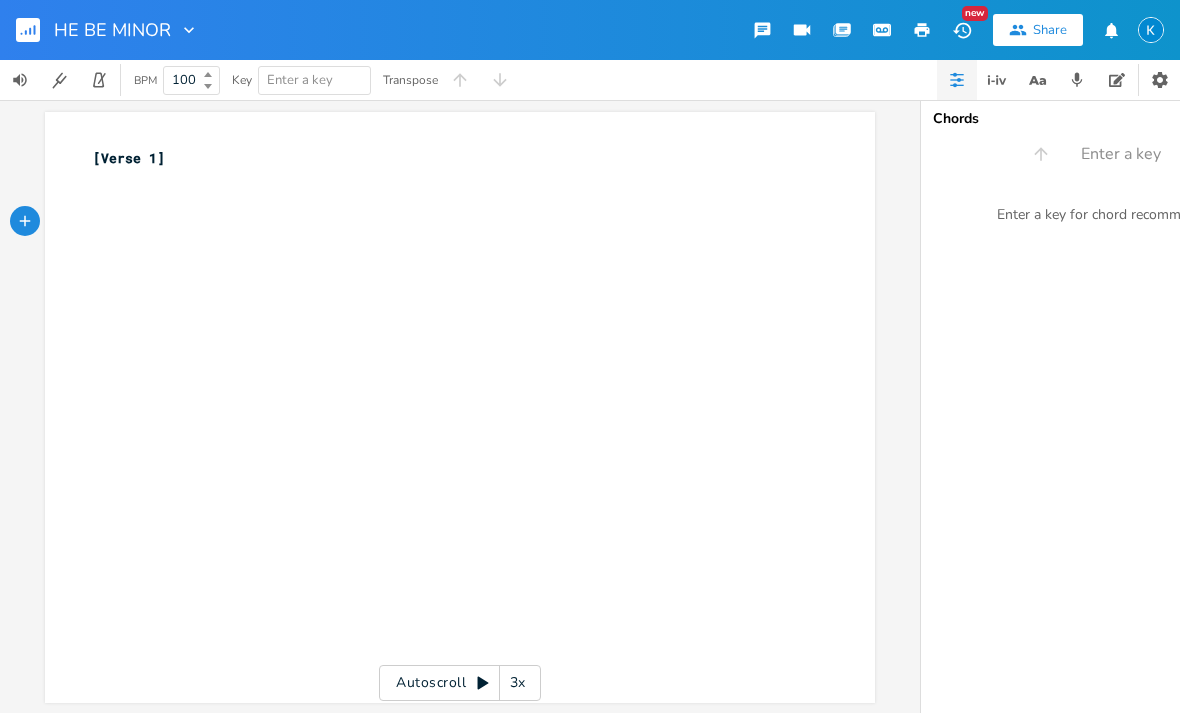 scroll, scrollTop: 0, scrollLeft: 0, axis: both 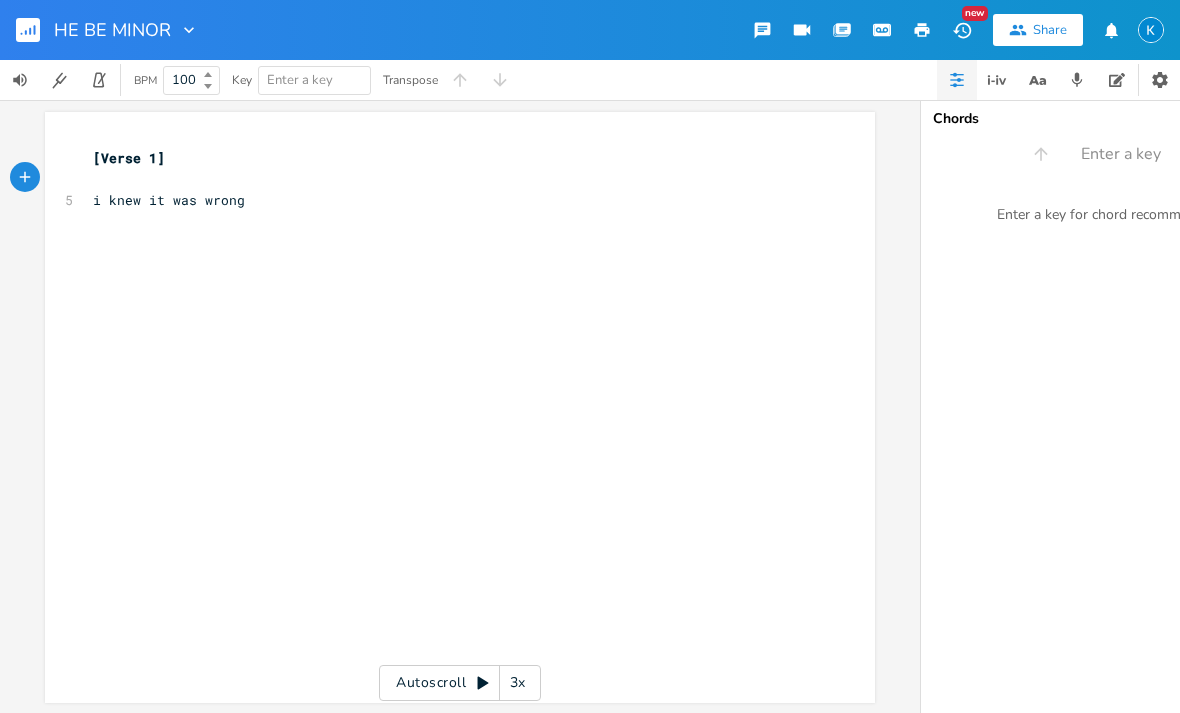 click on "Enter a key for chord recommendations." at bounding box center (1121, 215) 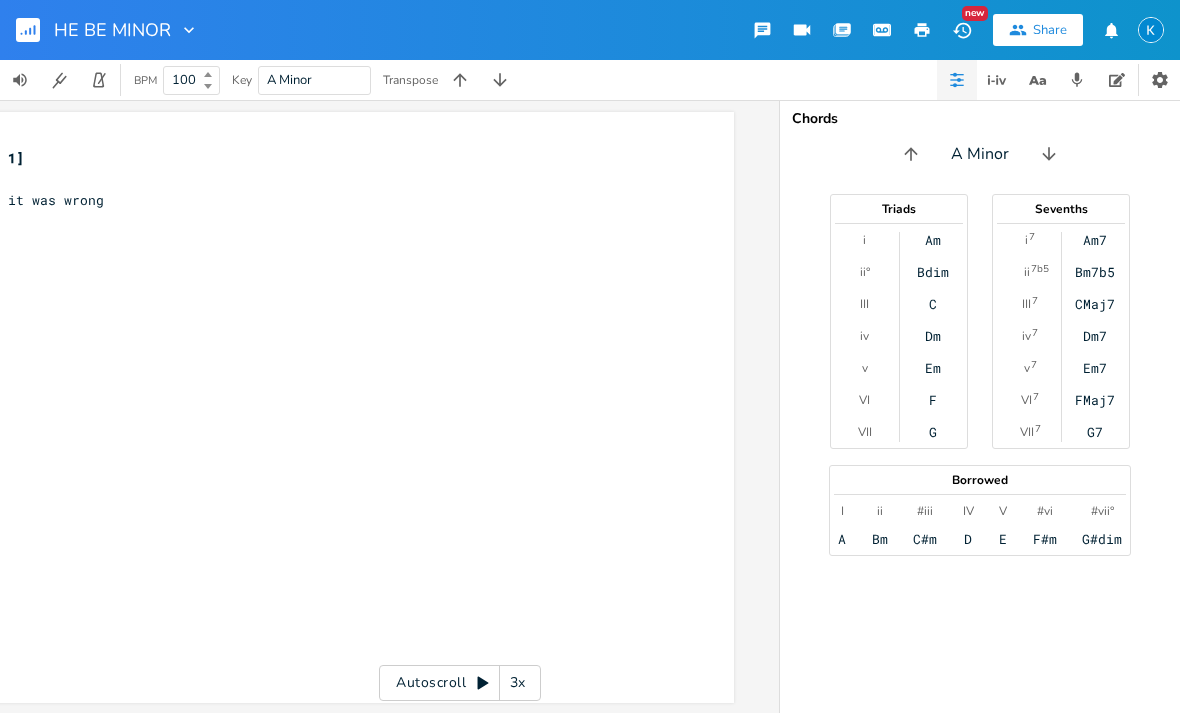 scroll, scrollTop: 0, scrollLeft: 141, axis: horizontal 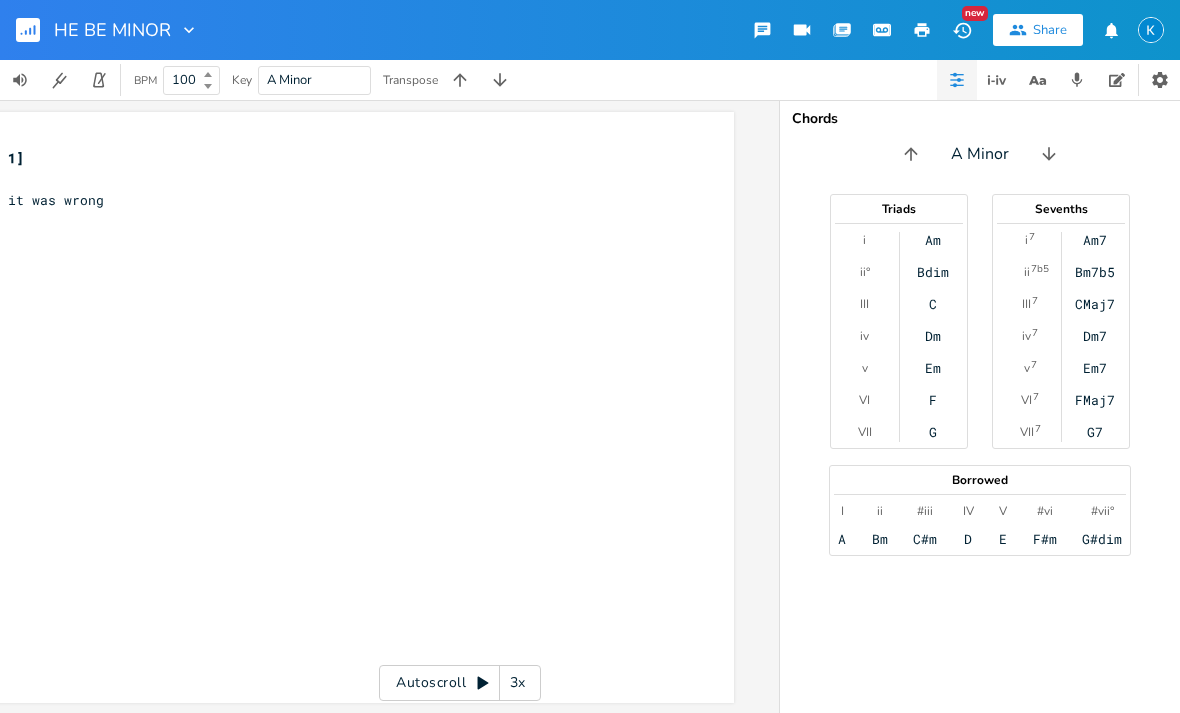click on "Am" at bounding box center [933, 240] 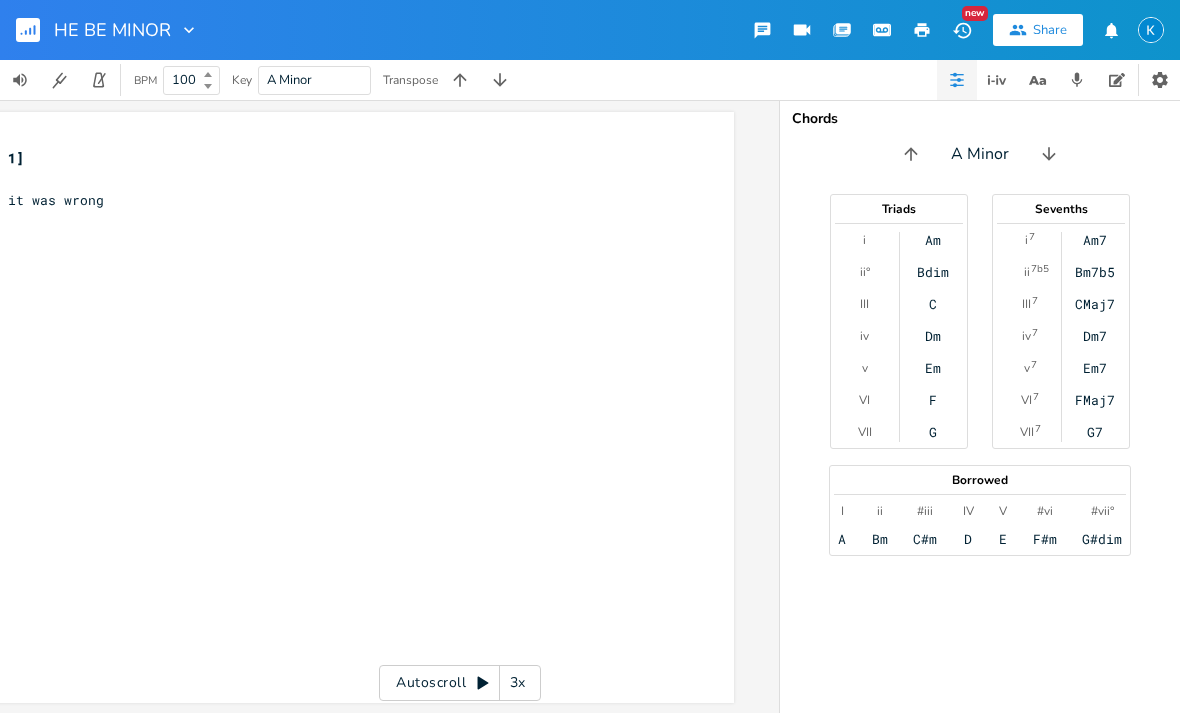 click on "C" at bounding box center [933, 304] 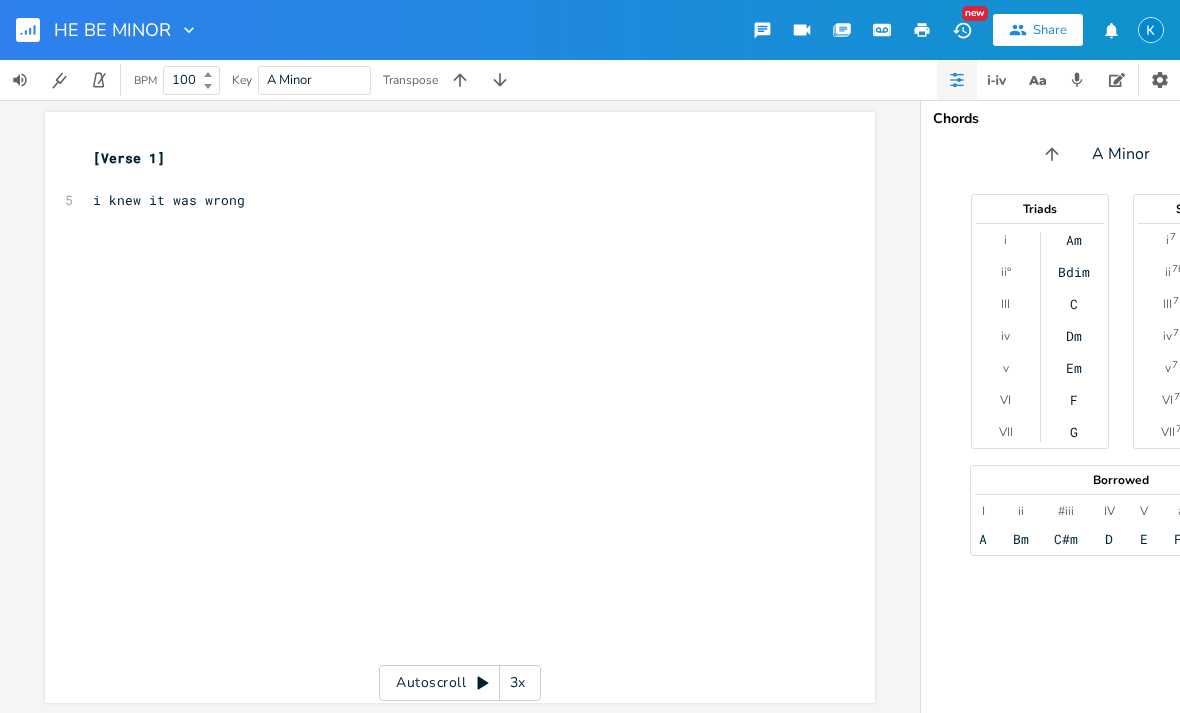 scroll, scrollTop: 0, scrollLeft: 0, axis: both 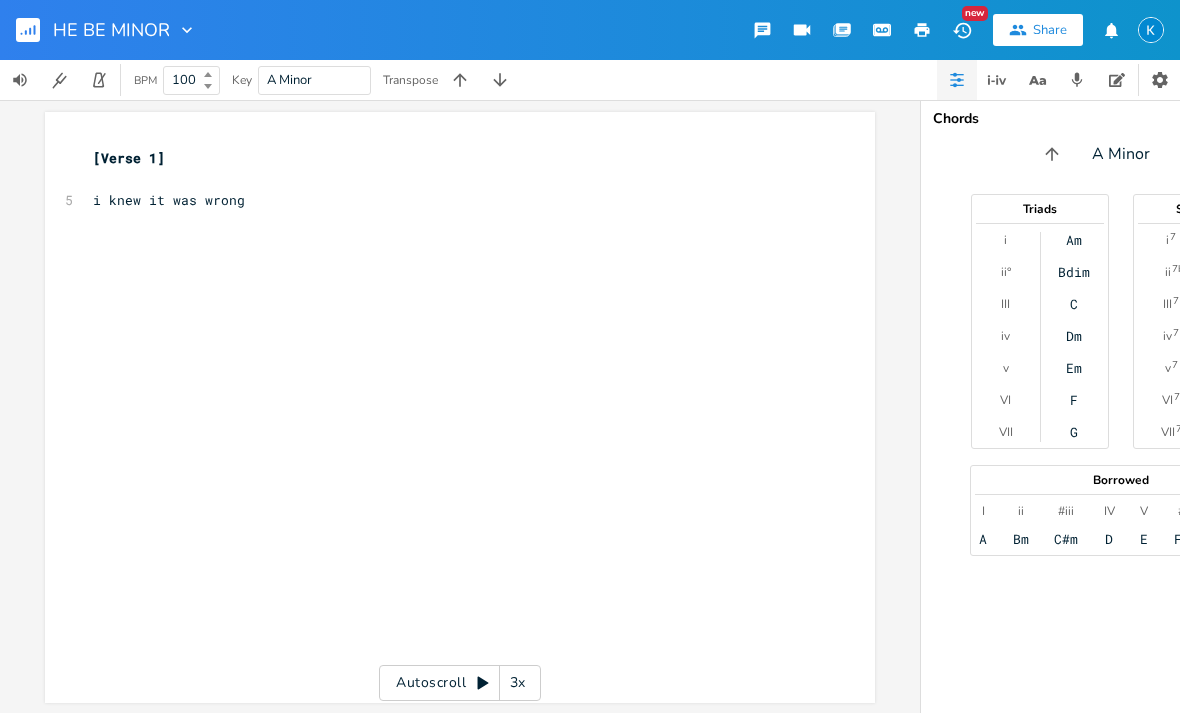 click 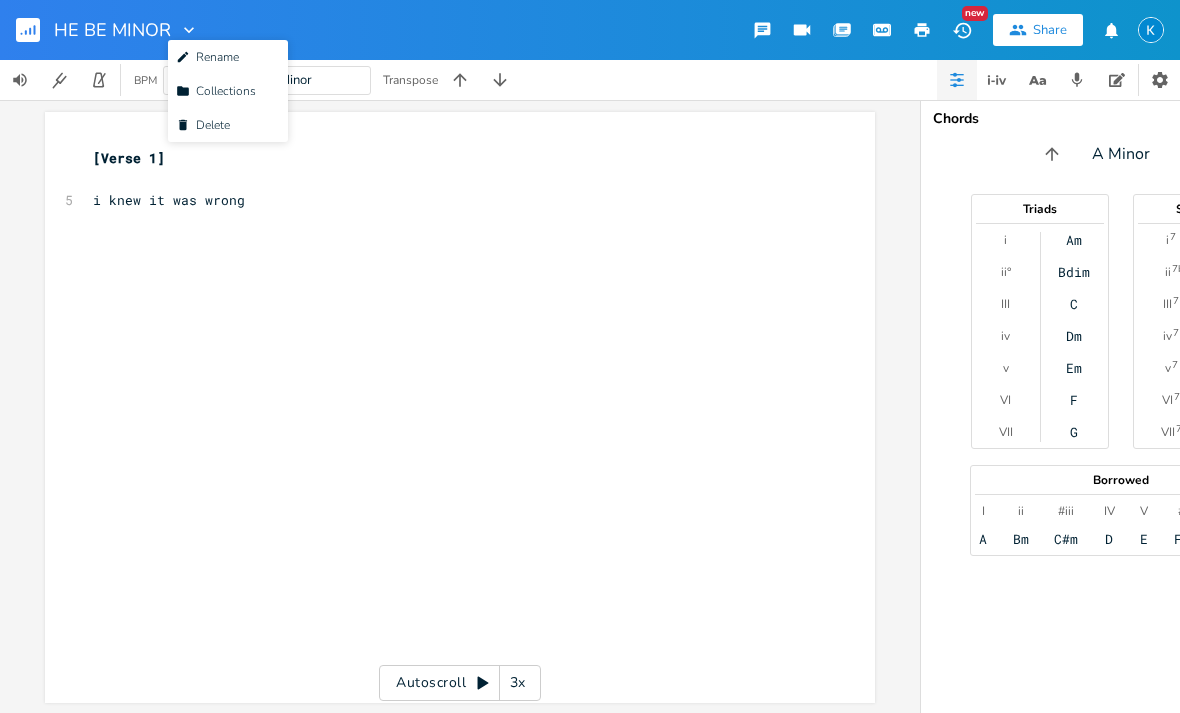 click on "Collection Collections" at bounding box center (216, 91) 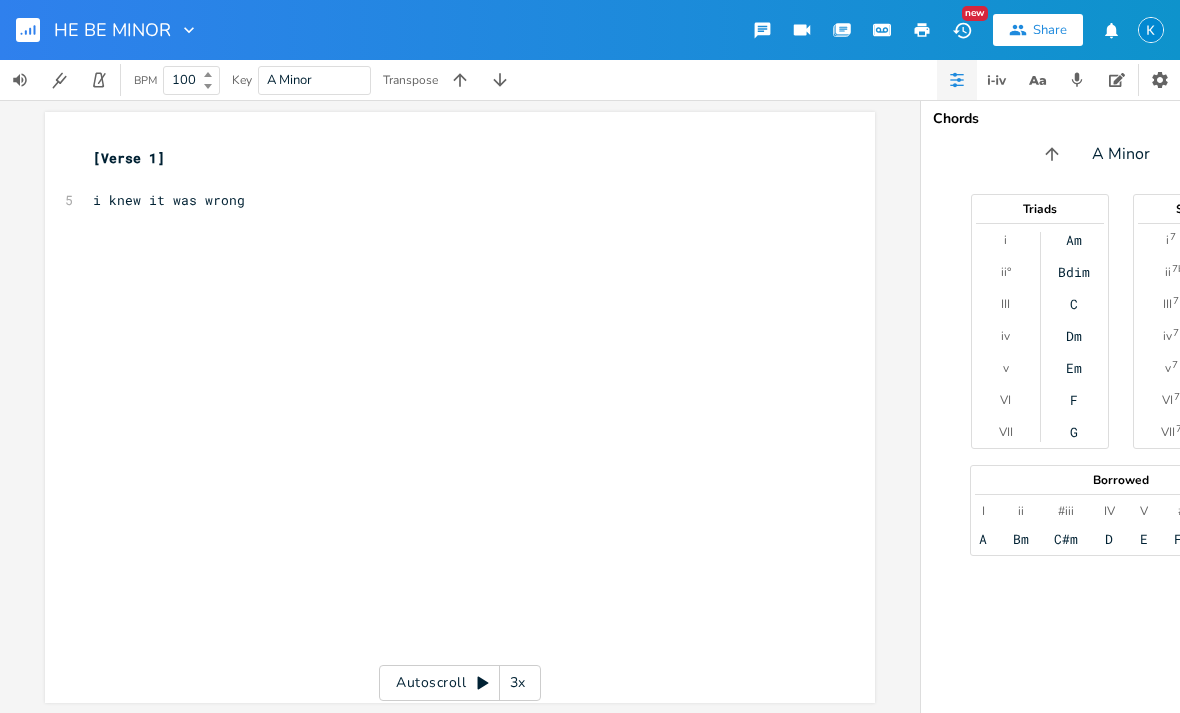scroll, scrollTop: 64, scrollLeft: 0, axis: vertical 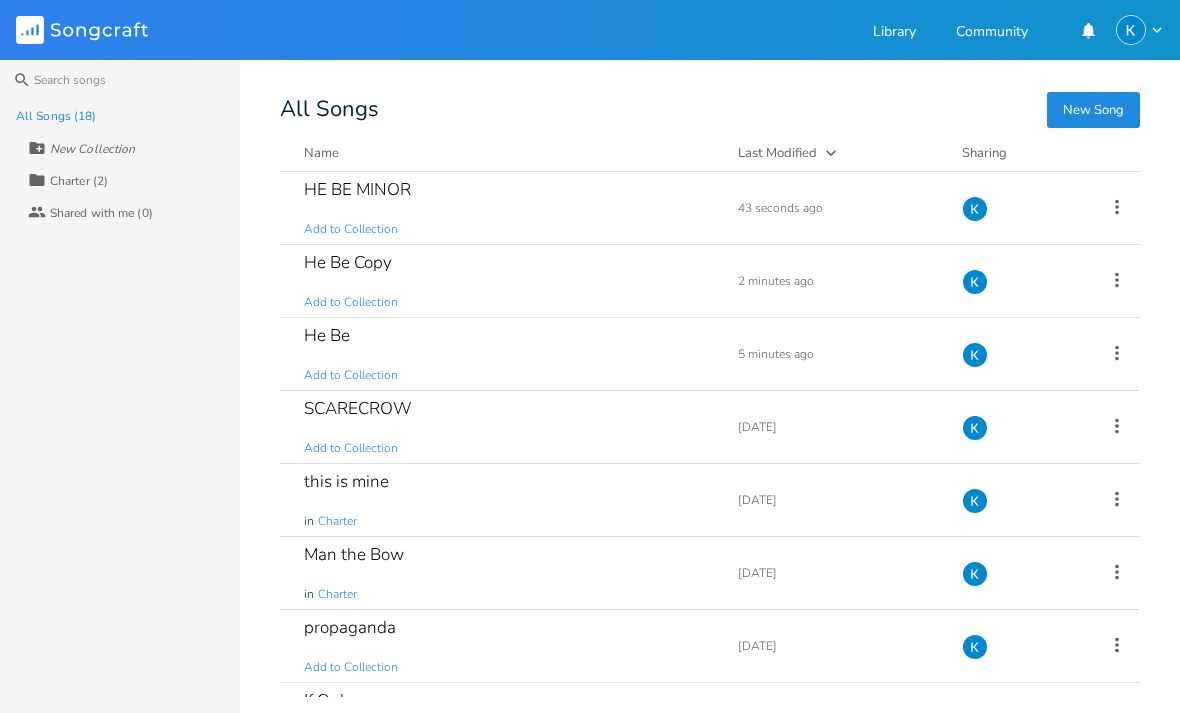 click on "He Be Copy" at bounding box center (348, 262) 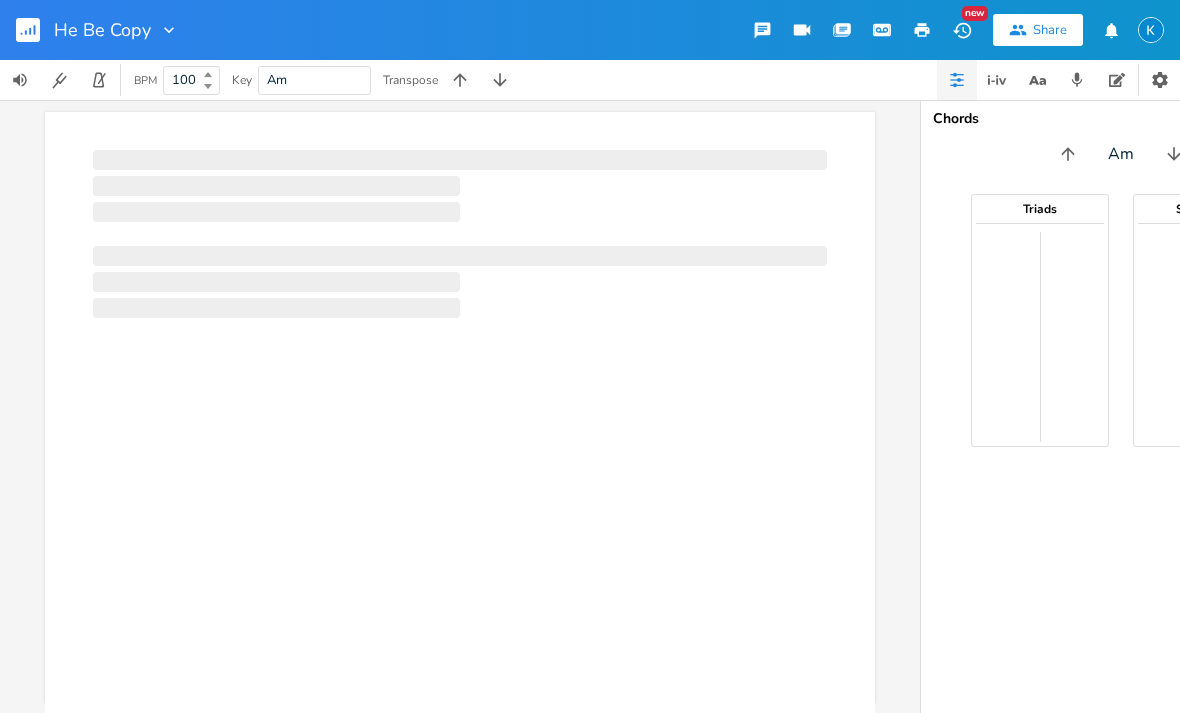 scroll, scrollTop: 0, scrollLeft: 0, axis: both 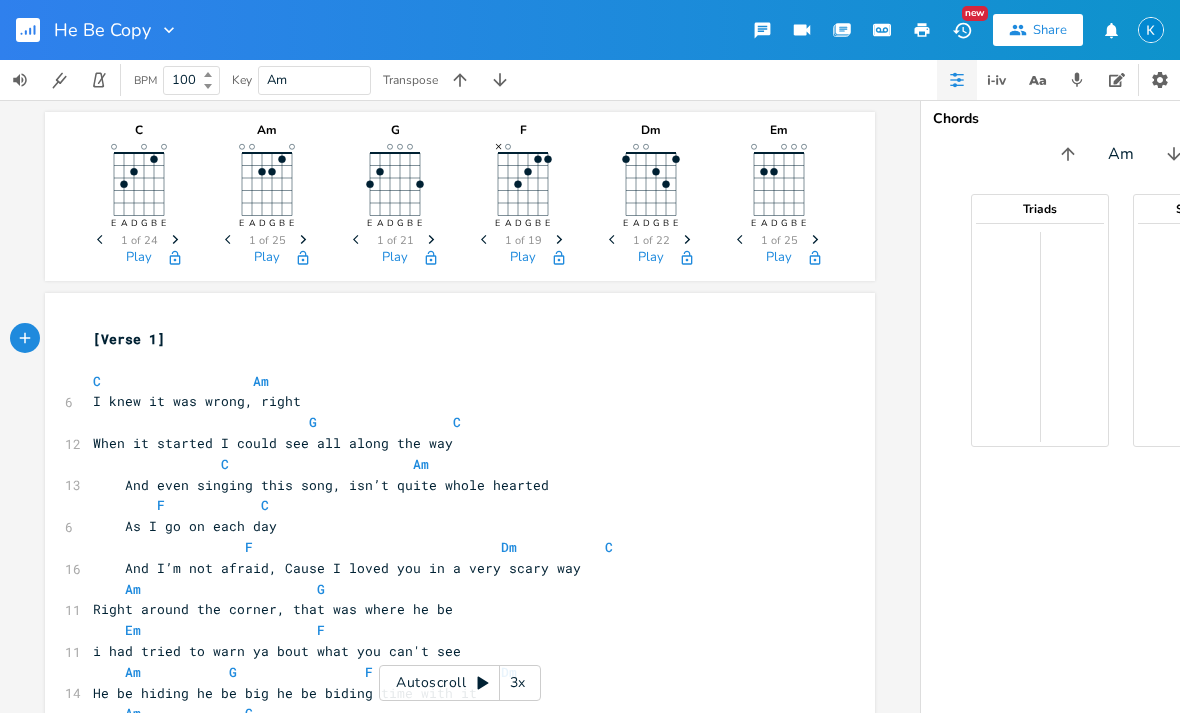 click 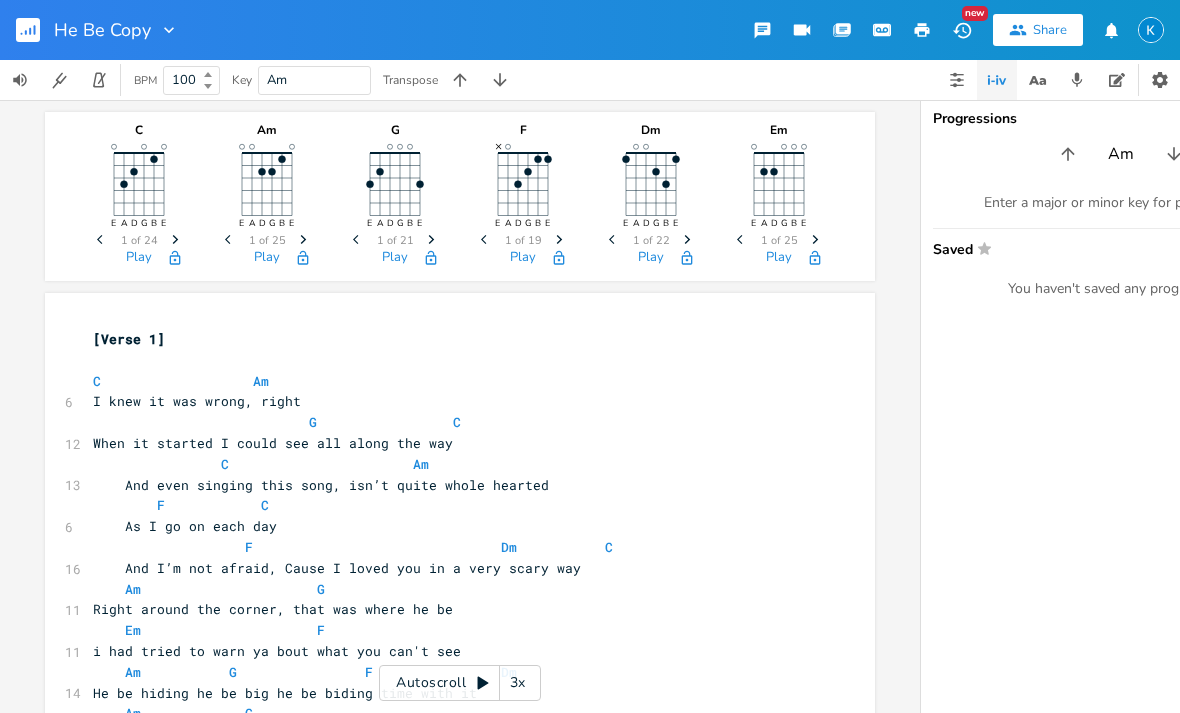 scroll, scrollTop: 0, scrollLeft: 1, axis: horizontal 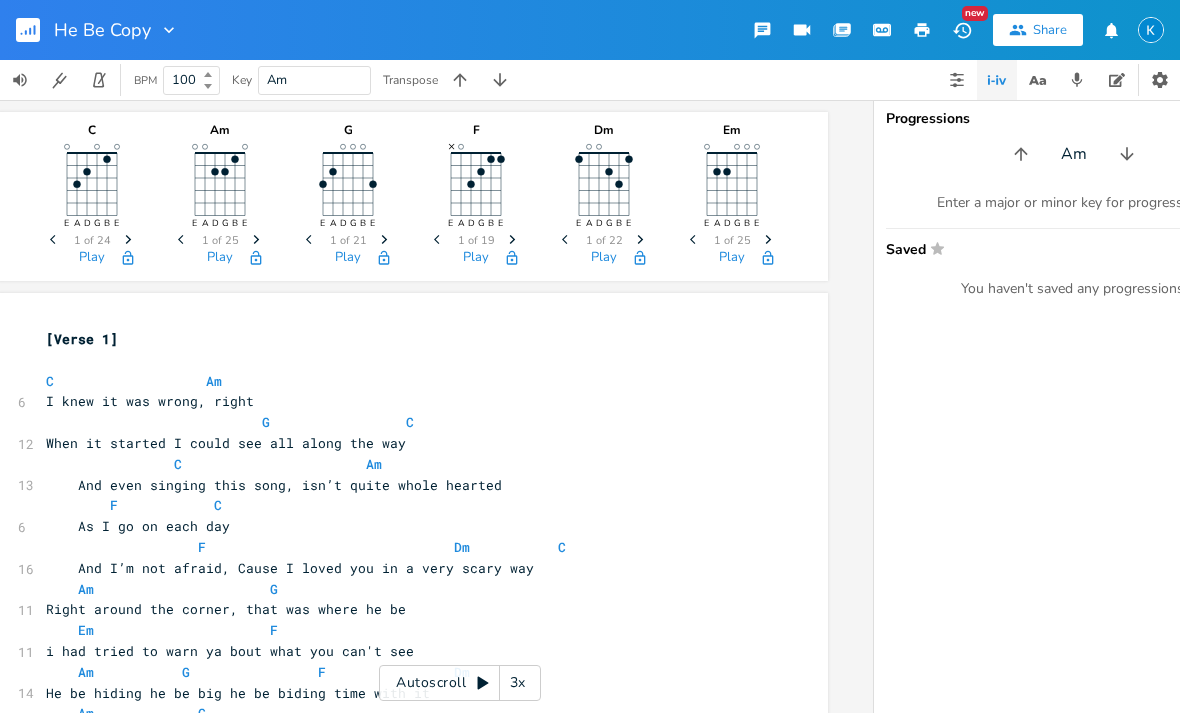 click at bounding box center [957, 80] 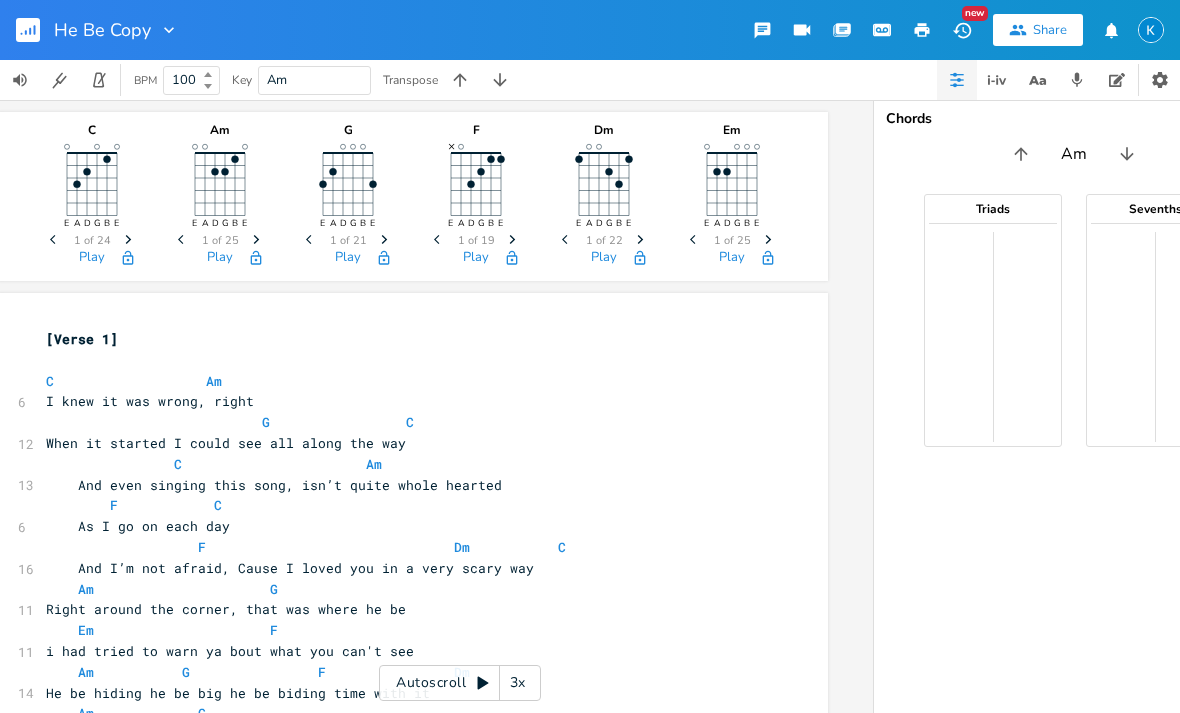 scroll, scrollTop: 0, scrollLeft: 1, axis: horizontal 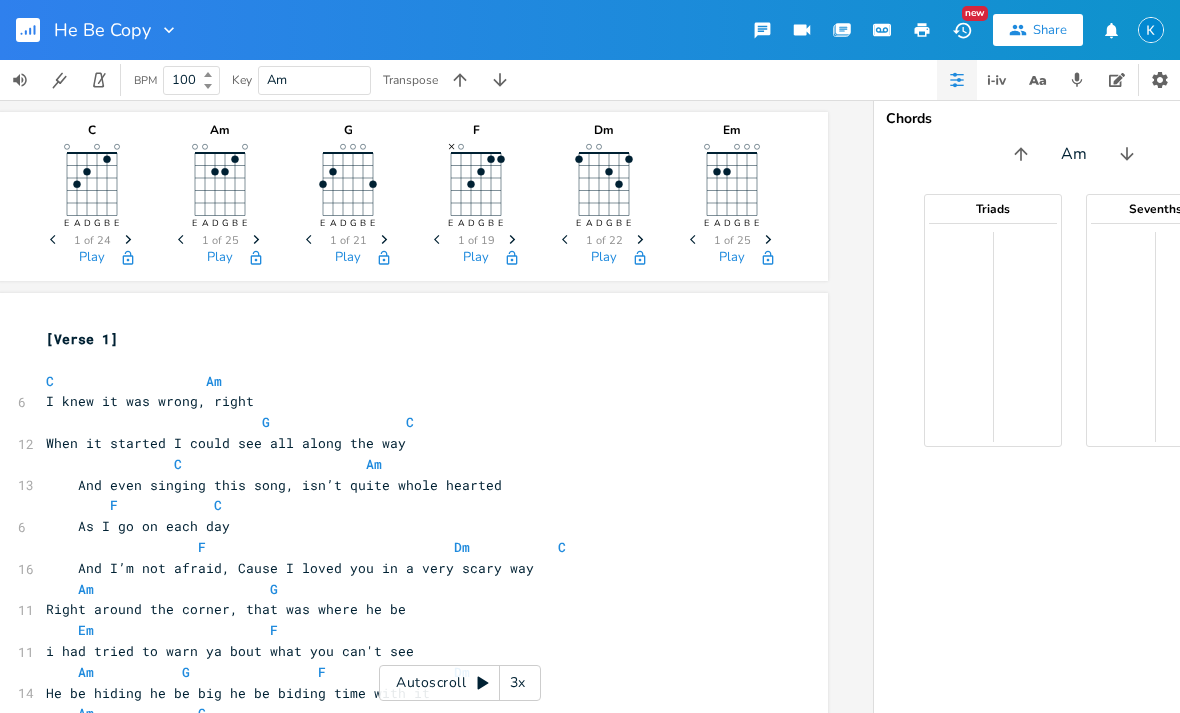 click 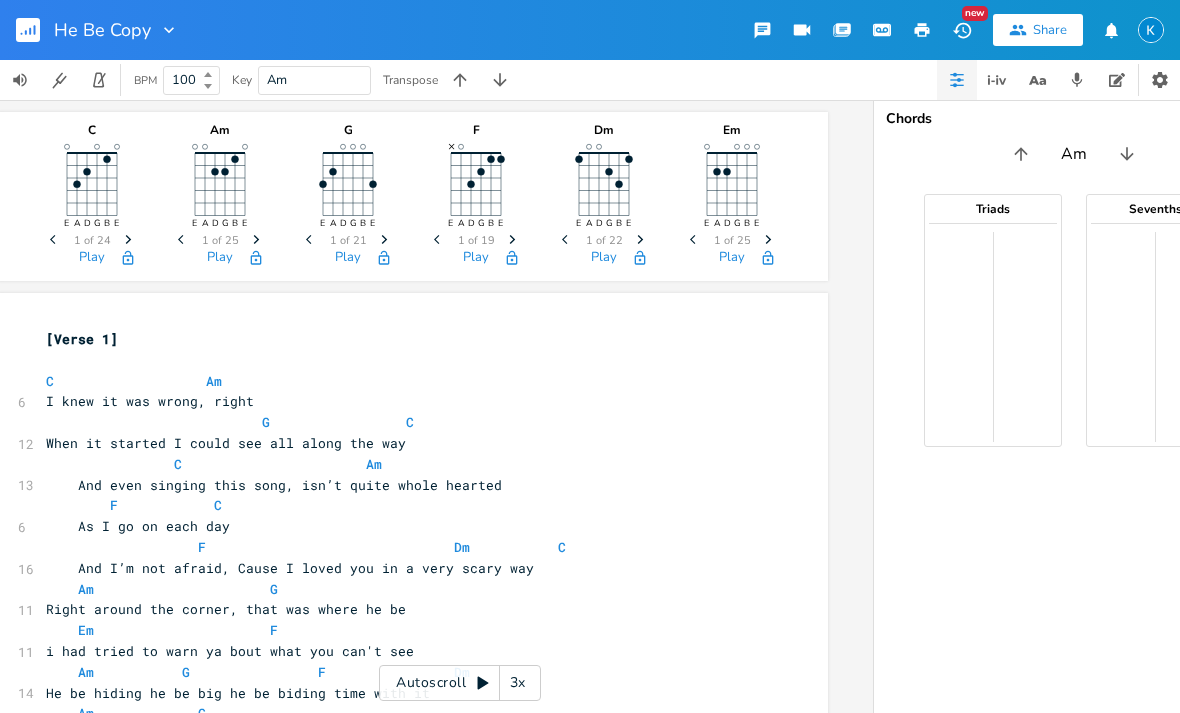 click on "Triads" at bounding box center [993, 209] 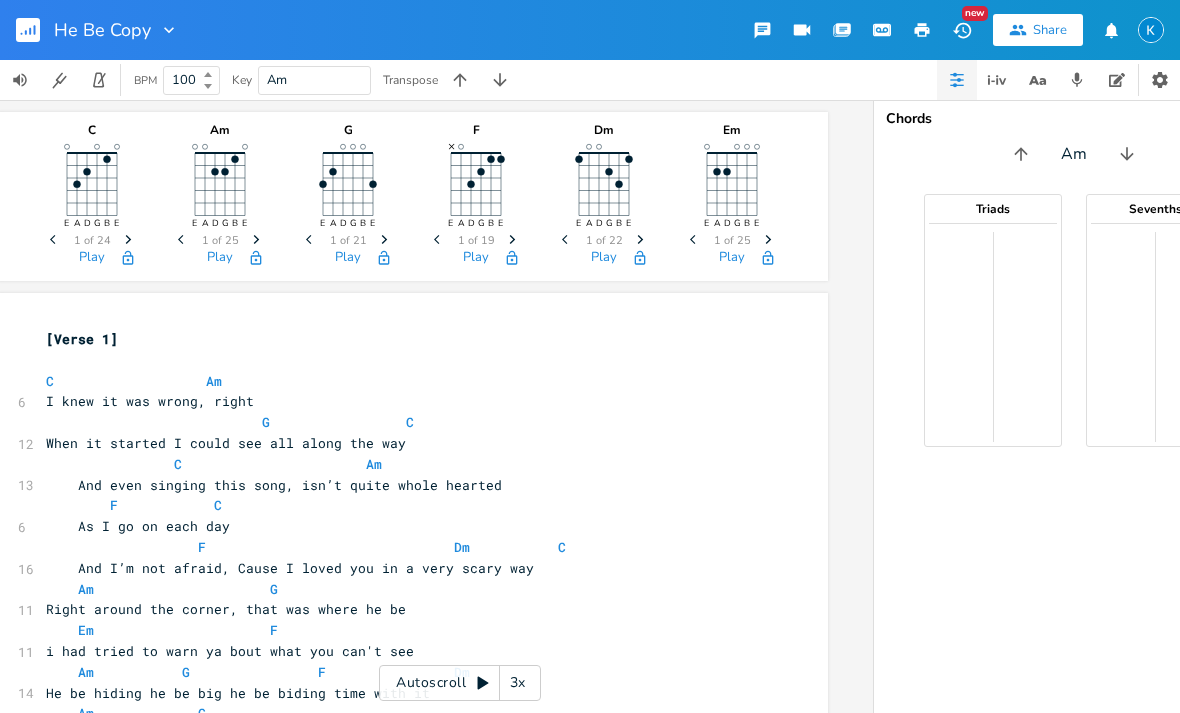 click 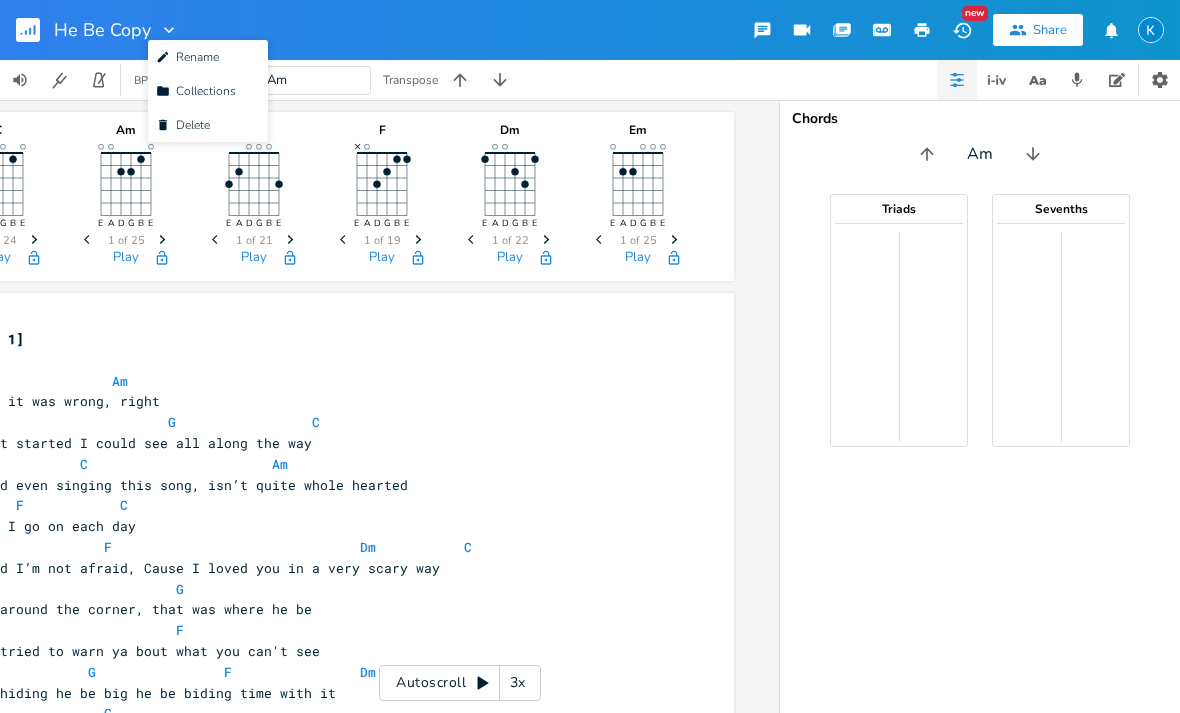 scroll, scrollTop: 0, scrollLeft: 141, axis: horizontal 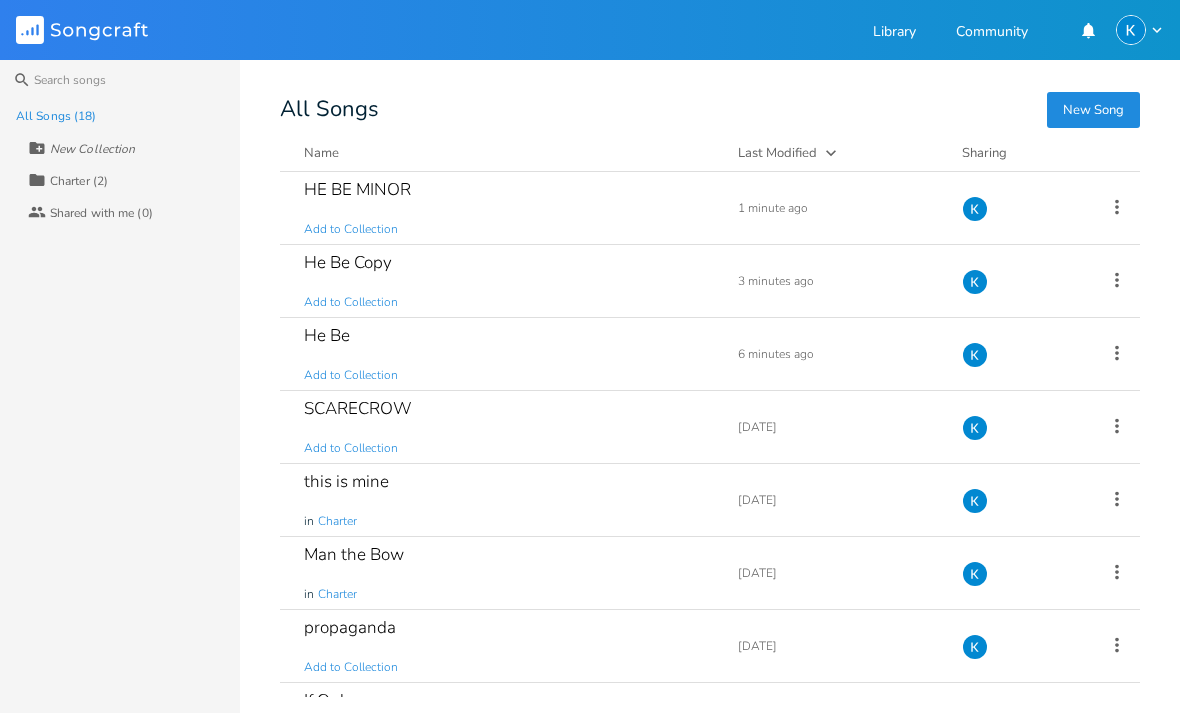 click on "He Be Copy" at bounding box center [348, 262] 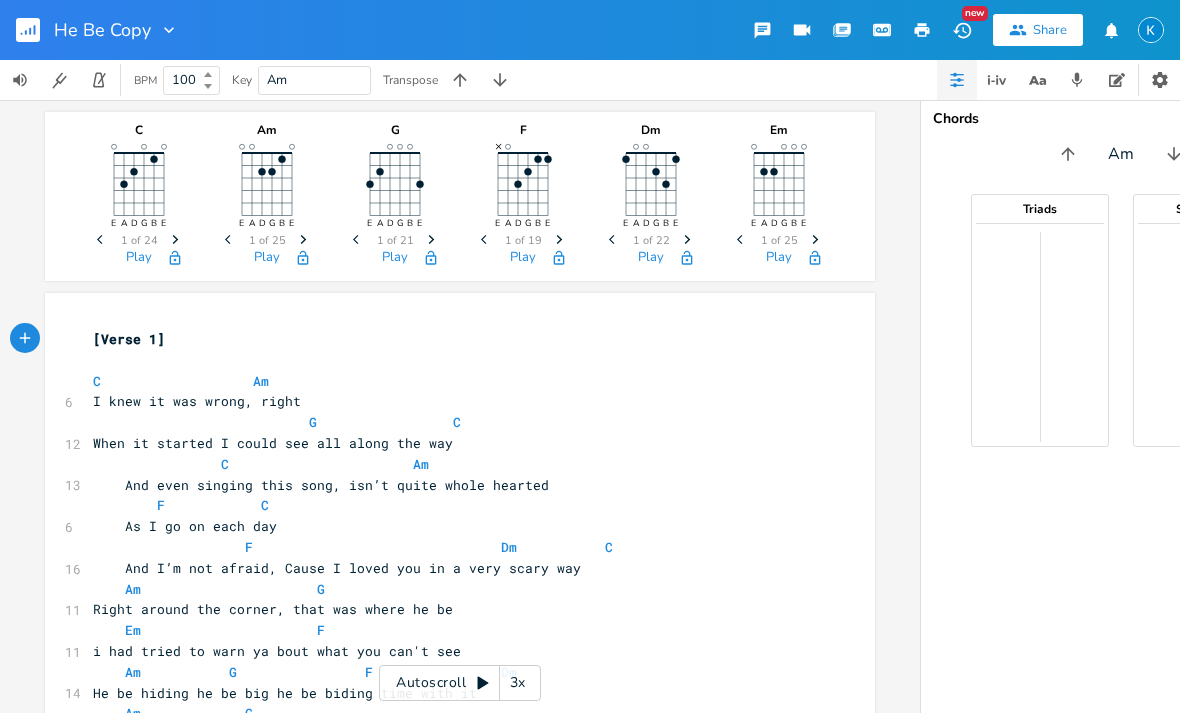 scroll, scrollTop: 0, scrollLeft: 0, axis: both 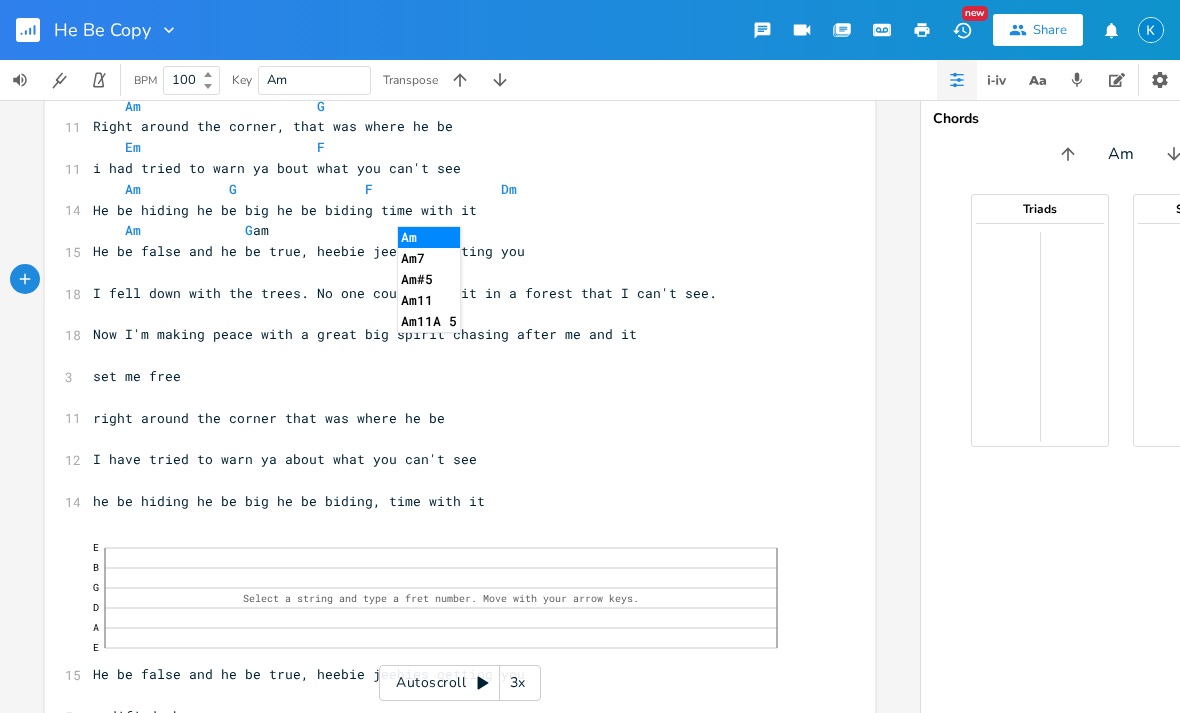 click on "Am" at bounding box center (429, 237) 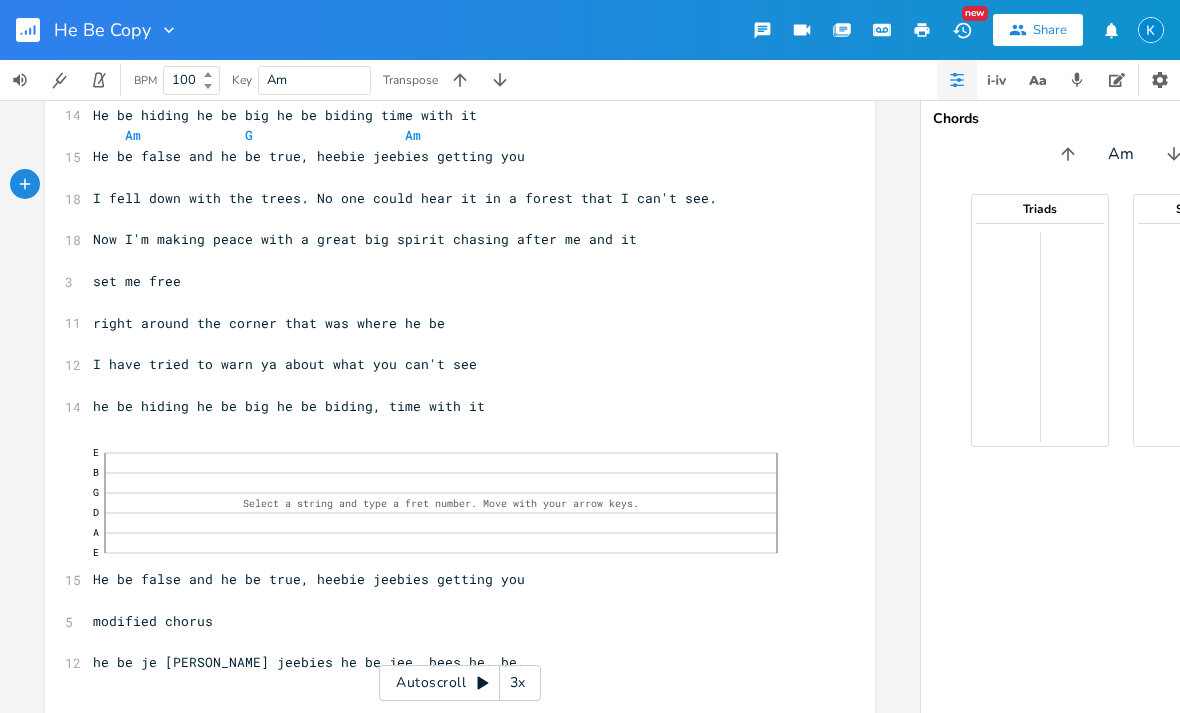 scroll, scrollTop: 592, scrollLeft: 0, axis: vertical 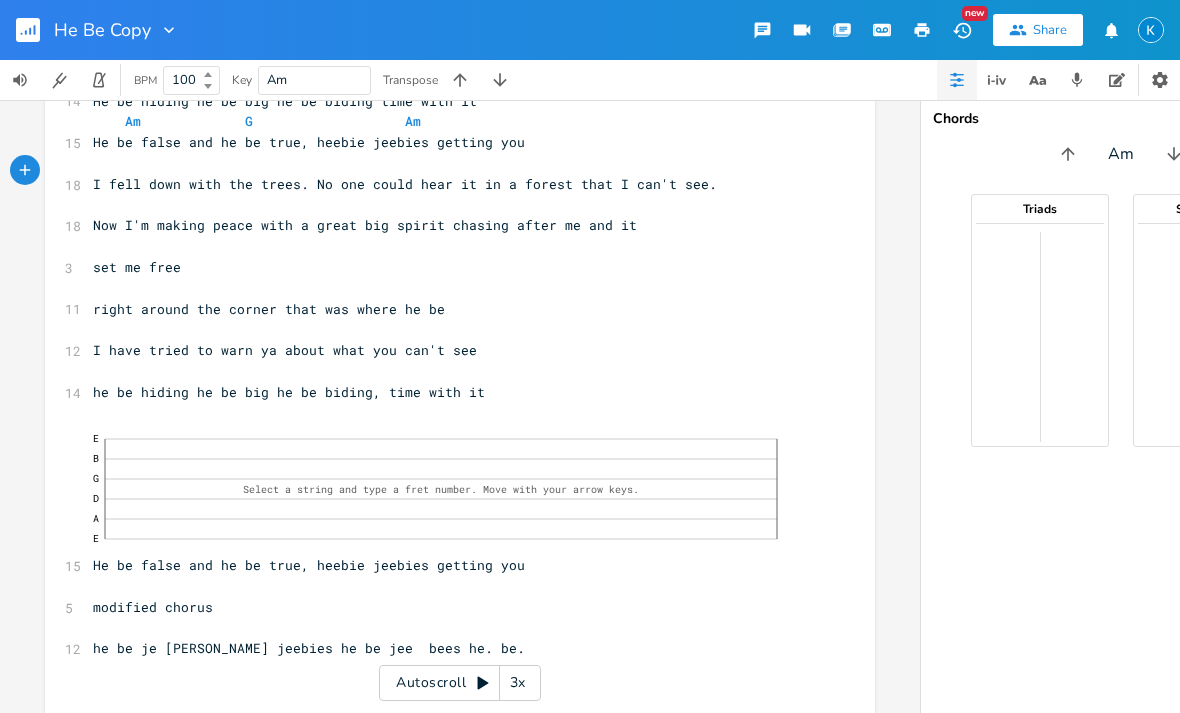 click at bounding box center [1151, 30] 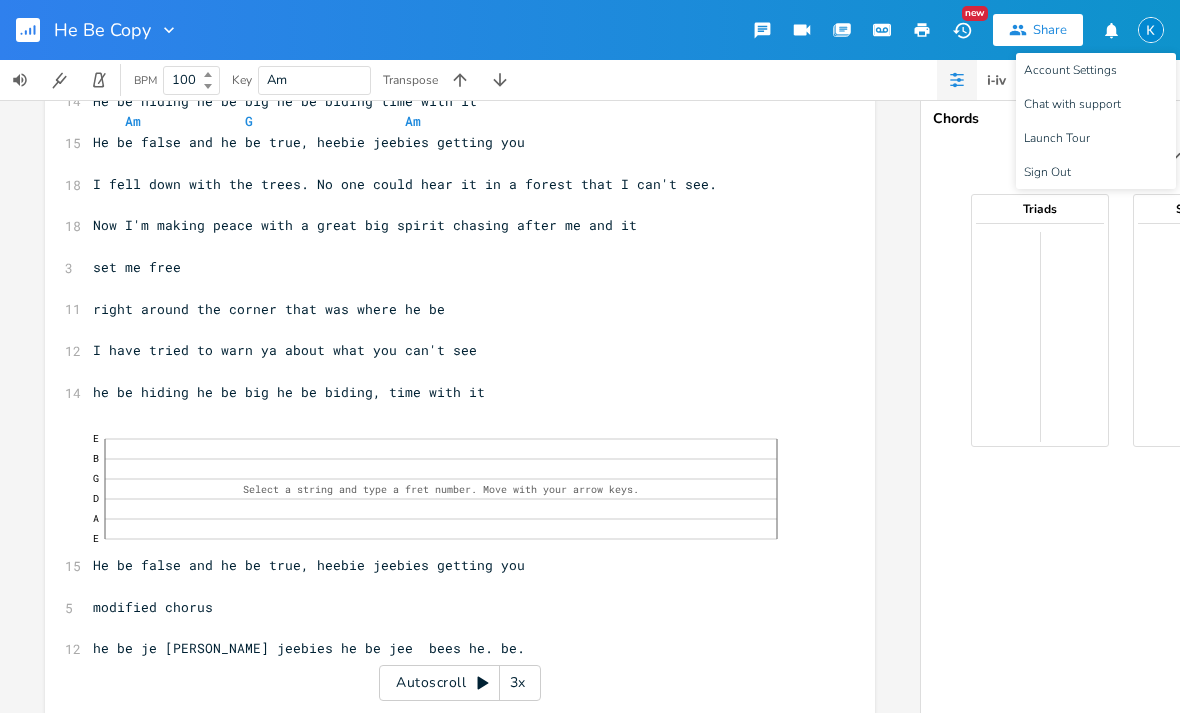 click on "Chords Am Triads Sevenths" at bounding box center [1121, 406] 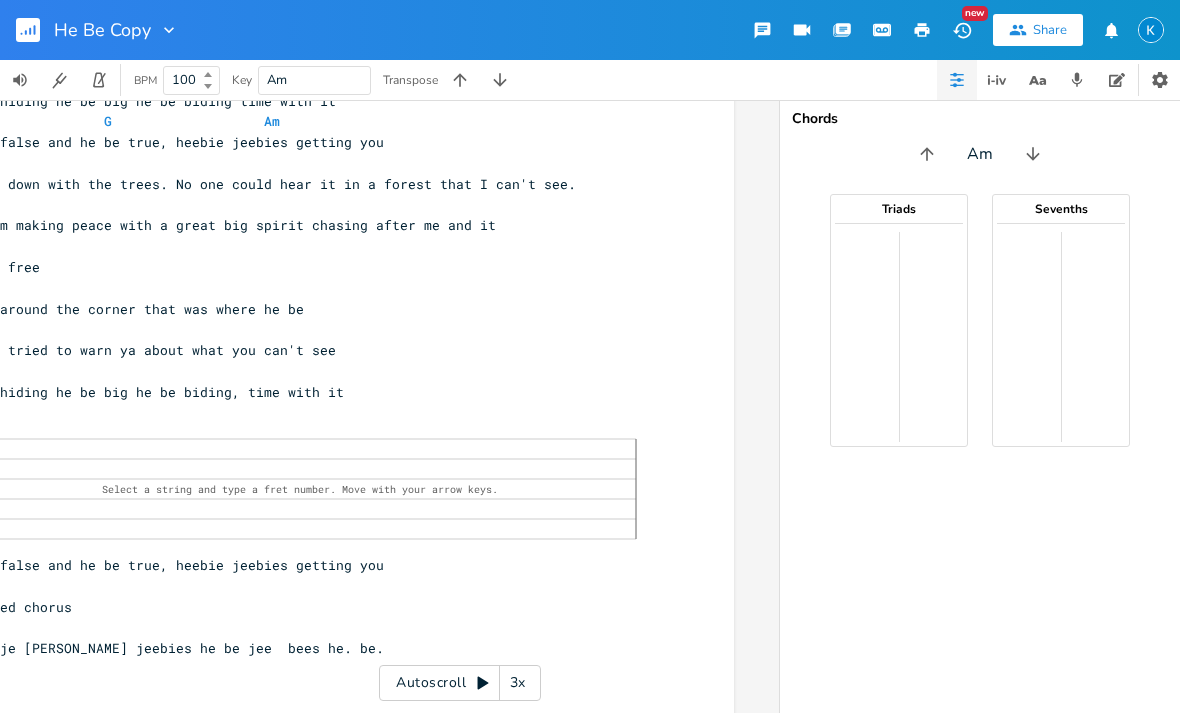 scroll, scrollTop: 0, scrollLeft: 141, axis: horizontal 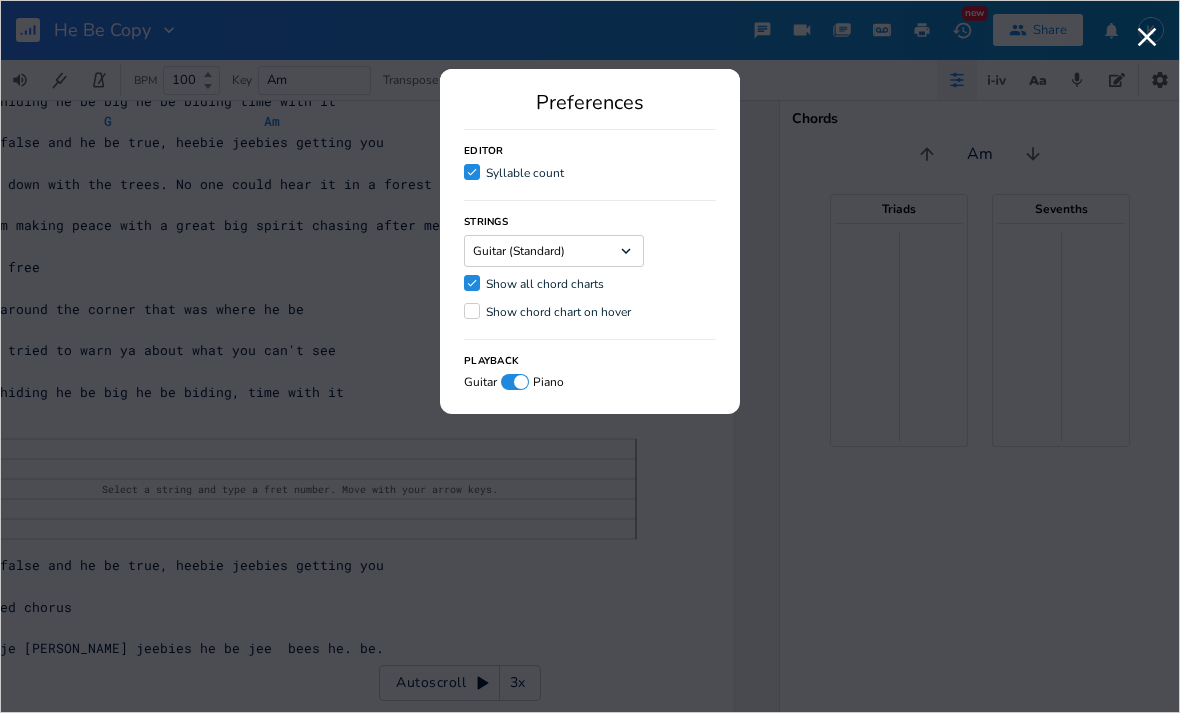 click on "Check" 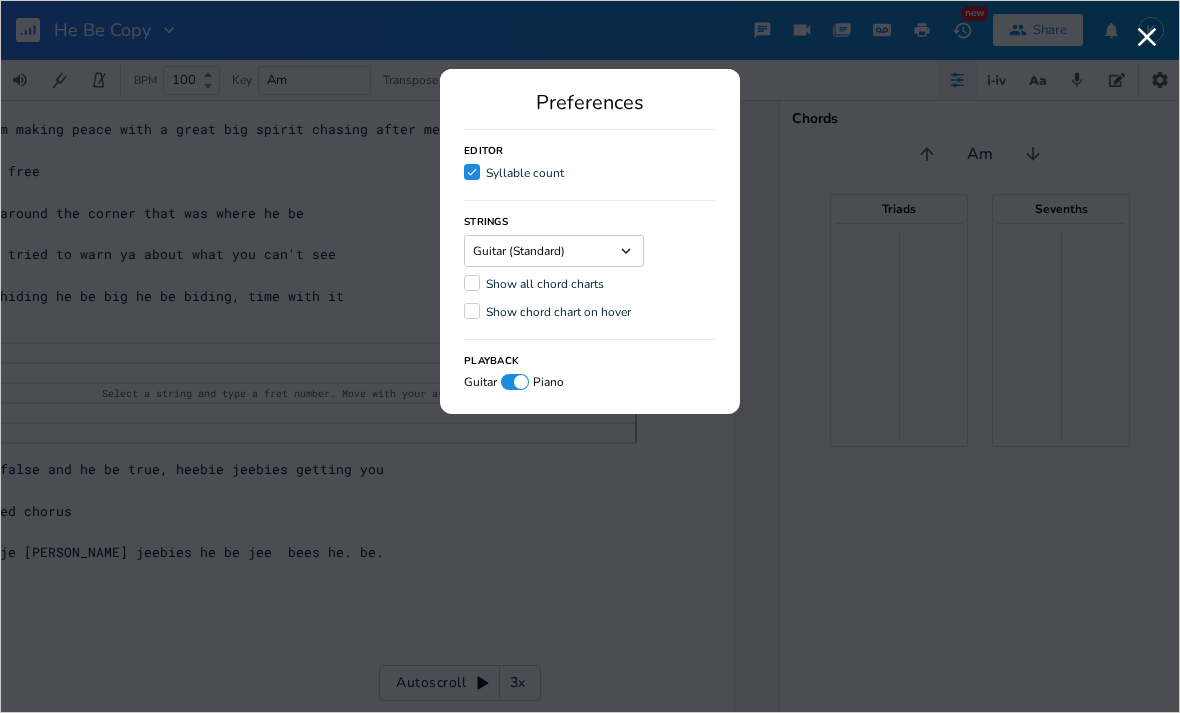 click on "Check Syllable count" at bounding box center [514, 174] 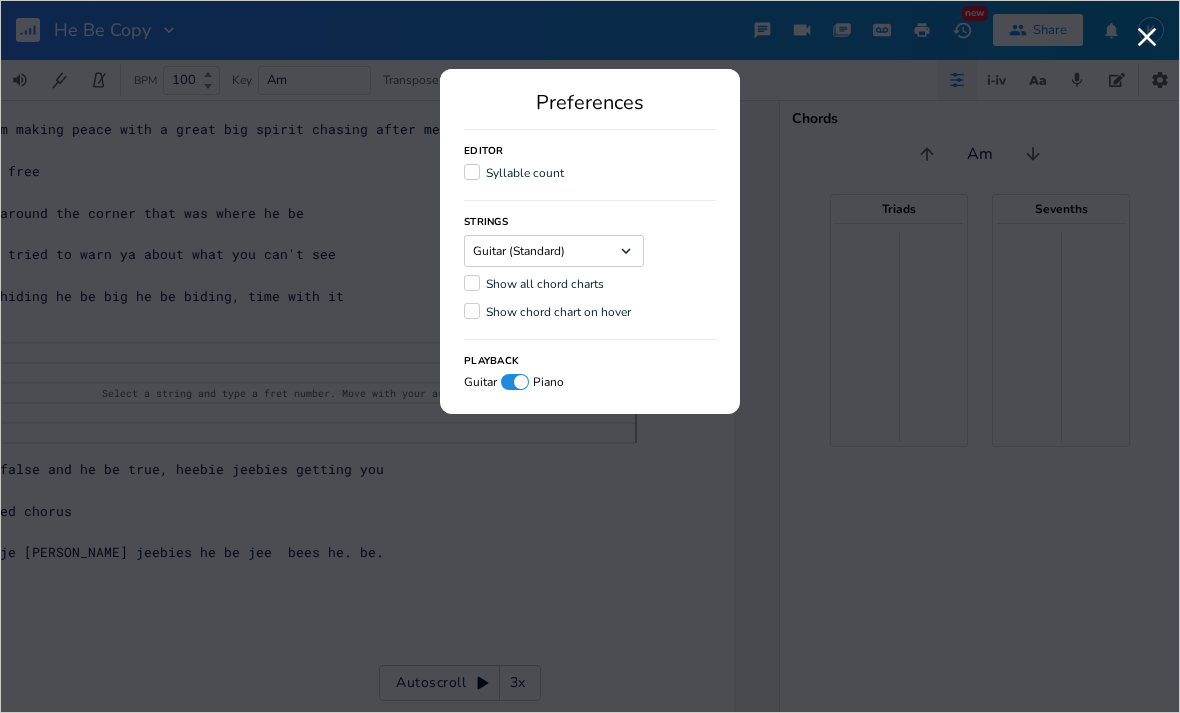 click at bounding box center [521, 382] 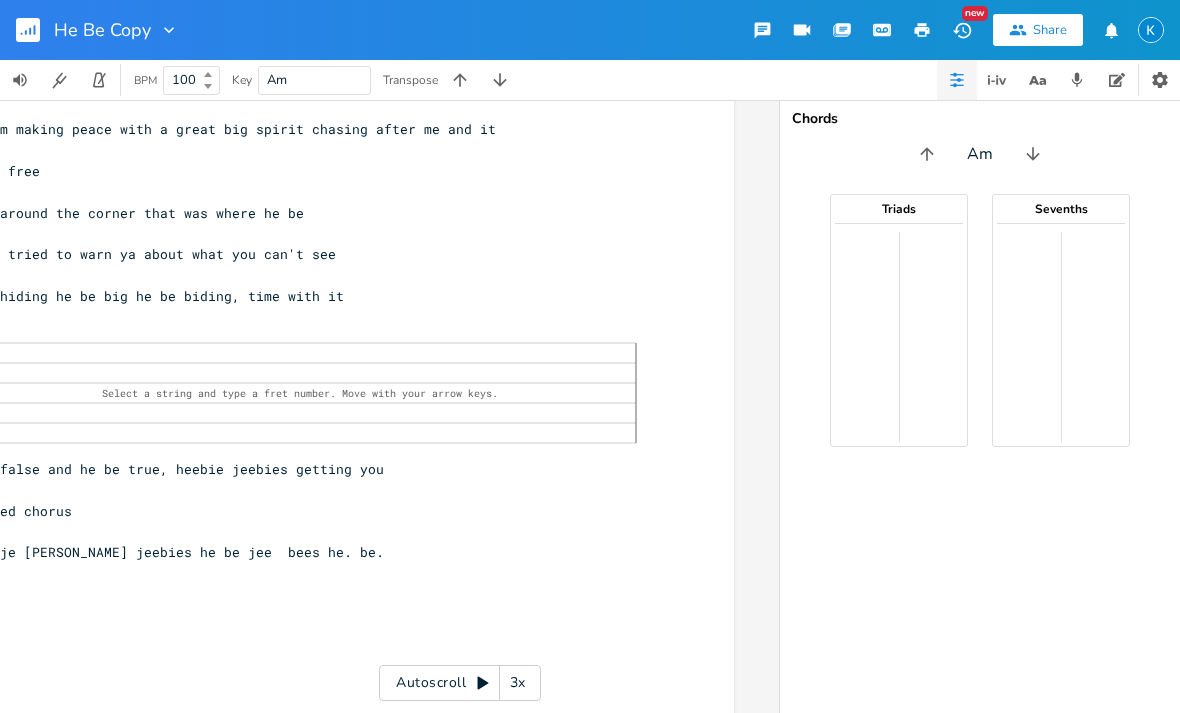 click 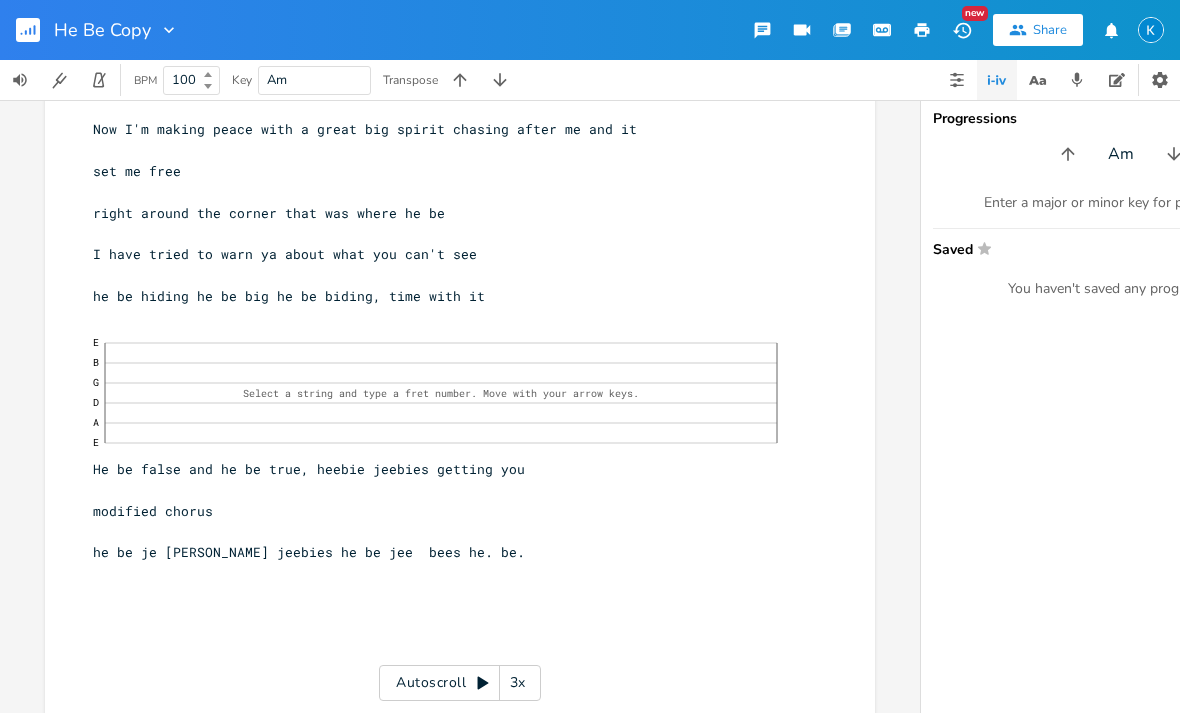 scroll, scrollTop: 0, scrollLeft: 0, axis: both 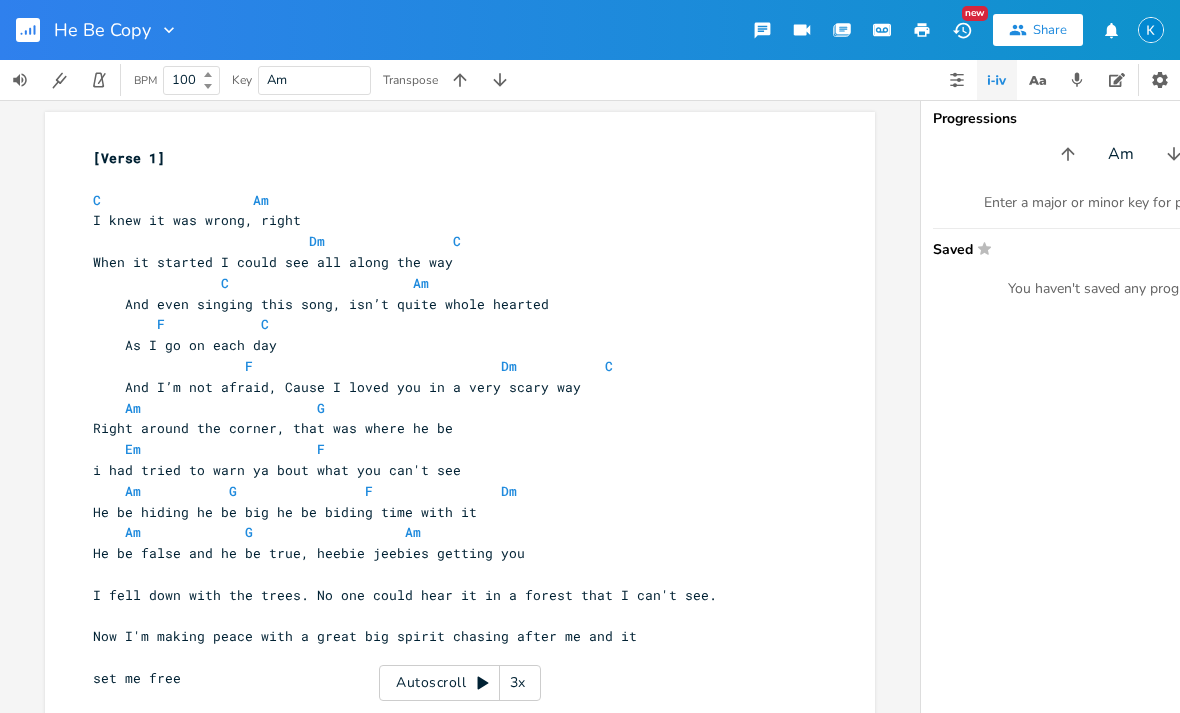 click 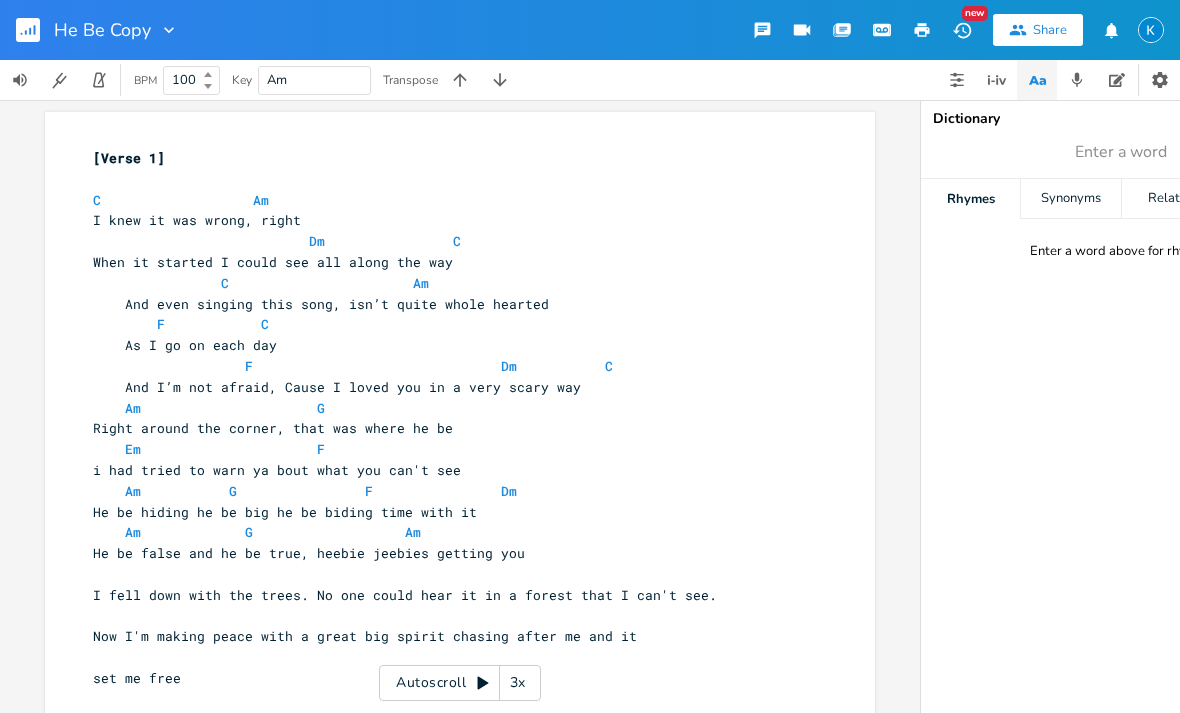 click 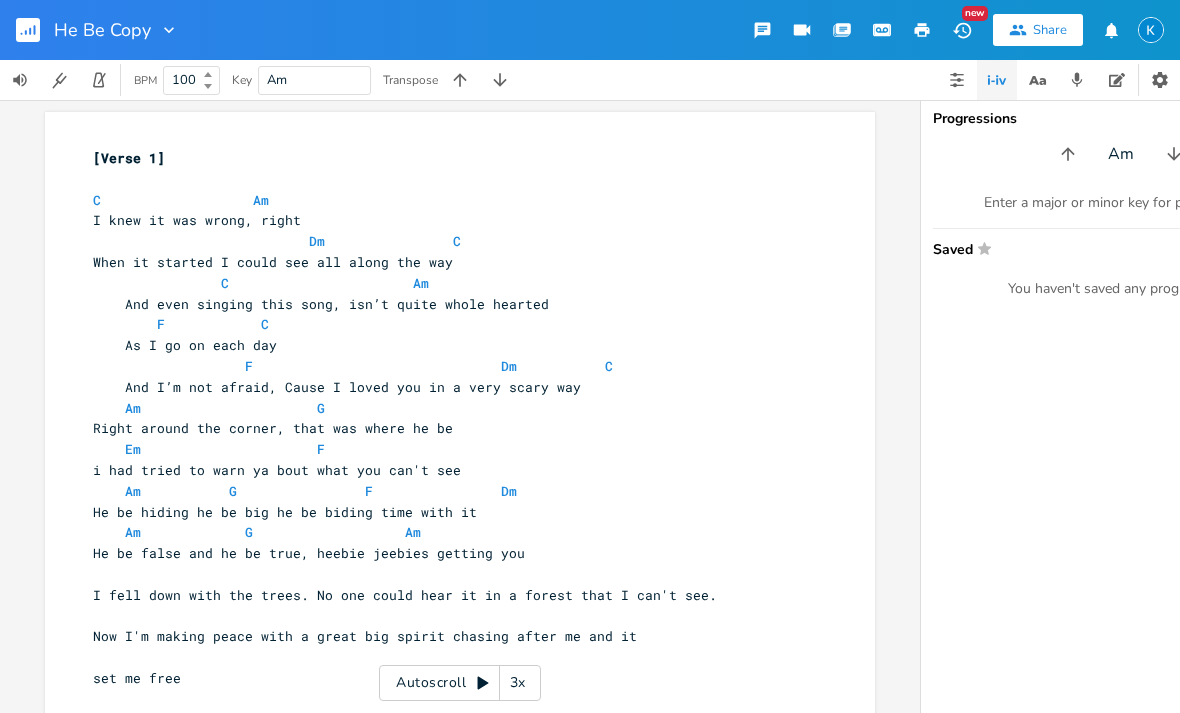 click on "Enter a major or minor key for progressions." at bounding box center (1121, 203) 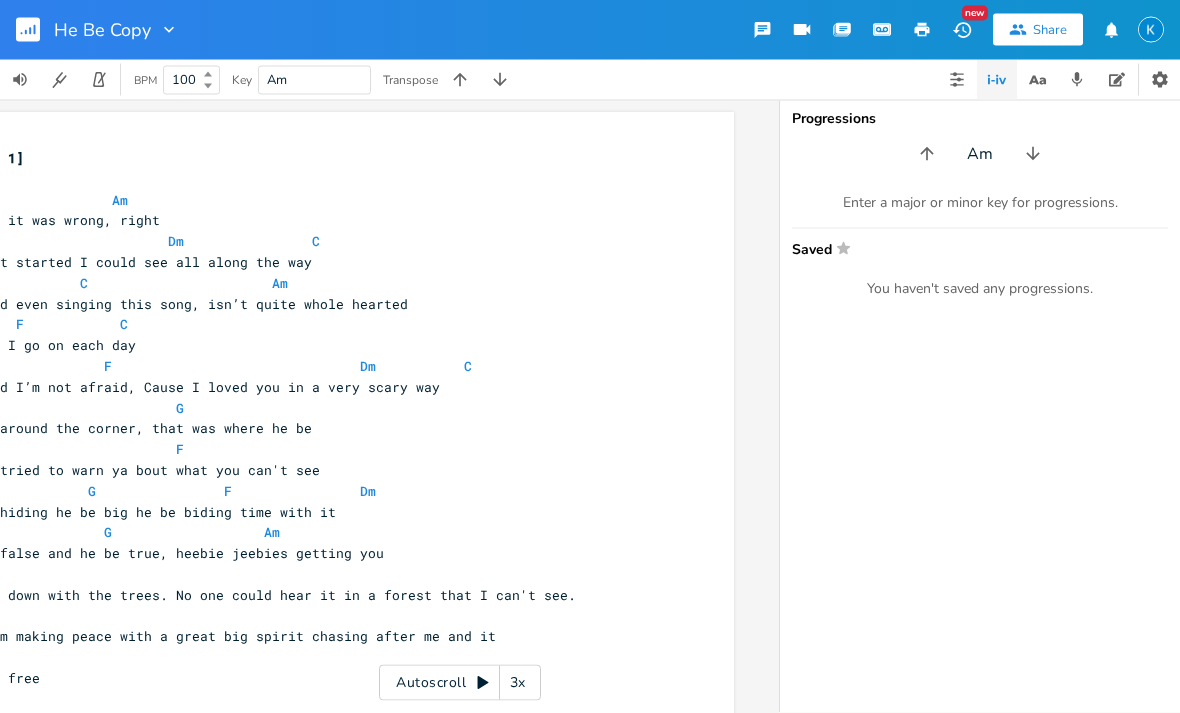 scroll, scrollTop: 0, scrollLeft: 141, axis: horizontal 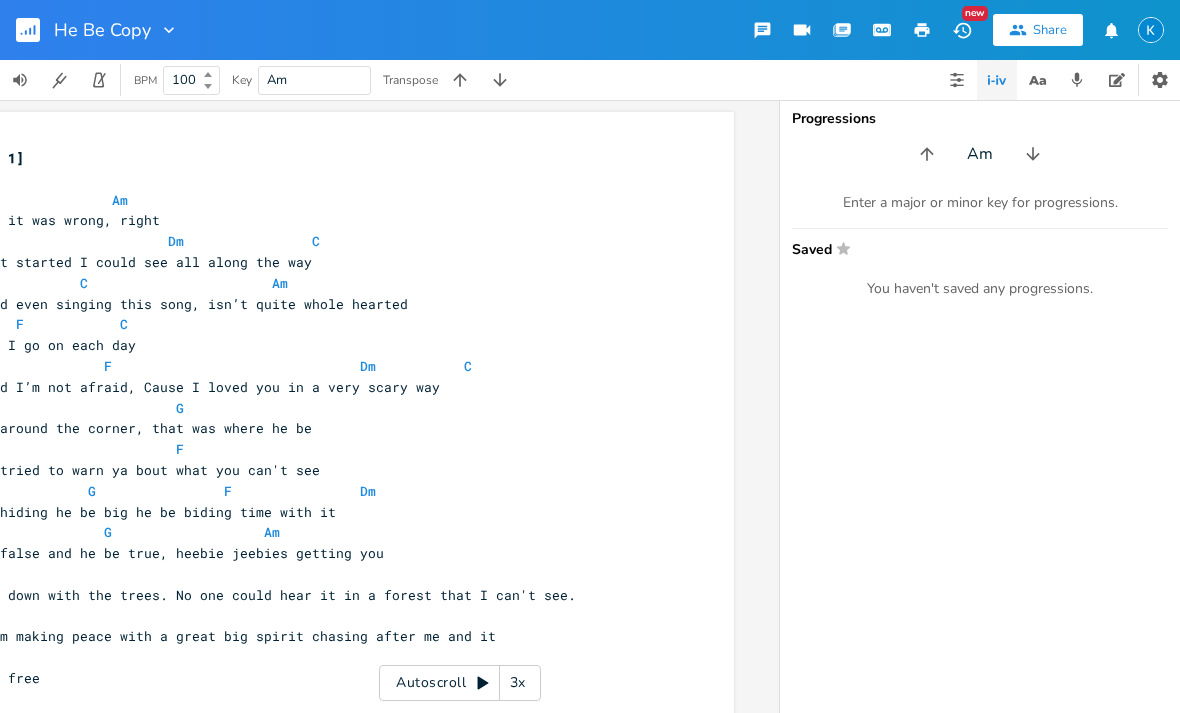 click on "Progressions Am Enter a major or minor key for progressions. Saved Star You haven't saved any progressions." at bounding box center (980, 406) 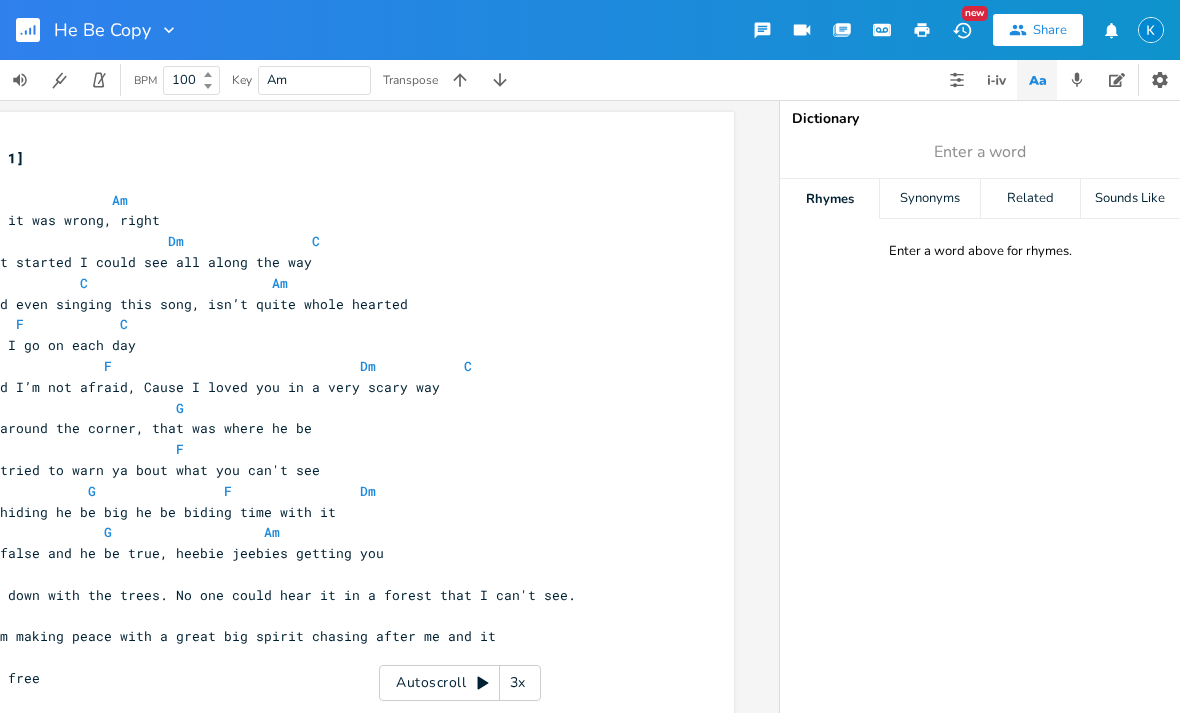 click 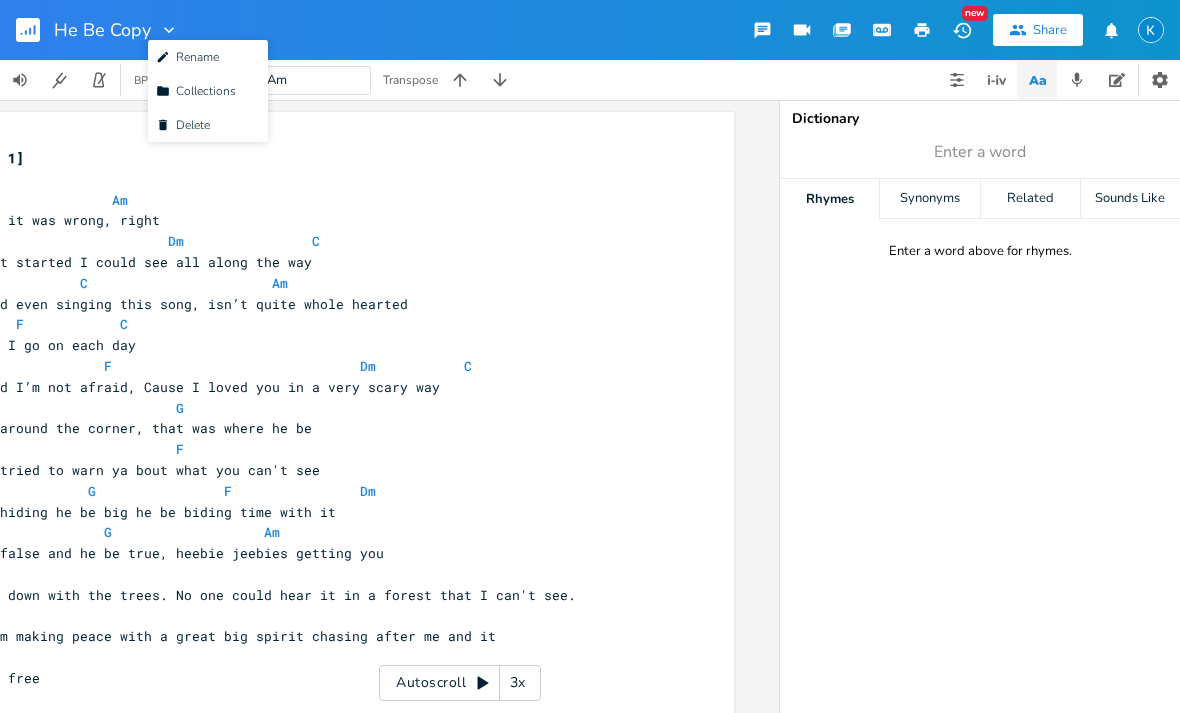 scroll, scrollTop: 64, scrollLeft: 0, axis: vertical 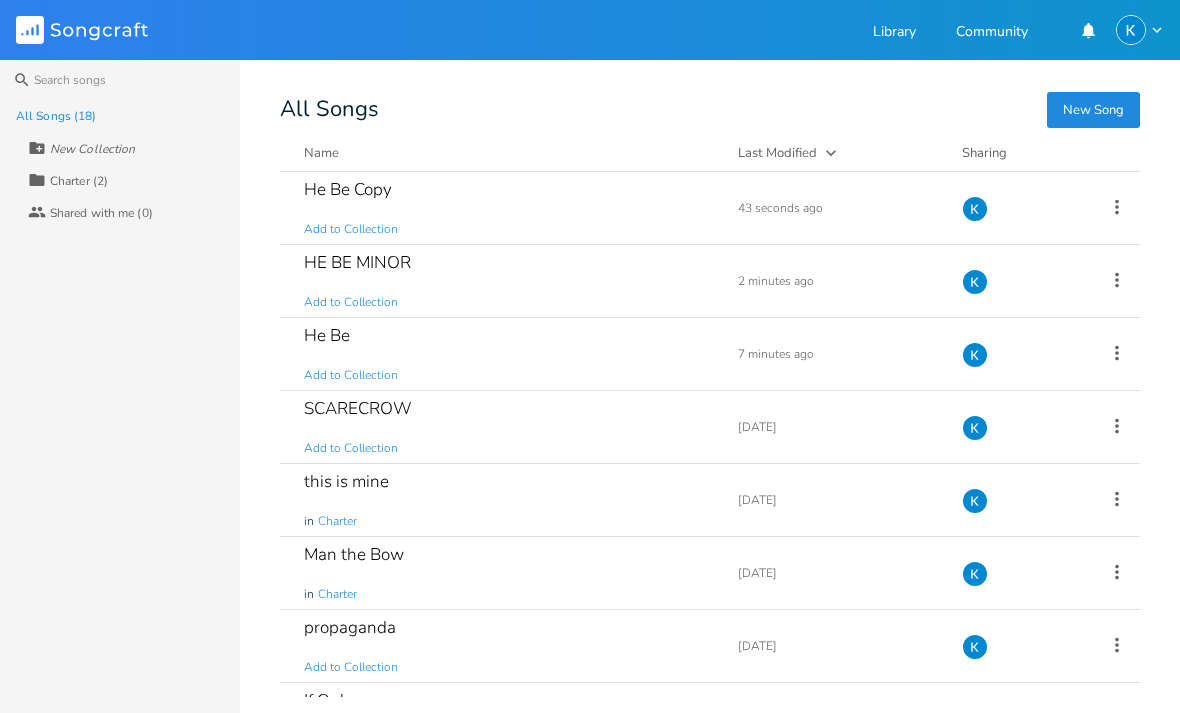 click on "HE BE MINOR" at bounding box center [357, 262] 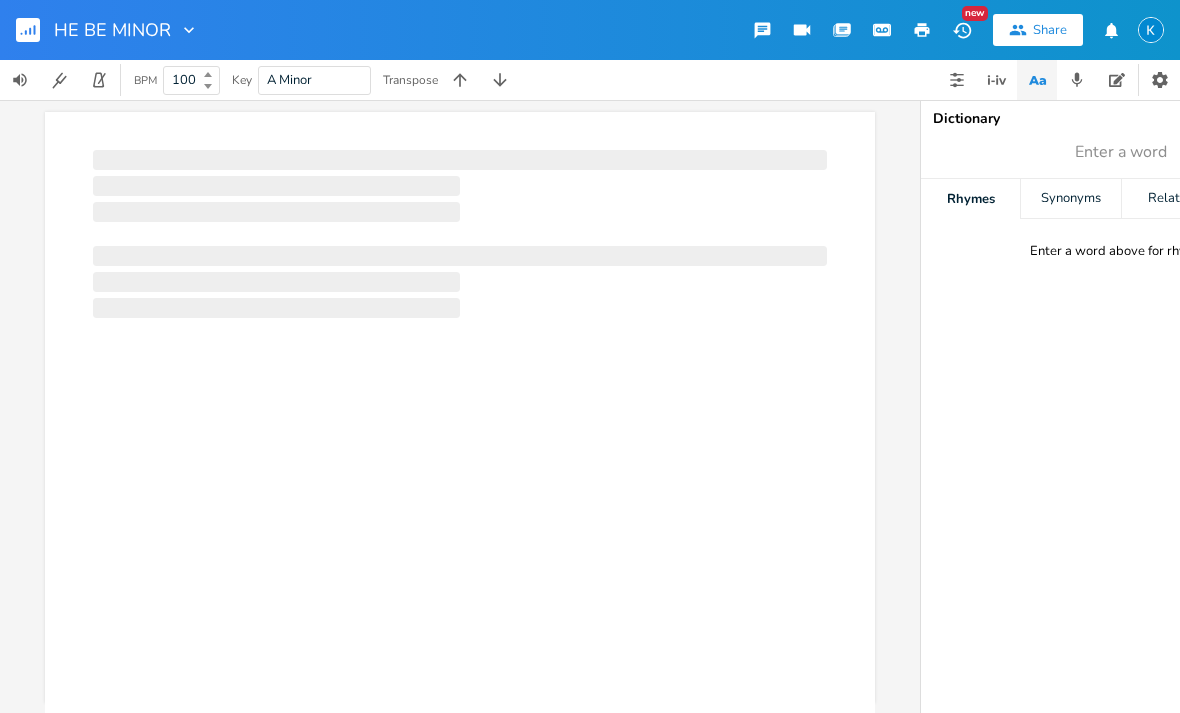 scroll, scrollTop: 0, scrollLeft: 0, axis: both 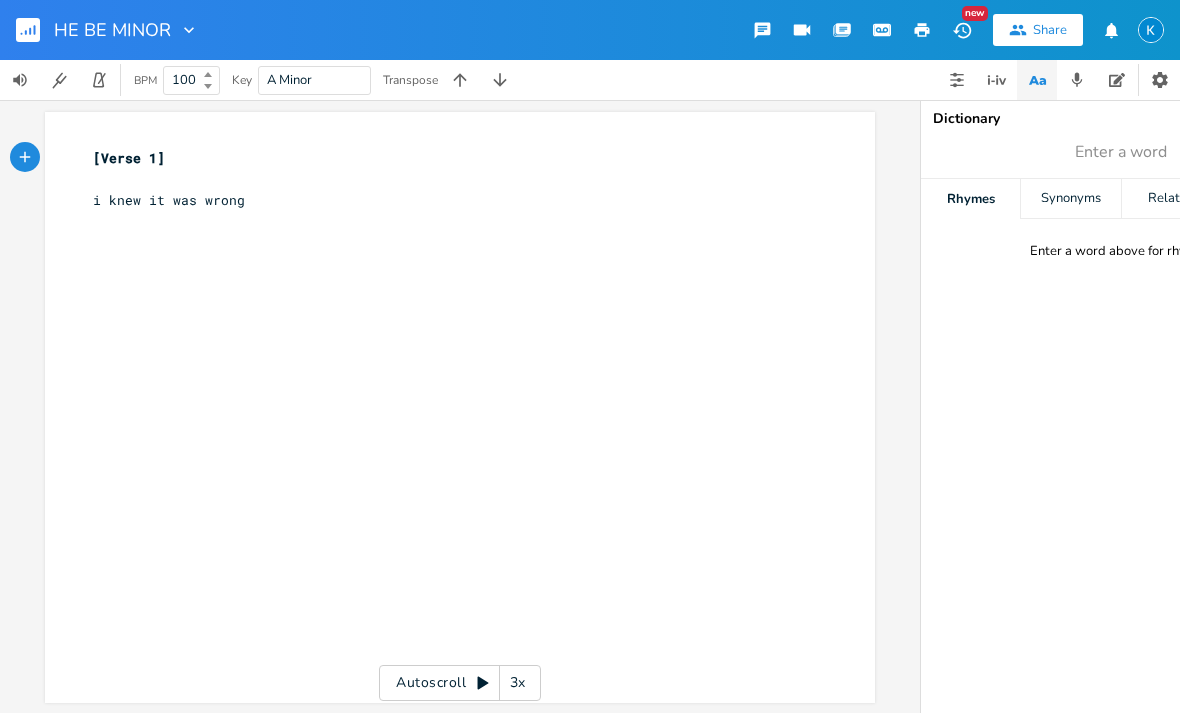 click on "Enter a word" at bounding box center [1121, 152] 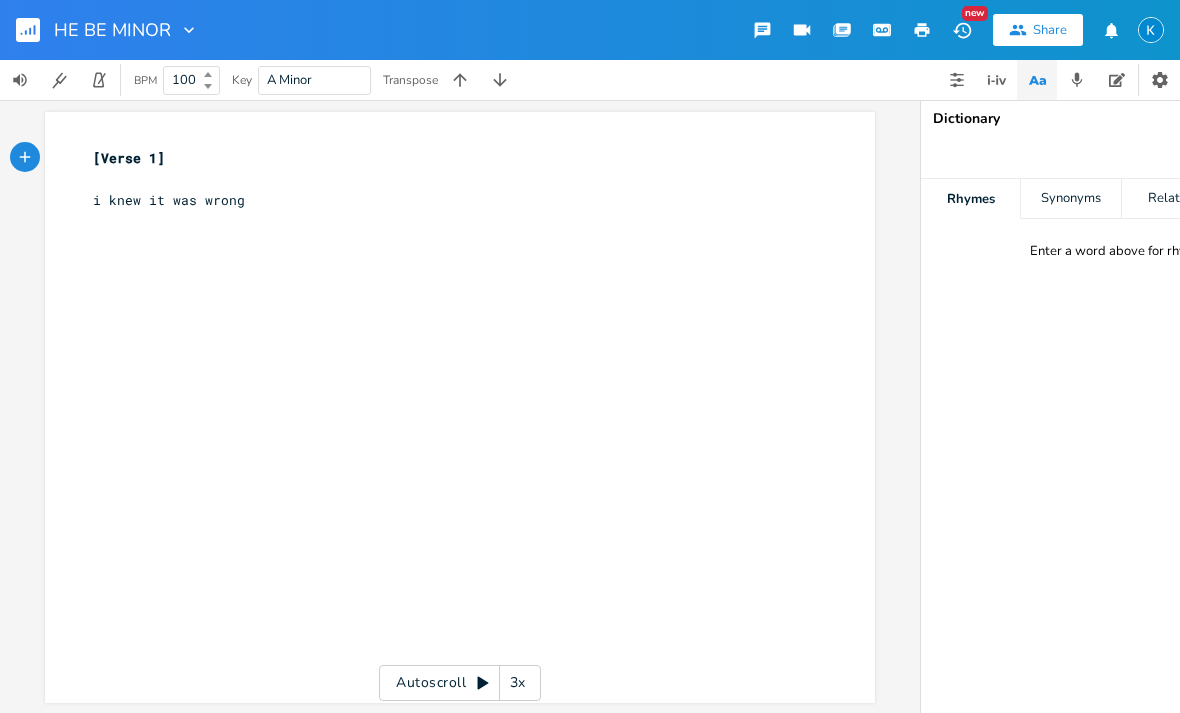 scroll, scrollTop: 64, scrollLeft: 0, axis: vertical 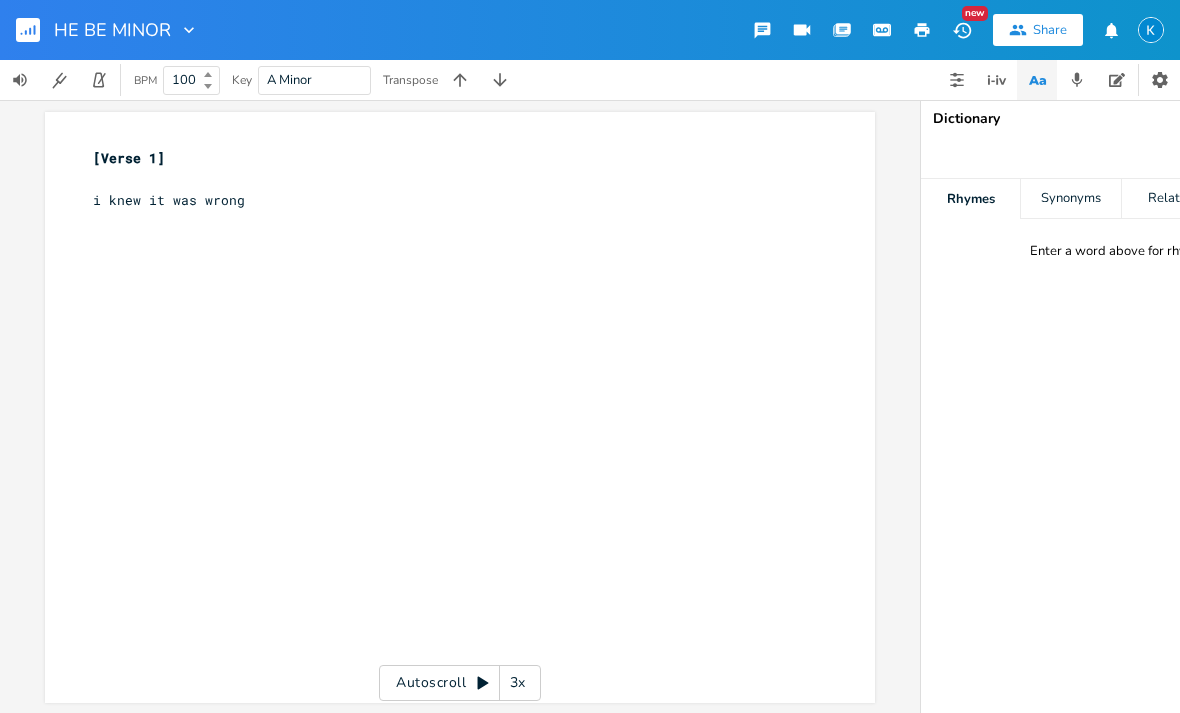 click 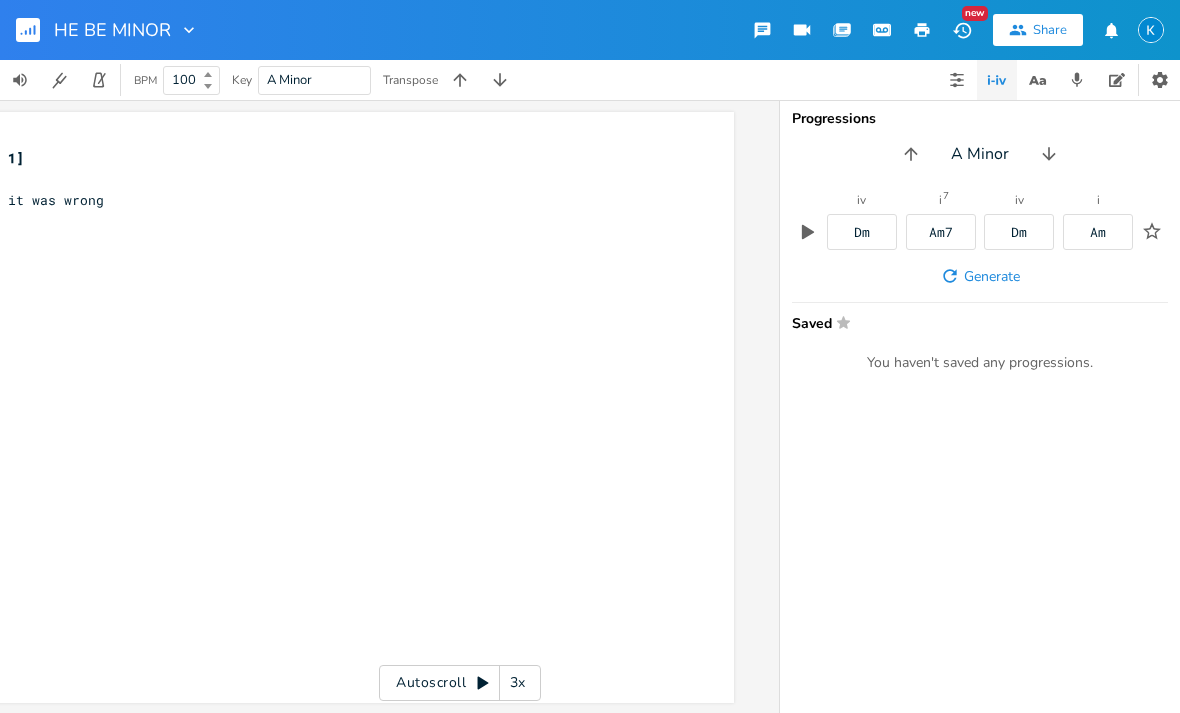 scroll, scrollTop: 0, scrollLeft: 141, axis: horizontal 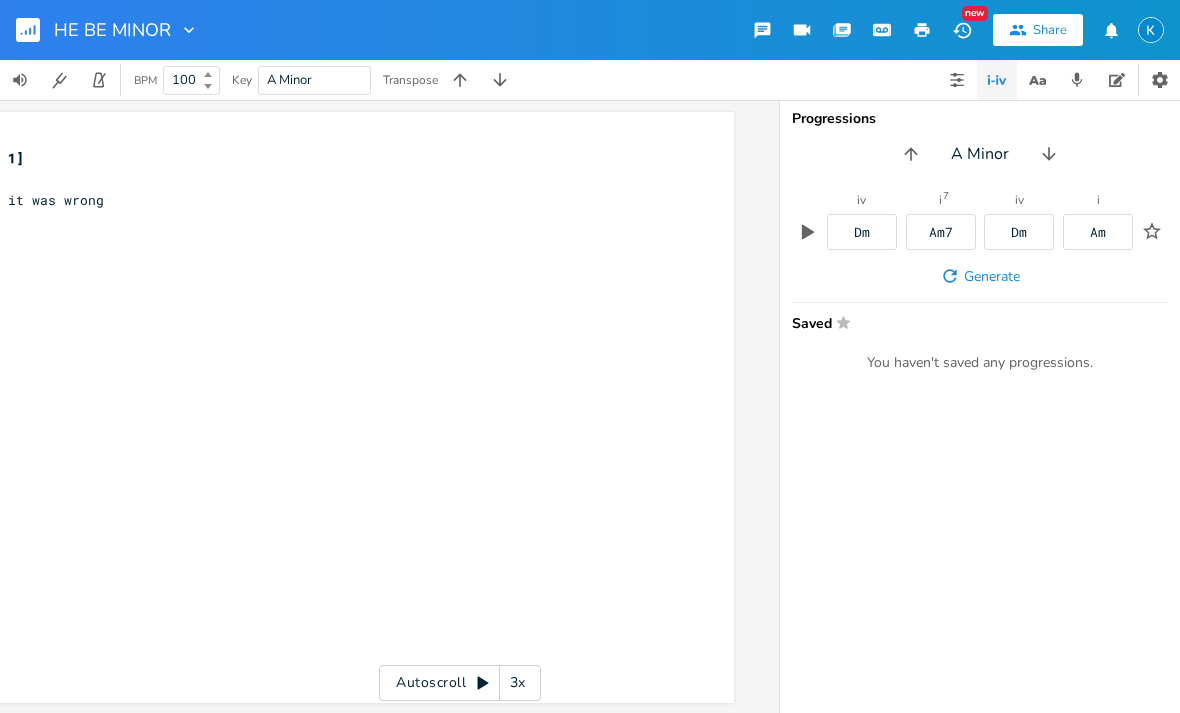 click 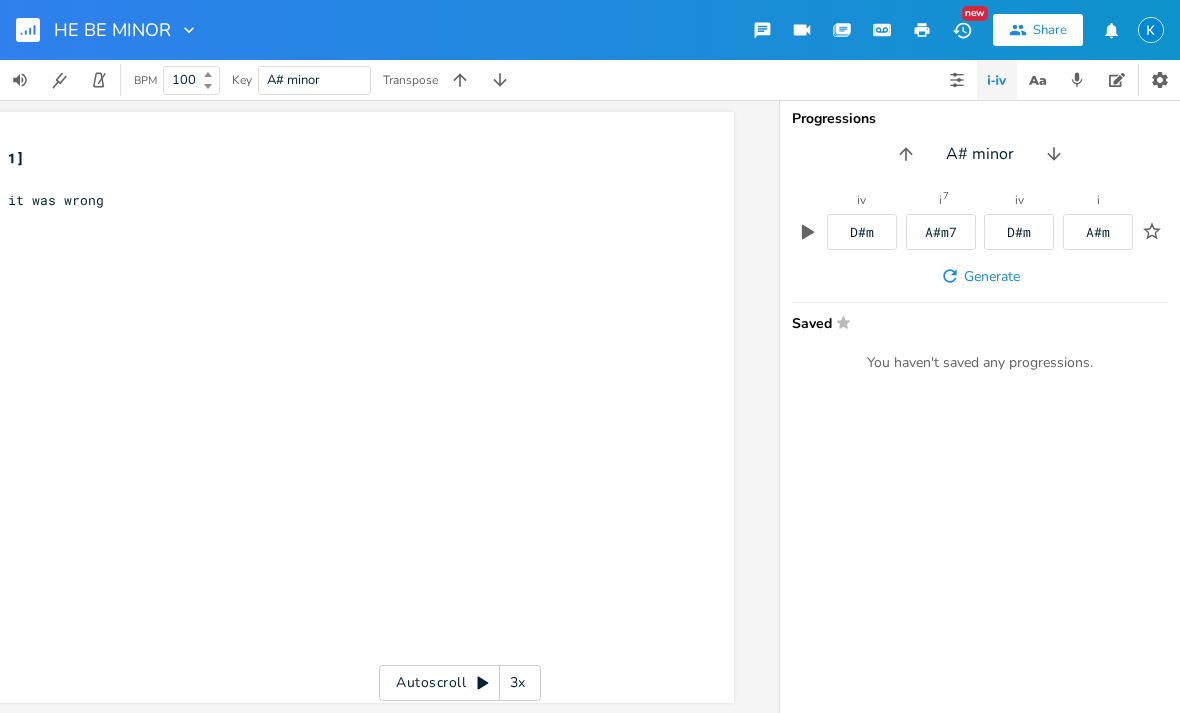 click 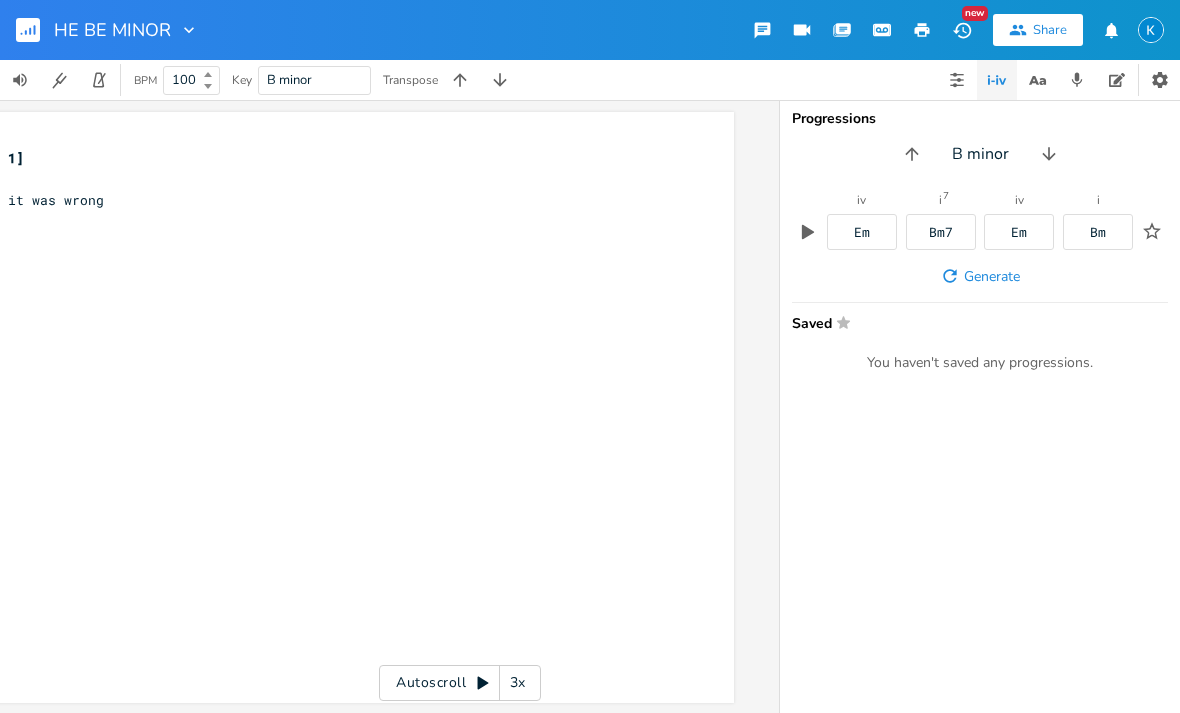 click 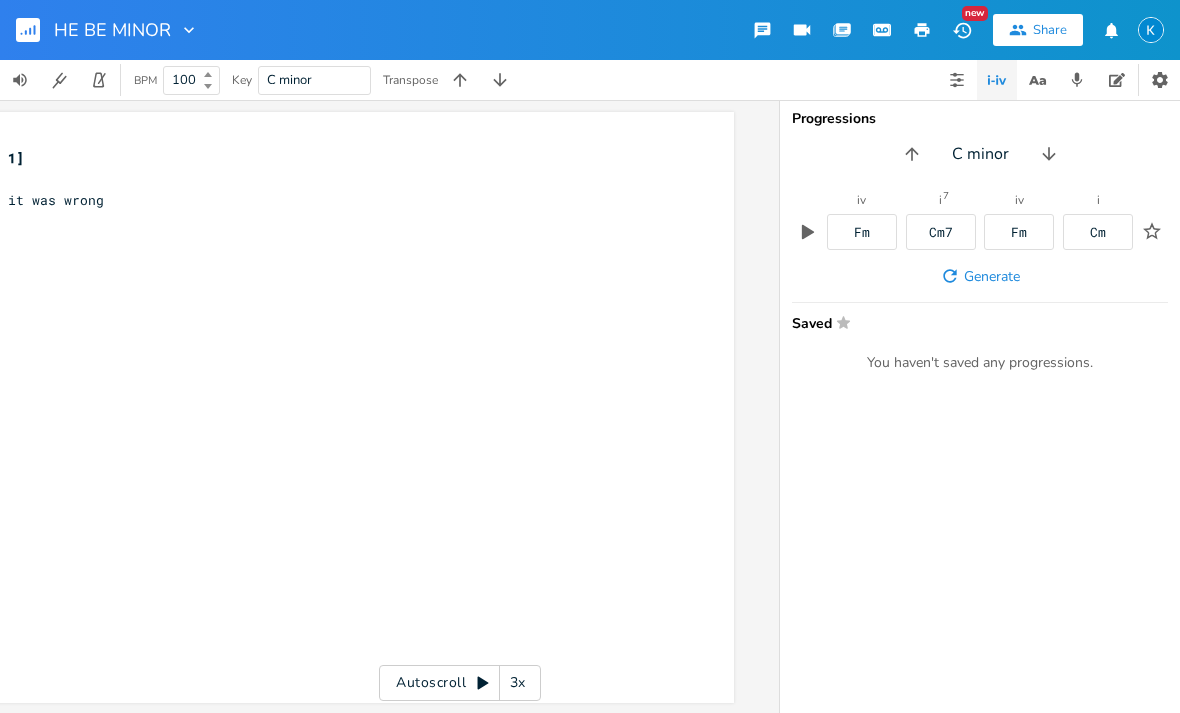 click 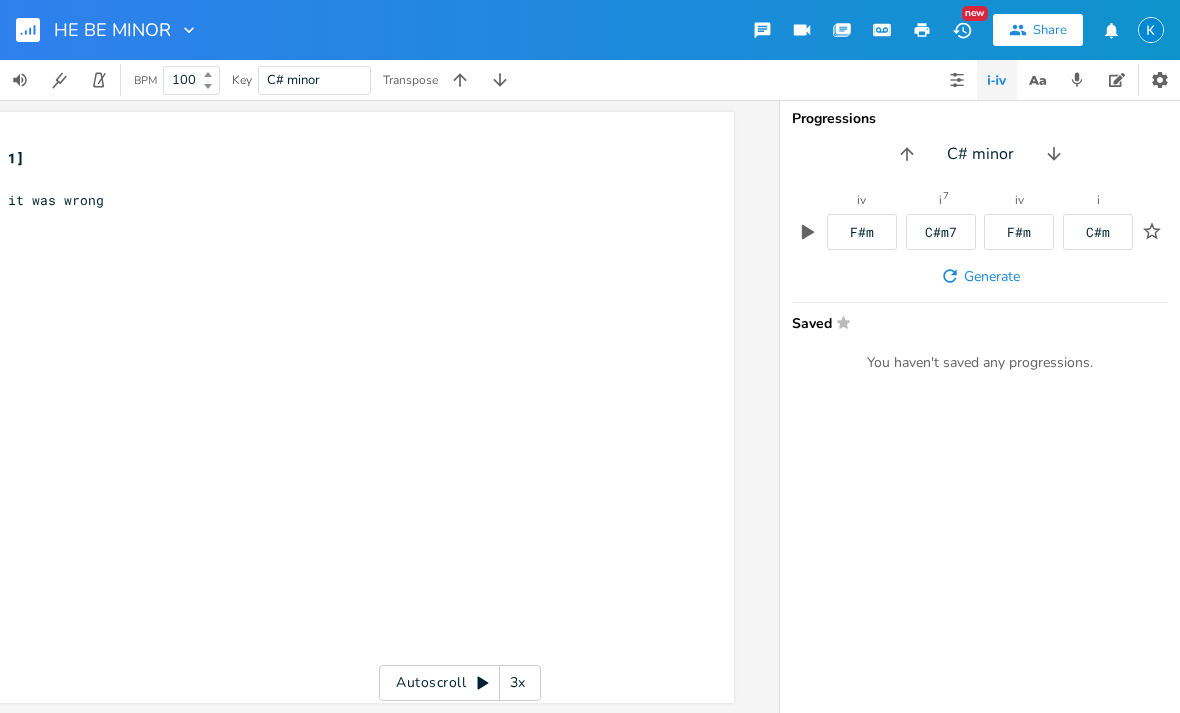 click 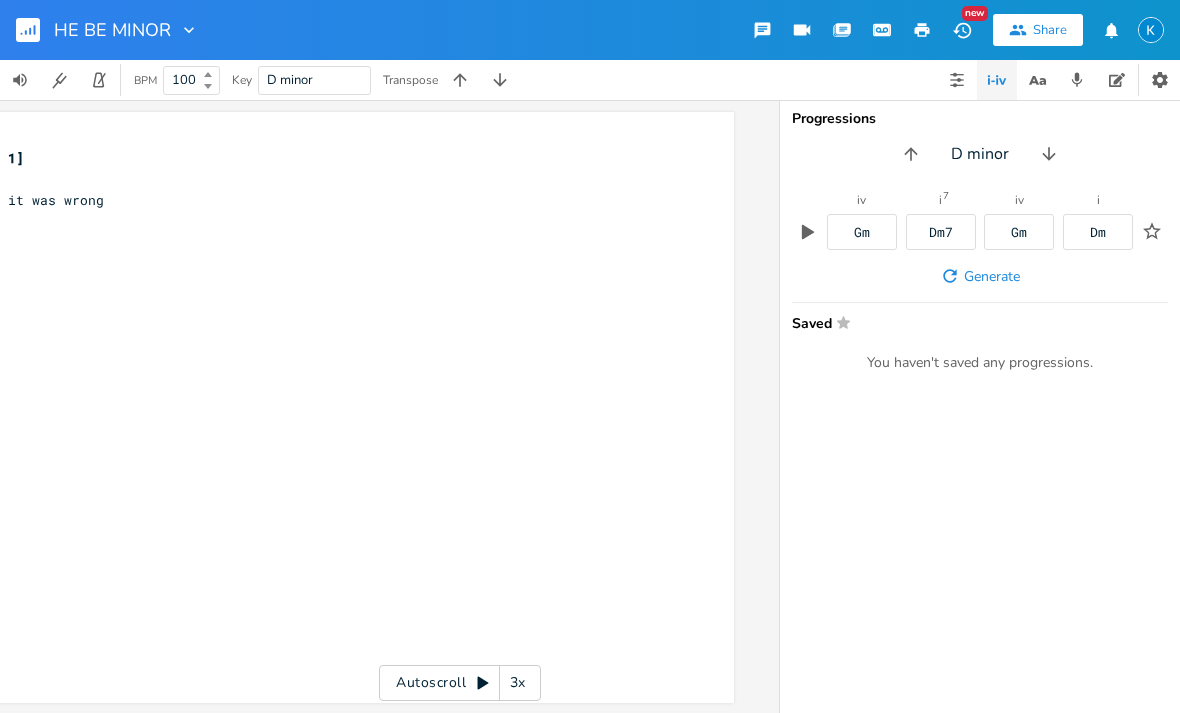 click 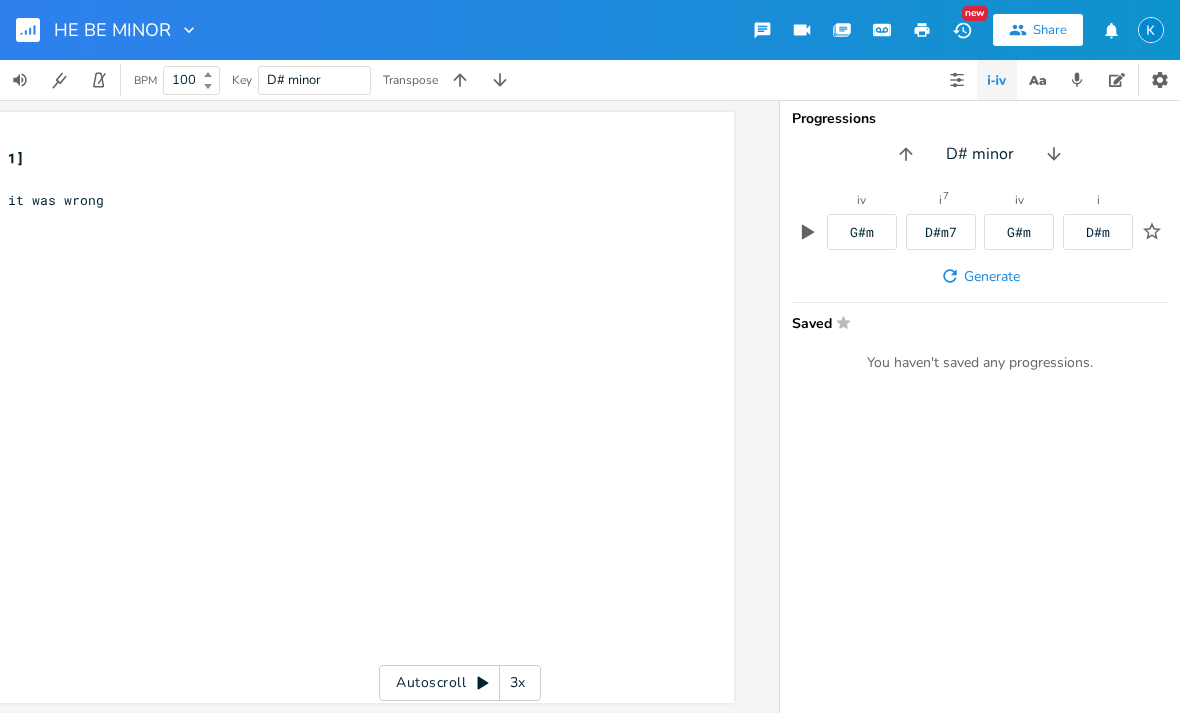 click 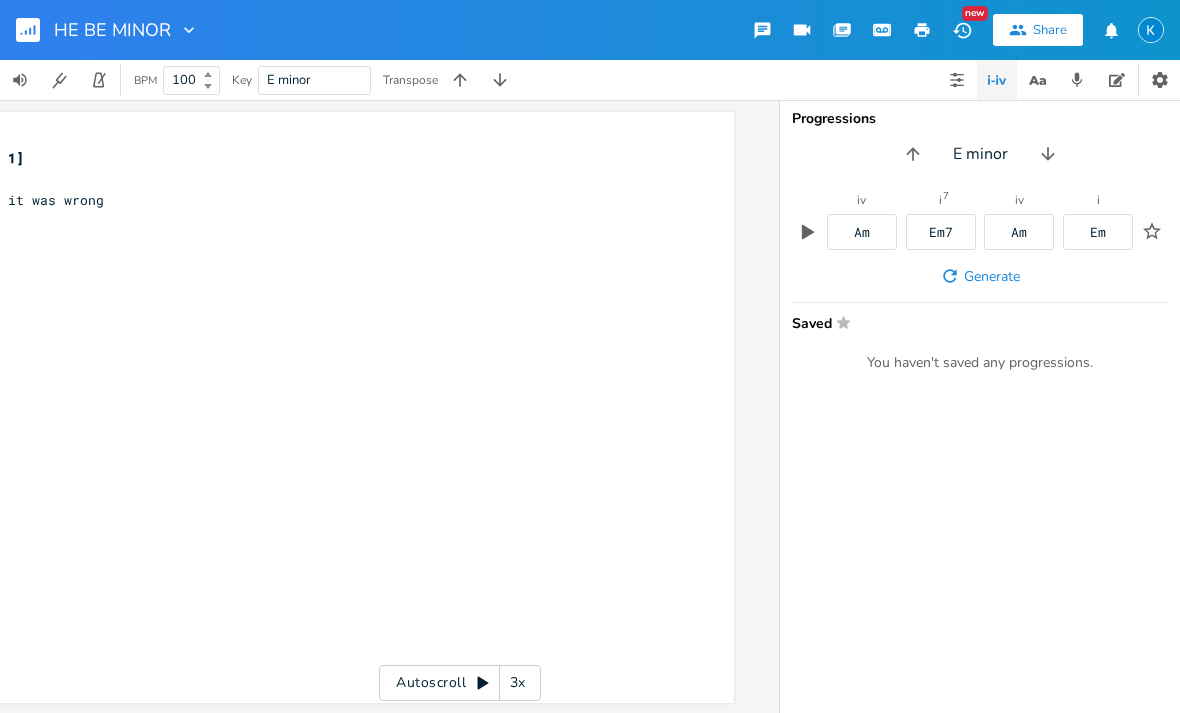click at bounding box center (913, 154) 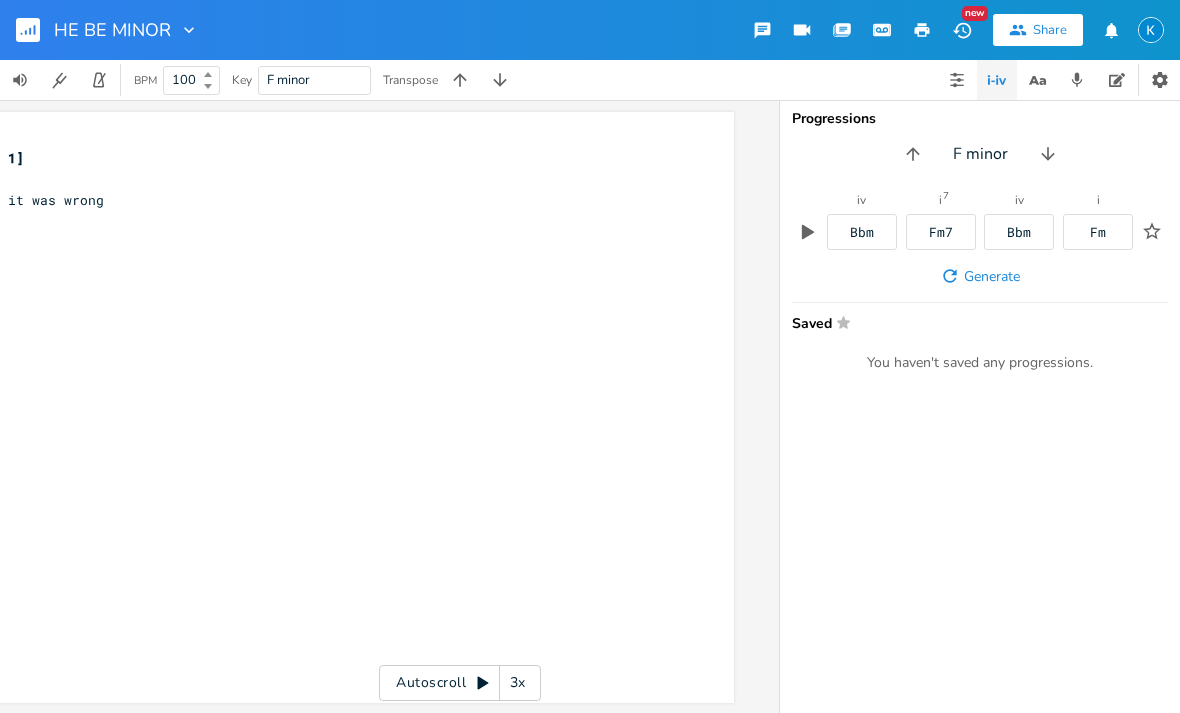 click at bounding box center [913, 154] 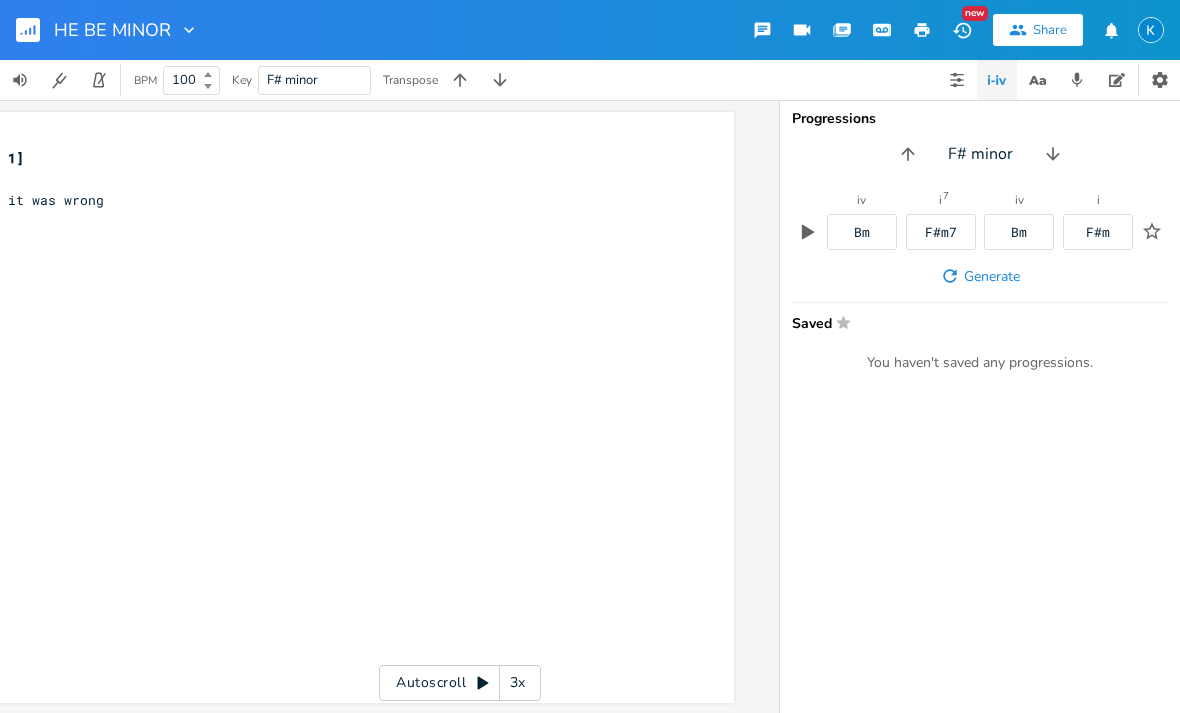 click at bounding box center [908, 154] 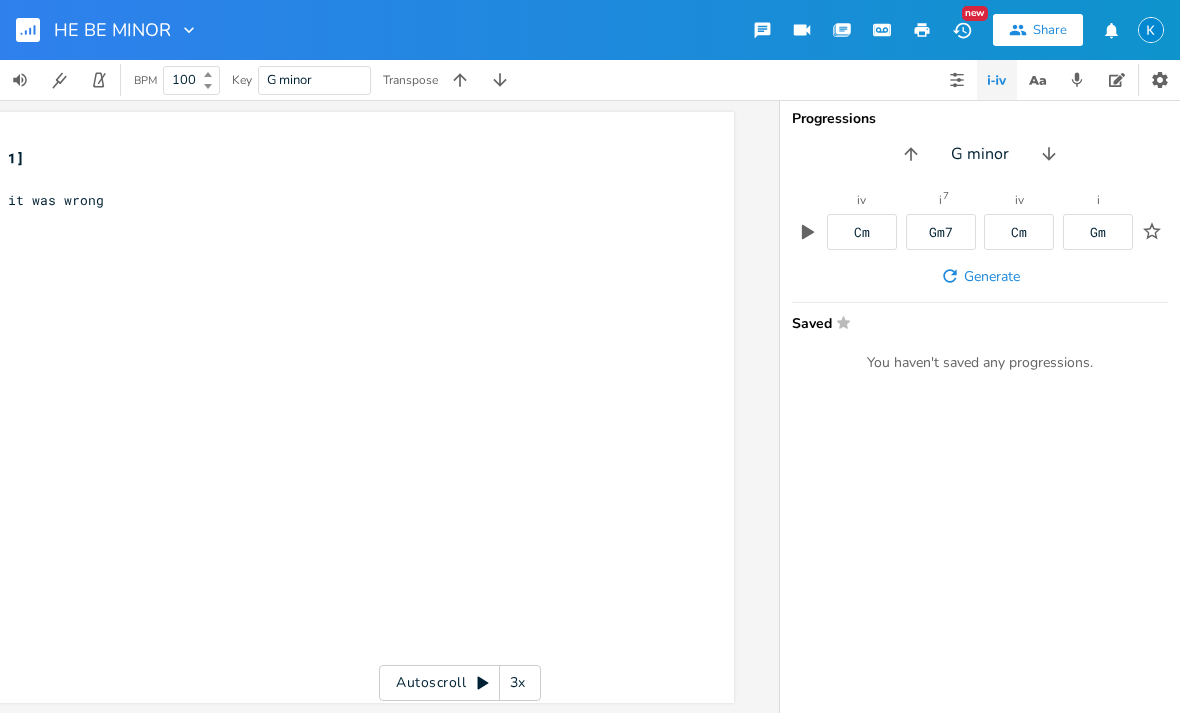 click at bounding box center [911, 154] 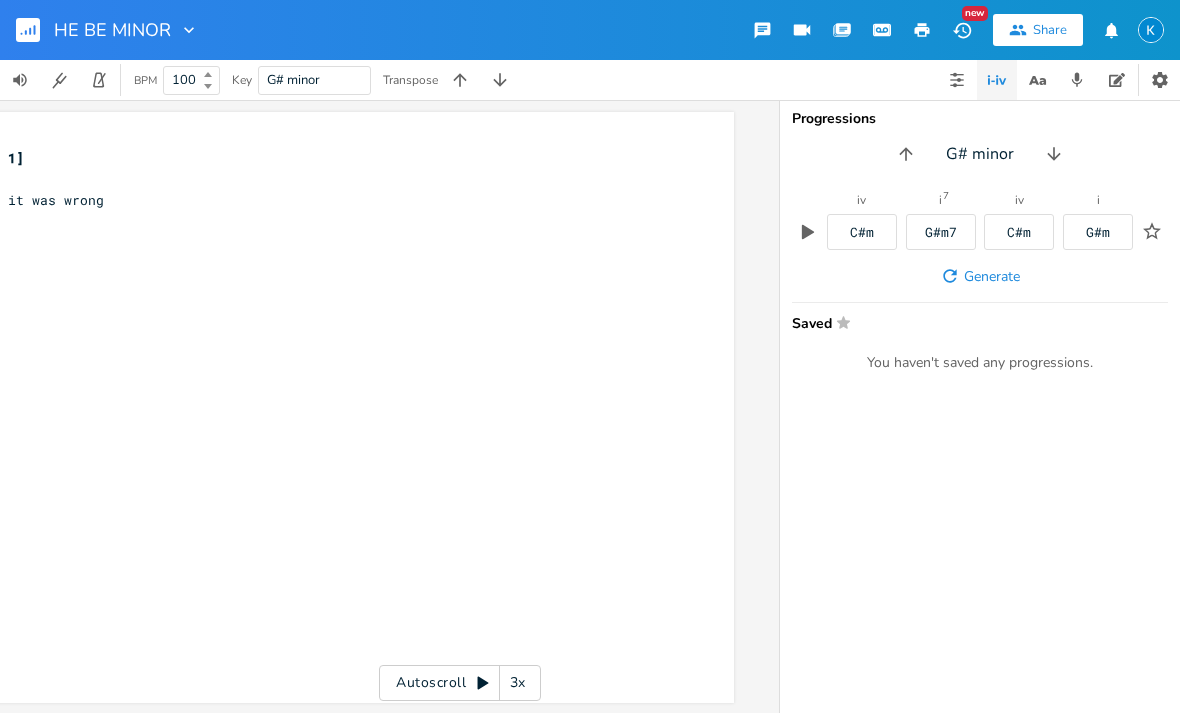 click at bounding box center (906, 154) 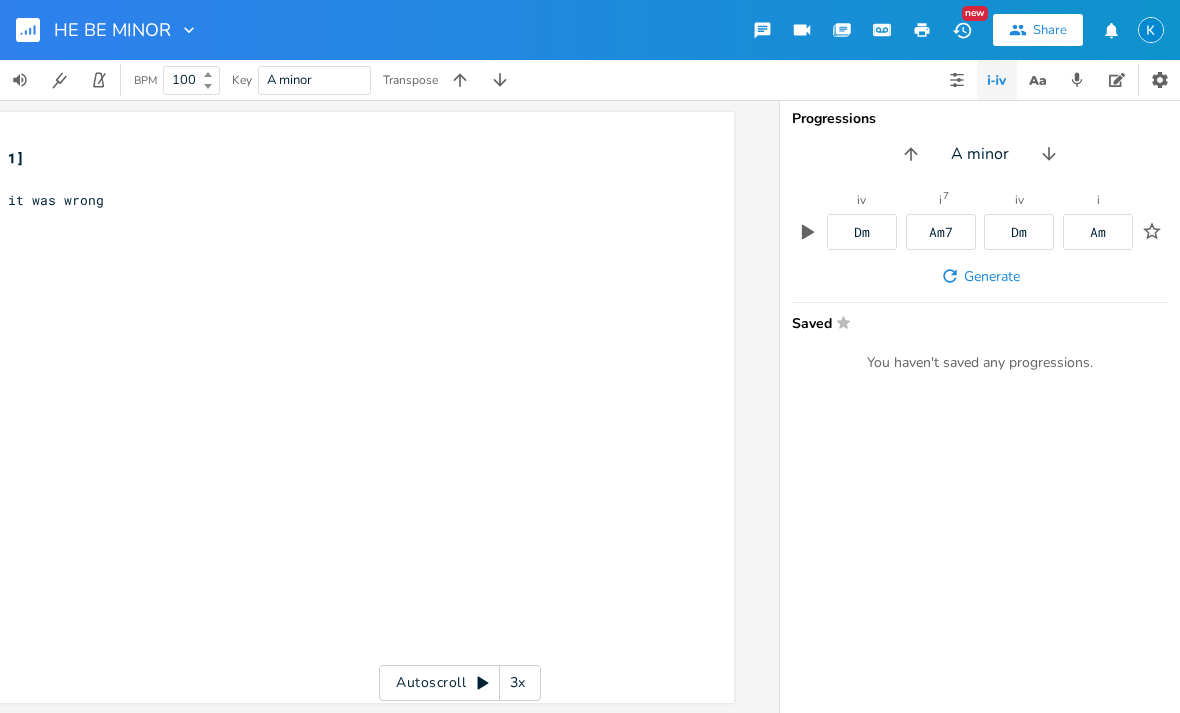 click 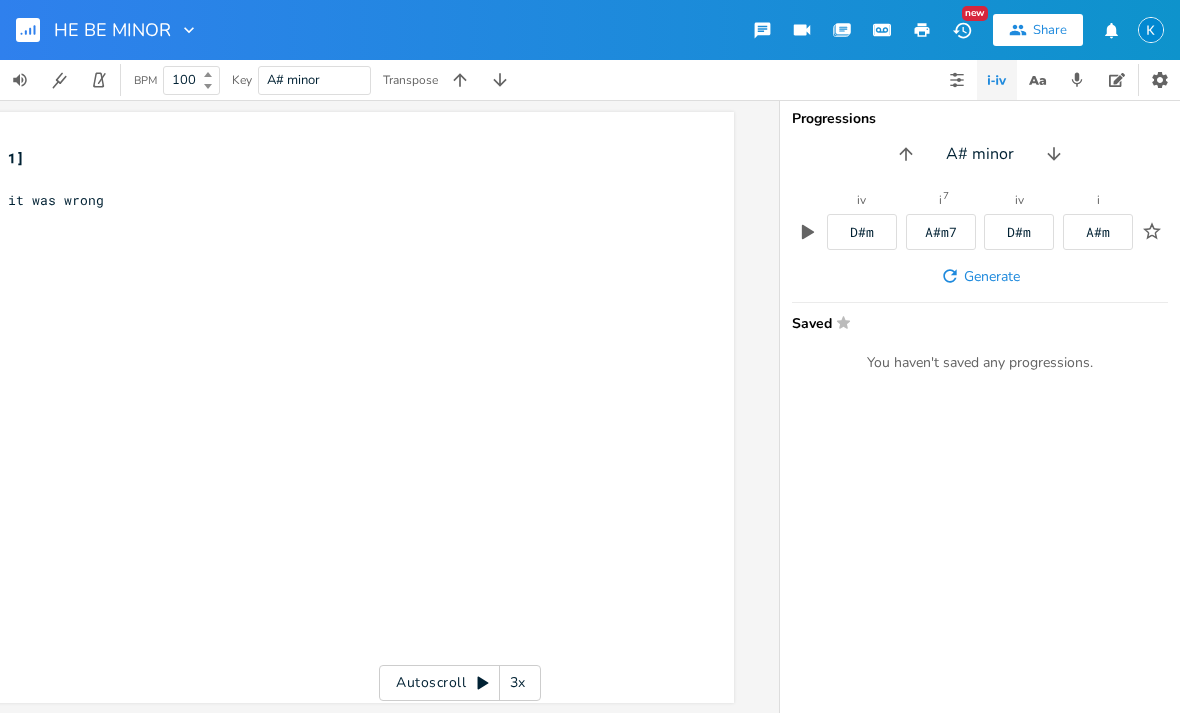 click at bounding box center (906, 154) 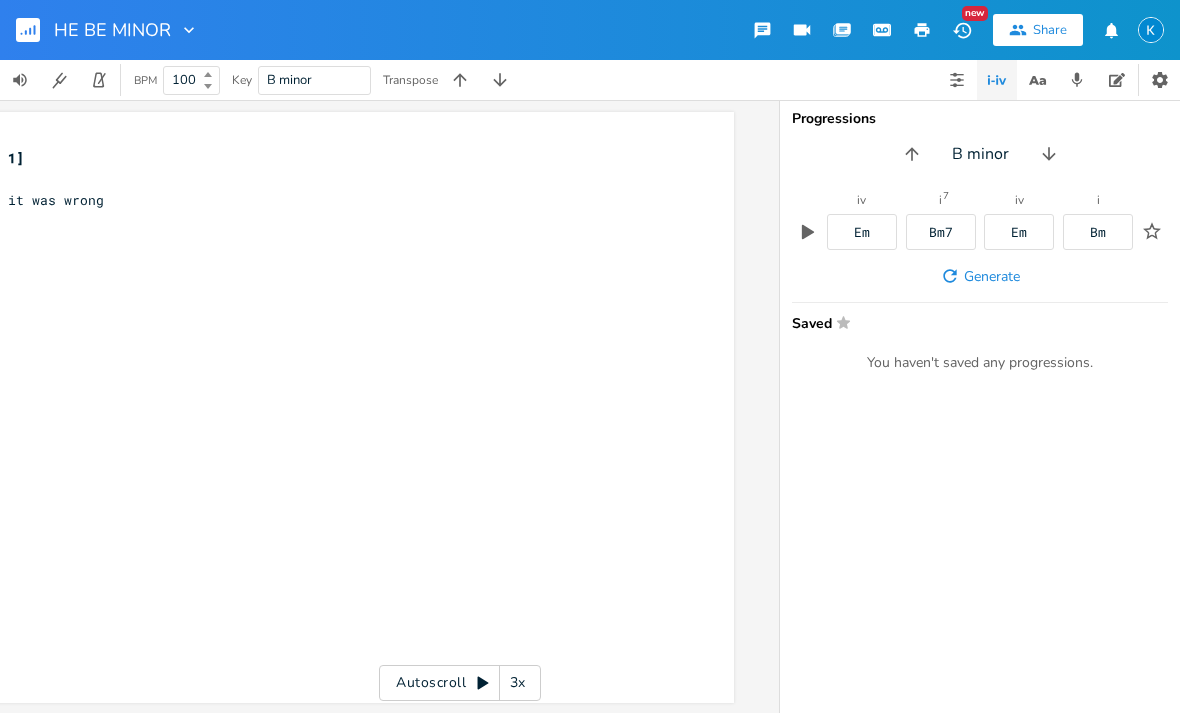 click on "Progressions B minor iv Em i 7 Bm7 iv Em i Bm Generate Saved Star You haven't saved any progressions." at bounding box center (980, 406) 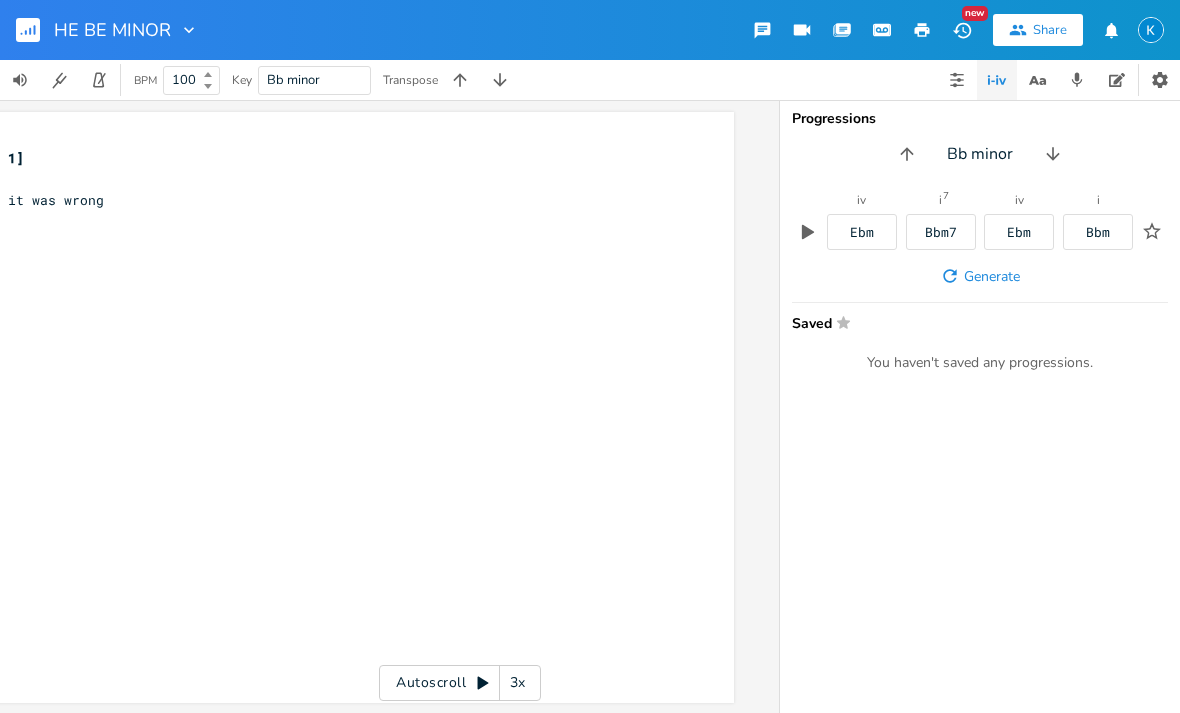 click at bounding box center (1053, 154) 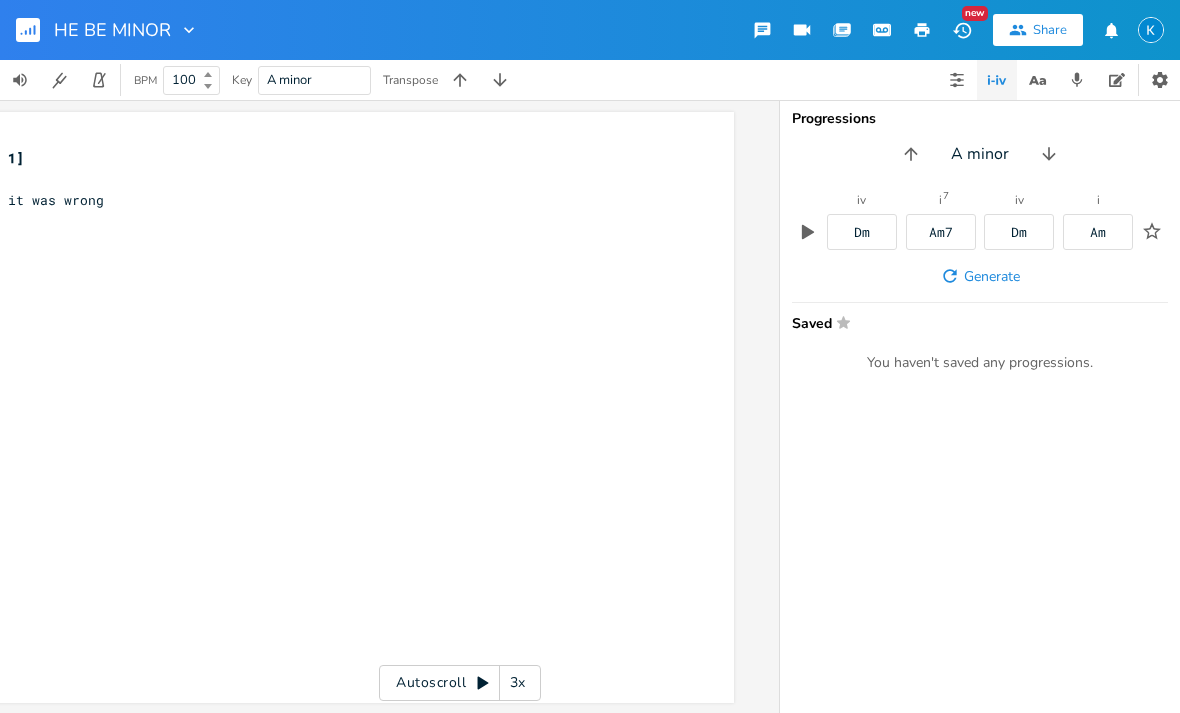 click 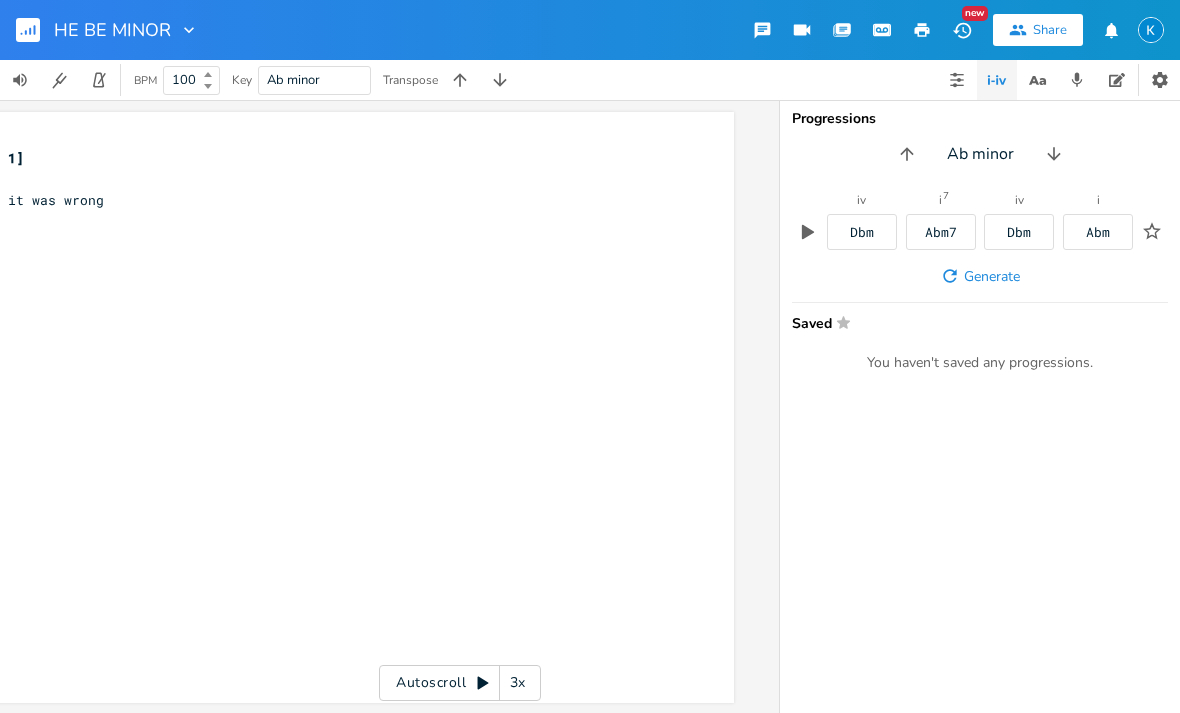 click 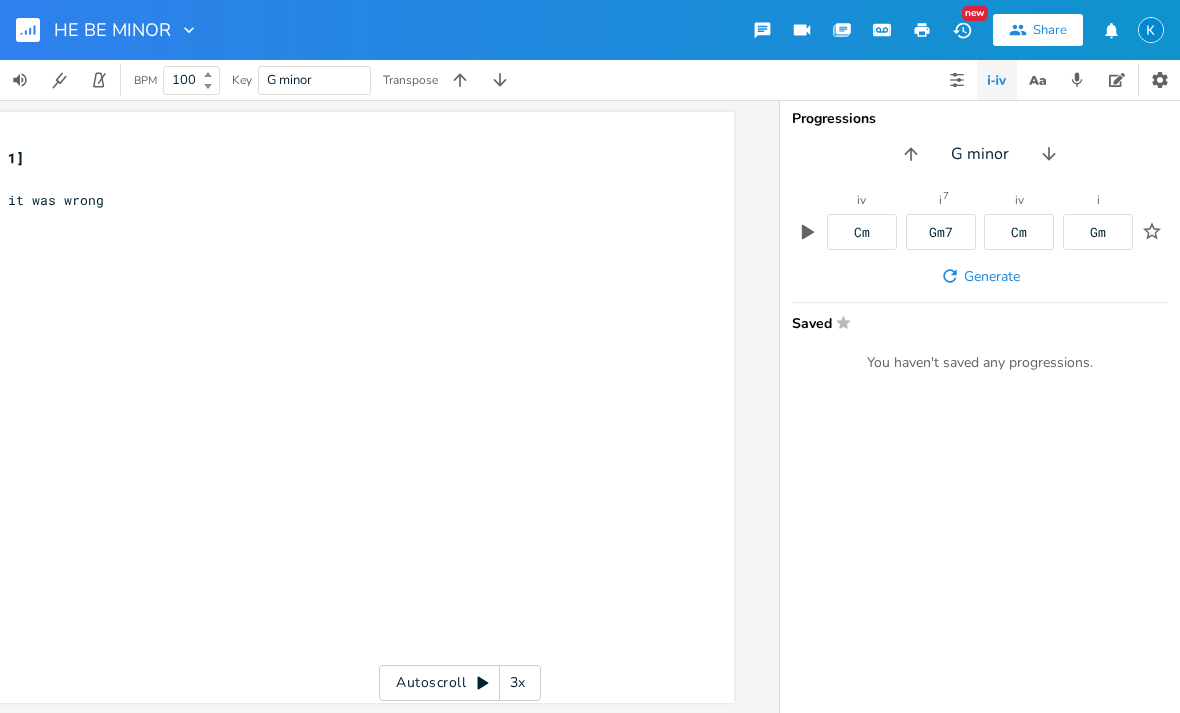 click 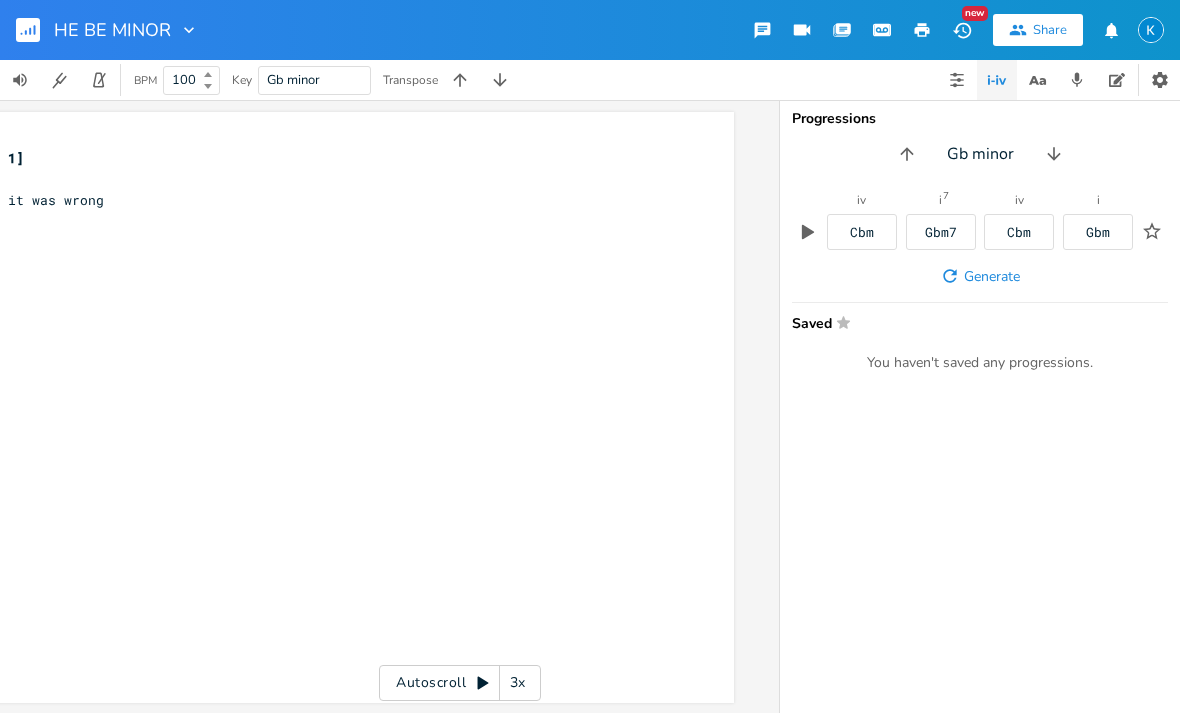 click 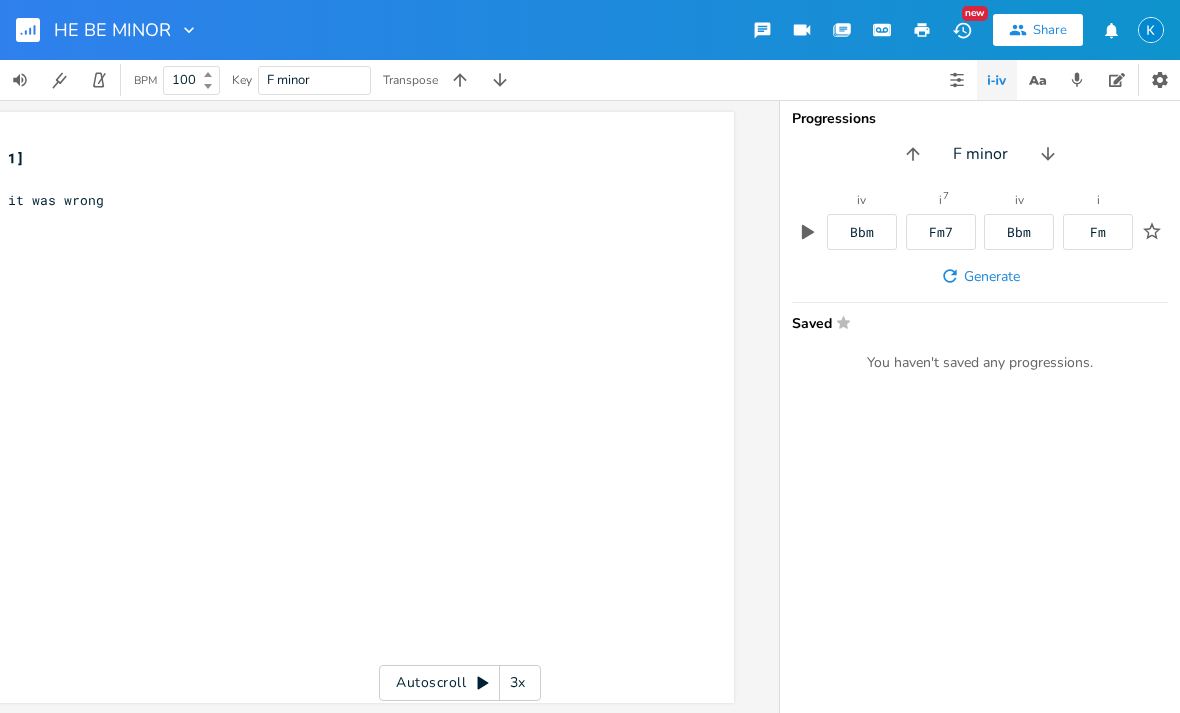 click on "Progressions F minor iv Bbm i 7 Fm7 iv Bbm i Fm Generate Saved Star You haven't saved any progressions." at bounding box center (980, 406) 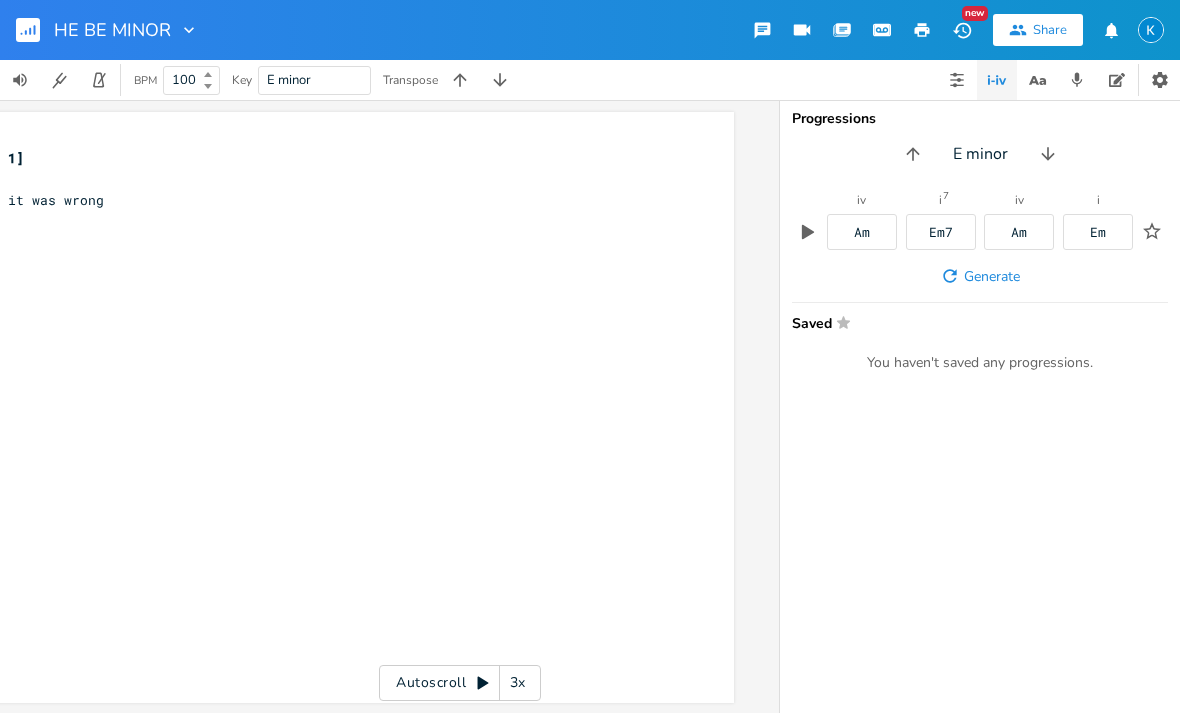 click 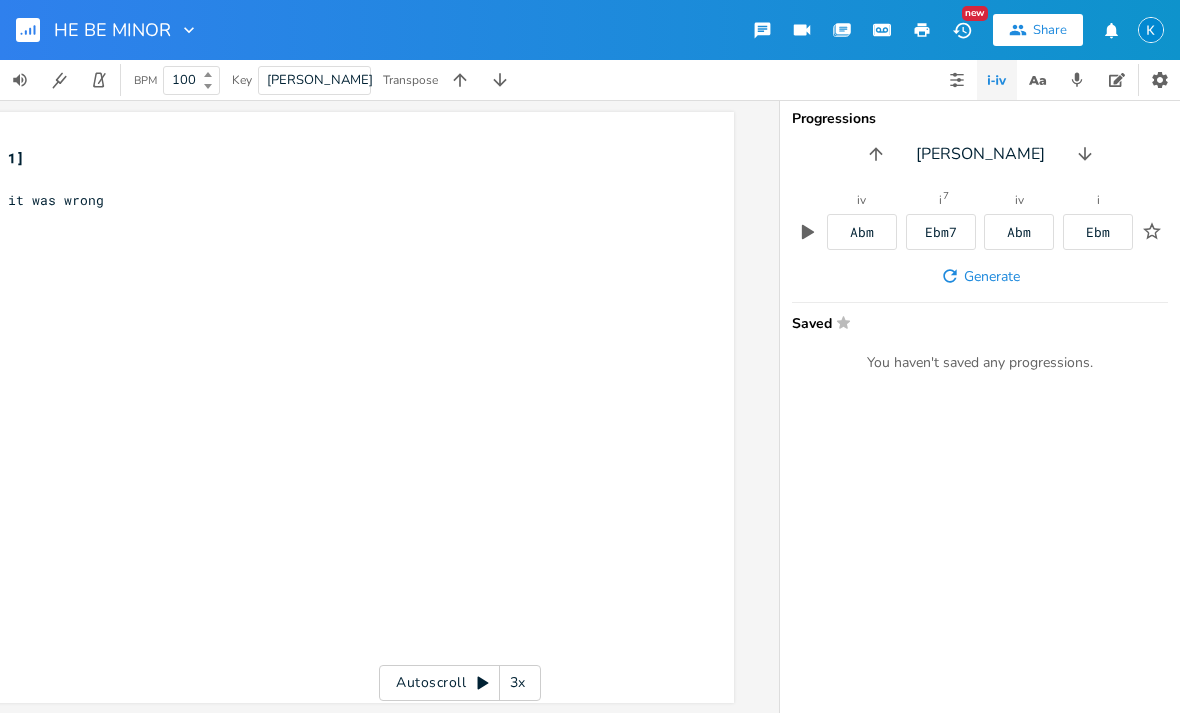 click 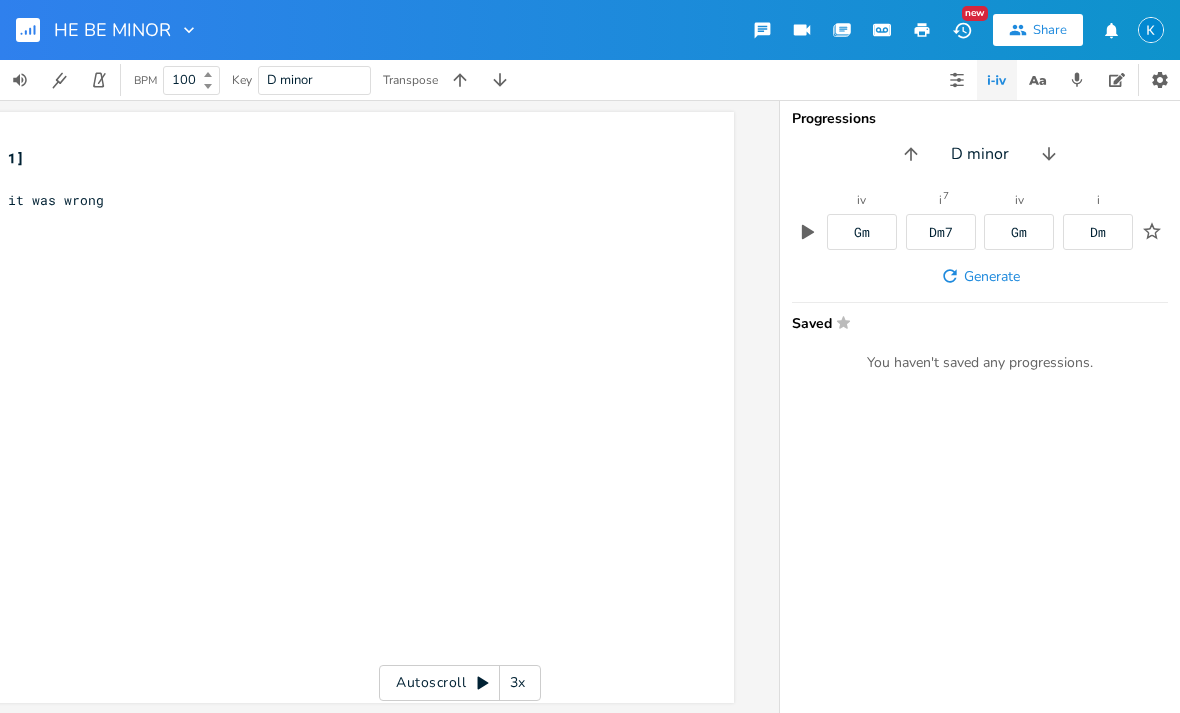 click 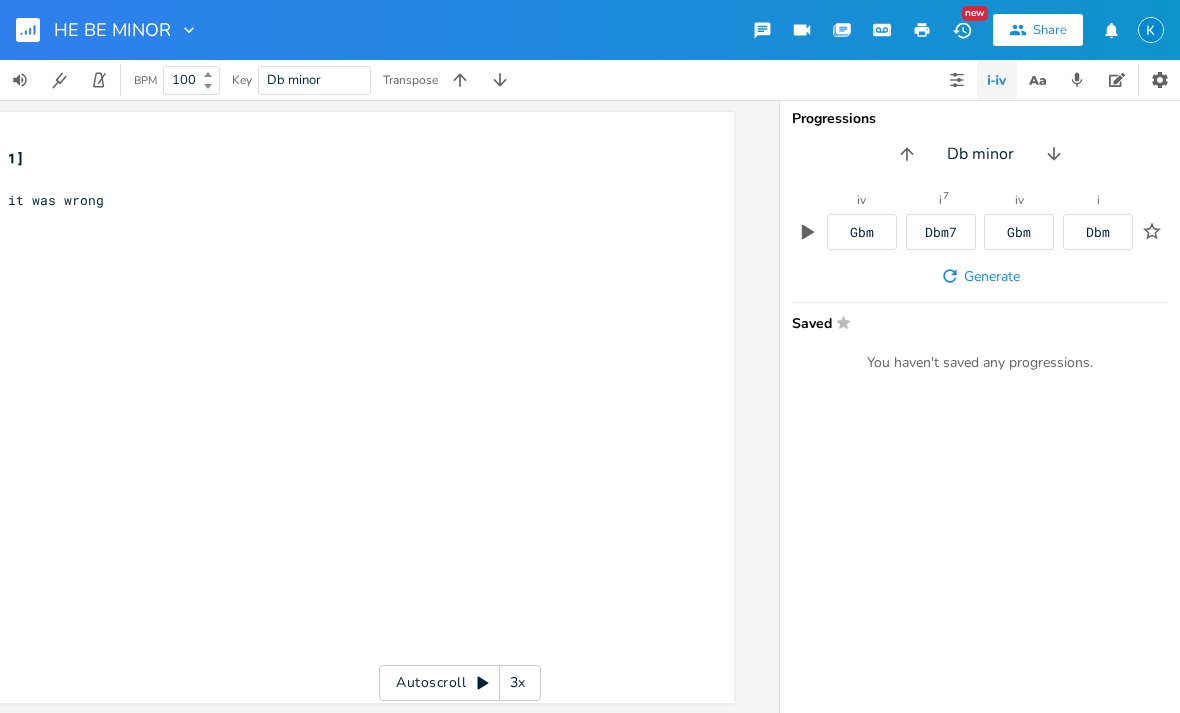 click 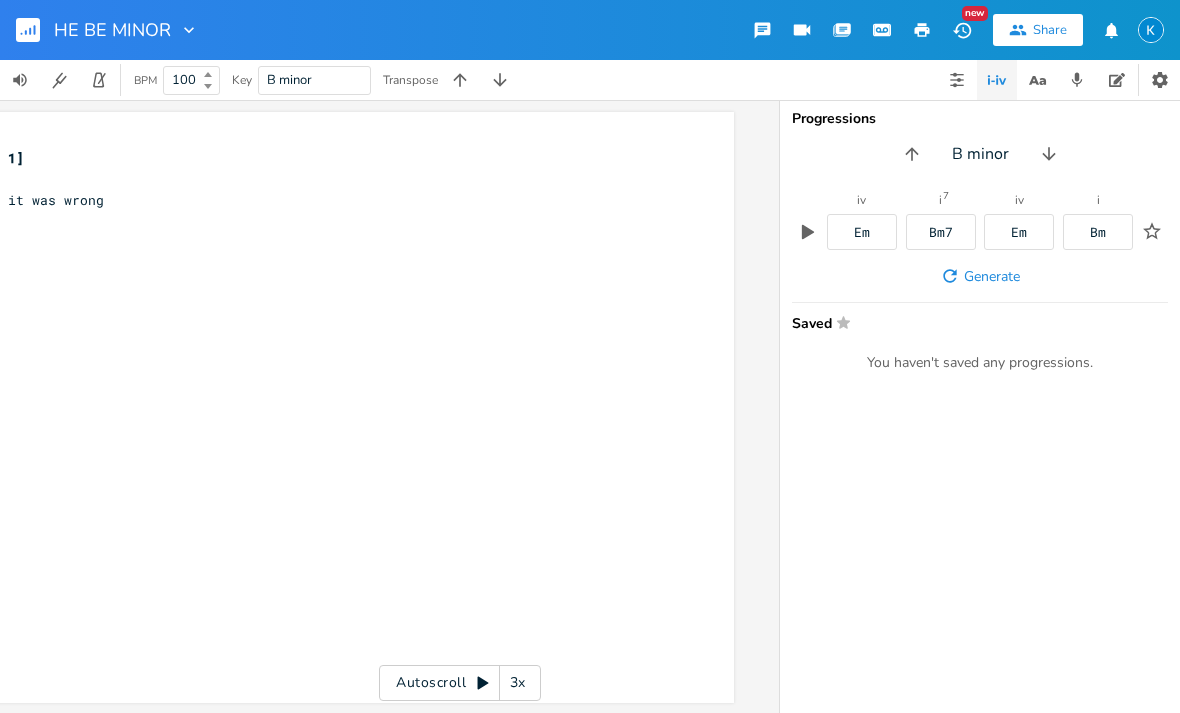 click at bounding box center (1049, 154) 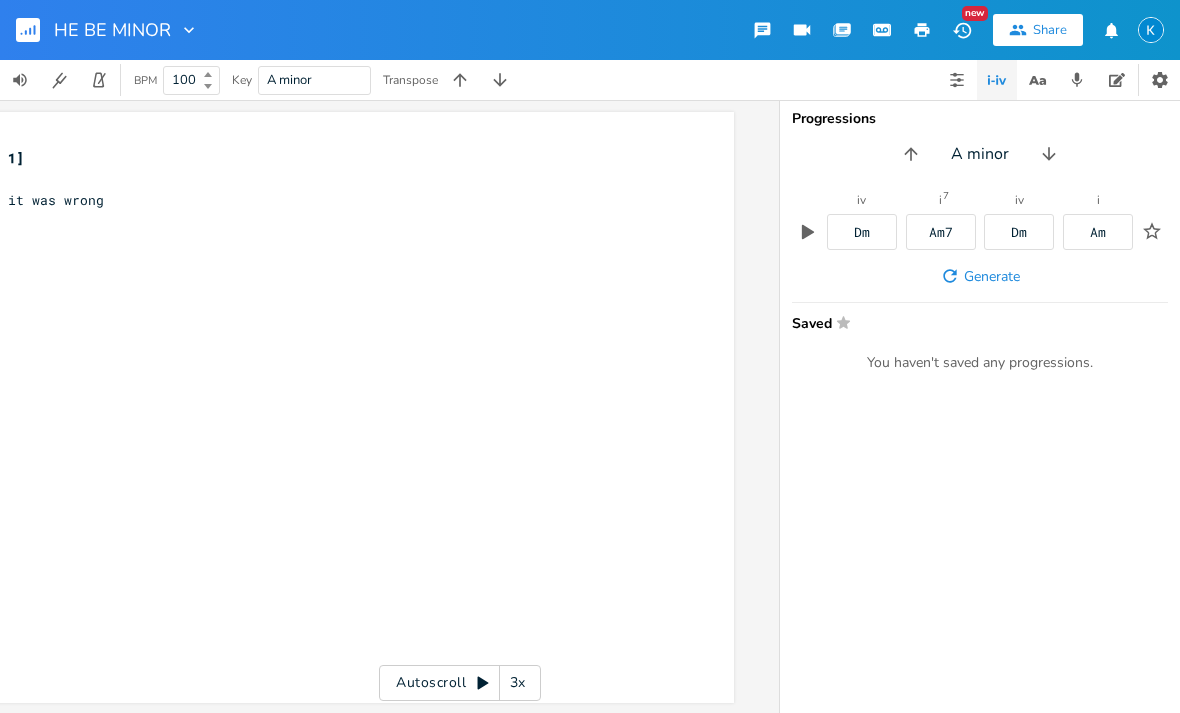 click at bounding box center (957, 80) 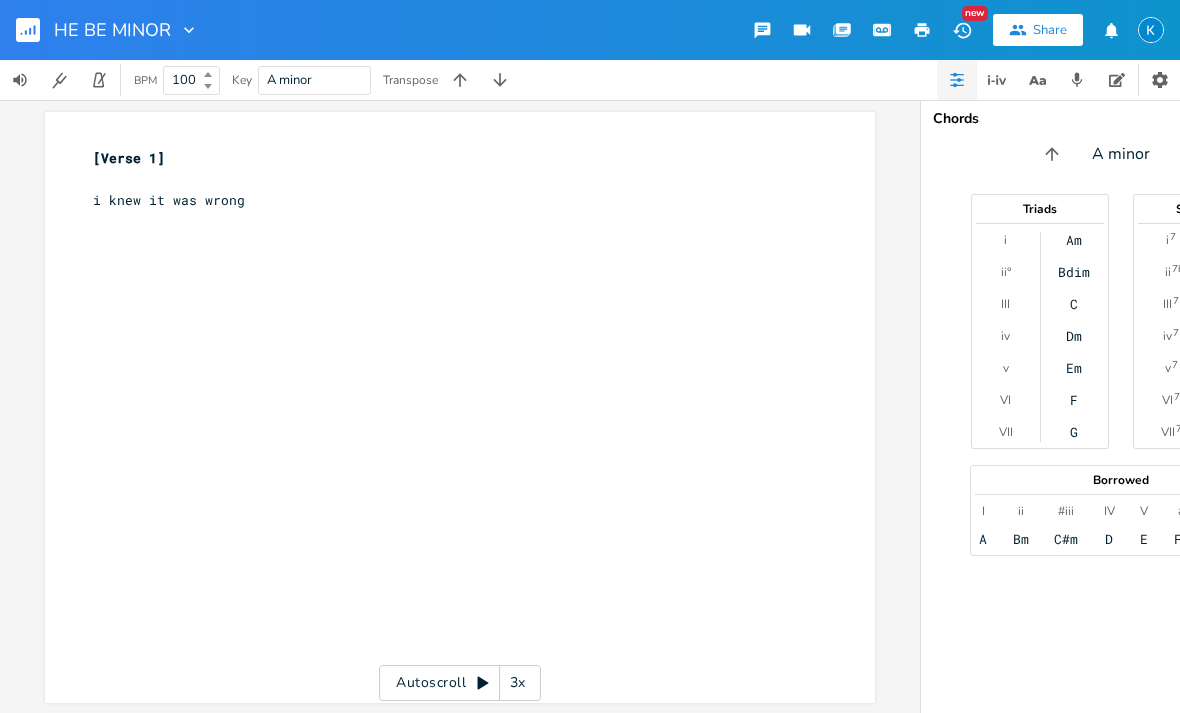 scroll, scrollTop: 0, scrollLeft: 0, axis: both 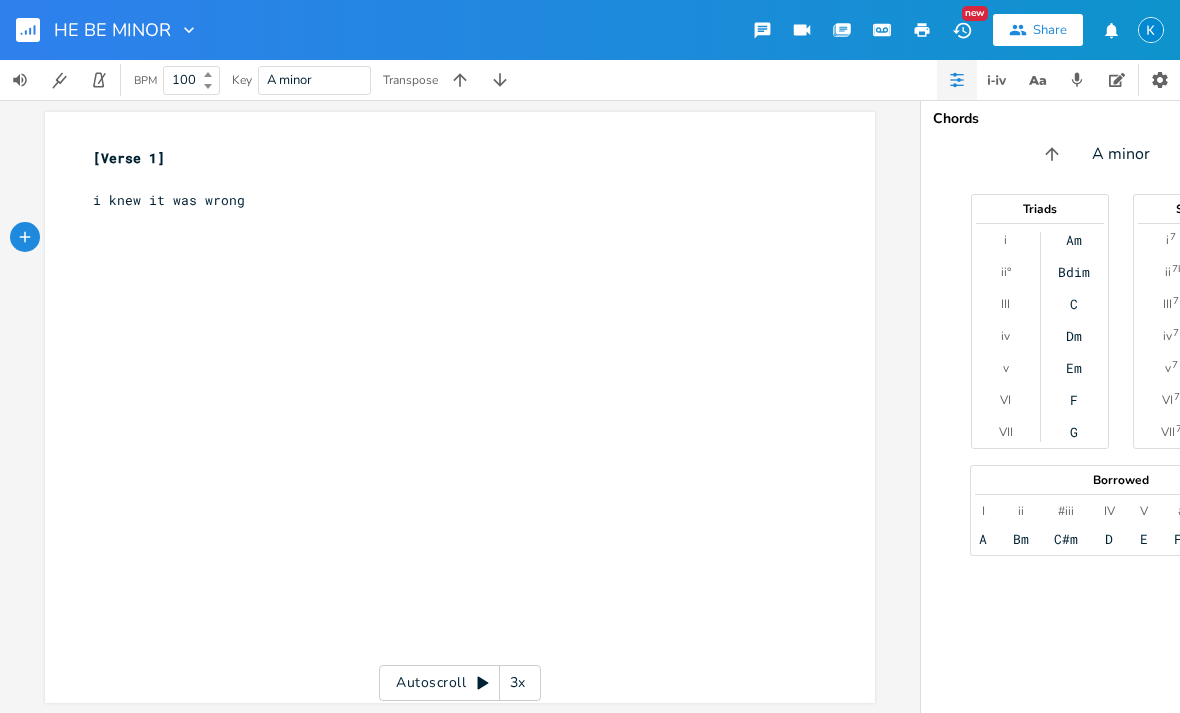 type 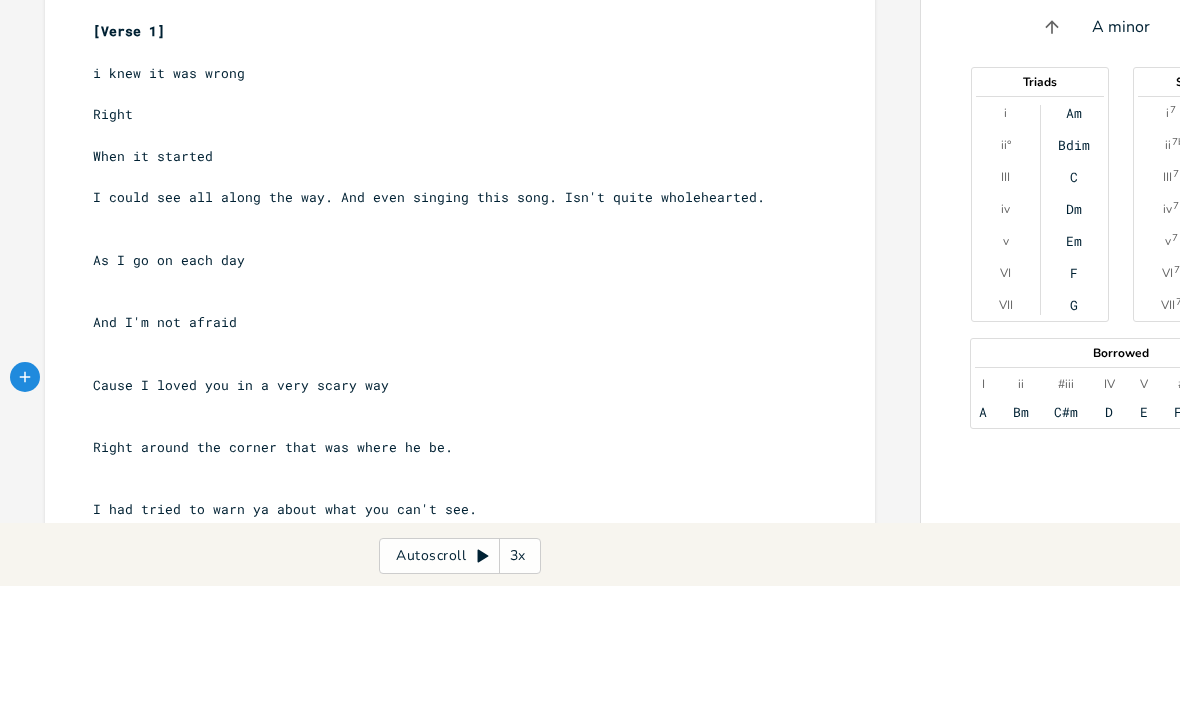 scroll, scrollTop: 0, scrollLeft: 0, axis: both 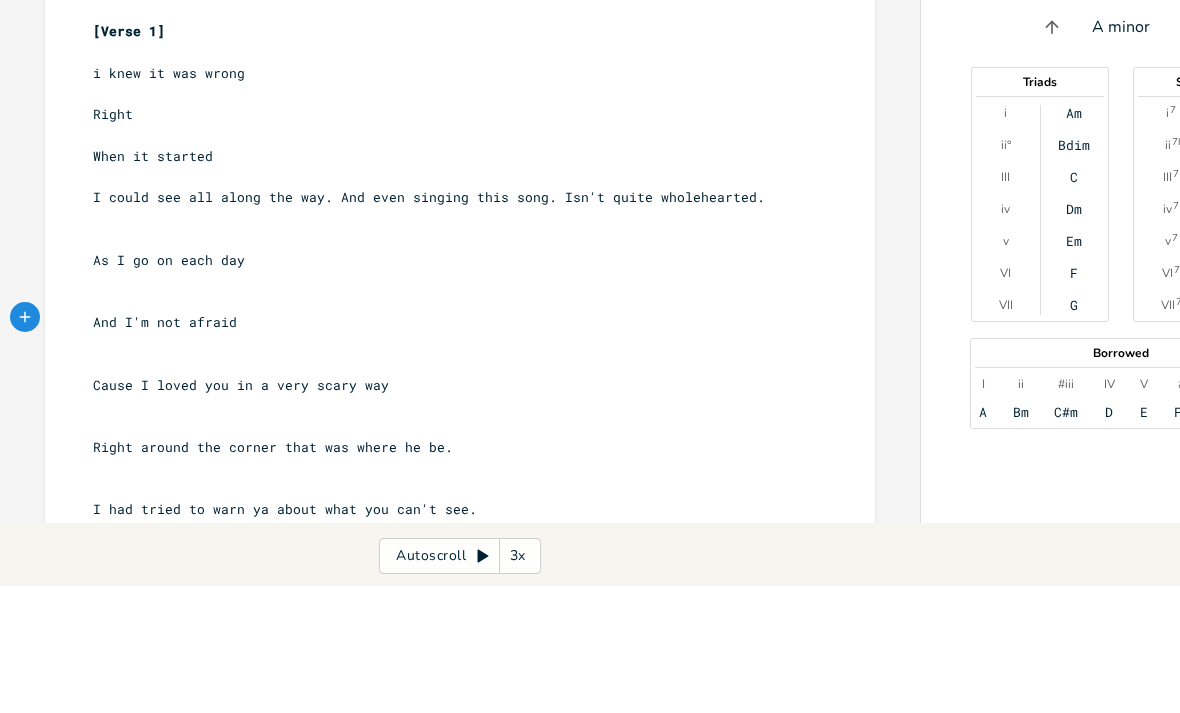 click on "I could see all along the way. And even singing this song. Isn't quite wholehearted." at bounding box center [450, 324] 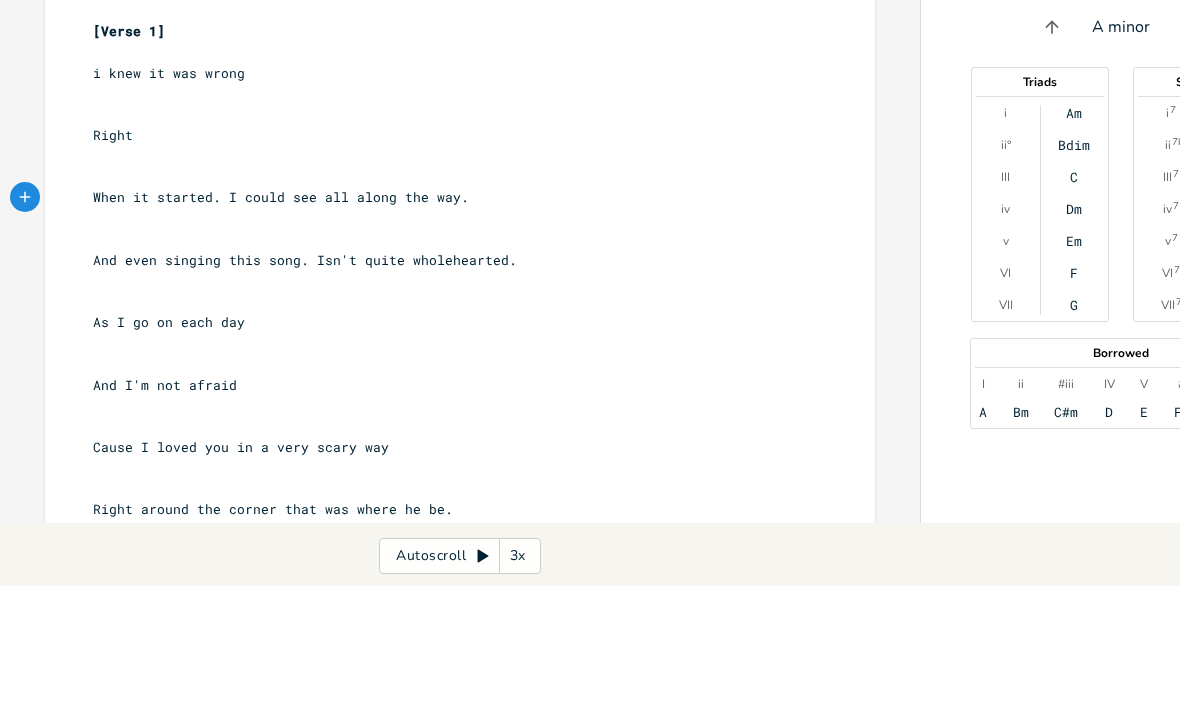 click on "i knew it was wrong" at bounding box center (450, 200) 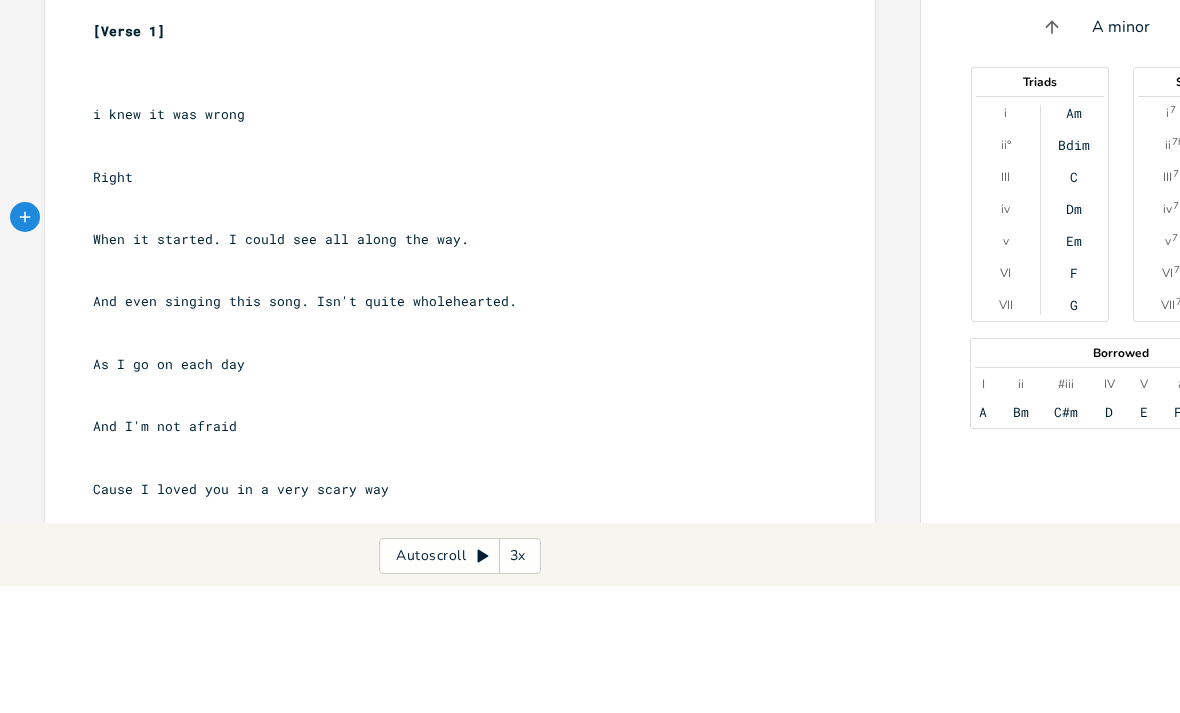 click on "III" at bounding box center (1005, 304) 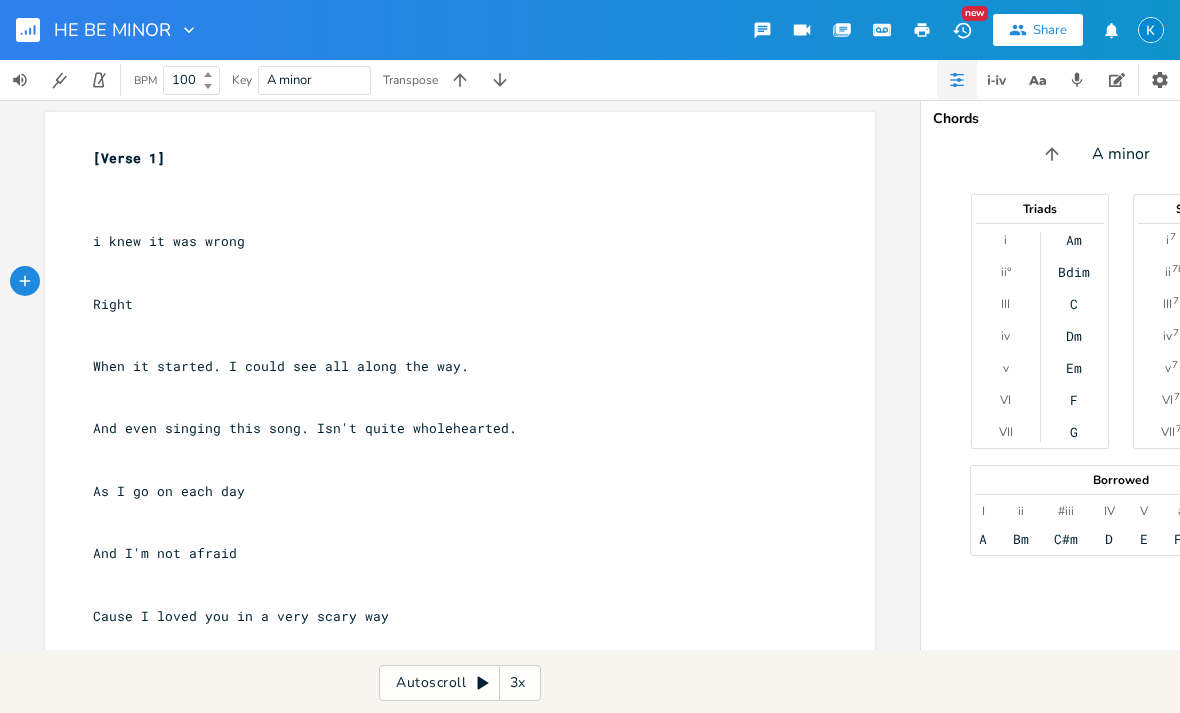 click on "C" at bounding box center [1074, 304] 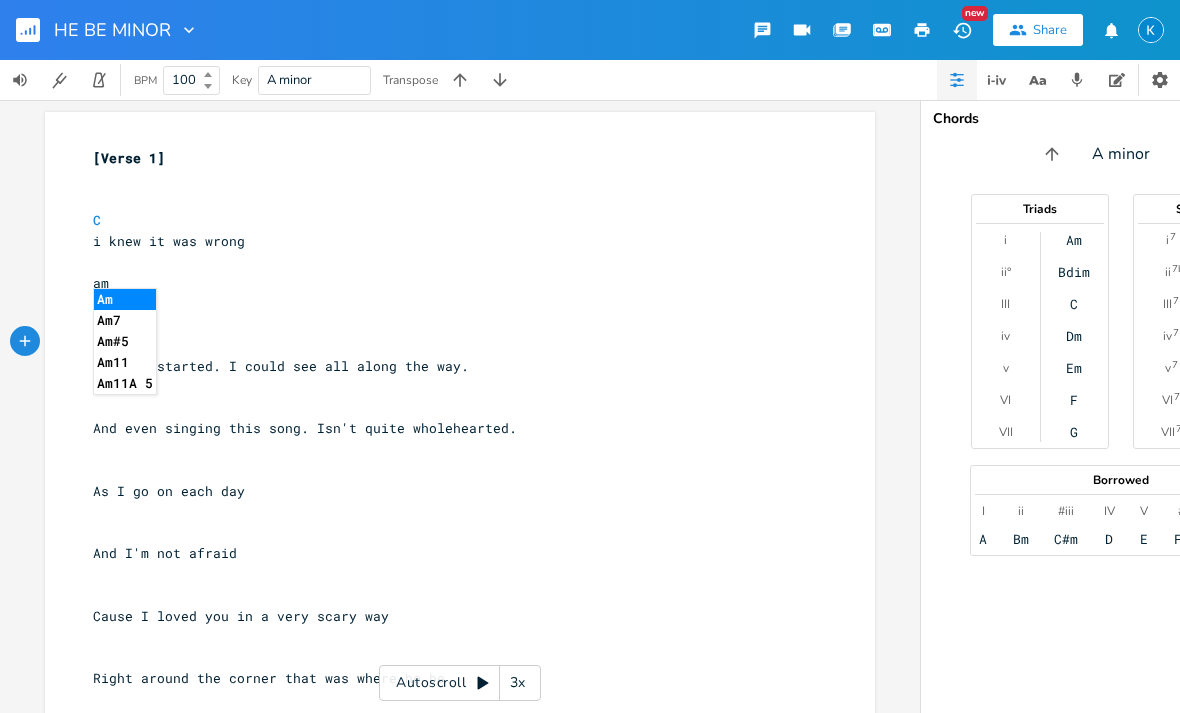 click on "Am" at bounding box center (125, 299) 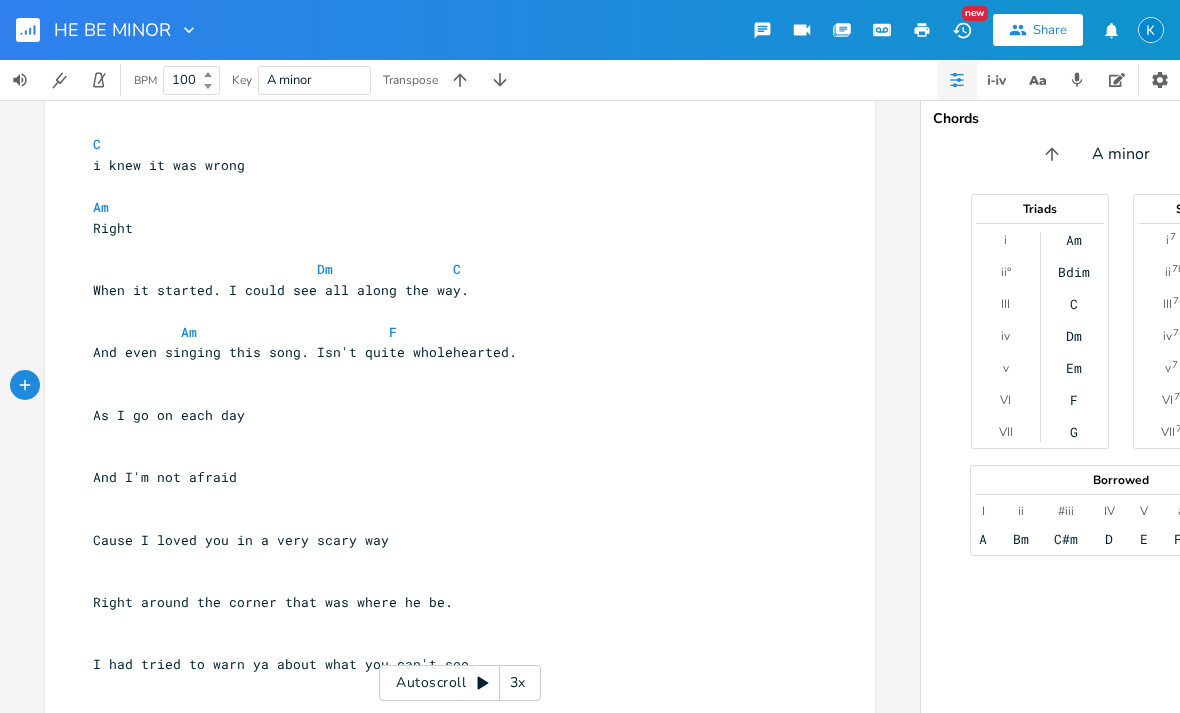scroll, scrollTop: 75, scrollLeft: 0, axis: vertical 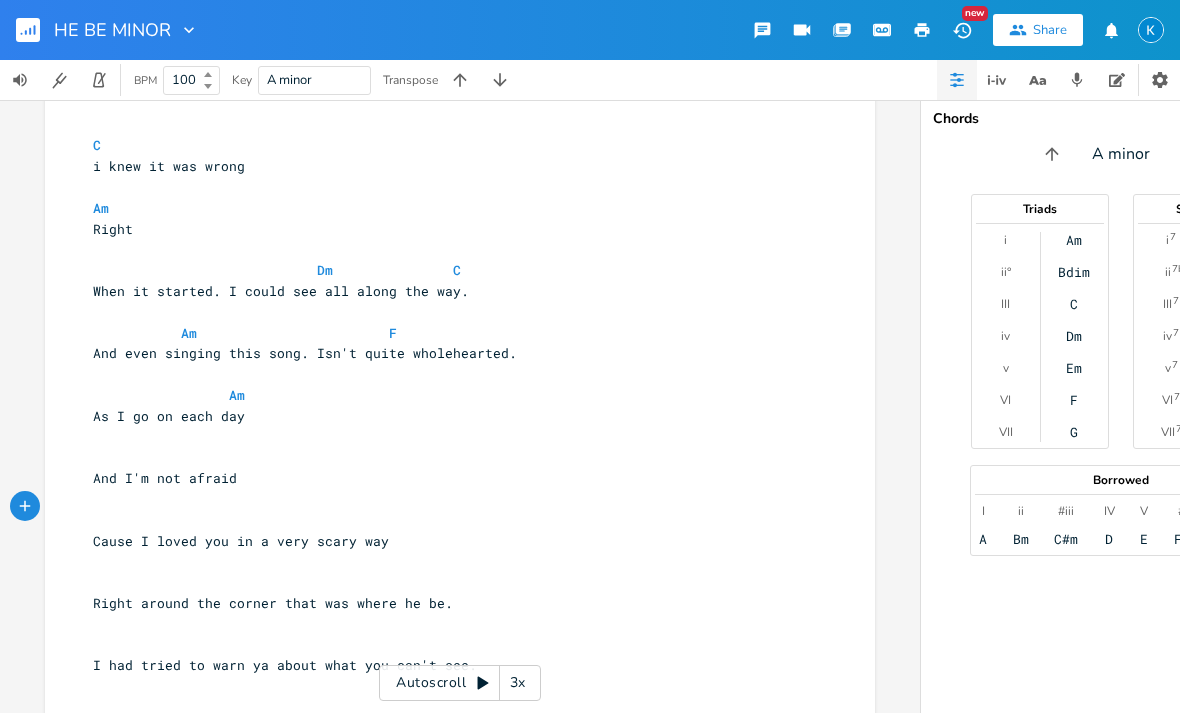 click on "G" at bounding box center [1074, 432] 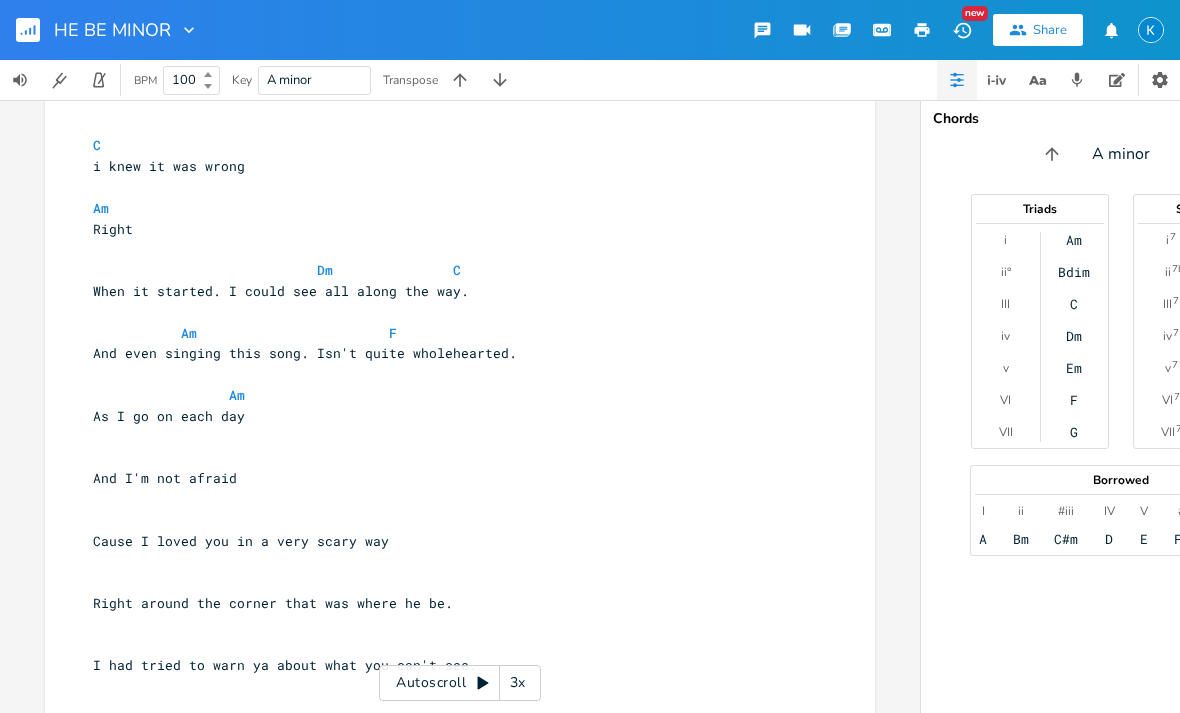 click on "Am Bdim C Dm Em F G" at bounding box center (1075, 336) 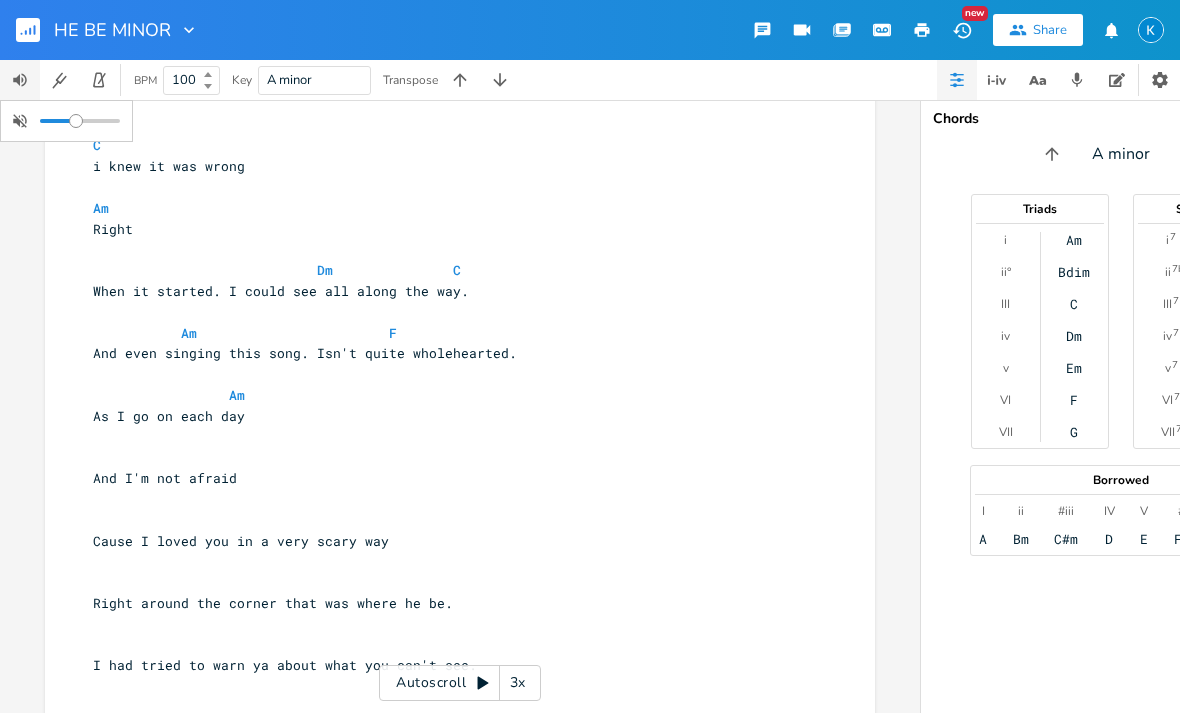 click 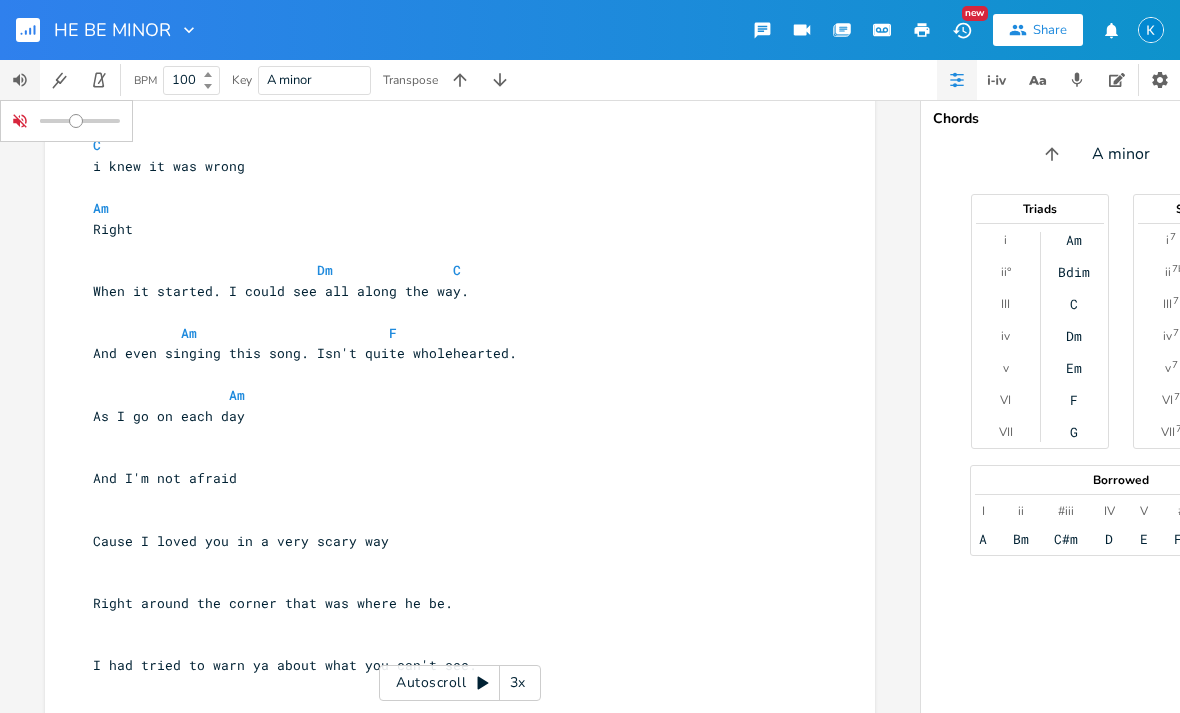 click 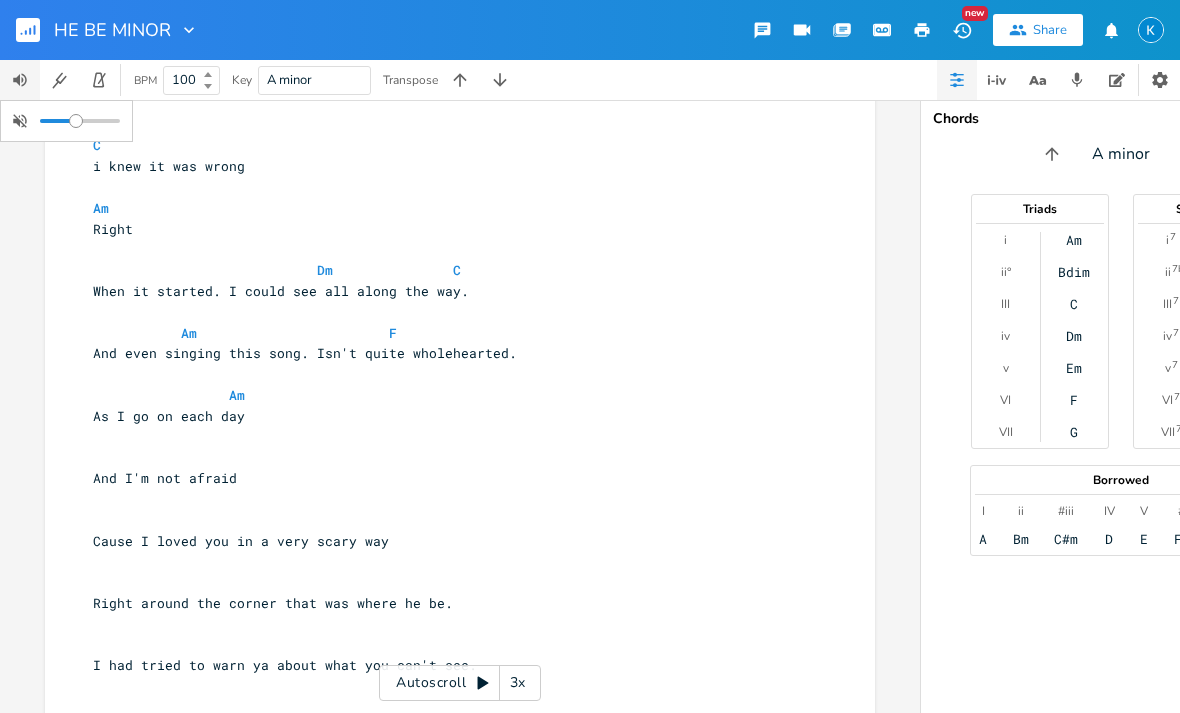 click on "G" at bounding box center [1074, 432] 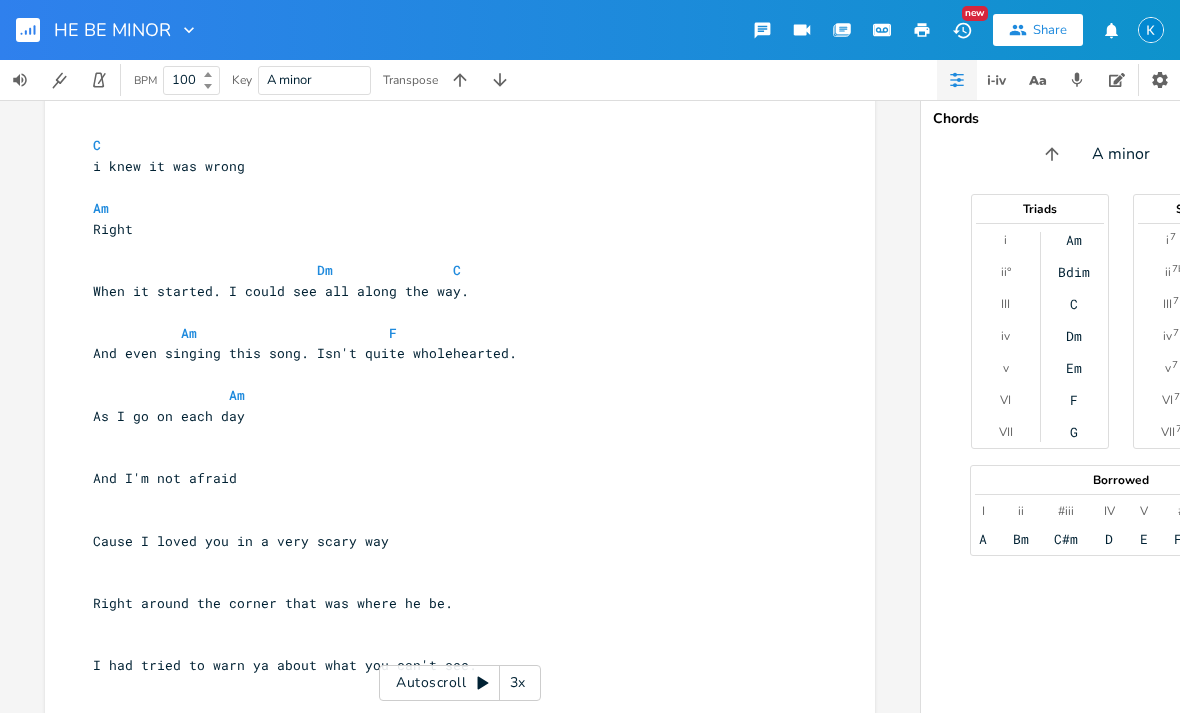 click on "F" at bounding box center (1074, 400) 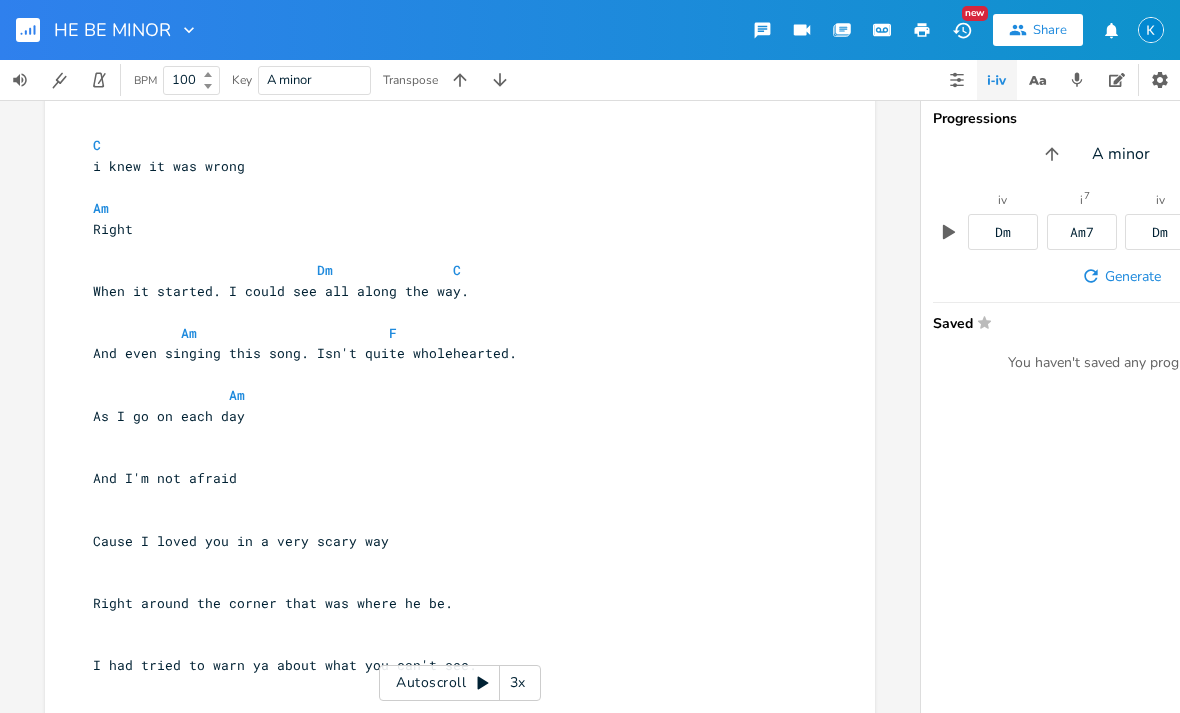 click on "Dm" at bounding box center (1003, 232) 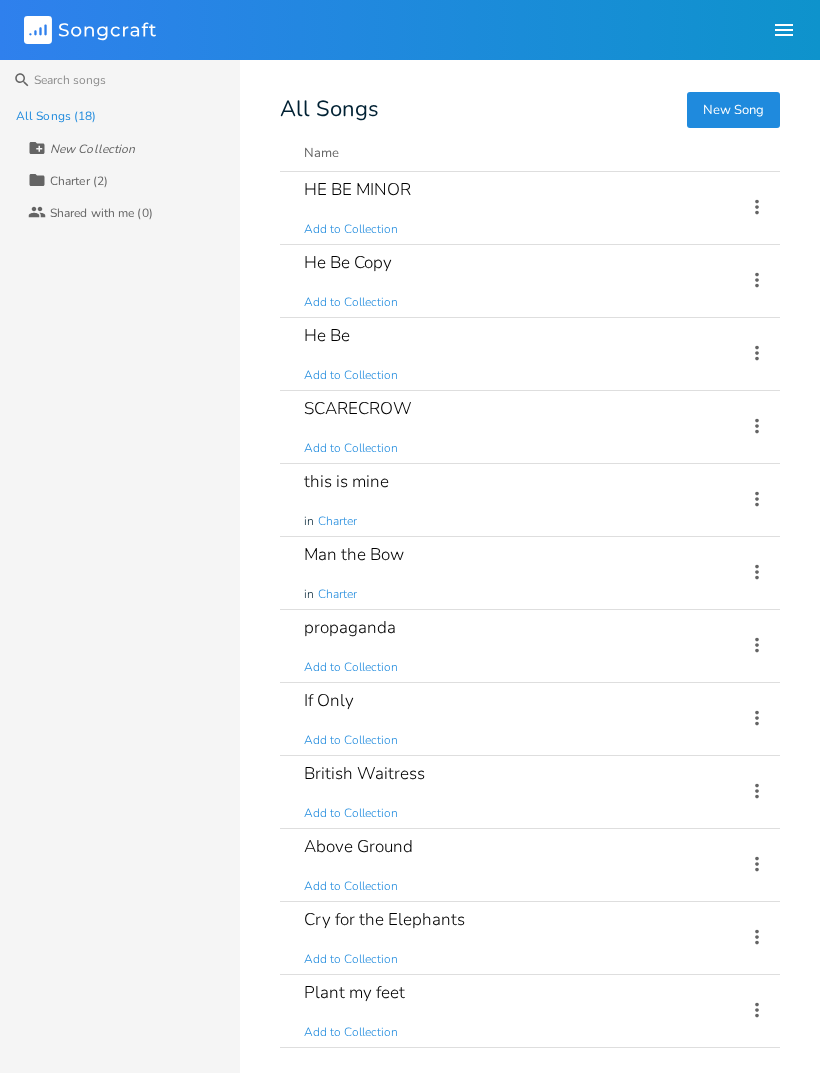 scroll, scrollTop: 64, scrollLeft: 0, axis: vertical 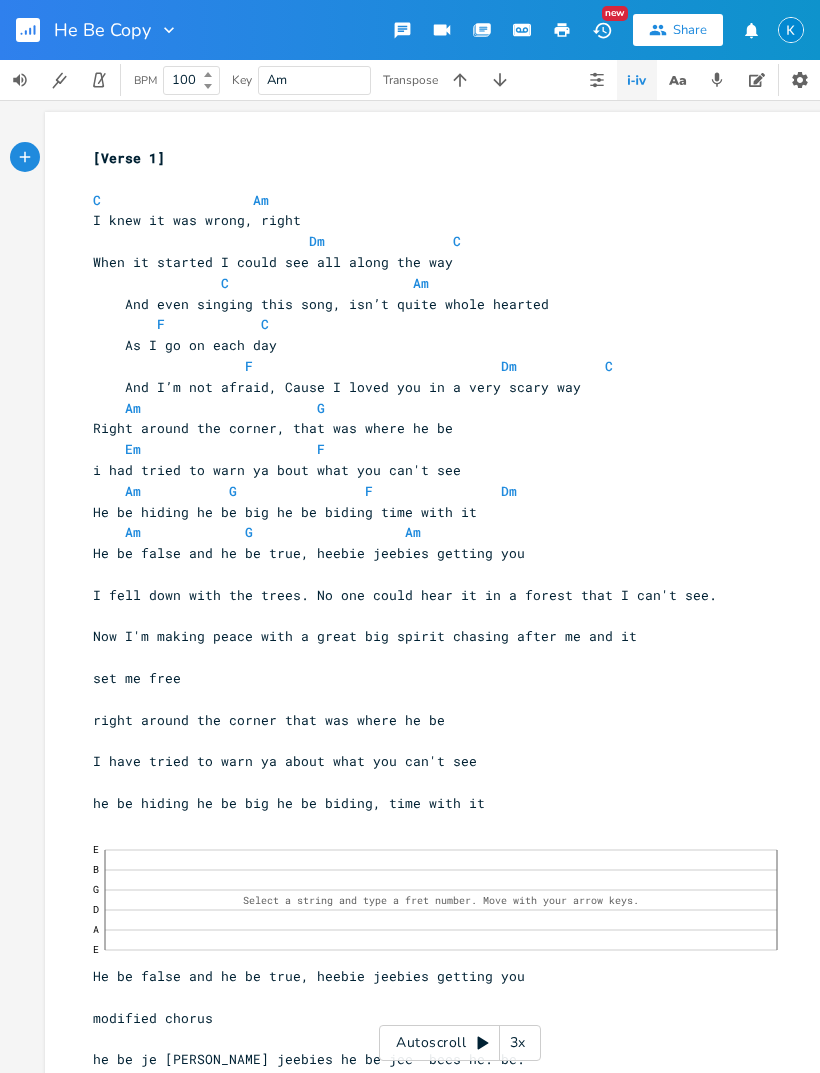 click at bounding box center [100, 80] 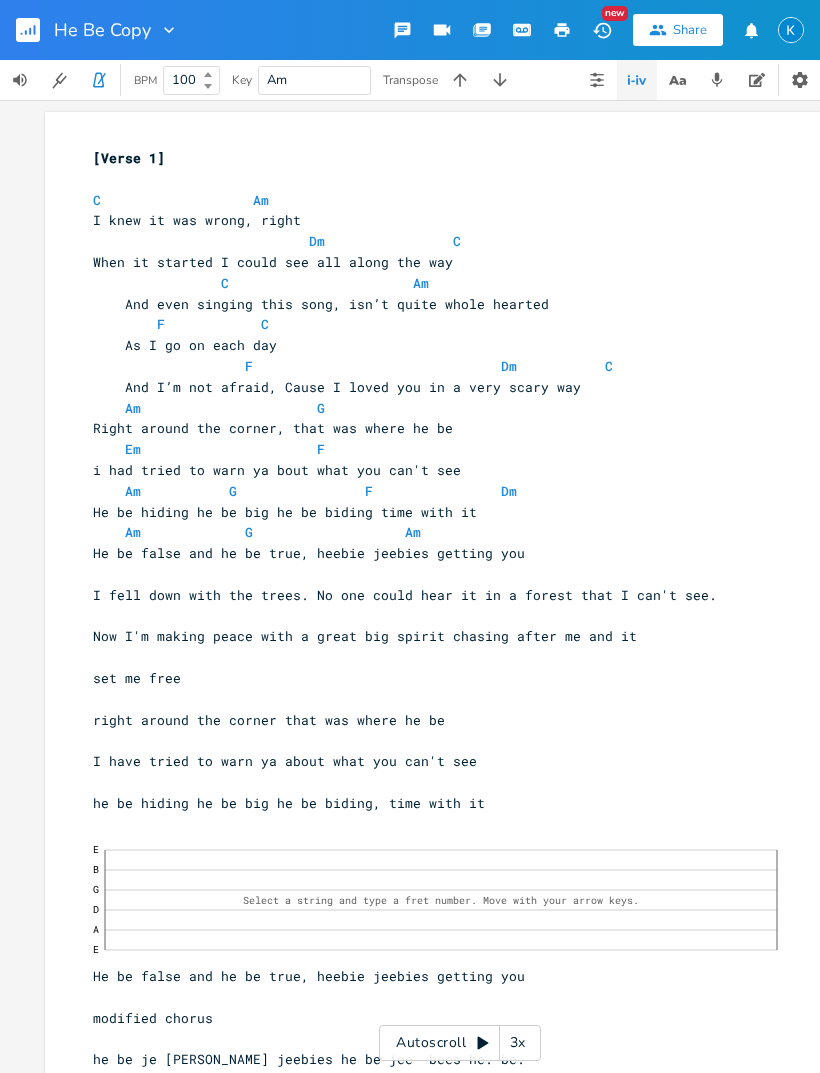 click on "xxxxxxxxxx [Verse 1] ​ C                     Am 6 I knew it was wrong, right                              Dm                  C 12     When it started I could see all along the way                  C                         Am                            13      And even singing this song, isn’t quite whole hearted          F              C      6      As I go on each day                     F                                 Dm             C 16      And I’m not afraid, Cause I loved you in a very scary way      Am                        G 11     Right around the corner, that was where he be      Em                        F 11     i had tried to warn ya bout what you can't see      Am             G                  F                  Dm                14     He be hiding he be big he be biding time with it      Am               G Am 15 18" at bounding box center [460, 586] 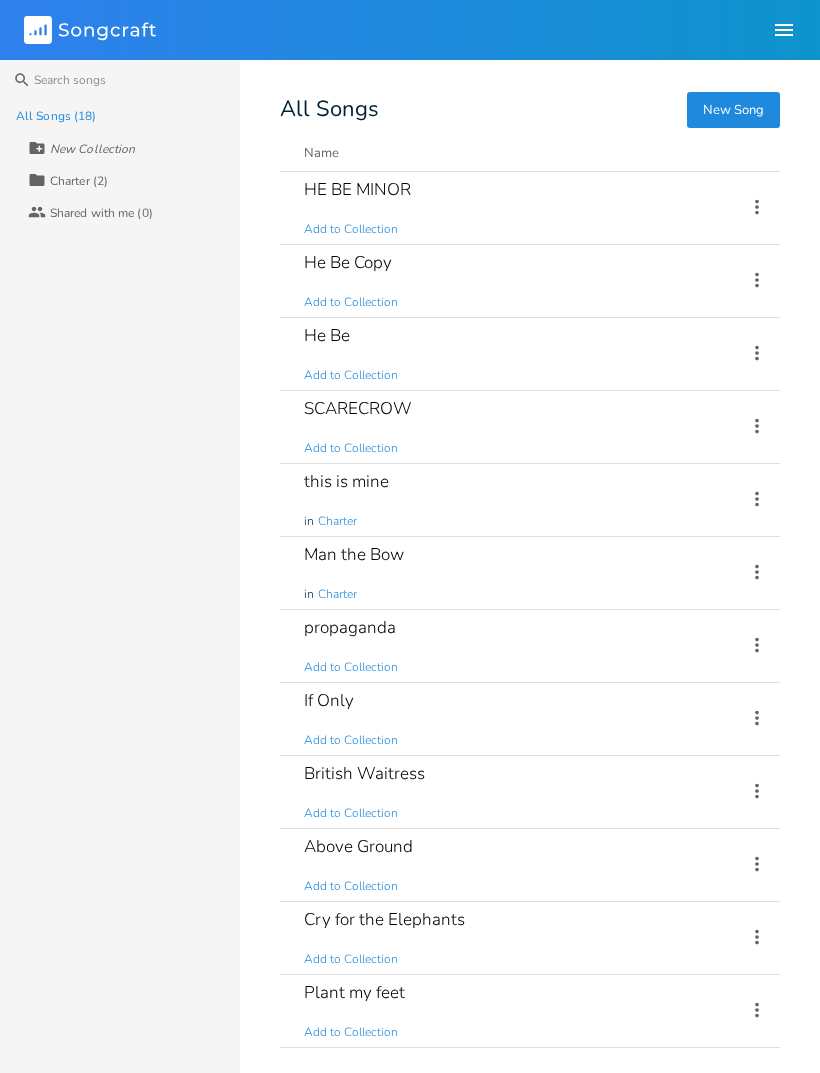 click on "He Be Copy" at bounding box center [348, 262] 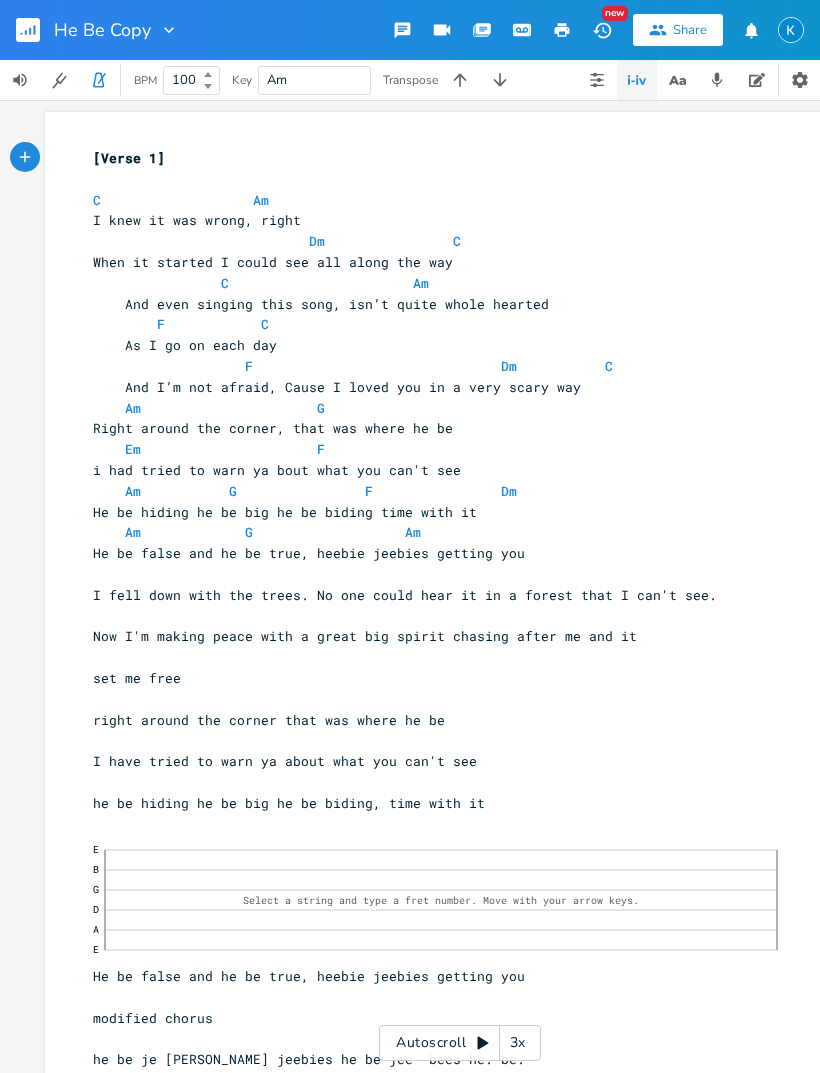 scroll, scrollTop: 0, scrollLeft: 0, axis: both 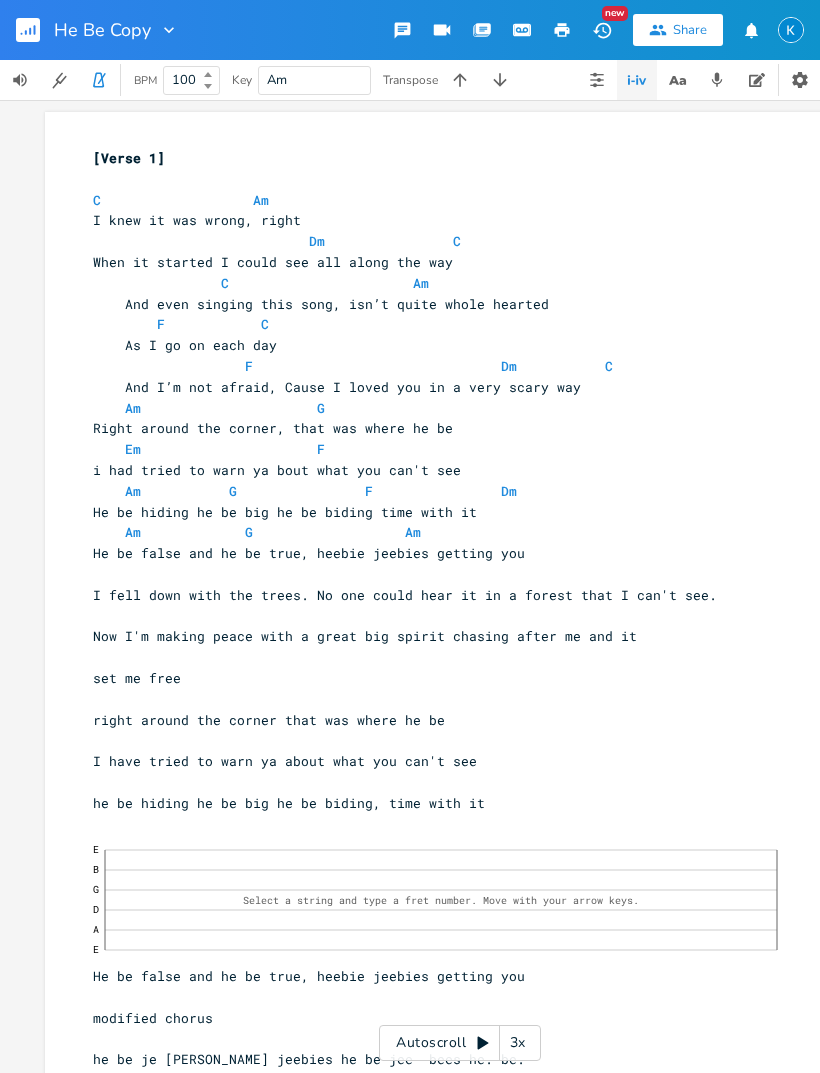 click on "xxxxxxxxxx [Verse 1] ​ C                     Am 6 I knew it was wrong, right                              Dm                  C 12     When it started I could see all along the way                  C                         Am                            13      And even singing this song, isn’t quite whole hearted          F              C      6      As I go on each day                     F                                 Dm             C 16      And I’m not afraid, Cause I loved you in a very scary way      Am                        G 11     Right around the corner, that was where he be      Em                        F 11     i had tried to warn ya bout what you can't see      Am             G                  F                  Dm                14     He be hiding he be big he be biding time with it      Am               G Am 15 18" at bounding box center [450, 682] 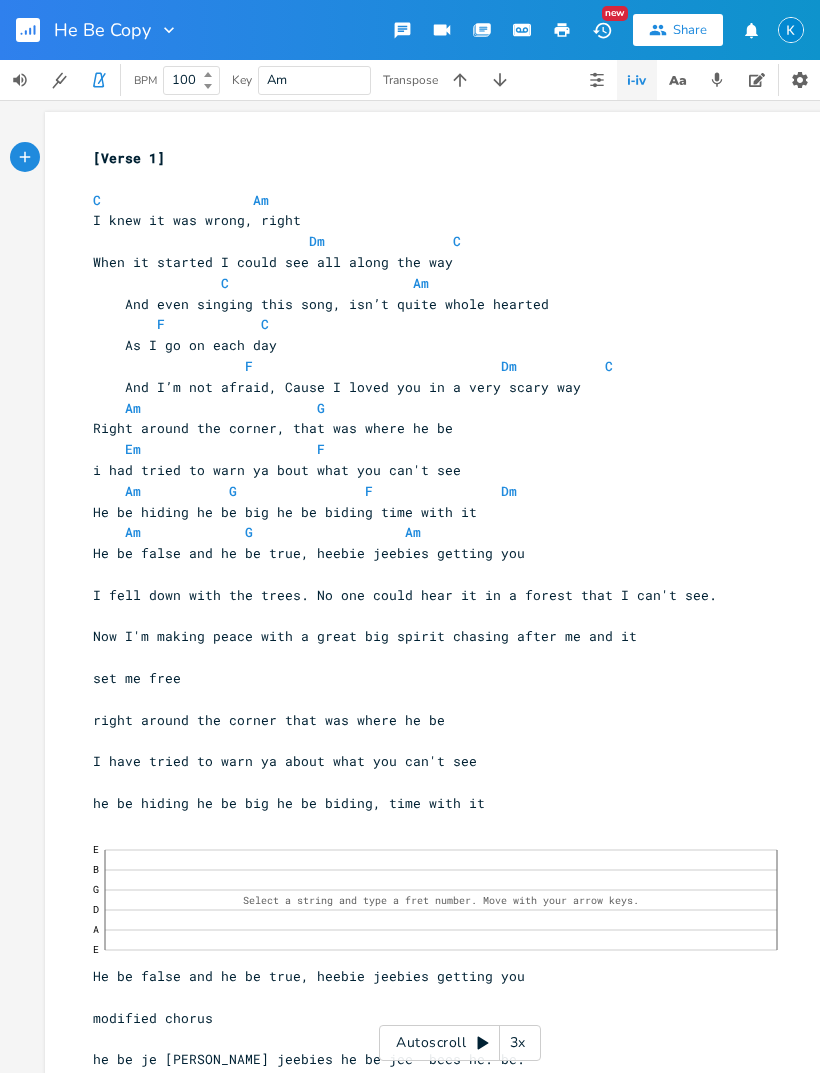 click on "xxxxxxxxxx [Verse 1] ​ C                     Am 6 I knew it was wrong, right                              Dm                  C 12     When it started I could see all along the way                  C                         Am                            13      And even singing this song, isn’t quite whole hearted          F              C      6      As I go on each day                     F                                 Dm             C 16      And I’m not afraid, Cause I loved you in a very scary way      Am                        G 11     Right around the corner, that was where he be      Em                        F 11     i had tried to warn ya bout what you can't see      Am             G                  F                  Dm                14     He be hiding he be big he be biding time with it      Am               G Am 15 18" at bounding box center [460, 678] 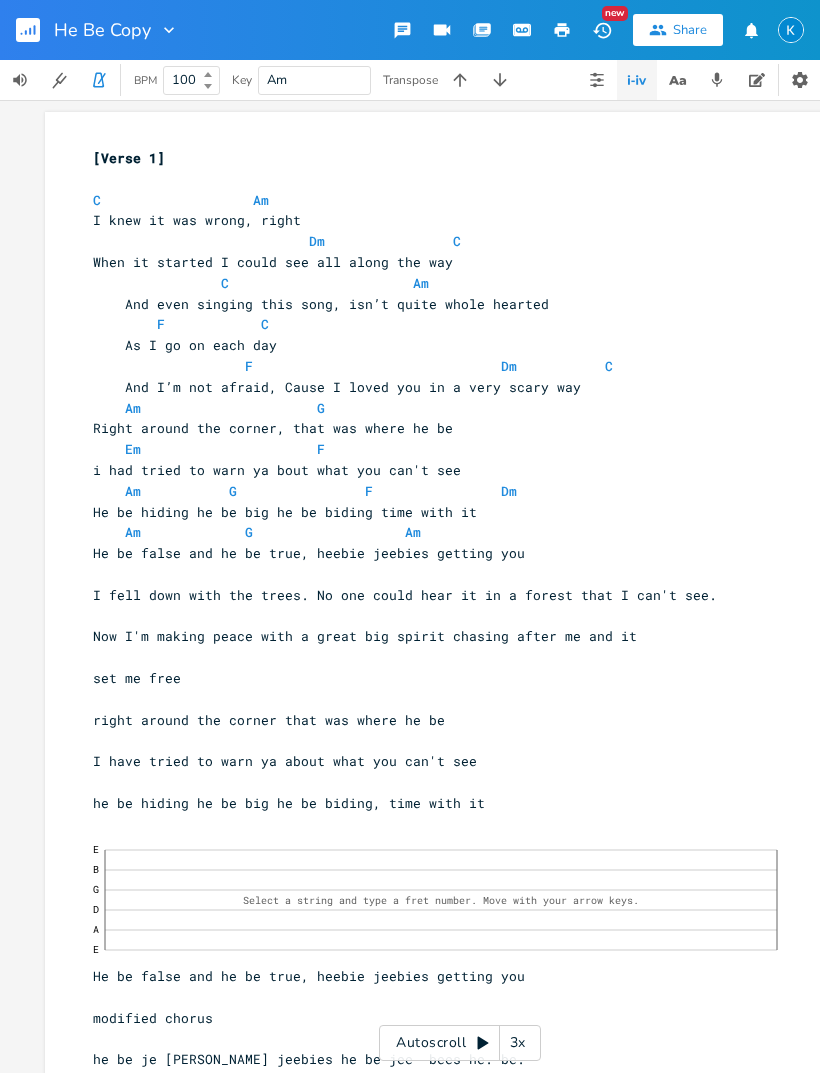 click on "xxxxxxxxxx [Verse 1] ​ C                     Am 6 I knew it was wrong, right                              Dm                  C 12     When it started I could see all along the way                  C                         Am                            13      And even singing this song, isn’t quite whole hearted          F              C      6      As I go on each day                     F                                 Dm             C 16      And I’m not afraid, Cause I loved you in a very scary way      Am                        G 11     Right around the corner, that was where he be      Em                        F 11     i had tried to warn ya bout what you can't see      Am             G                  F                  Dm                14     He be hiding he be big he be biding time with it      Am               G Am 15 18" at bounding box center (450, 682) 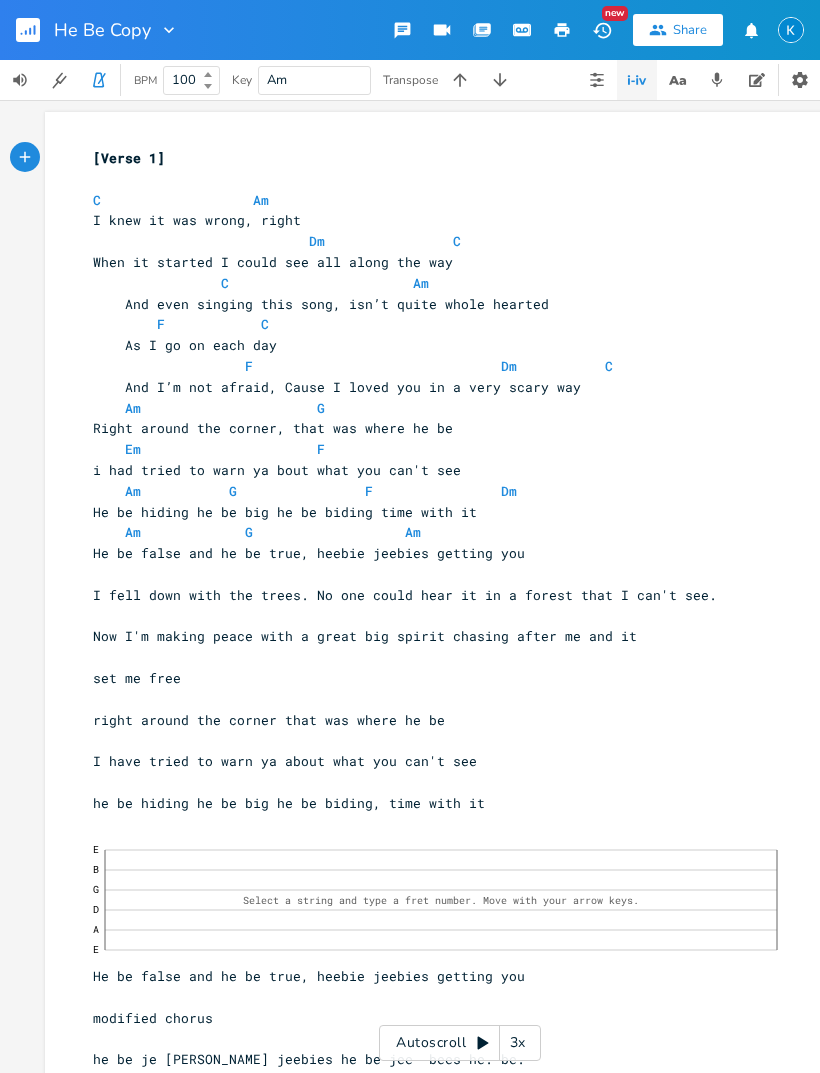 click on "xxxxxxxxxx [Verse 1] ​ C                     Am 6 I knew it was wrong, right                              Dm                  C 12     When it started I could see all along the way                  C                         Am                            13      And even singing this song, isn’t quite whole hearted          F              C      6      As I go on each day                     F                                 Dm             C 16      And I’m not afraid, Cause I loved you in a very scary way      Am                        G 11     Right around the corner, that was where he be      Em                        F 11     i had tried to warn ya bout what you can't see      Am             G                  F                  Dm                14     He be hiding he be big he be biding time with it      Am               G Am 15 18" at bounding box center (460, 678) 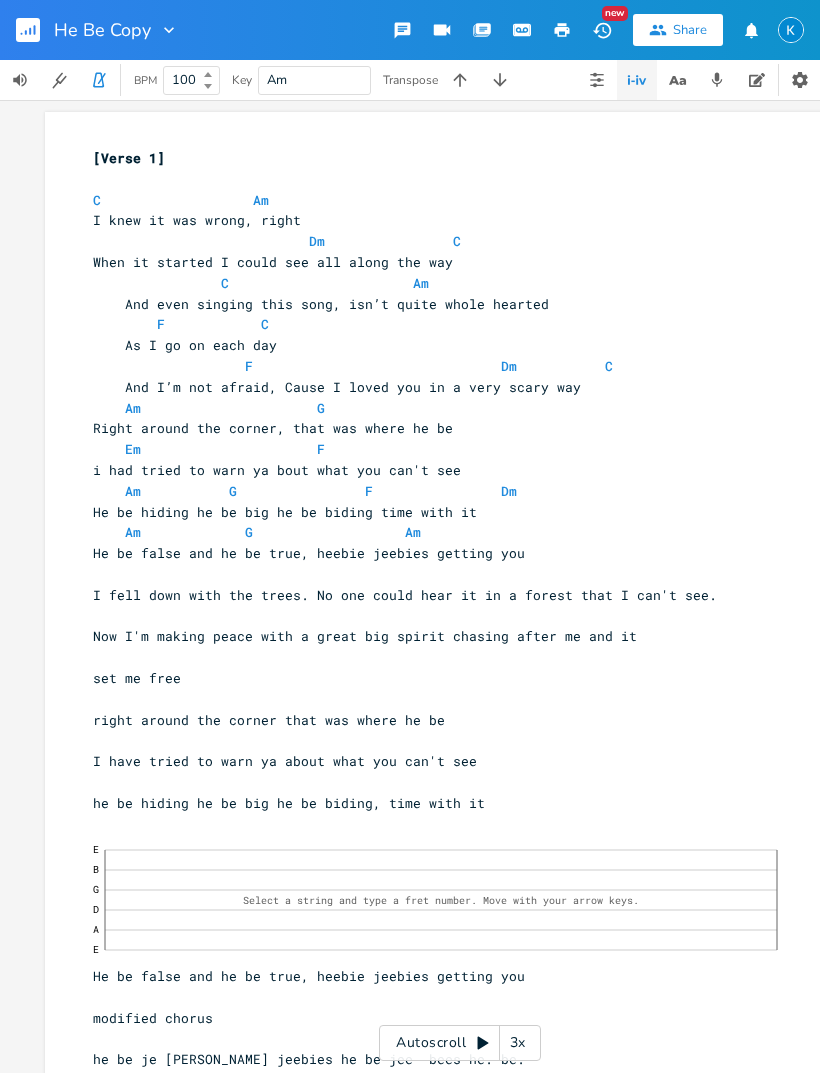 click on "xxxxxxxxxx [Verse 1] ​ C                     Am 6 I knew it was wrong, right                              Dm                  C 12     When it started I could see all along the way                  C                         Am                            13      And even singing this song, isn’t quite whole hearted          F              C      6      As I go on each day                     F                                 Dm             C 16      And I’m not afraid, Cause I loved you in a very scary way      Am                        G 11     Right around the corner, that was where he be      Em                        F 11     i had tried to warn ya bout what you can't see      Am             G                  F                  Dm                14     He be hiding he be big he be biding time with it      Am               G Am 15 18" at bounding box center [460, 678] 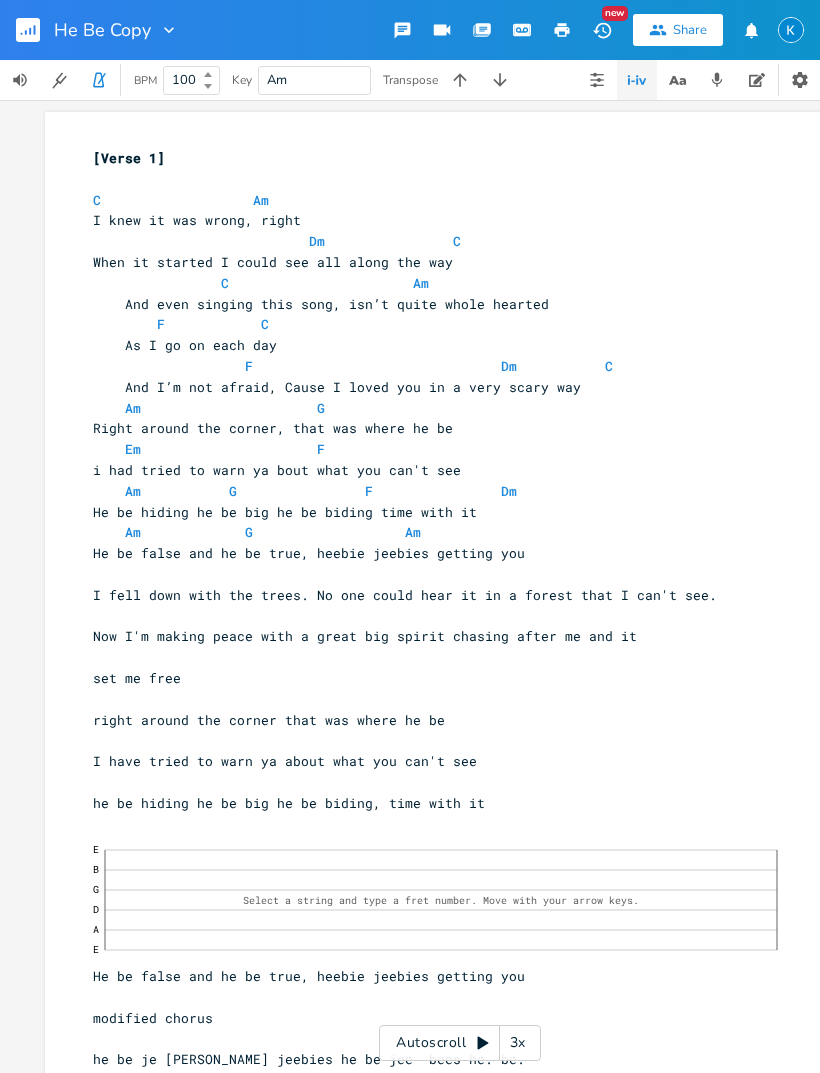 click on "xxxxxxxxxx [Verse 1] ​ C                     Am 6 I knew it was wrong, right                              Dm                  C 12     When it started I could see all along the way                  C                         Am                            13      And even singing this song, isn’t quite whole hearted          F              C      6      As I go on each day                     F                                 Dm             C 16      And I’m not afraid, Cause I loved you in a very scary way      Am                        G 11     Right around the corner, that was where he be      Em                        F 11     i had tried to warn ya bout what you can't see      Am             G                  F                  Dm                14     He be hiding he be big he be biding time with it      Am               G Am 15 18" at bounding box center [460, 678] 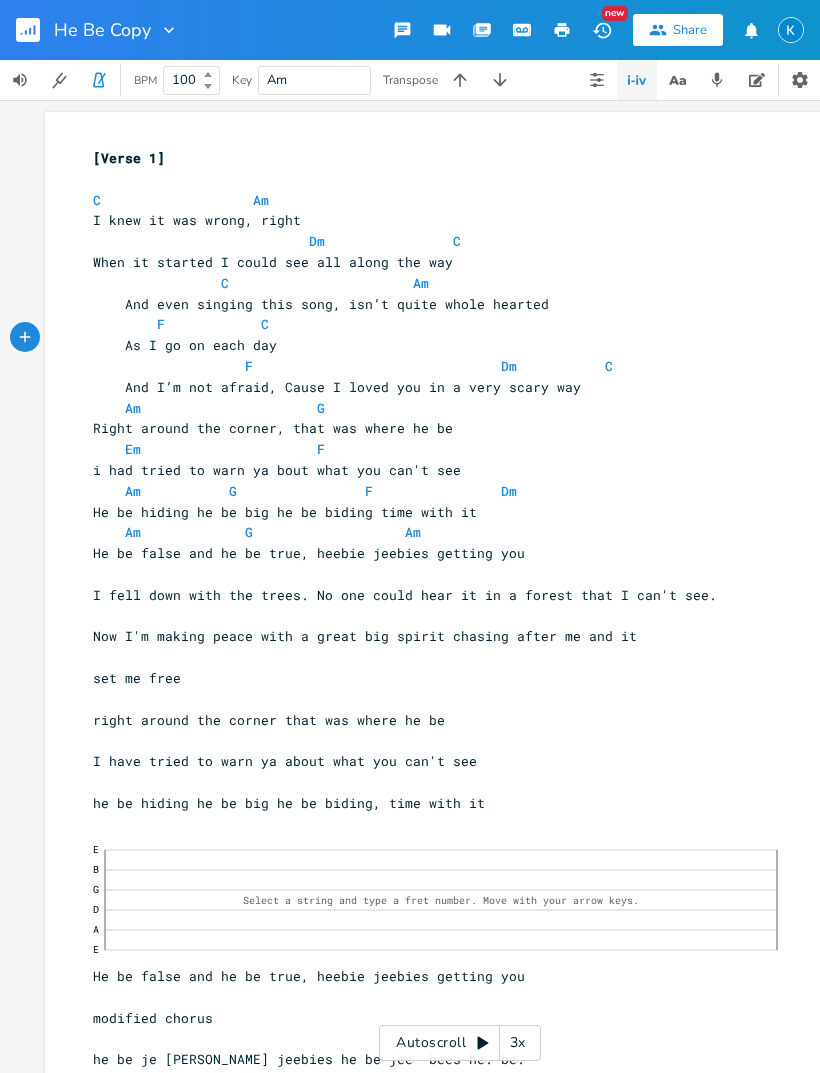 scroll, scrollTop: 0, scrollLeft: 0, axis: both 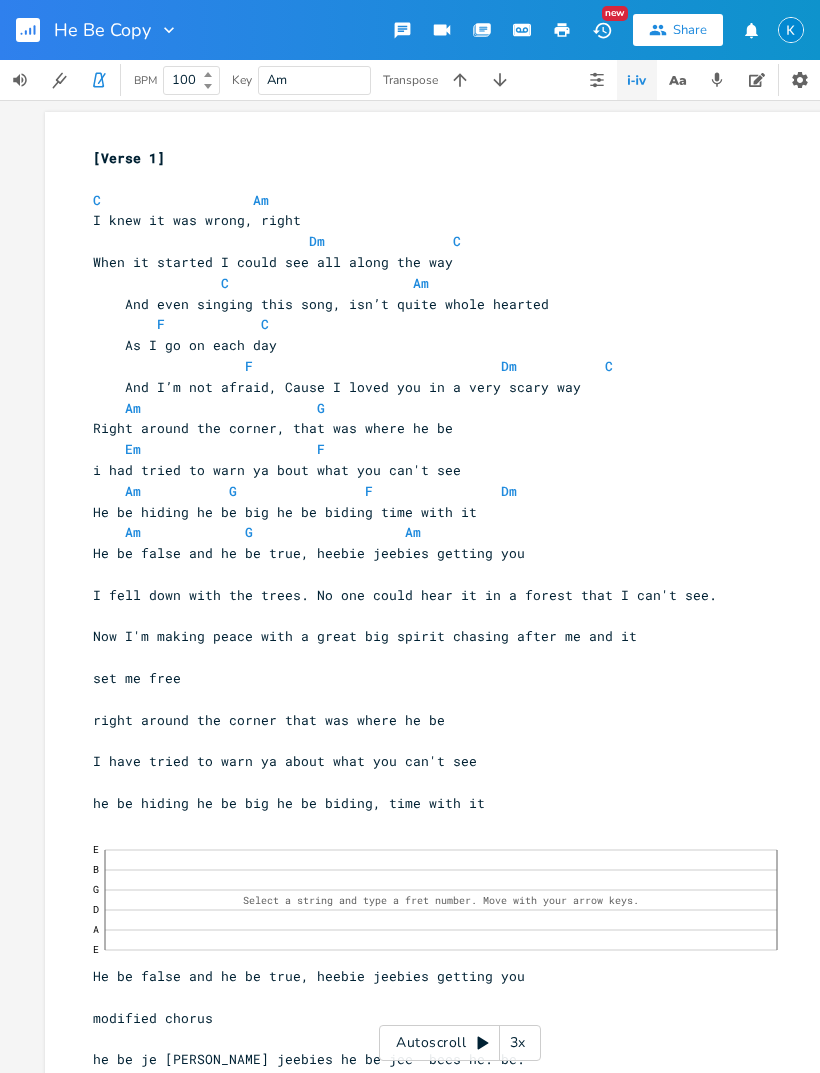 click on "[Verse 1]" at bounding box center (450, 158) 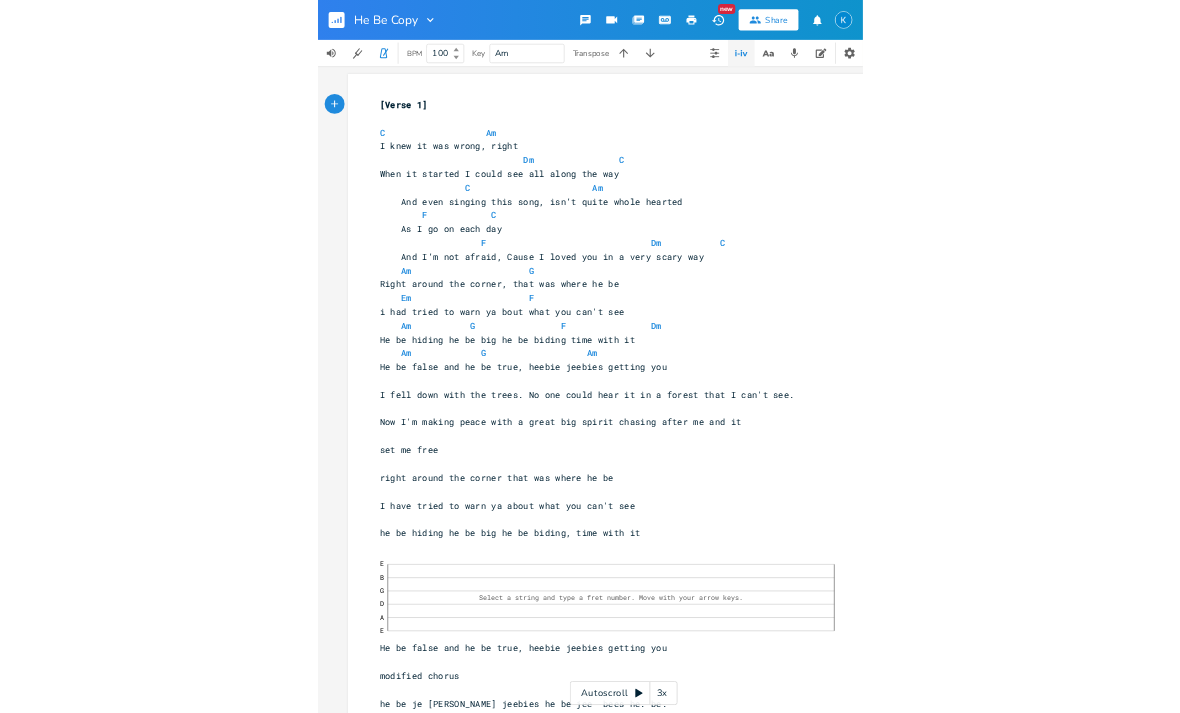 scroll, scrollTop: 64, scrollLeft: 0, axis: vertical 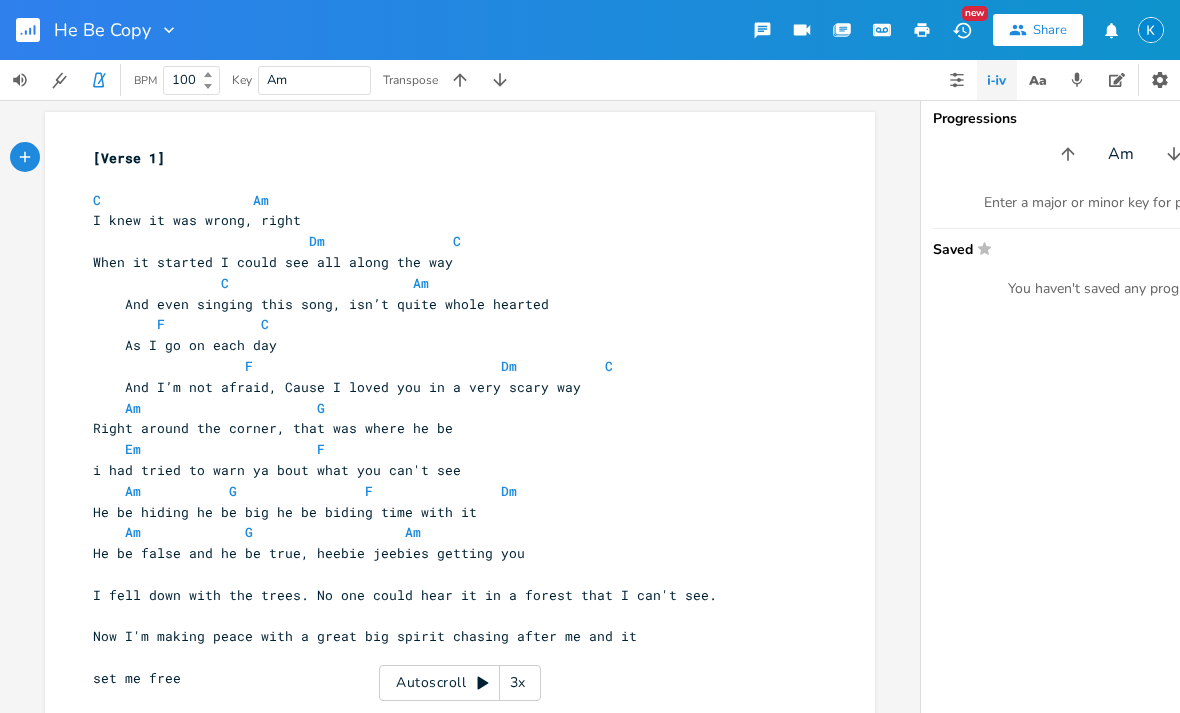 click at bounding box center [957, 80] 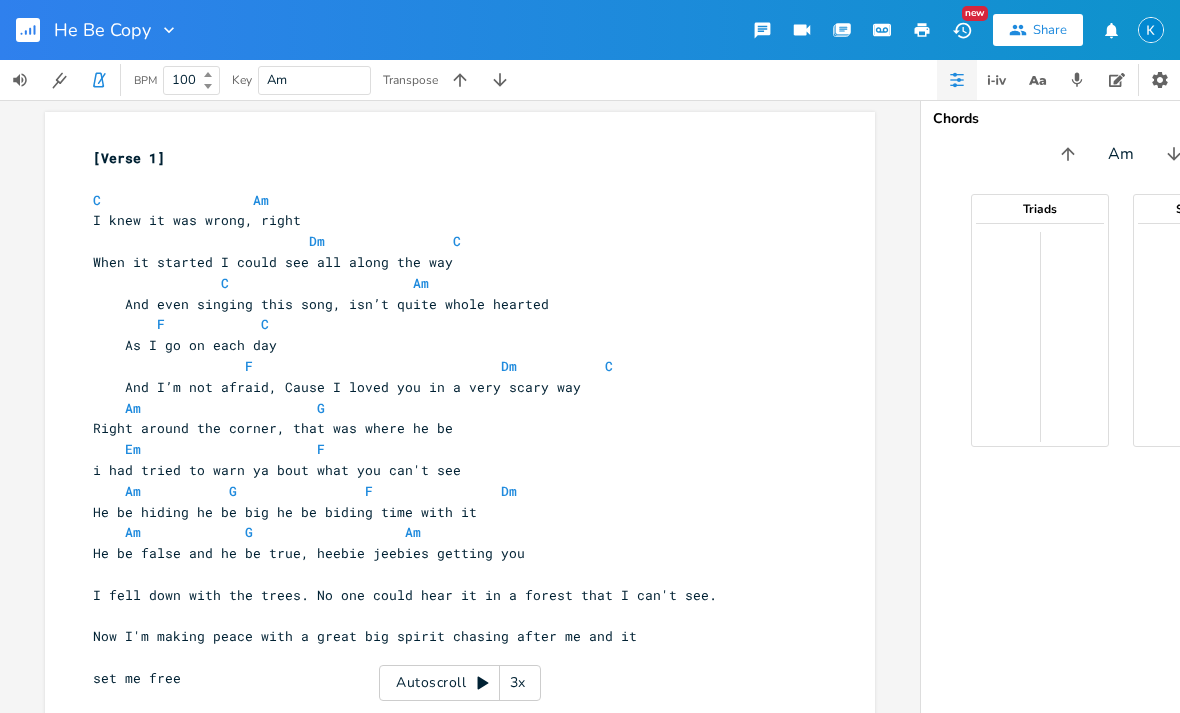 scroll, scrollTop: 0, scrollLeft: 0, axis: both 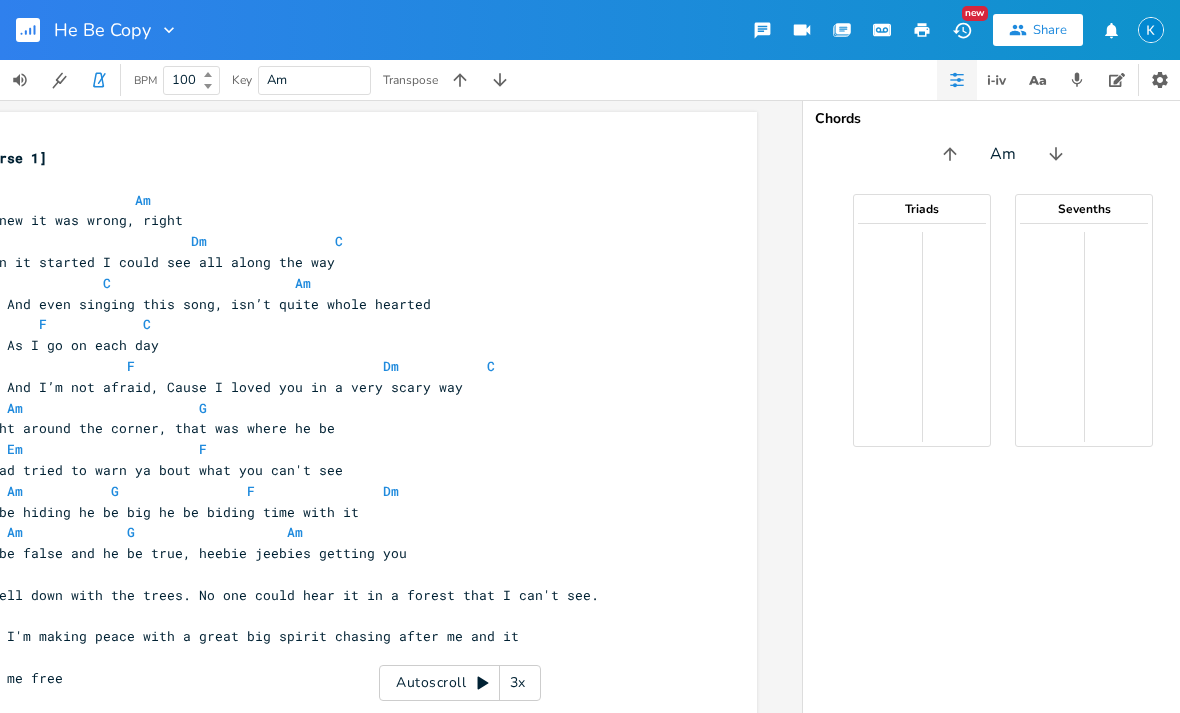 click 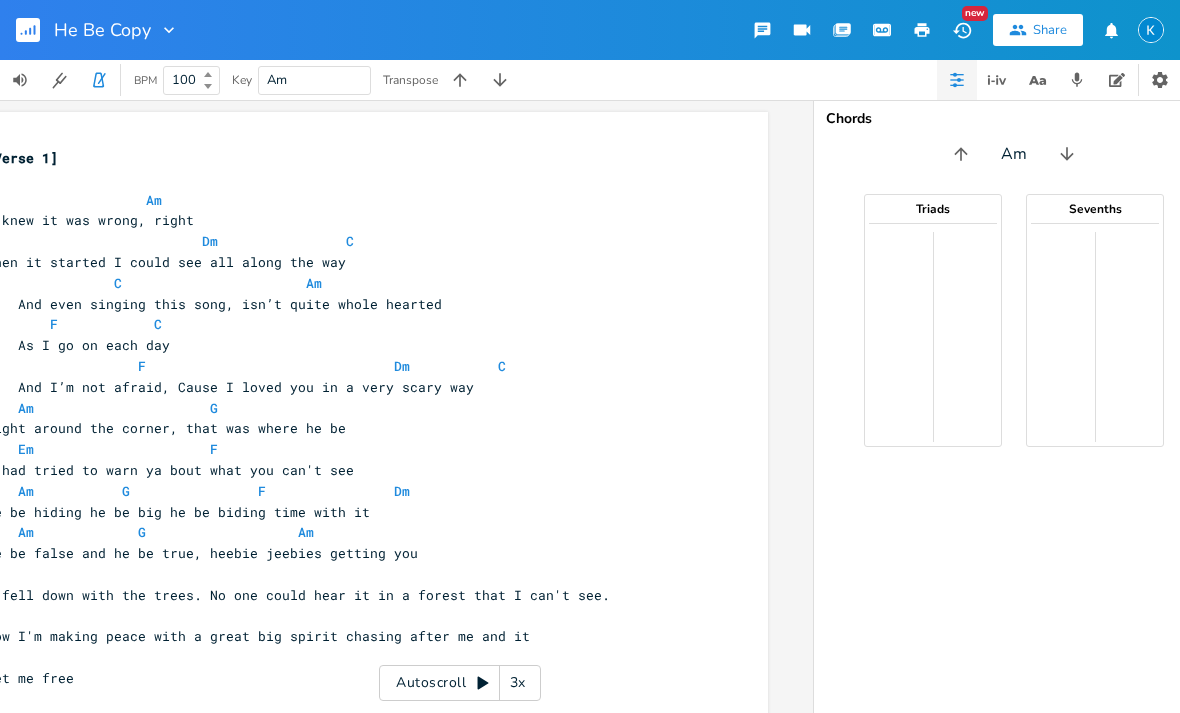 scroll, scrollTop: 0, scrollLeft: 109, axis: horizontal 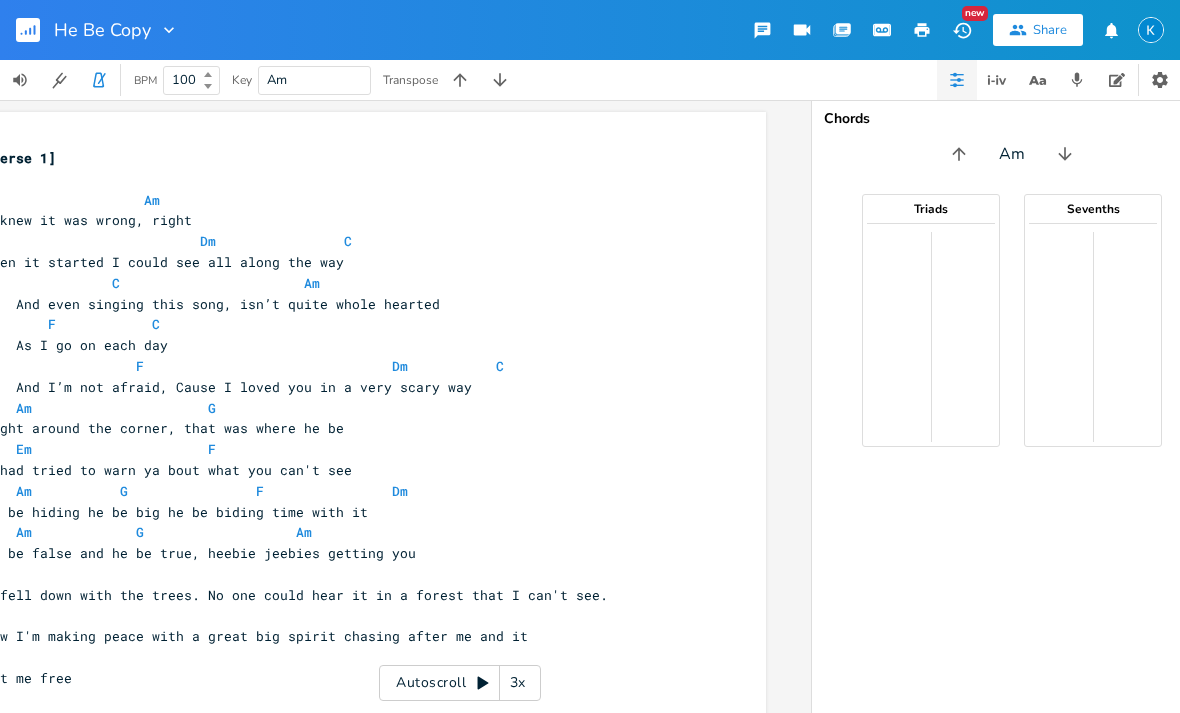 click on "New" at bounding box center [962, 30] 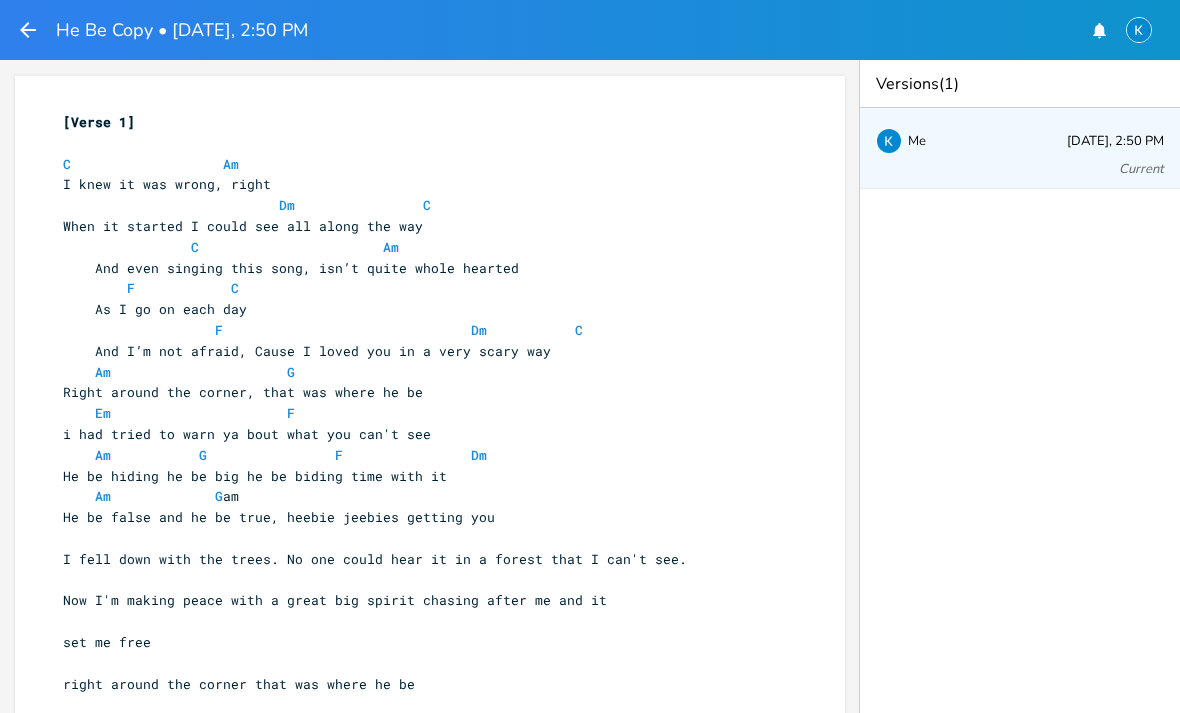 click on "He Be Copy • Today, 2:50 PM" at bounding box center [590, 30] 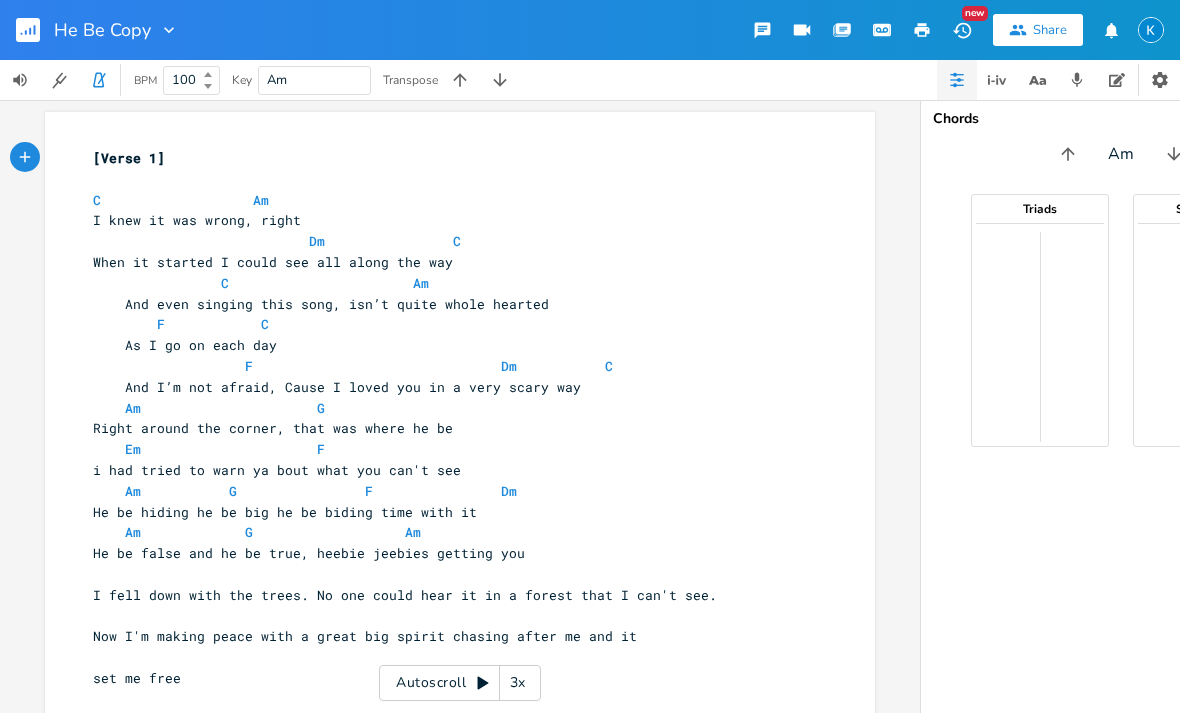 click 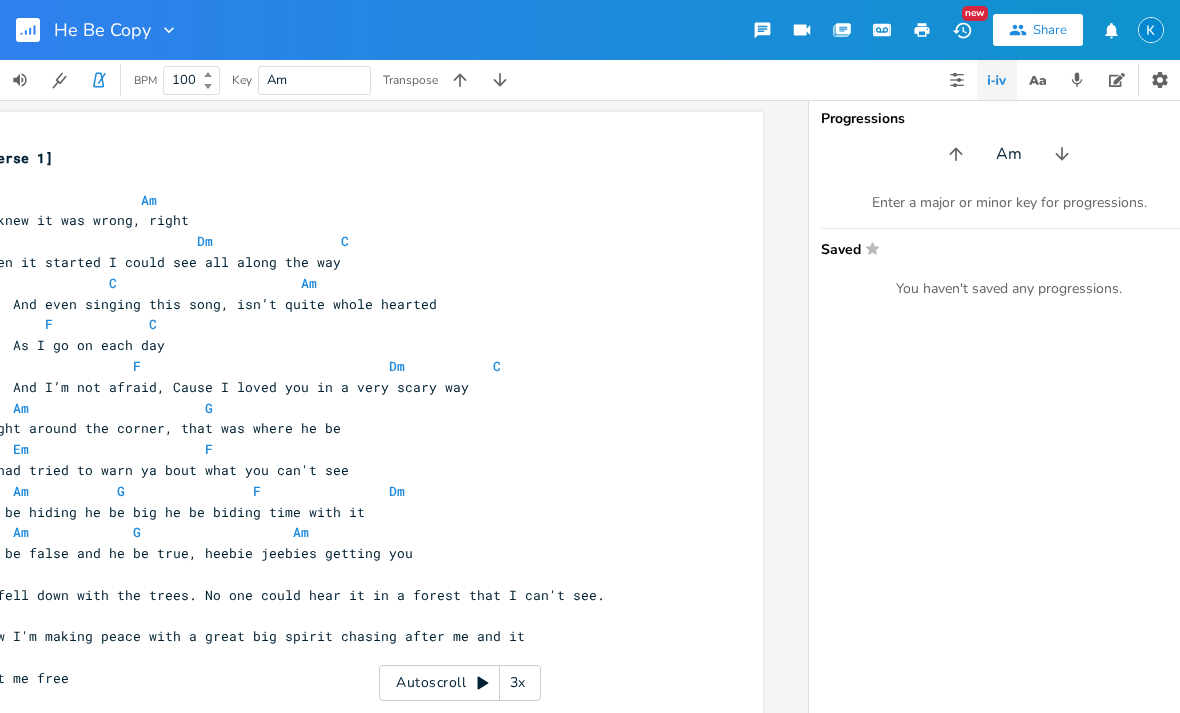 scroll, scrollTop: 0, scrollLeft: 116, axis: horizontal 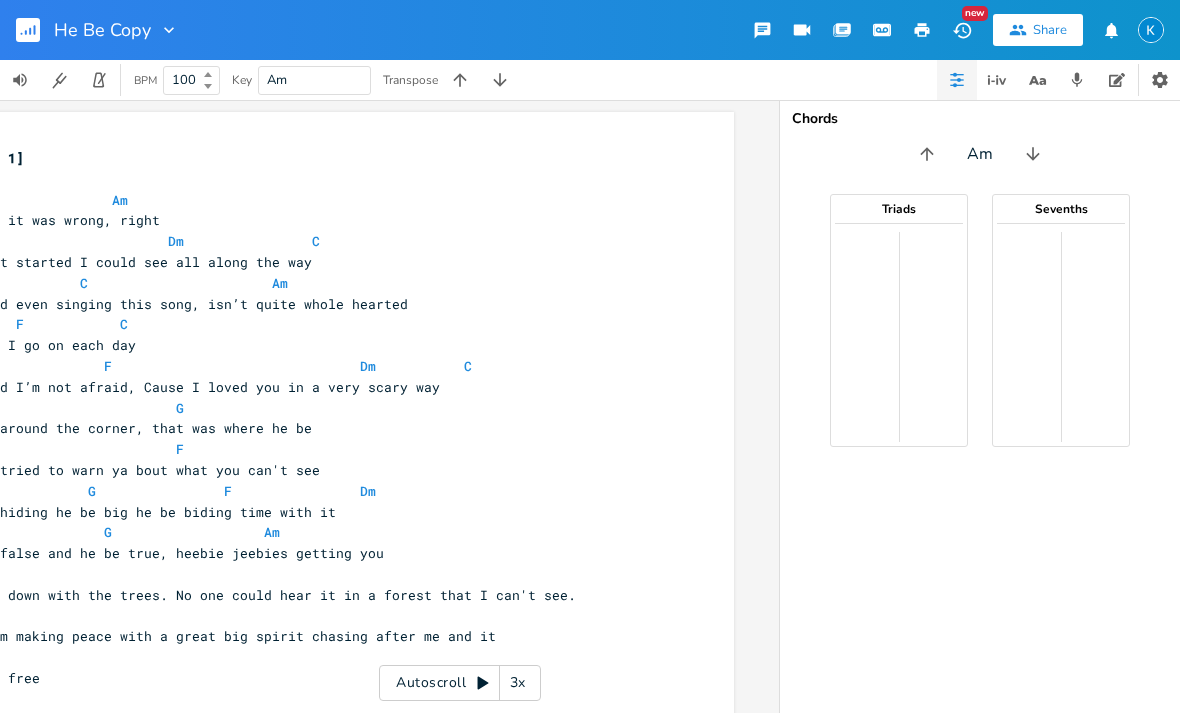 click 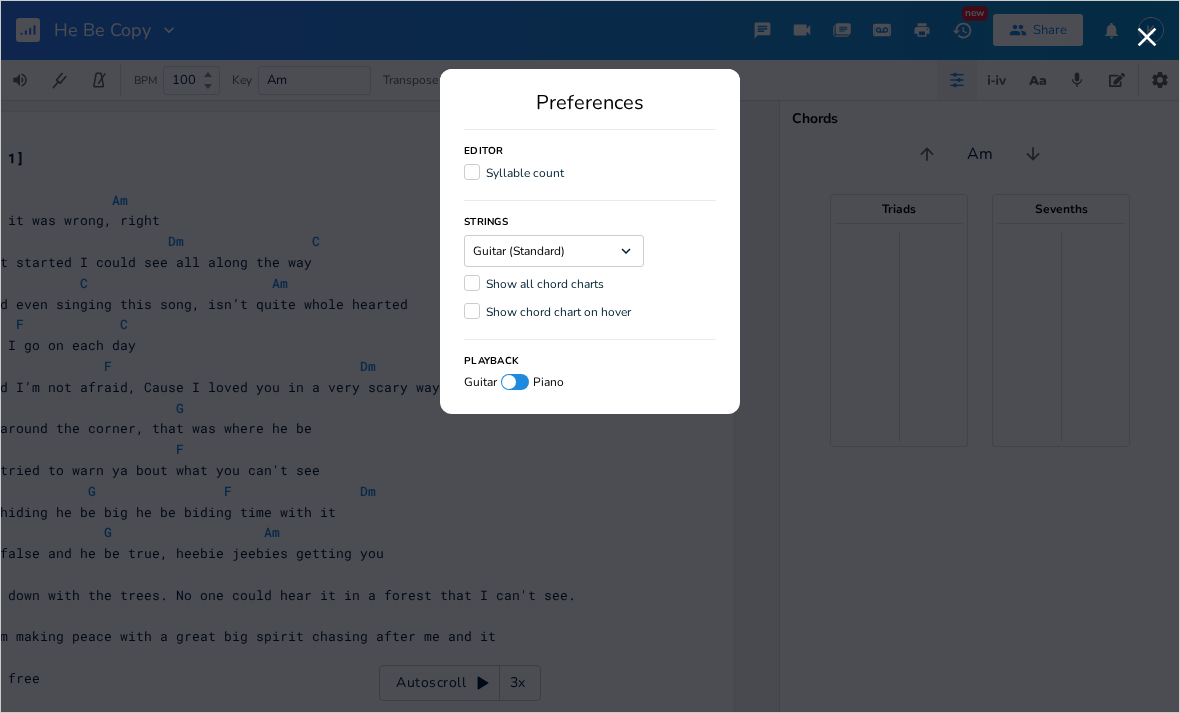 click on "Guitar (Standard) Dropdown" at bounding box center (554, 251) 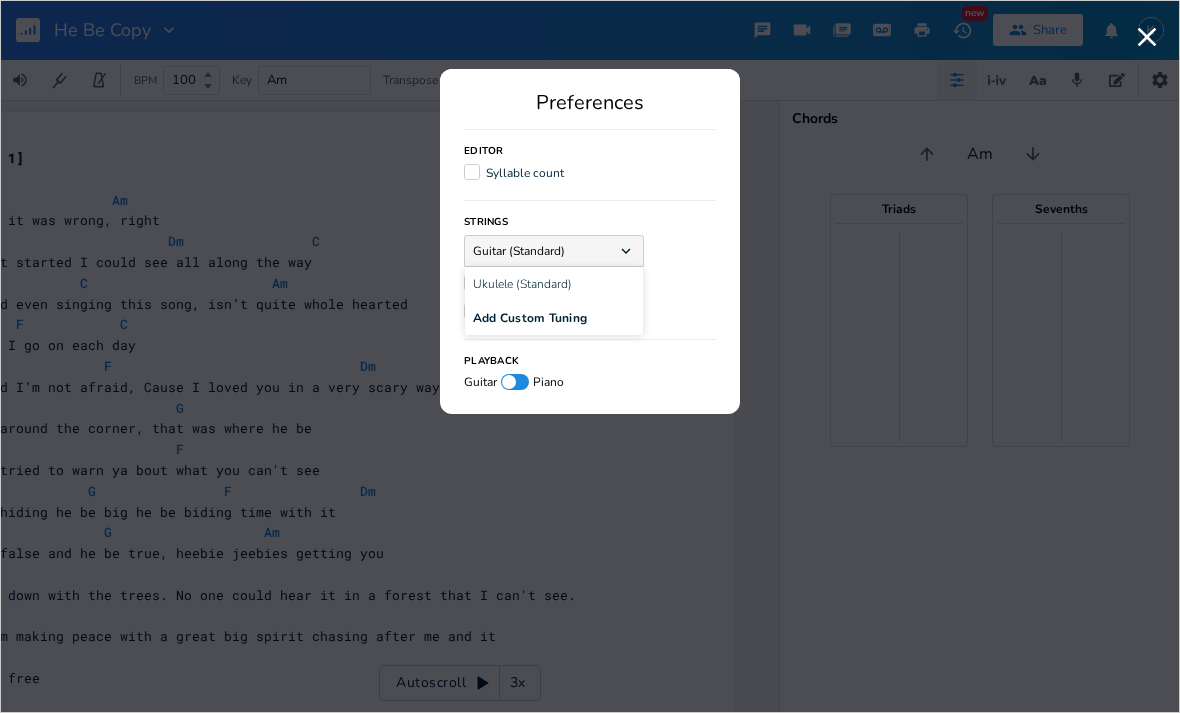 click on "Preferences Editor Syllable count Strings Guitar (Standard) Dropdown Ukulele (Standard) Add Custom Tuning Show all chord charts Show chord chart on hover Playback Guitar Piano" at bounding box center (590, 241) 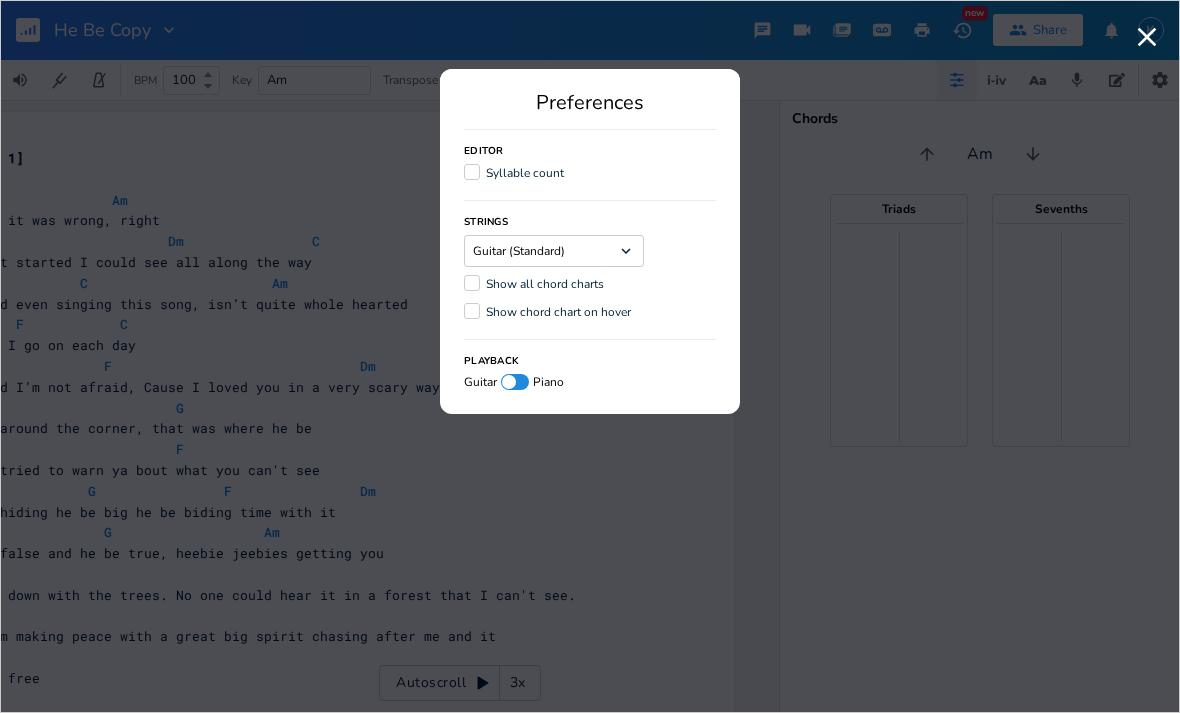 click on "Editor Syllable count" at bounding box center [590, 156] 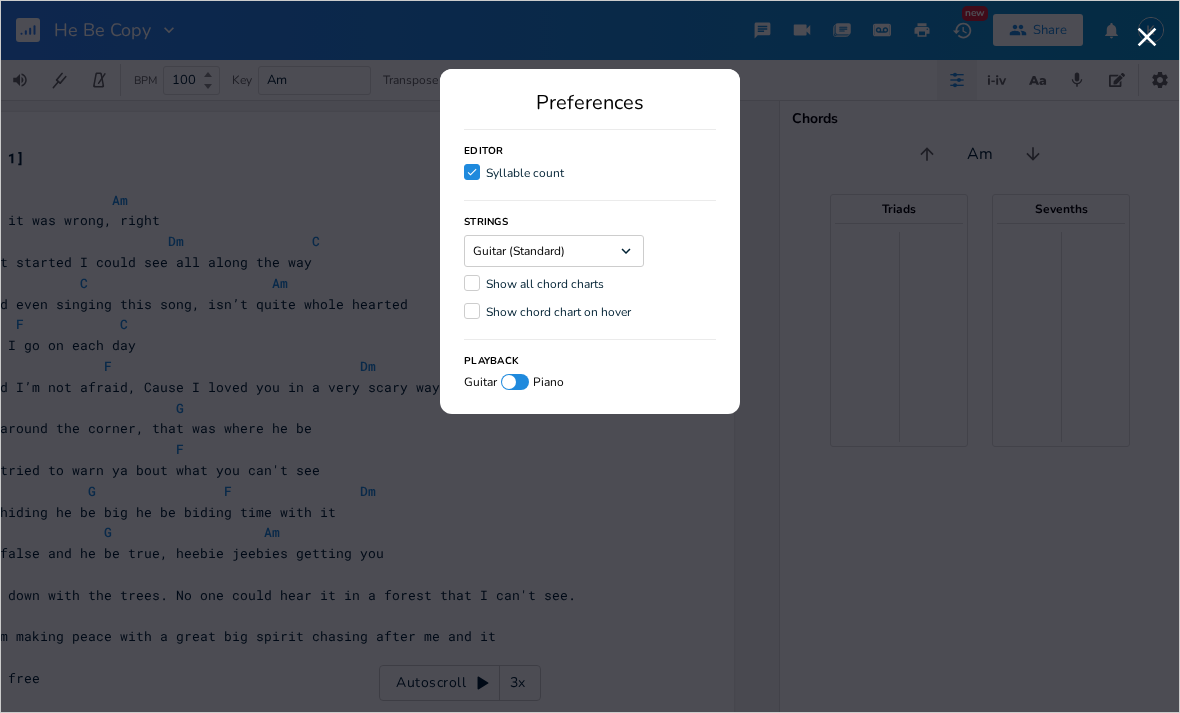 click at bounding box center [472, 283] 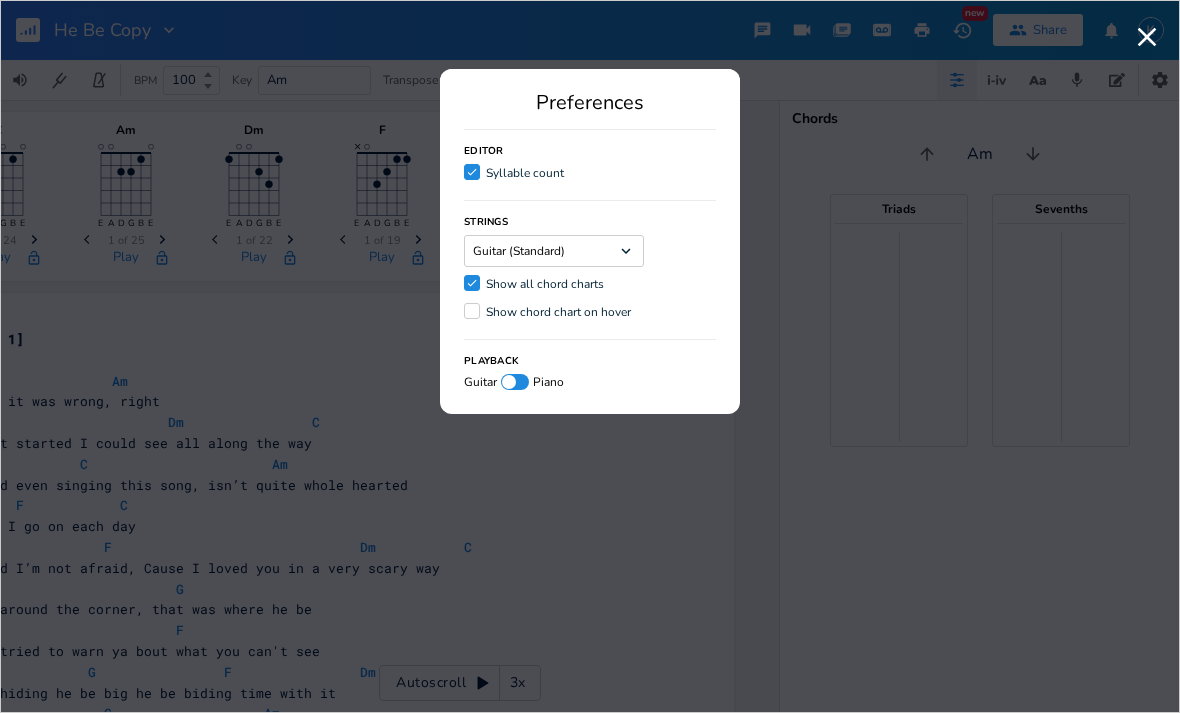 click at bounding box center [472, 311] 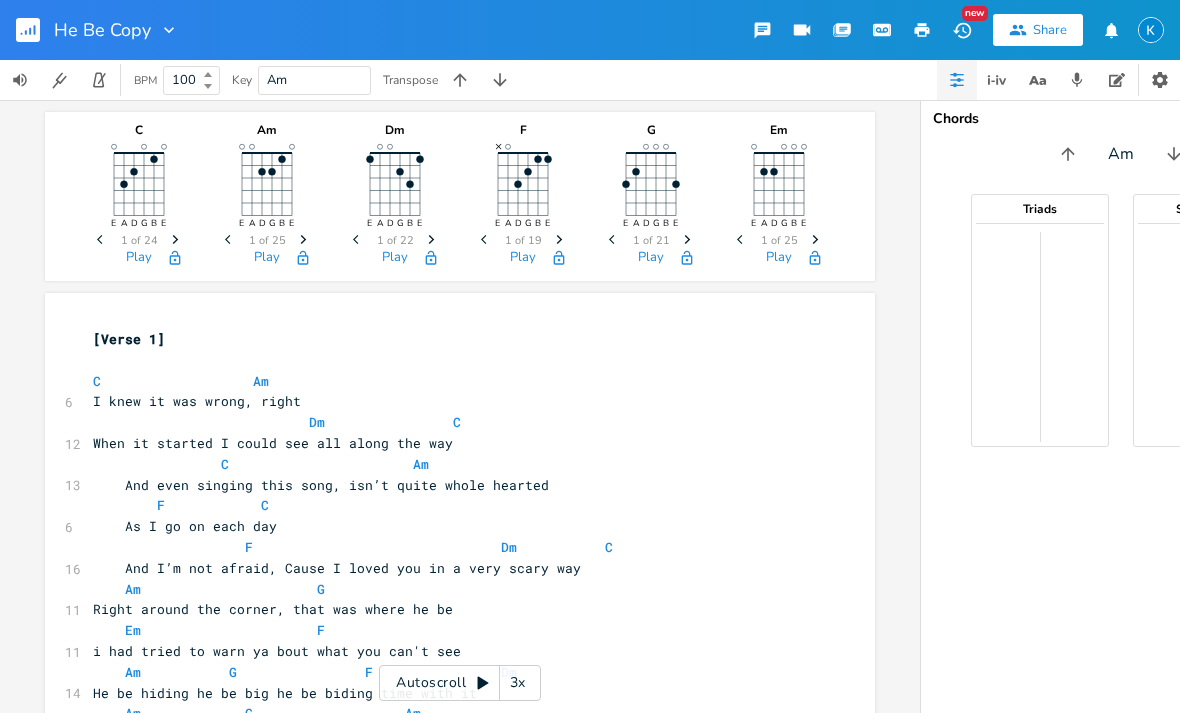 scroll, scrollTop: 0, scrollLeft: 0, axis: both 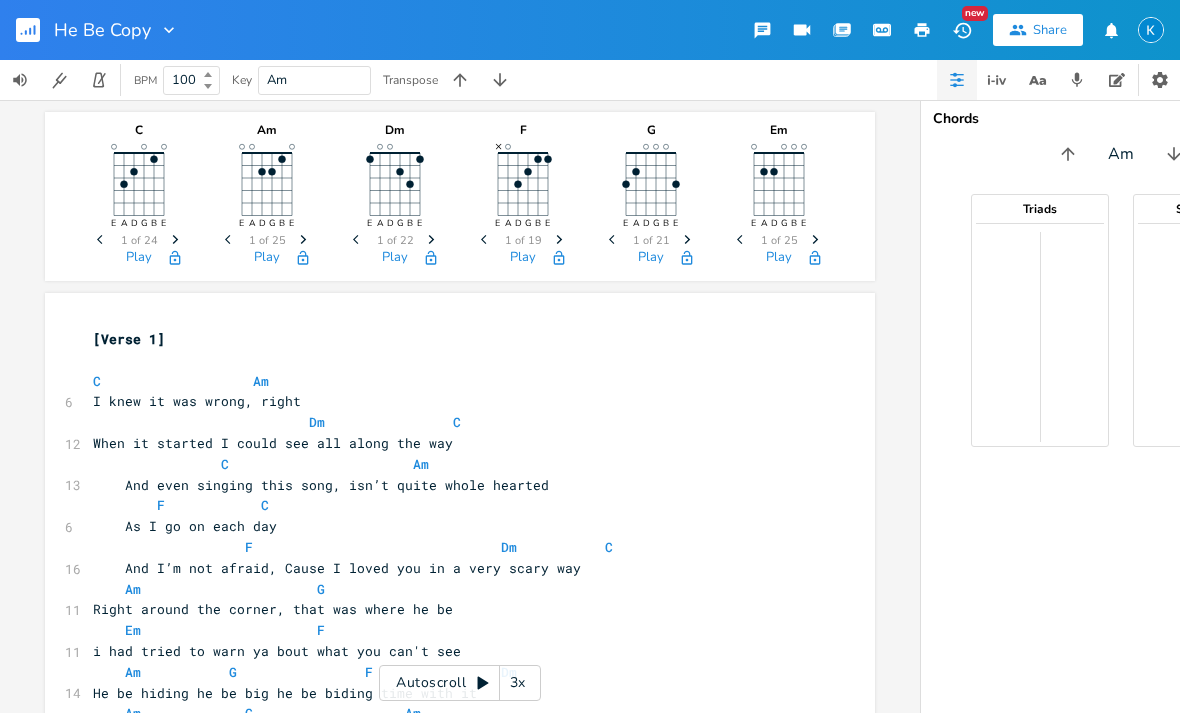 click on "Play" at bounding box center [267, 258] 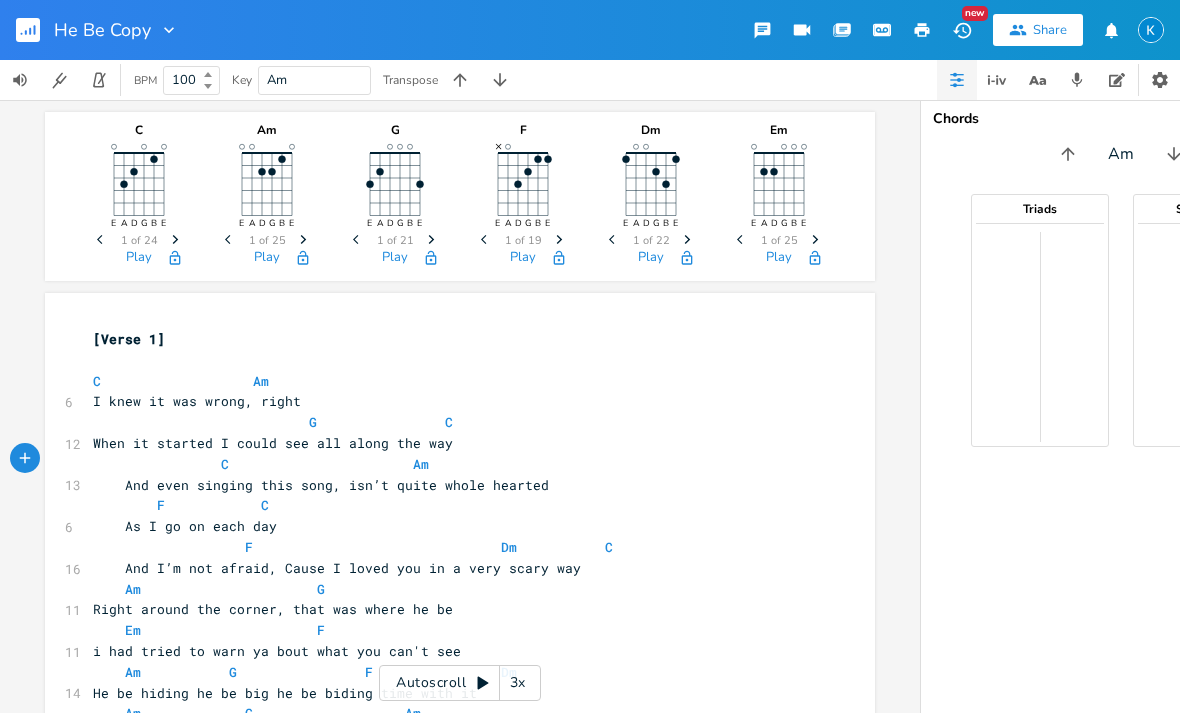 click on "Play" at bounding box center [139, 258] 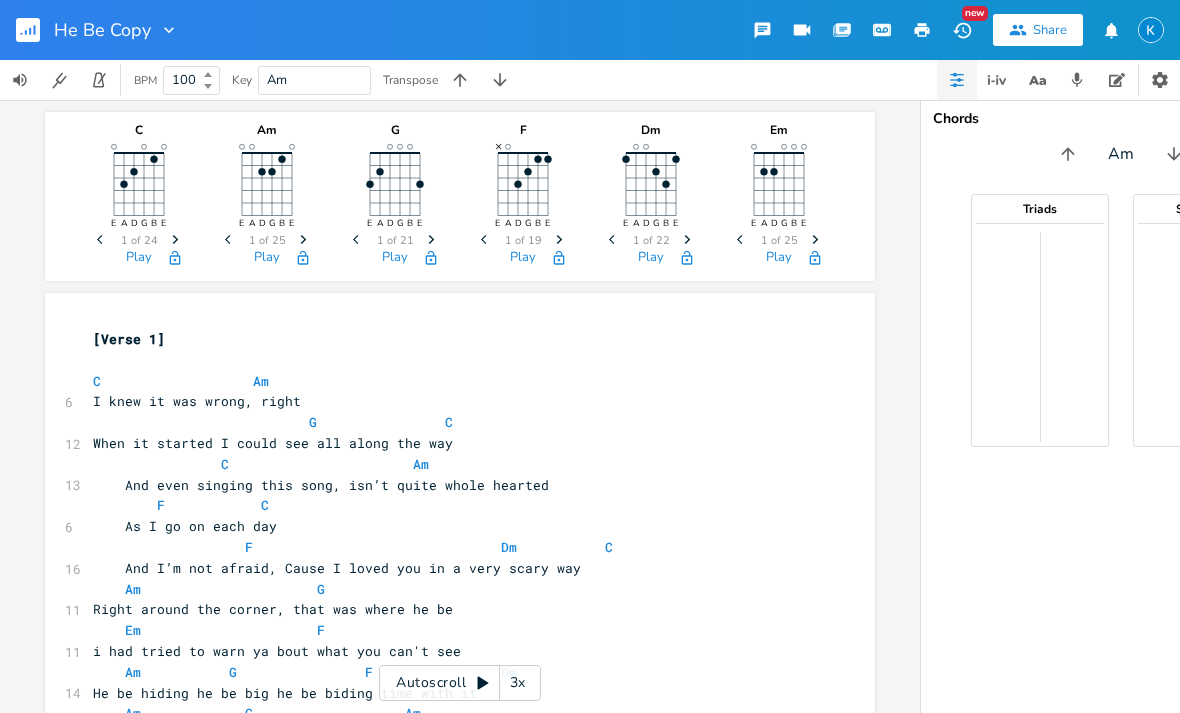 click on "Play" at bounding box center [267, 258] 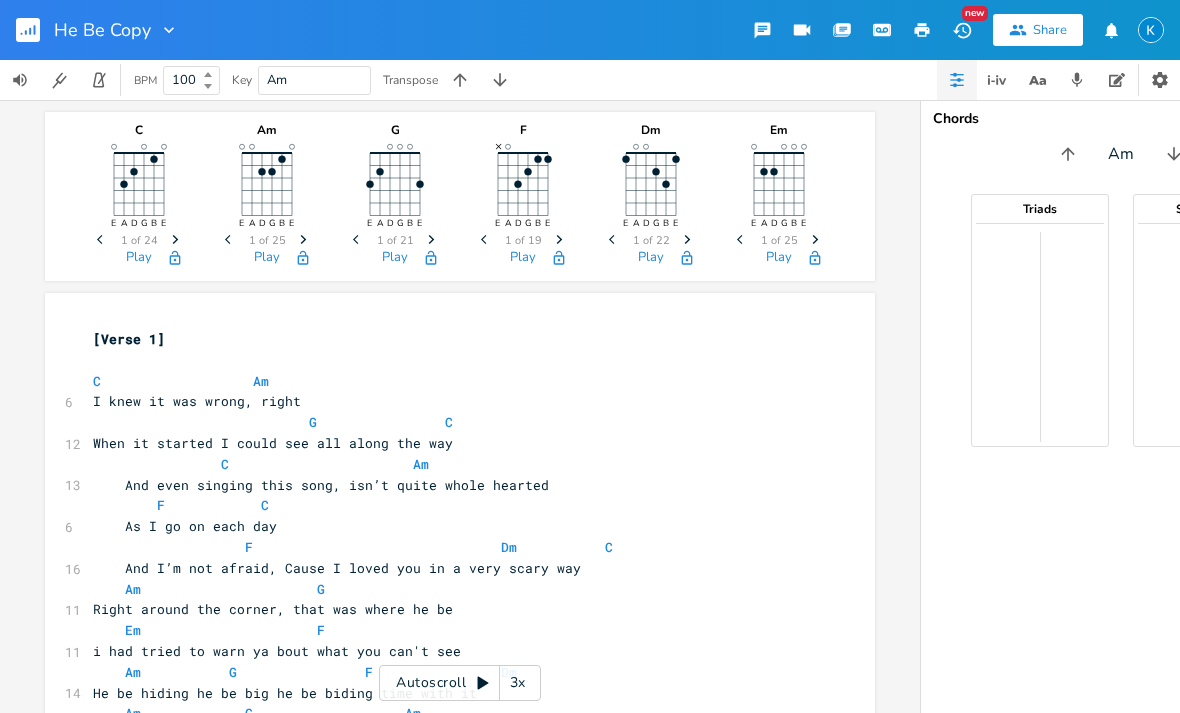 click on "Play" at bounding box center (395, 258) 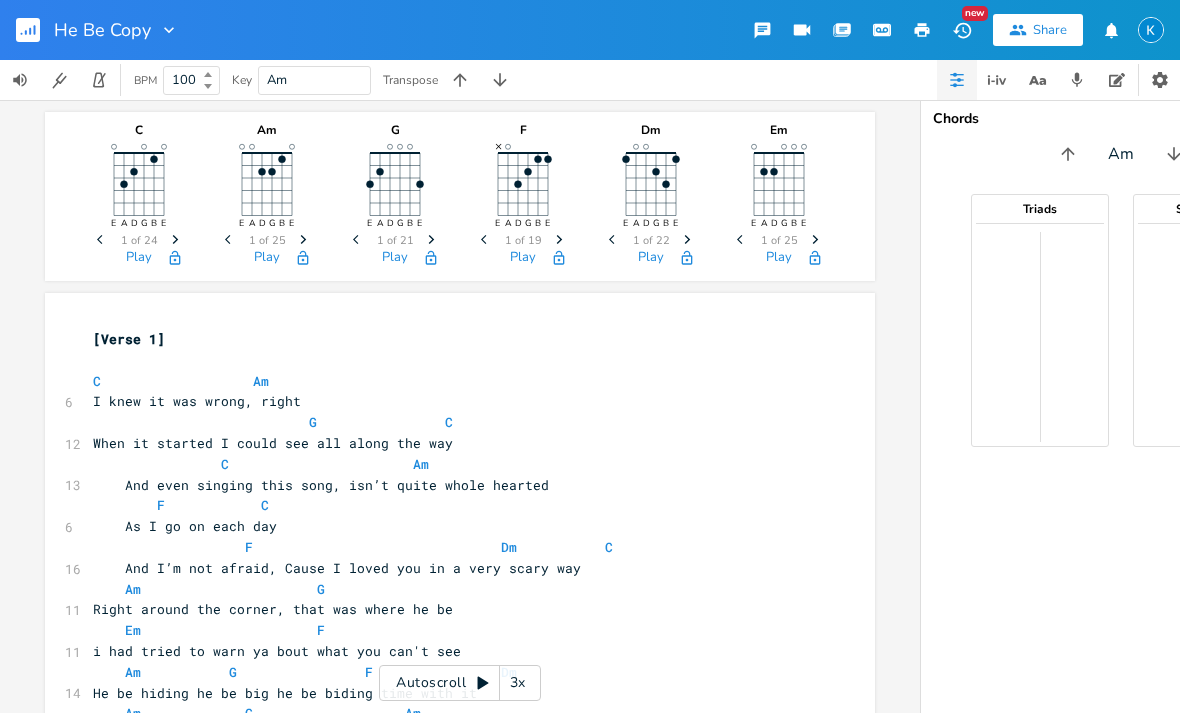 click on "Play" at bounding box center [651, 258] 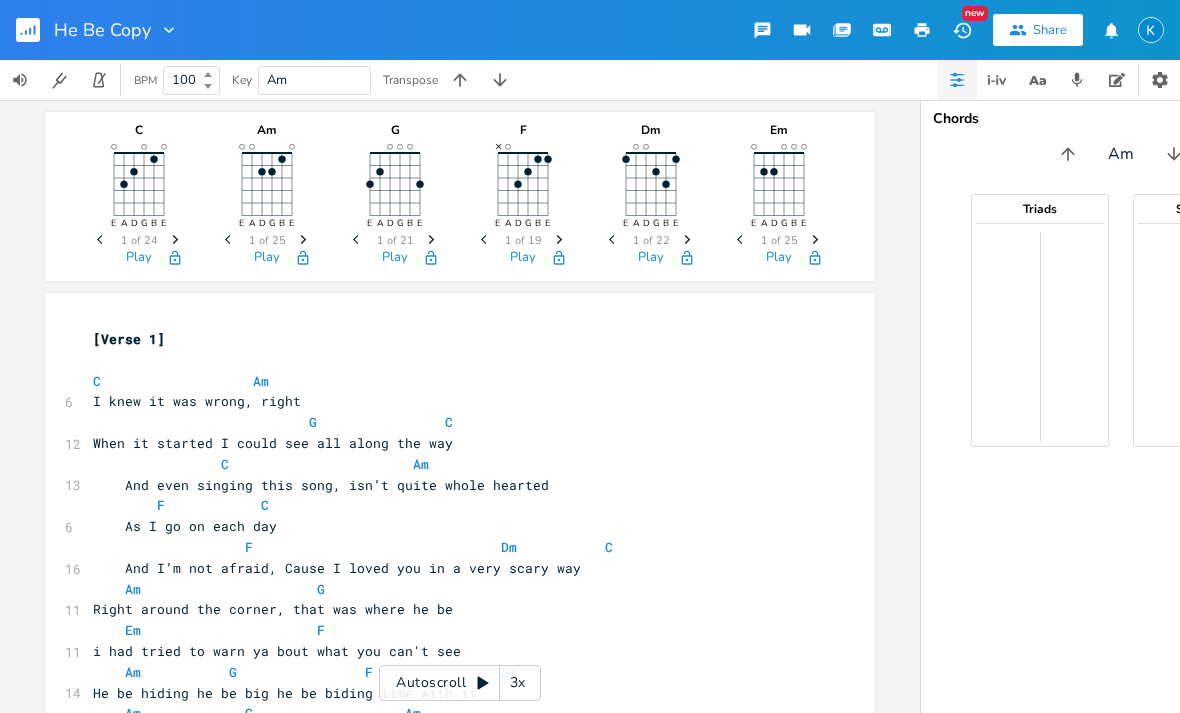 click on "Play" at bounding box center (523, 258) 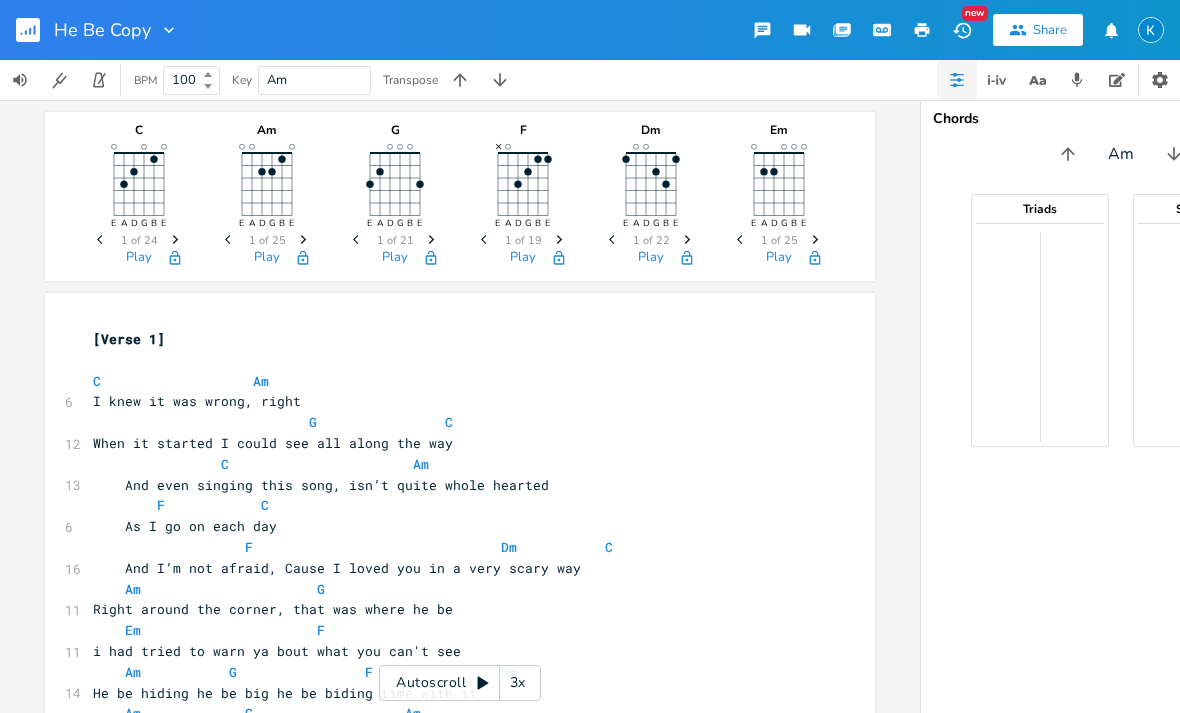 click on "Play" at bounding box center (779, 258) 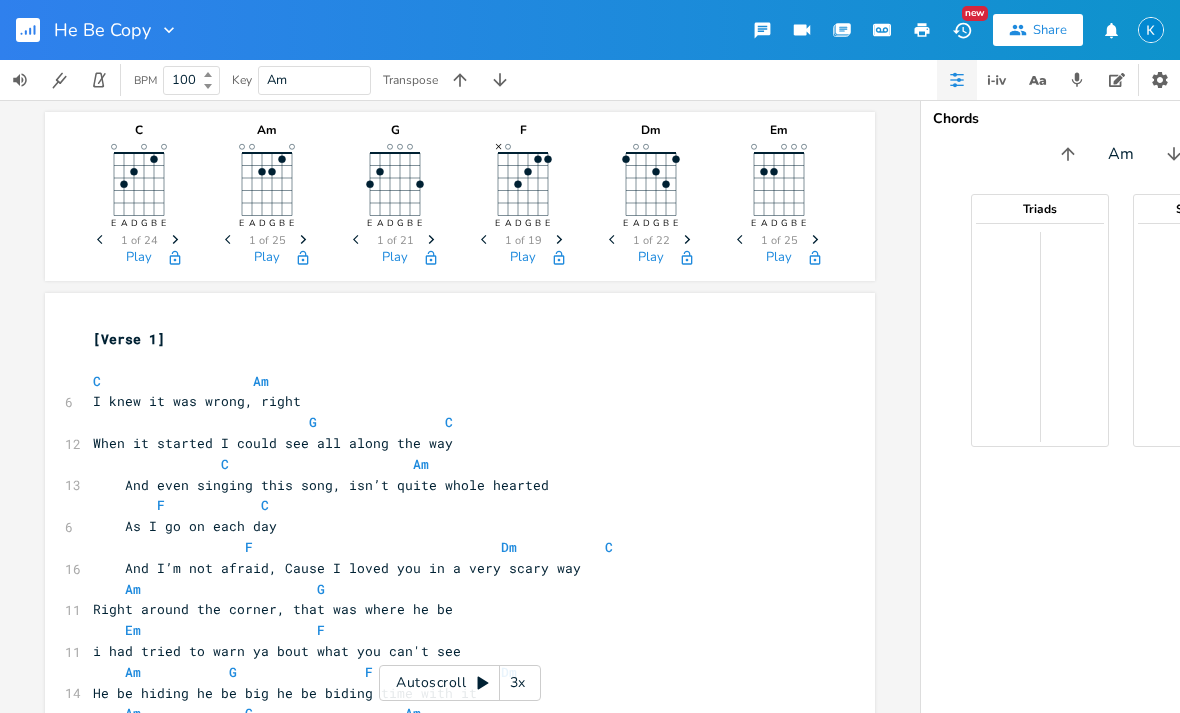 click on "Play" at bounding box center [267, 258] 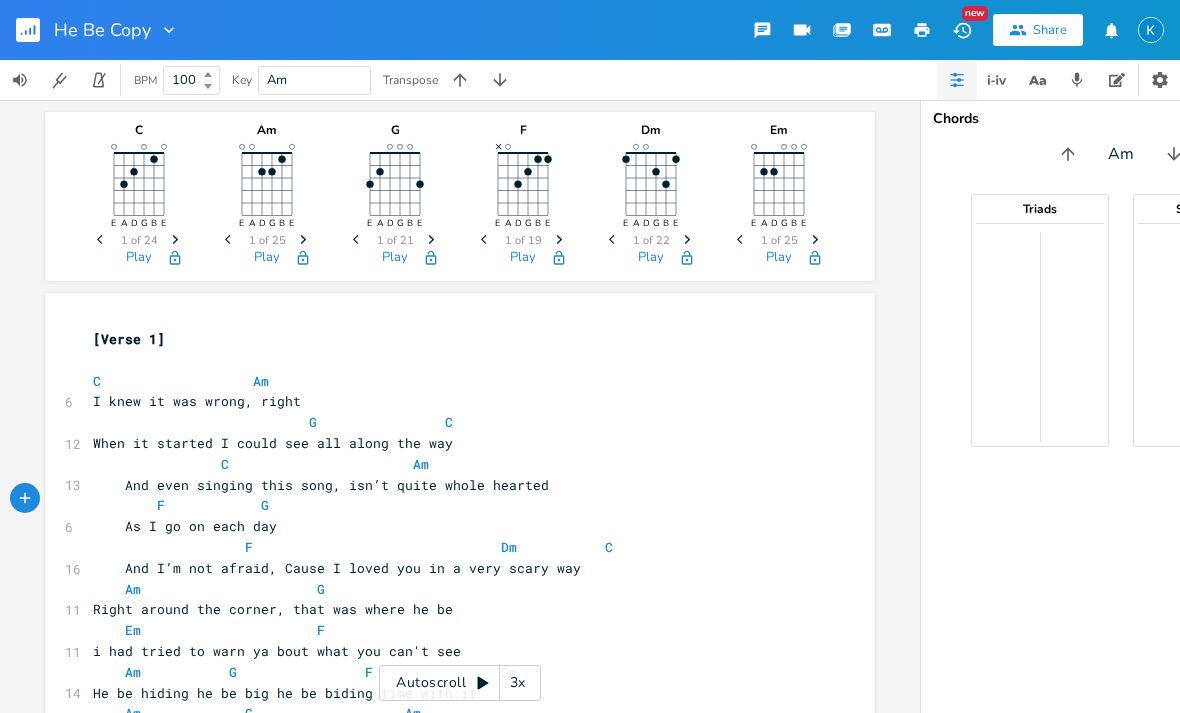 click on "Play" at bounding box center [523, 258] 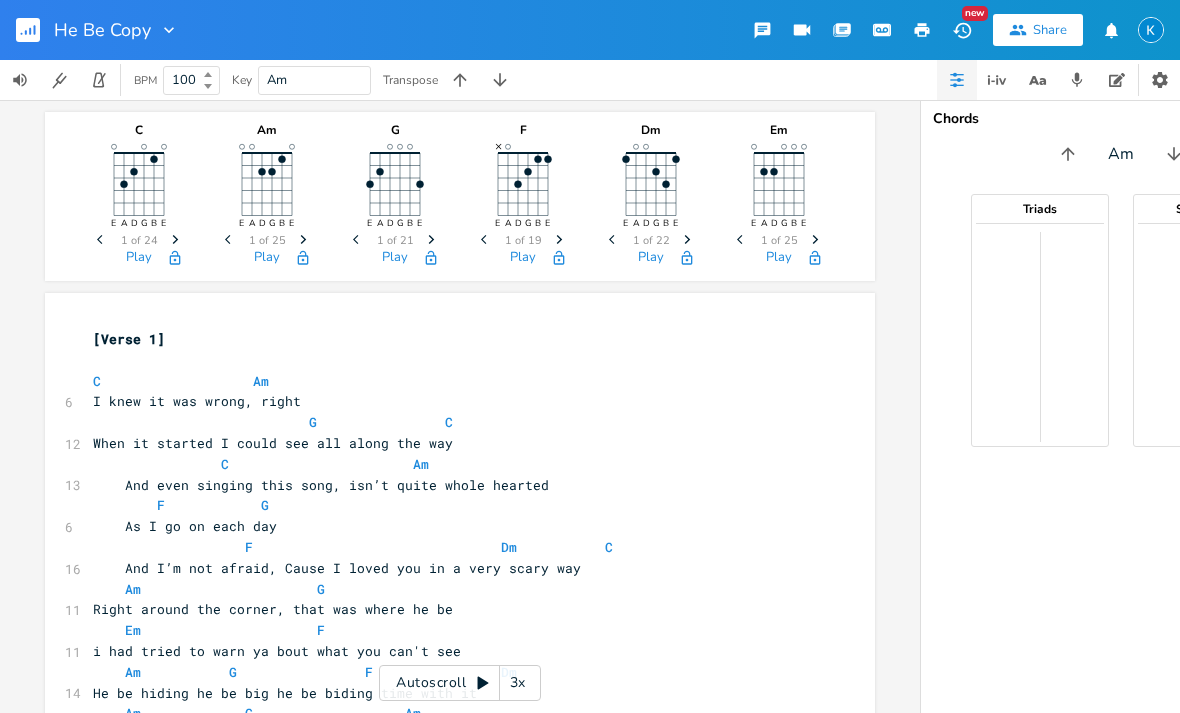 click on "Play" at bounding box center (395, 258) 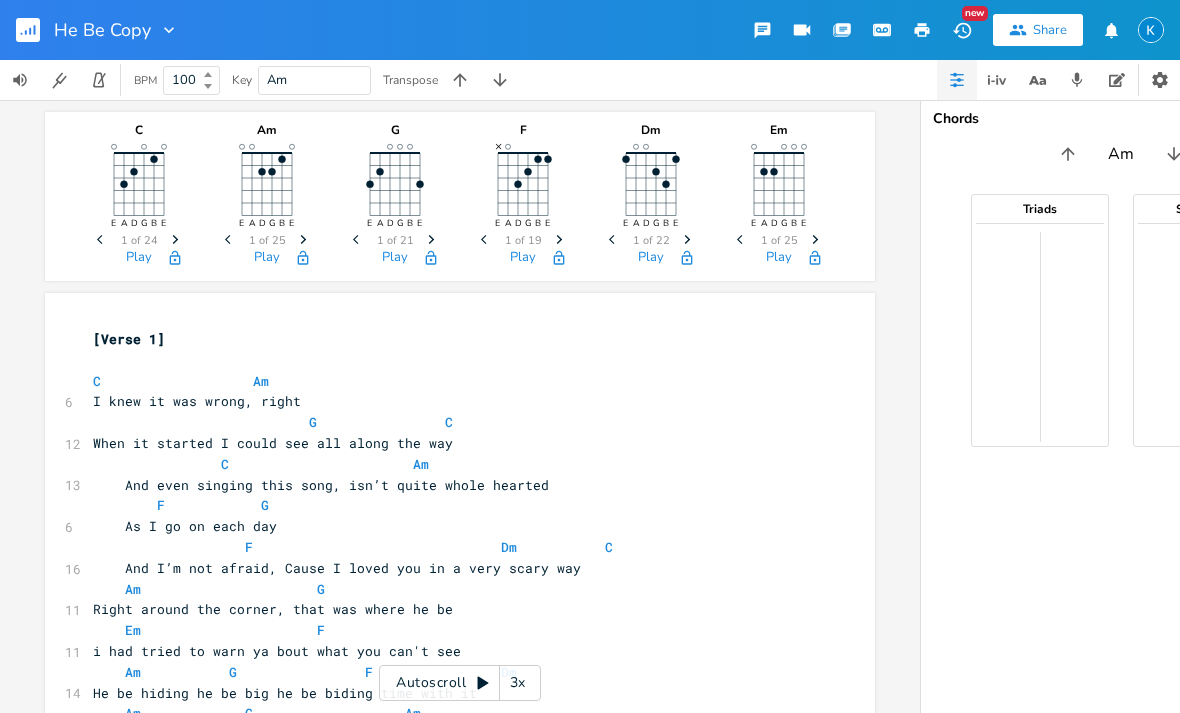scroll, scrollTop: 0, scrollLeft: 1, axis: horizontal 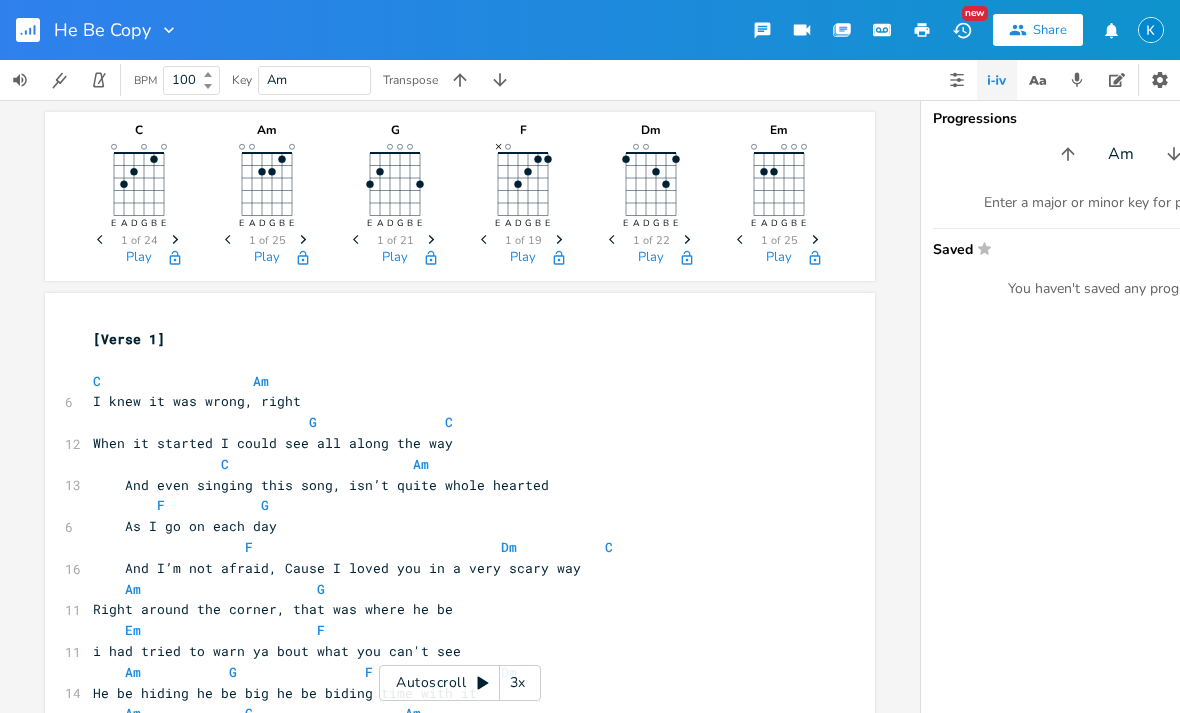 click on "Play" at bounding box center (523, 258) 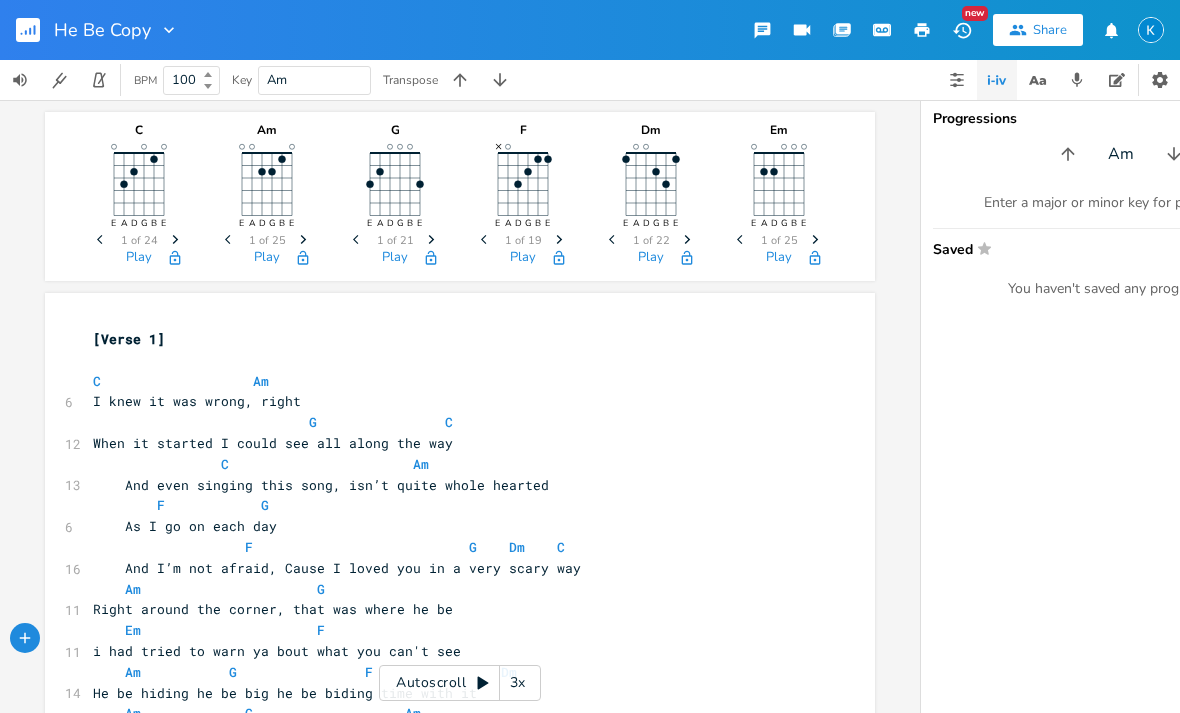 click on "Play" at bounding box center (267, 258) 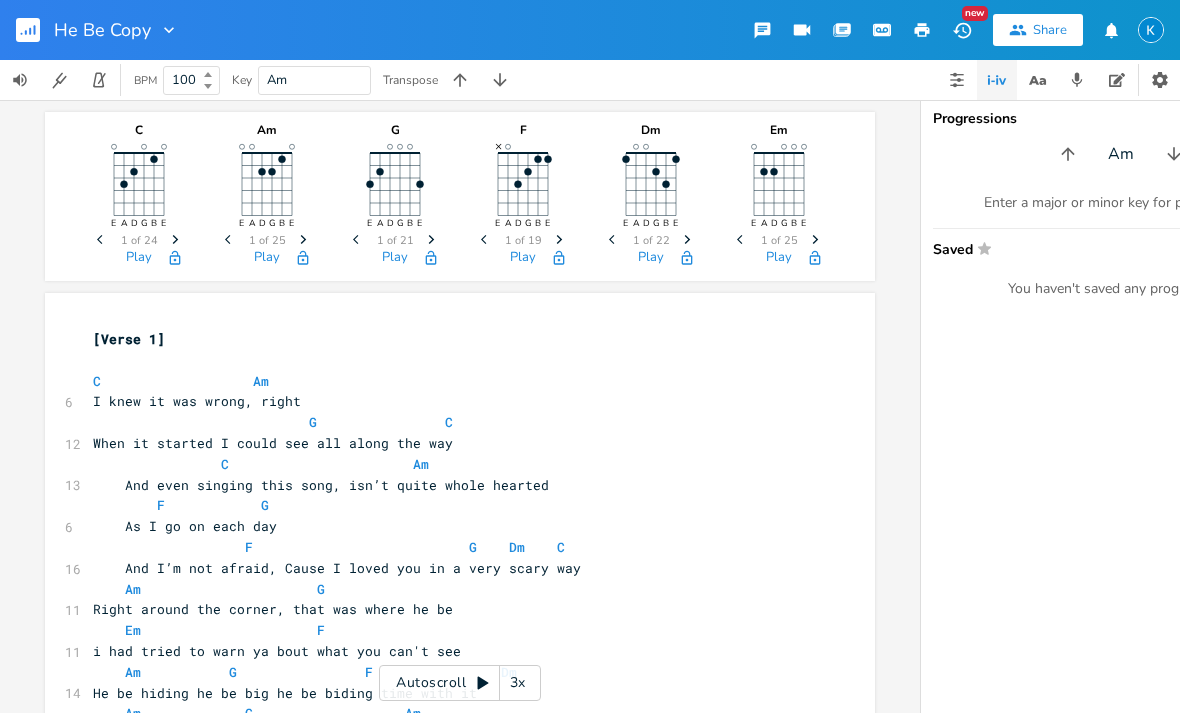 click on "Play" at bounding box center (395, 258) 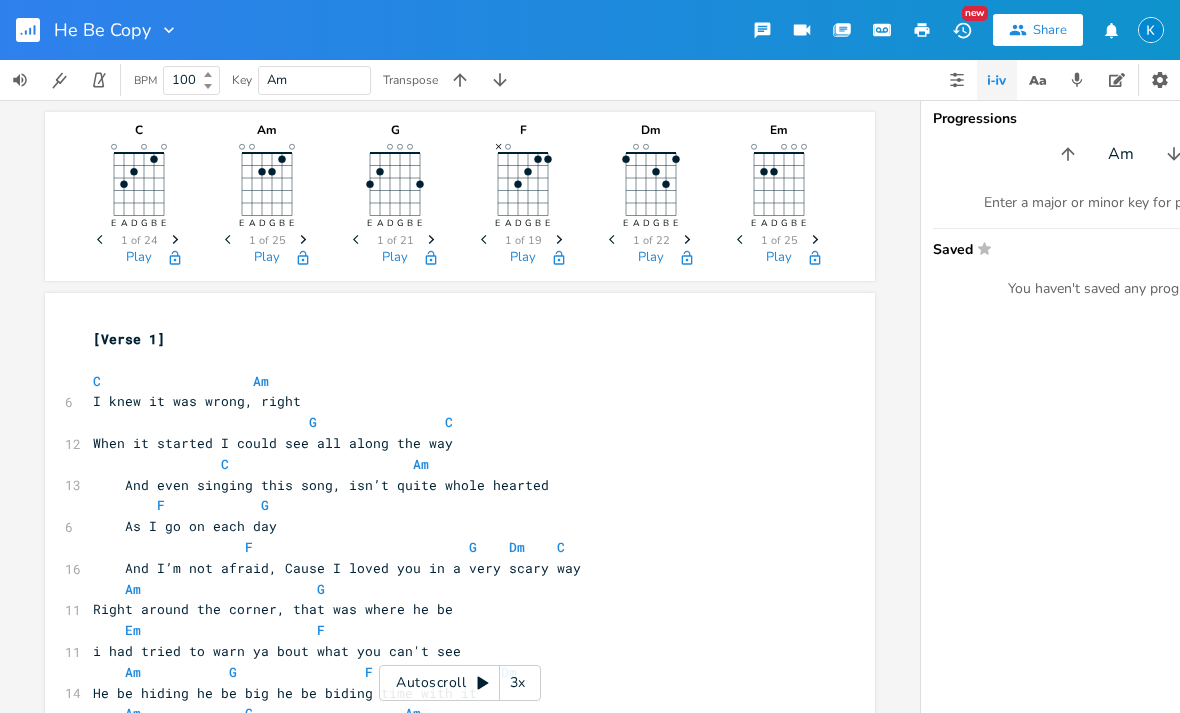 click on "Play" at bounding box center [651, 258] 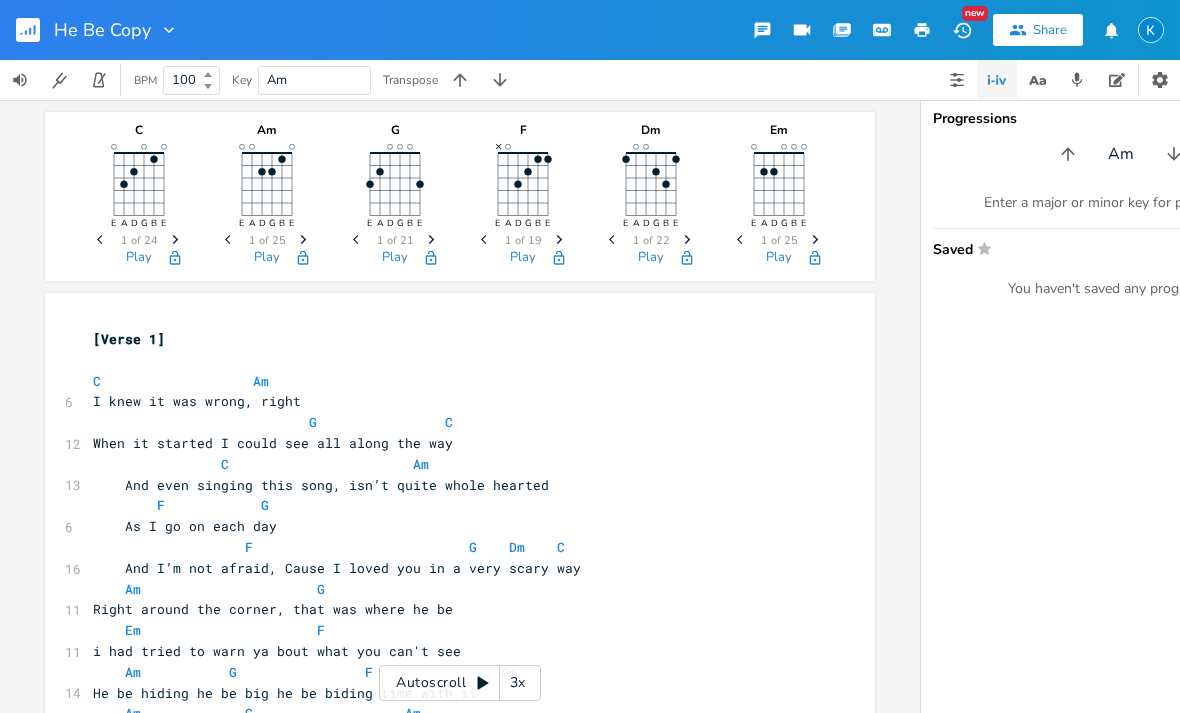 click on "Play" at bounding box center [523, 258] 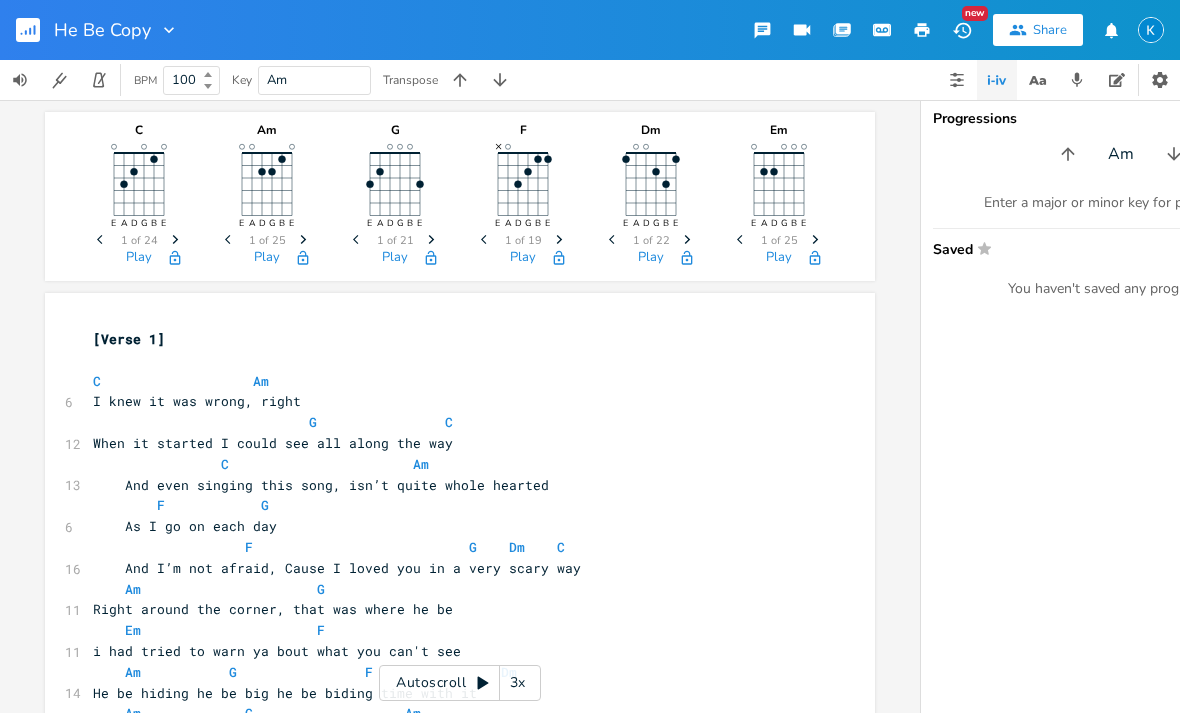 click on "Play" at bounding box center [779, 258] 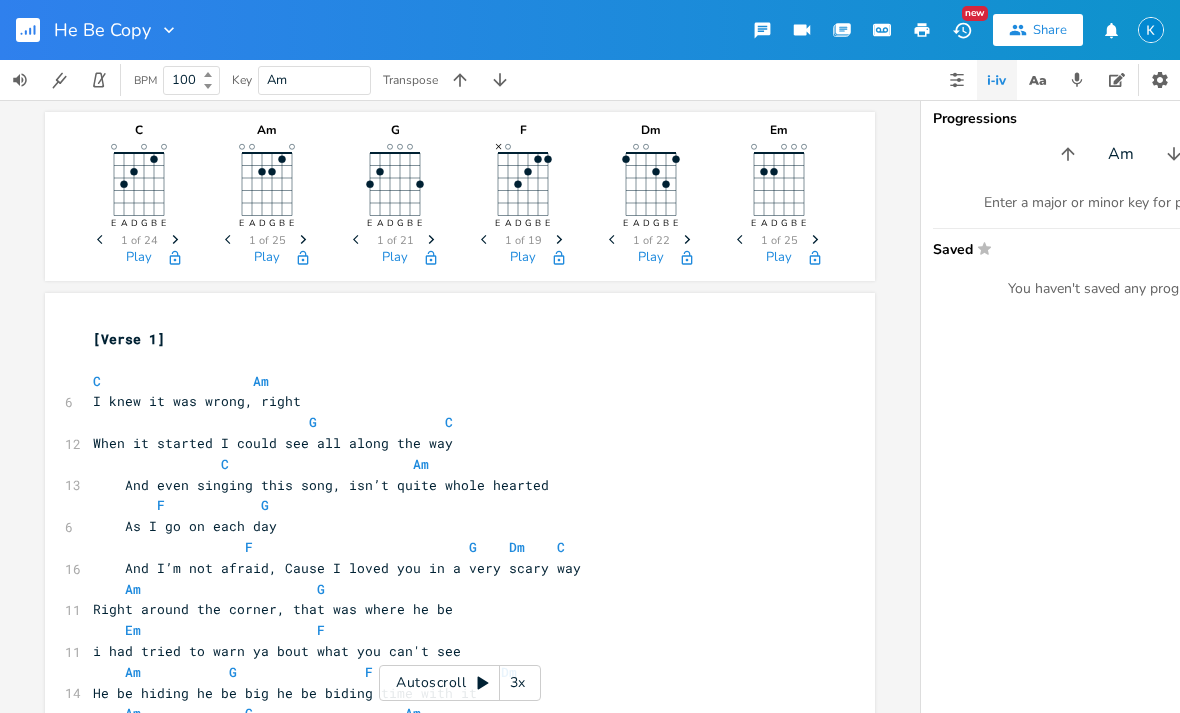 click on "Play" at bounding box center (651, 258) 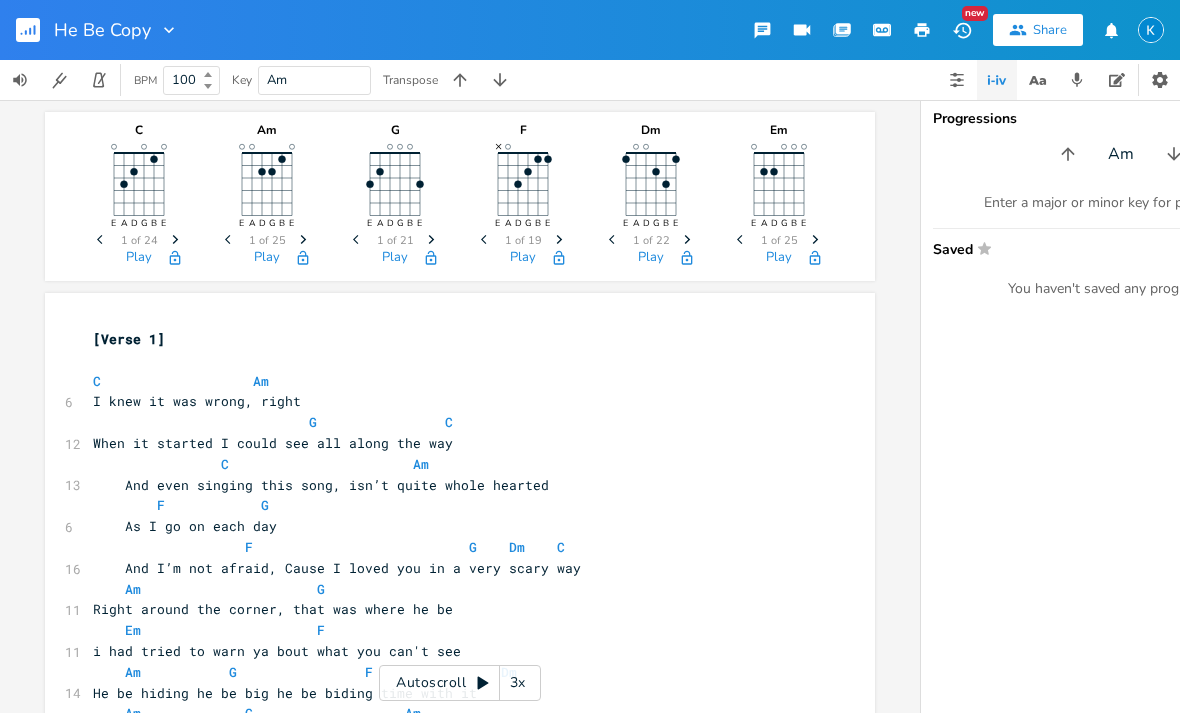 click on "Play" at bounding box center [395, 258] 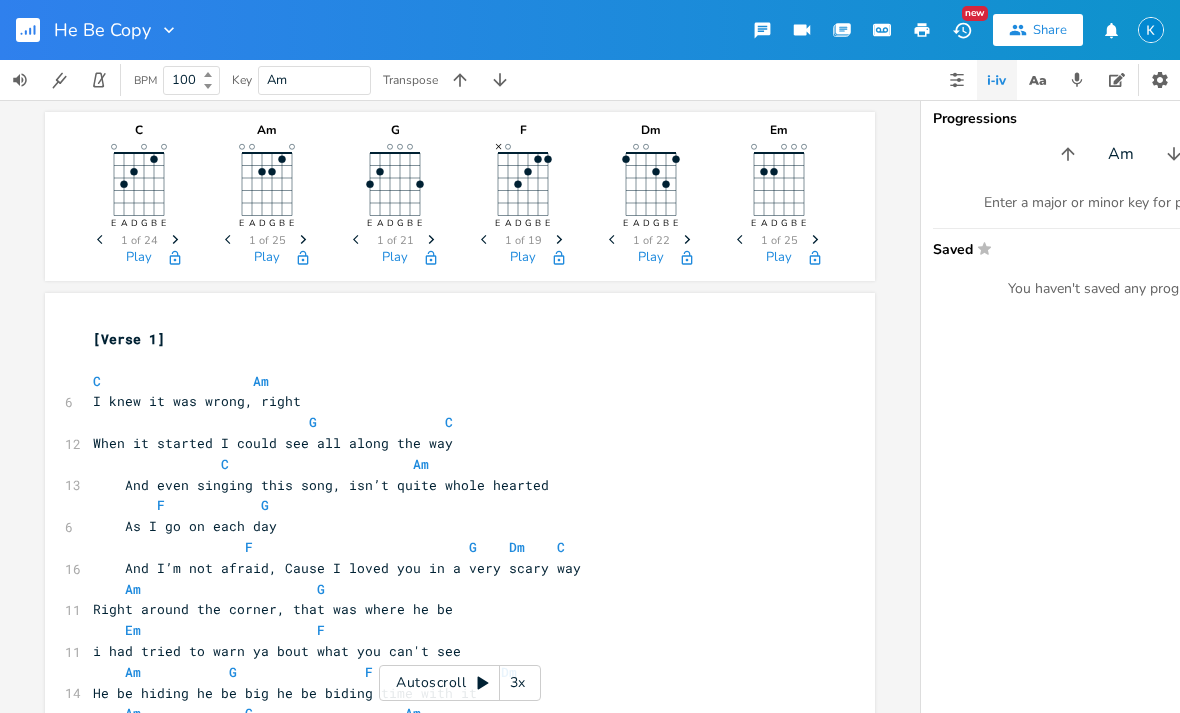 click on "Play" at bounding box center (267, 258) 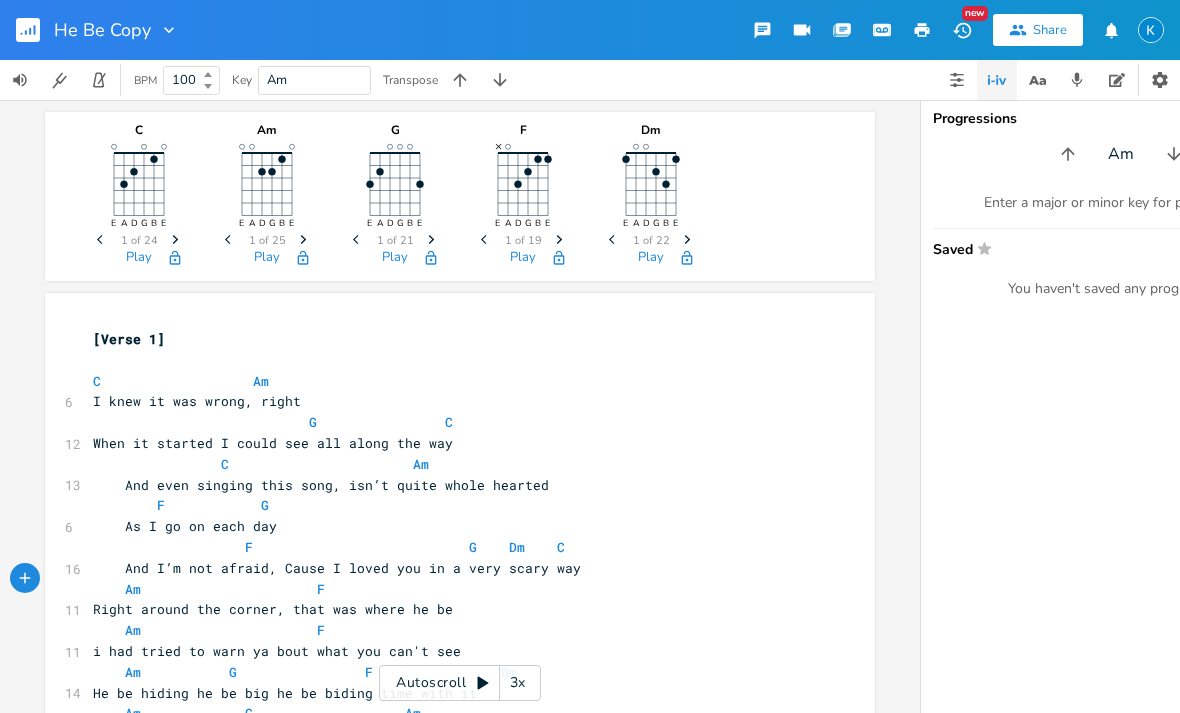 click on "Play" at bounding box center [395, 258] 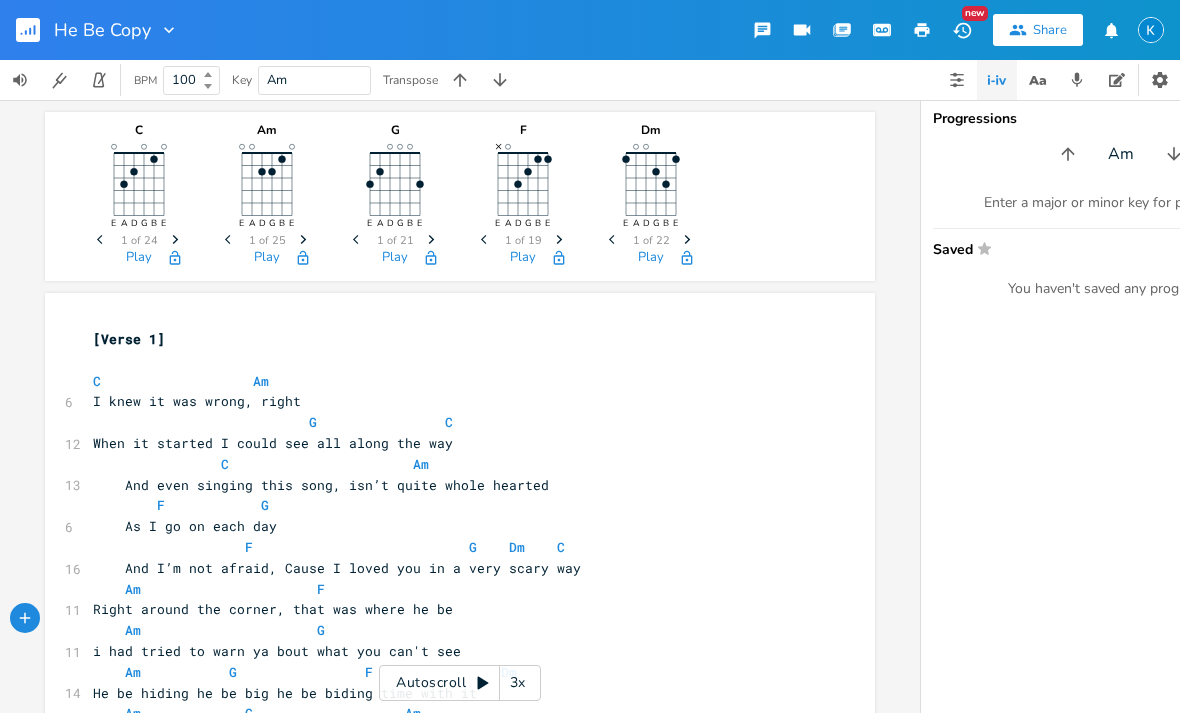click on "Play" at bounding box center [267, 258] 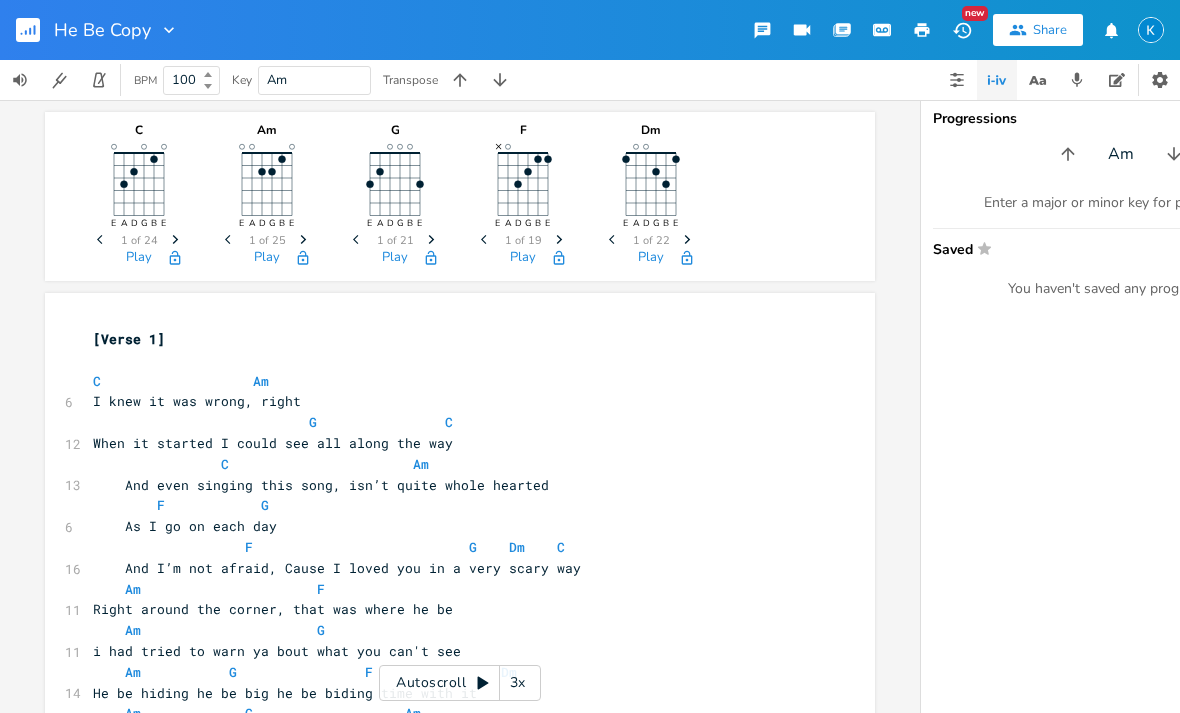 click on "Play" at bounding box center (267, 258) 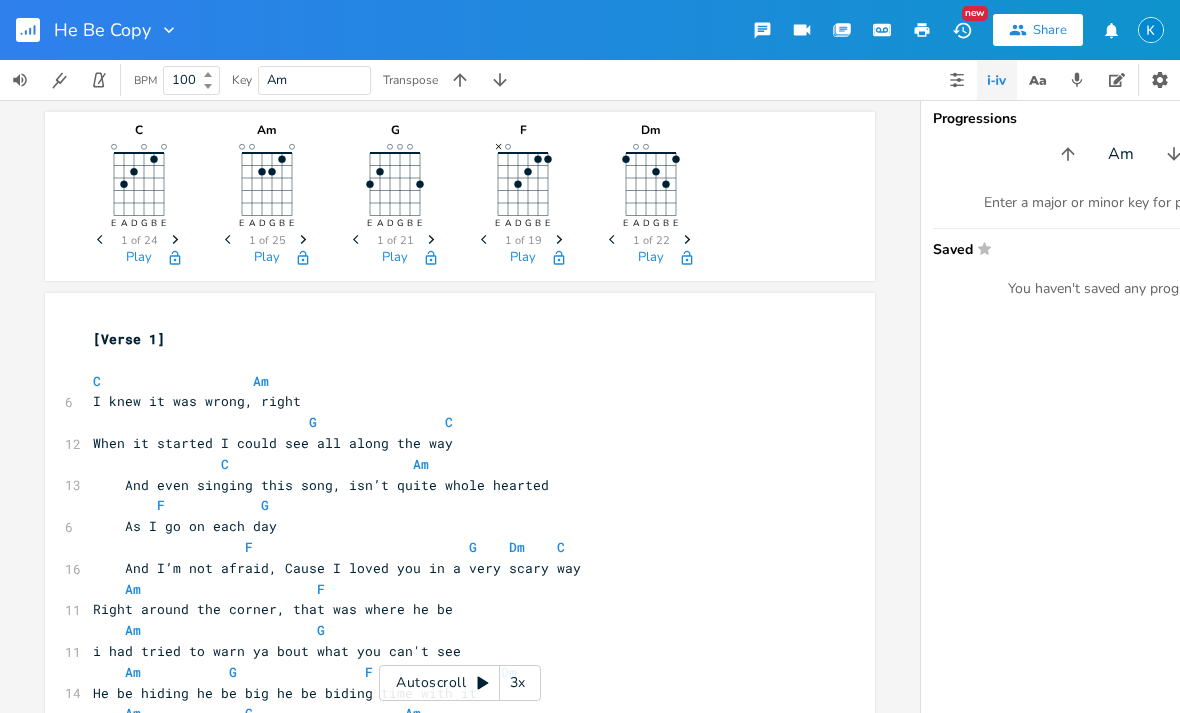 click 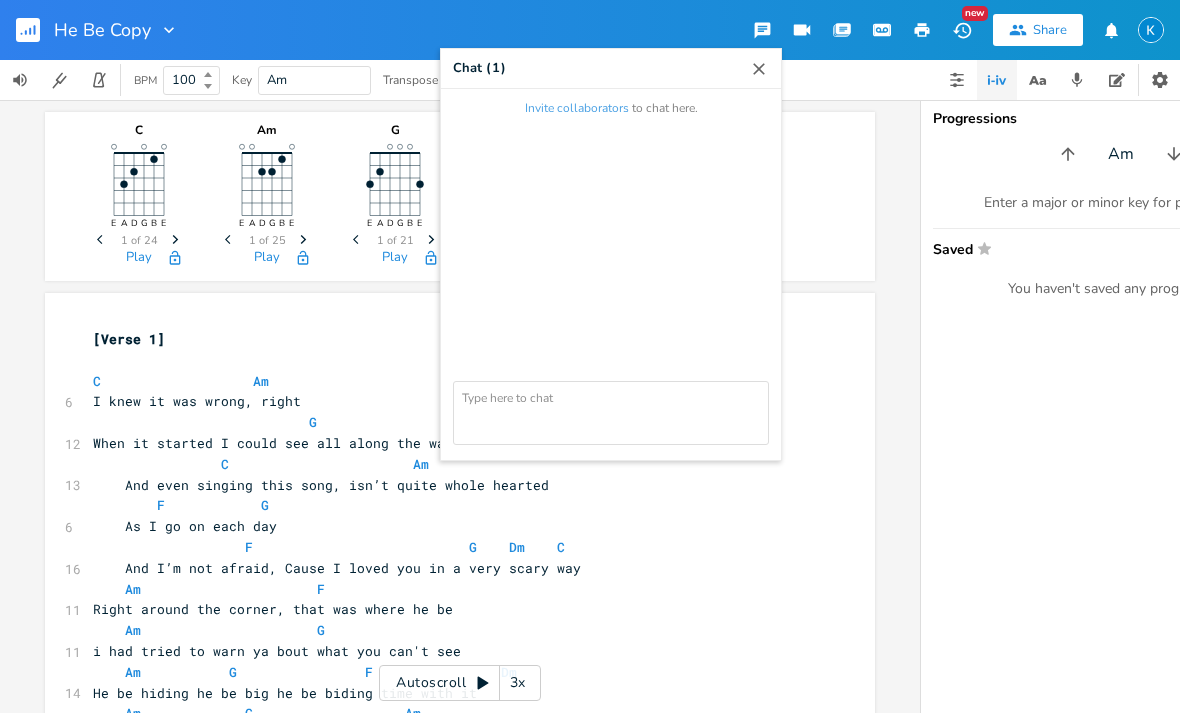 click 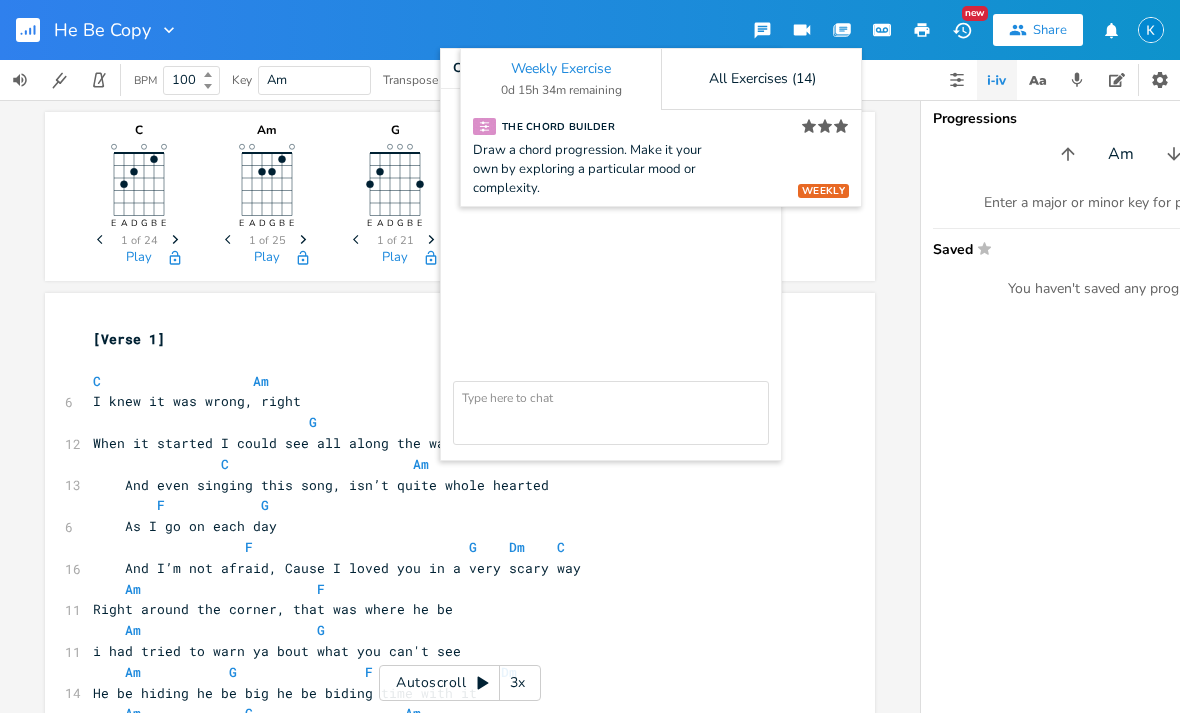 click 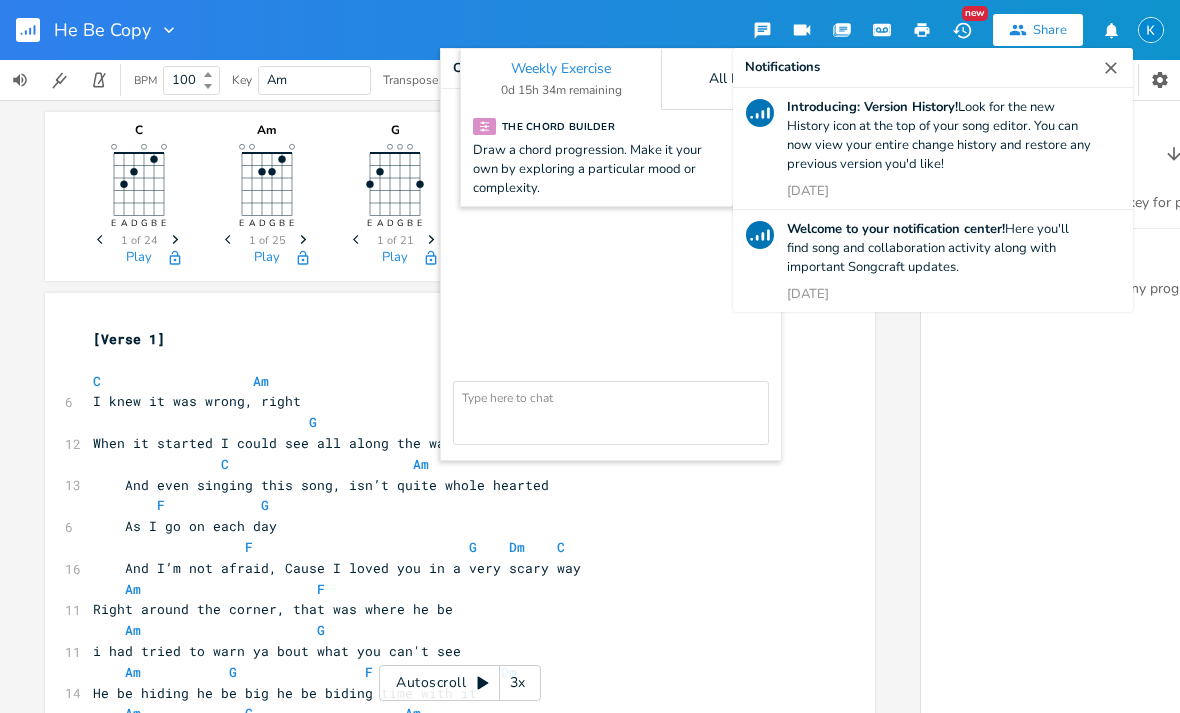 click on "C E A D G B E Previous 1 of 24 Next Play Am E A D G B E Previous 1 of 25 Next Play G E A D G B E Previous 1 of 21 Next Play F E A D G B E × Previous 1 of 19 Next Play Dm E A D G B E Previous 1 of 22 Next Play [Verse 1] ​ C                     Am 6 I knew it was wrong, right                              G                  C 12     When it started I could see all along the way                  C                         Am                            13      And even singing this song, isn’t quite whole hearted          F              G      6      As I go on each day                     F                             G      Dm      C 16      And I’m not afraid, Cause I loved you in a very scary way      Am                        F 11     Right around the corner, that was where he be      Am                        G 11     i had tried to warn ya bout what you can't see      Am G F" at bounding box center (460, 406) 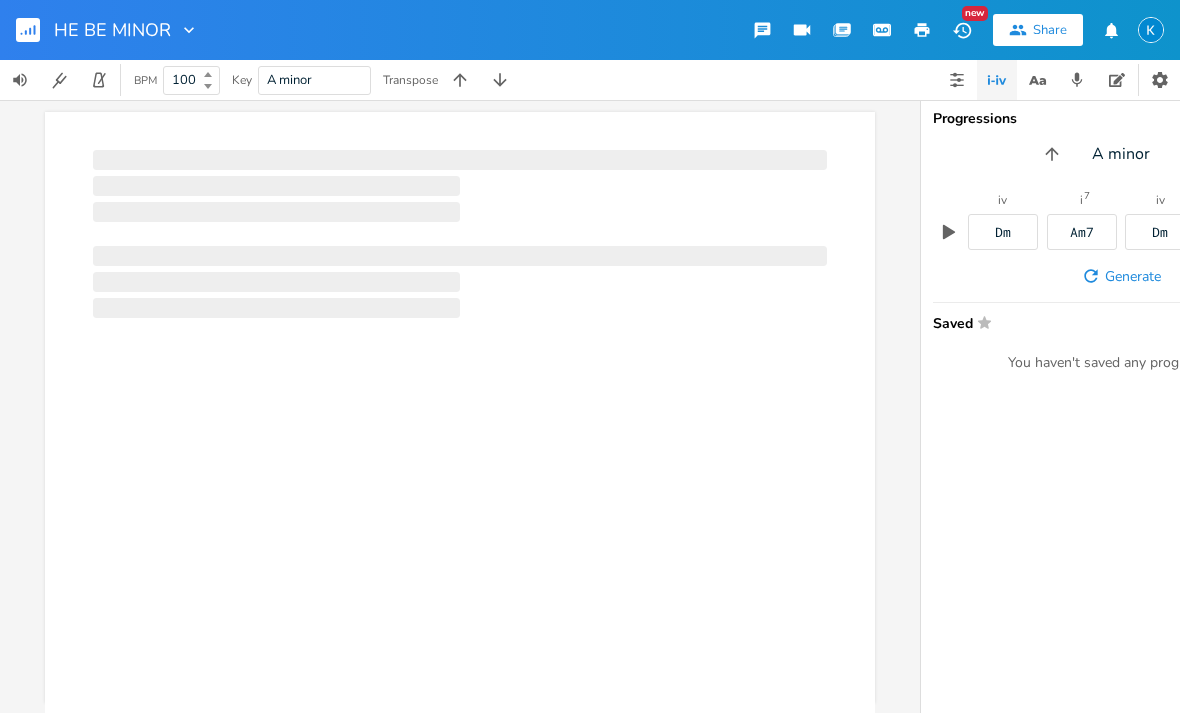 scroll, scrollTop: 0, scrollLeft: 0, axis: both 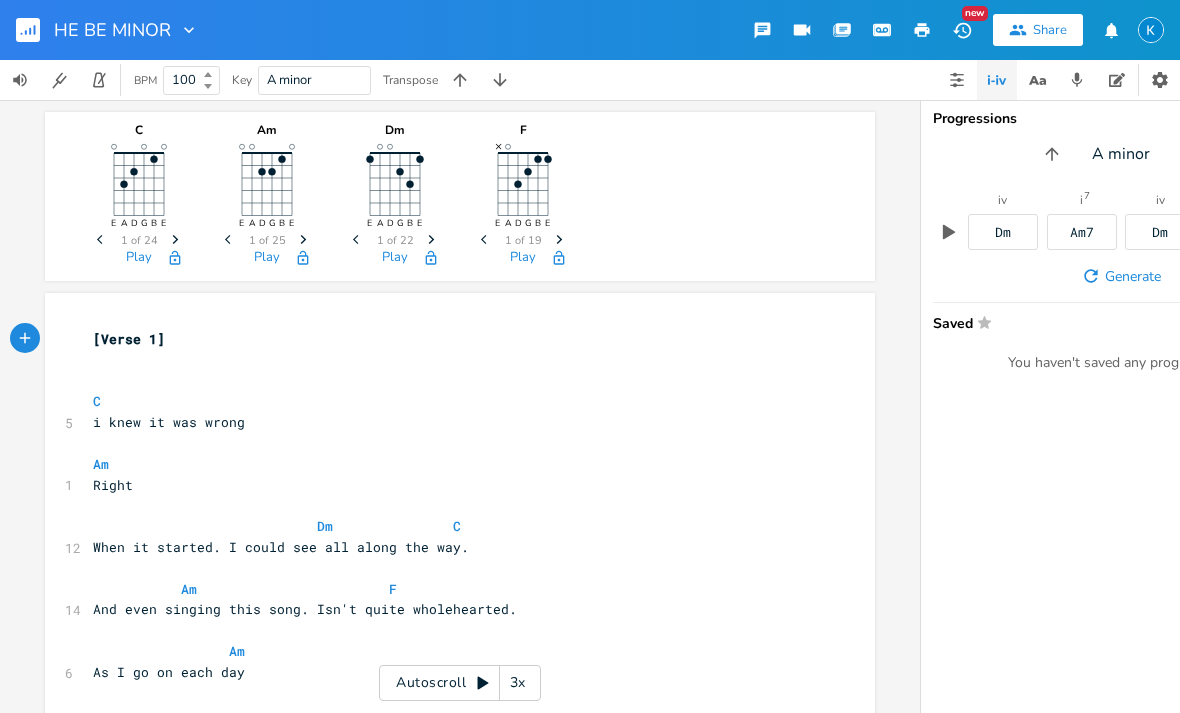 click at bounding box center [957, 80] 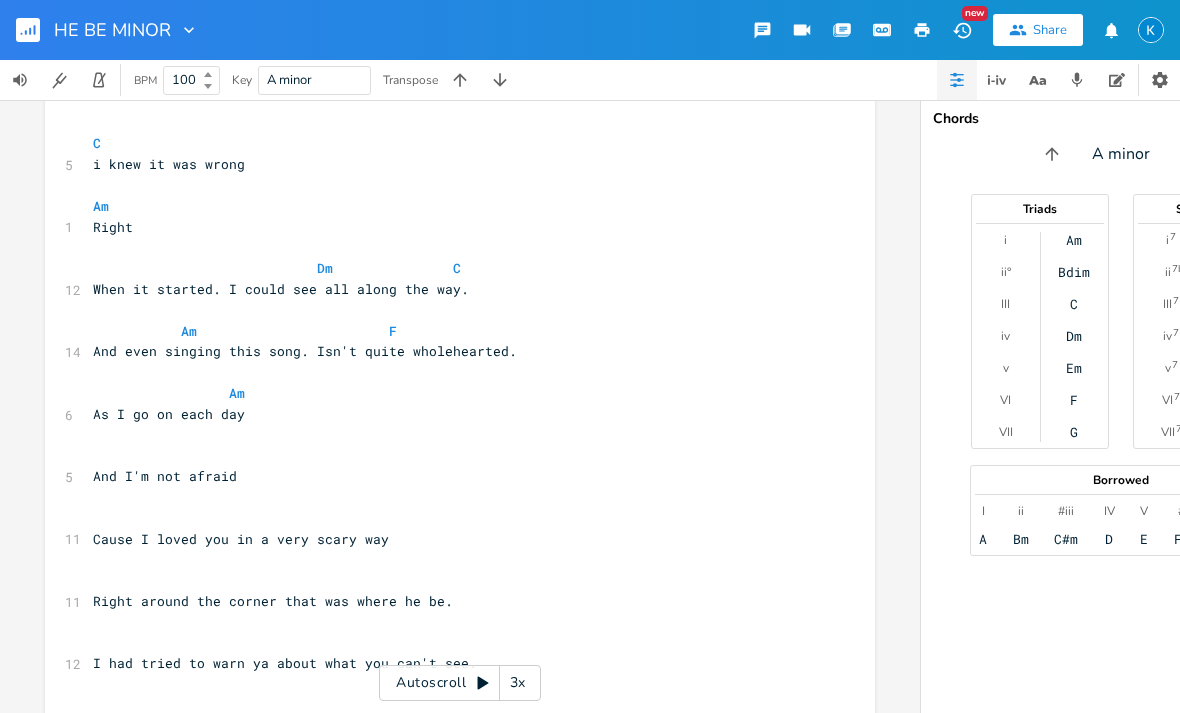 scroll, scrollTop: 256, scrollLeft: 0, axis: vertical 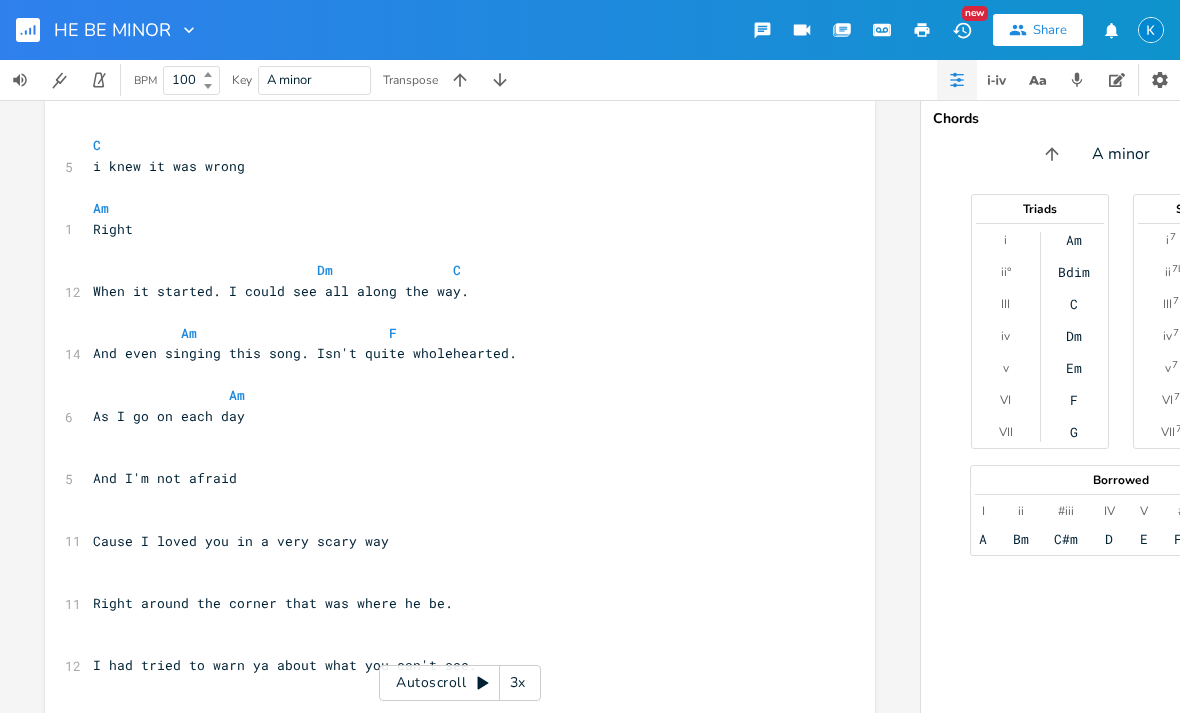 click on "C" at bounding box center (1074, 304) 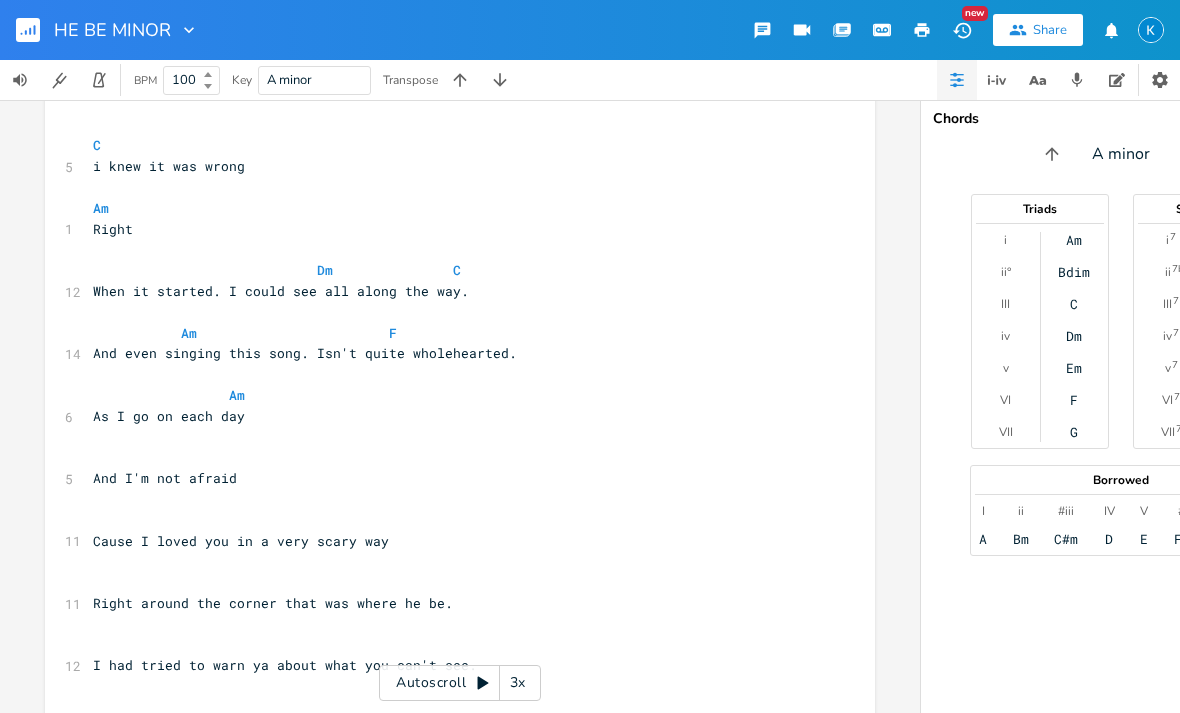 click on "Am" at bounding box center (1074, 240) 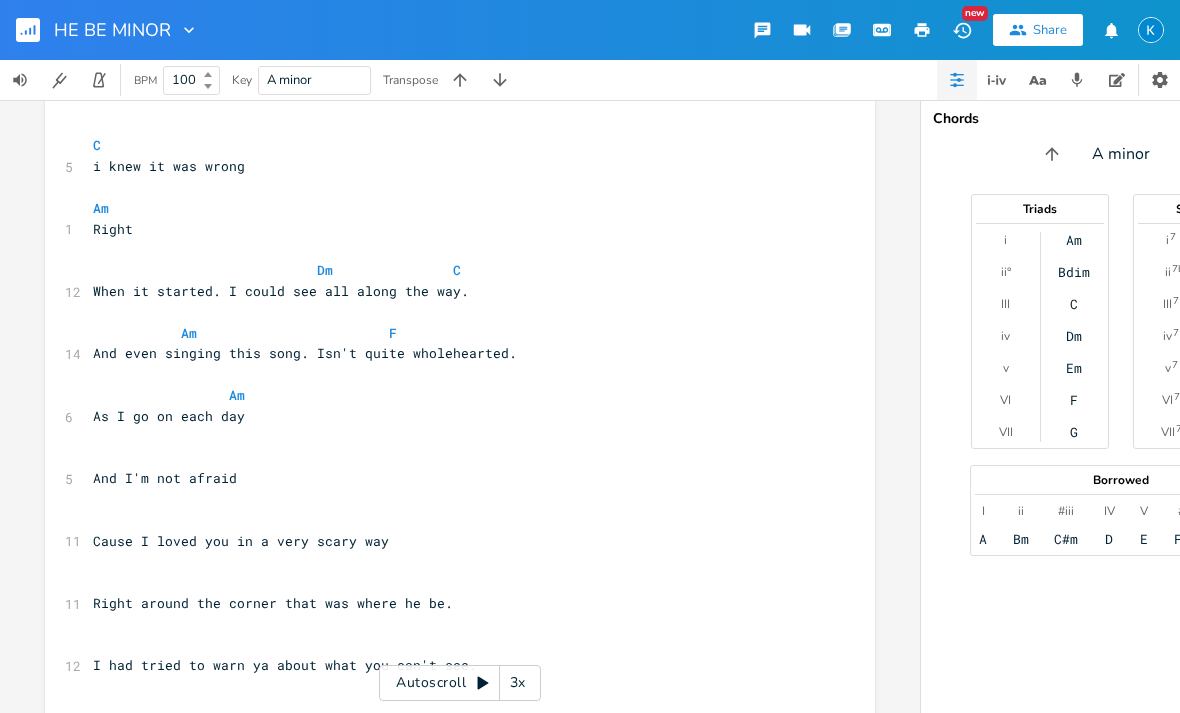 click on "Am Bdim C Dm Em F G" at bounding box center [1075, 336] 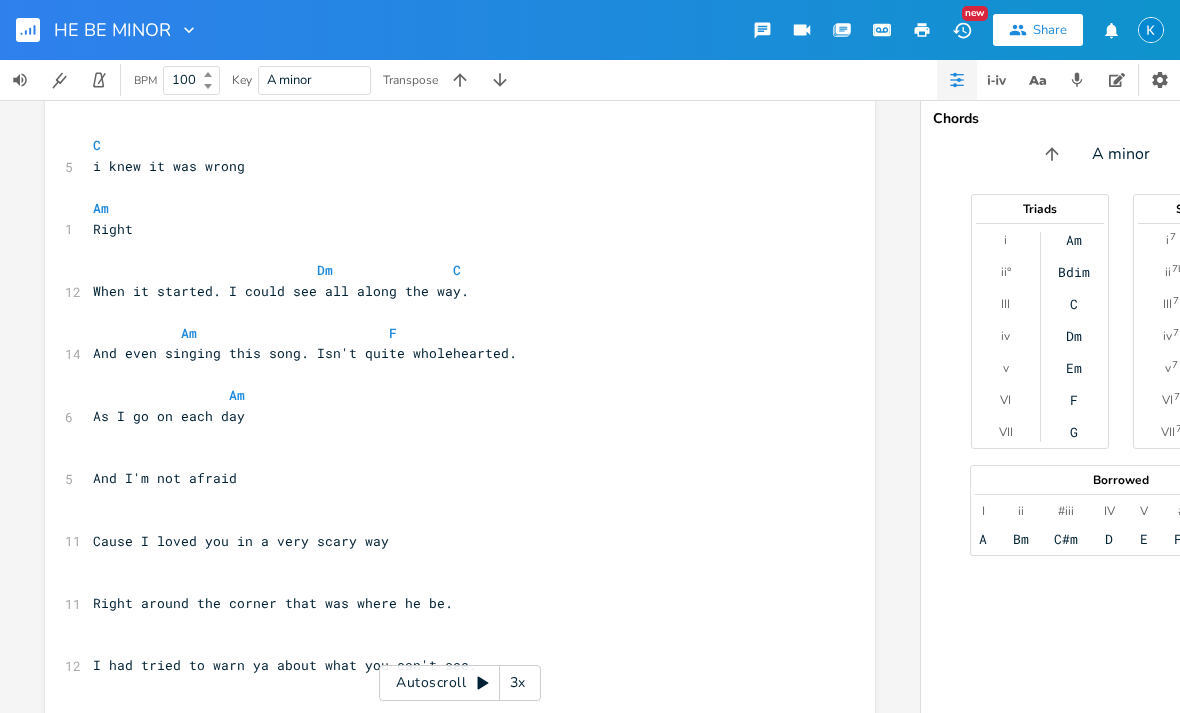 click on "i ii° III iv v VI VII Am Bdim C Dm Em F G" at bounding box center (1040, 336) 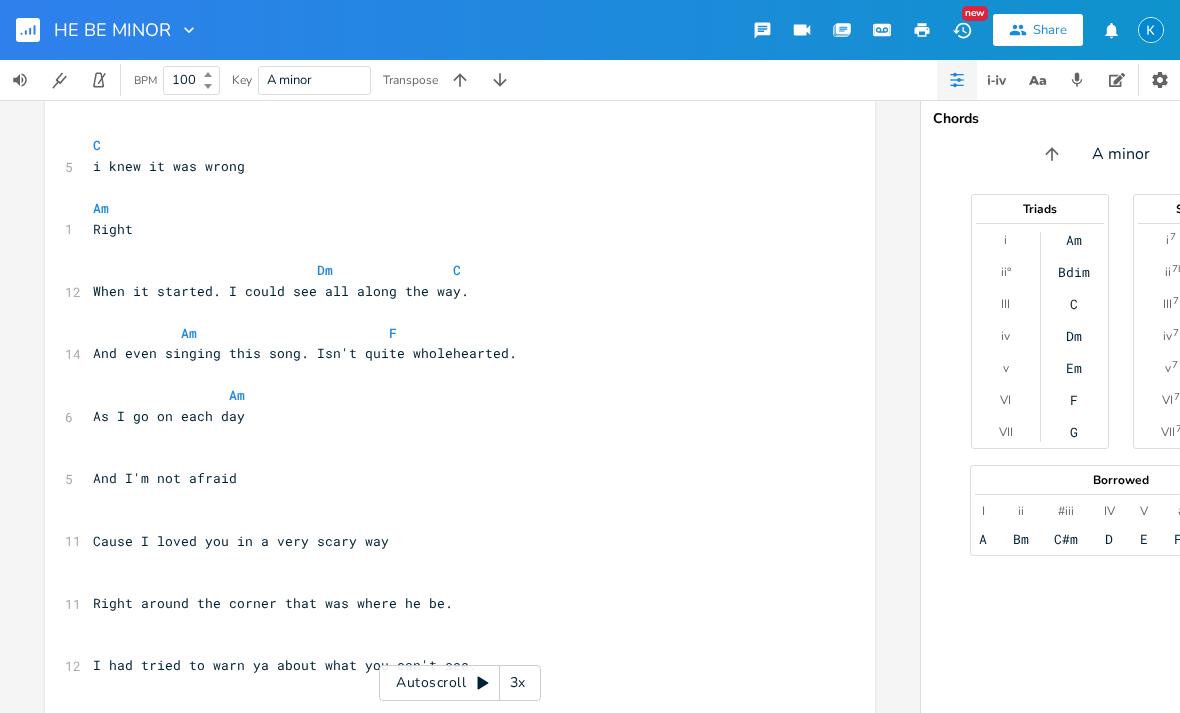 click on "Am Bdim C Dm Em F G" at bounding box center [1075, 336] 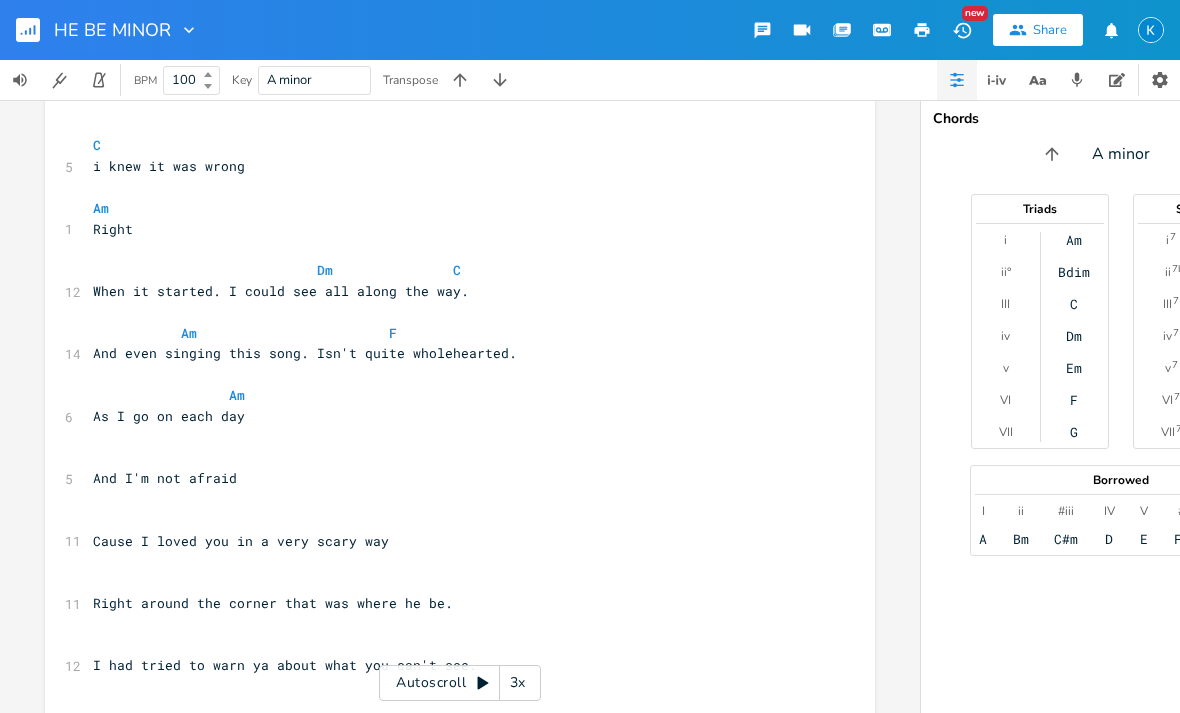 click on "C" at bounding box center (1074, 304) 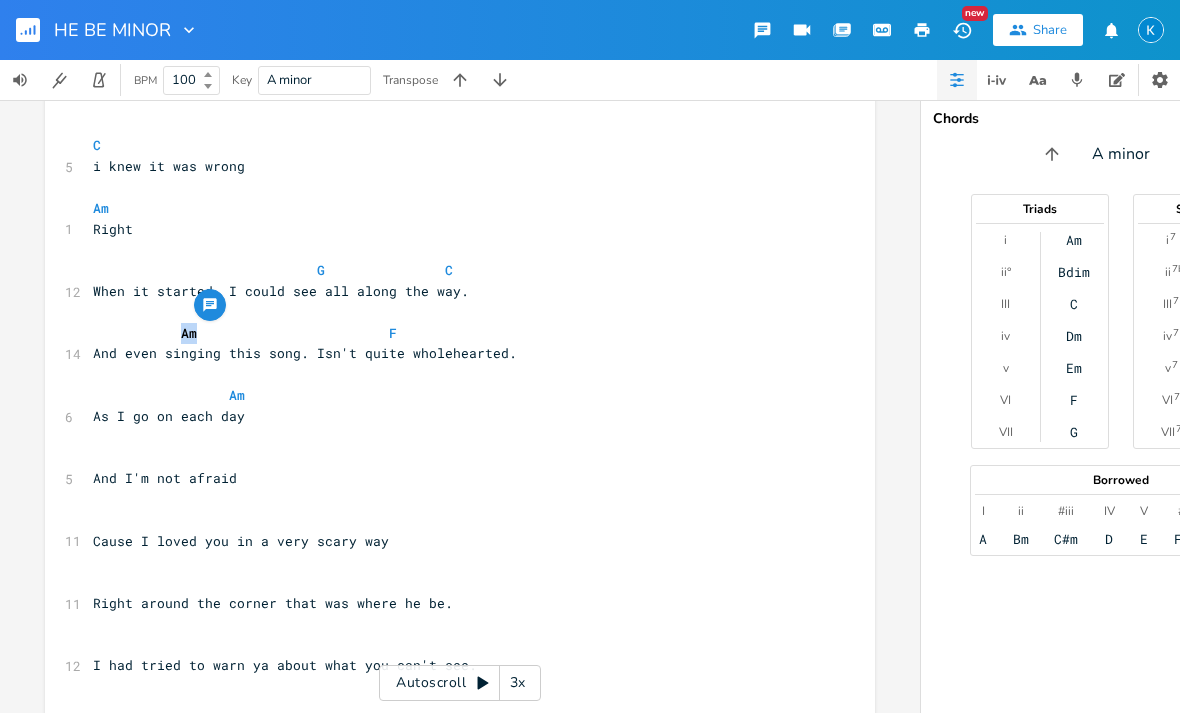click on "Am" at bounding box center [1074, 240] 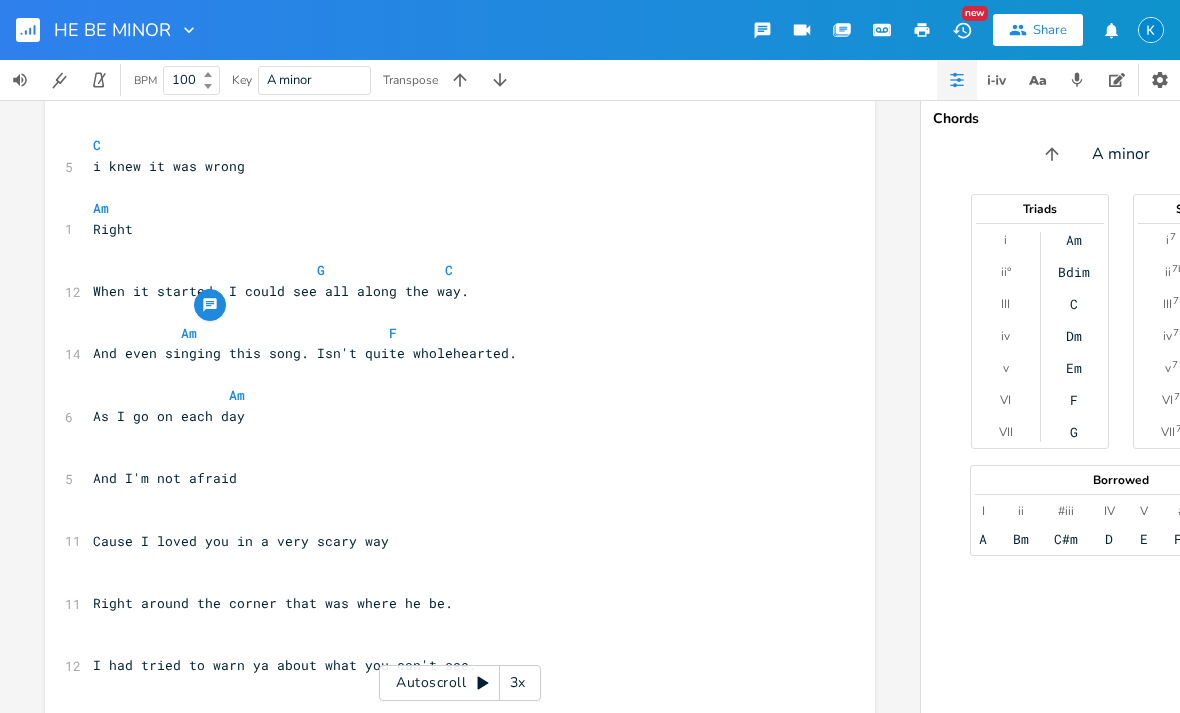 click on "Am Bdim C Dm Em F G" at bounding box center [1075, 336] 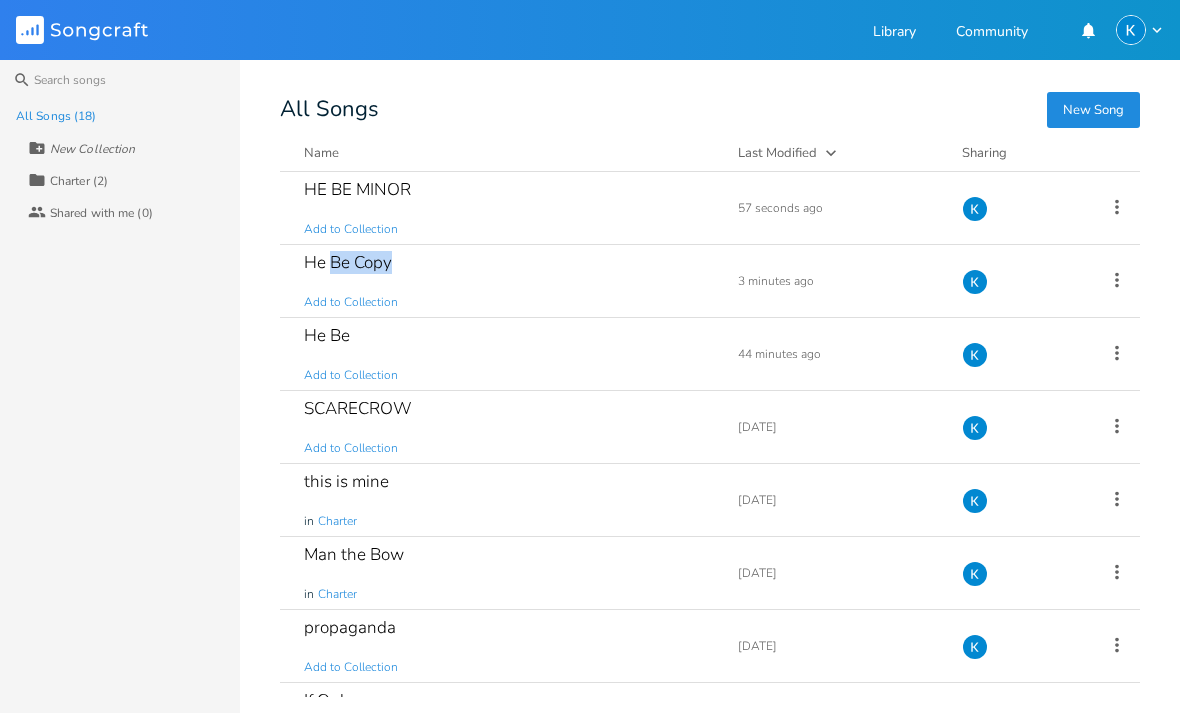 click on "All Songs" at bounding box center (710, 109) 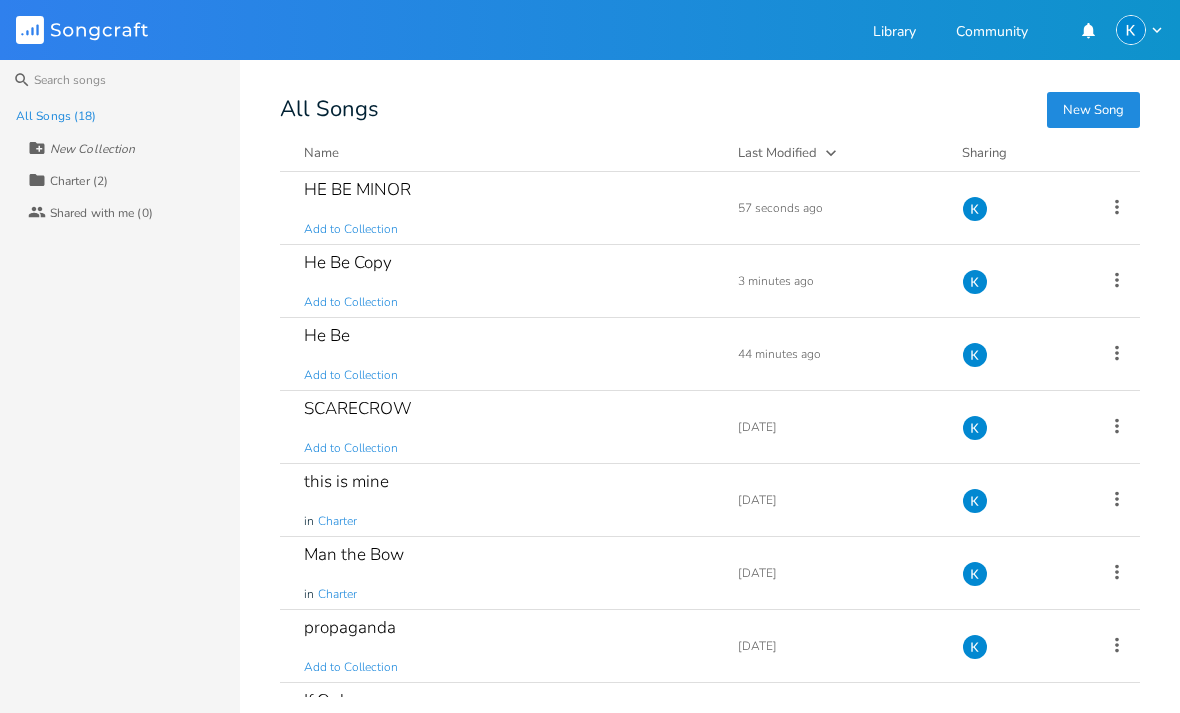 click on "Add to Collection" at bounding box center [351, 229] 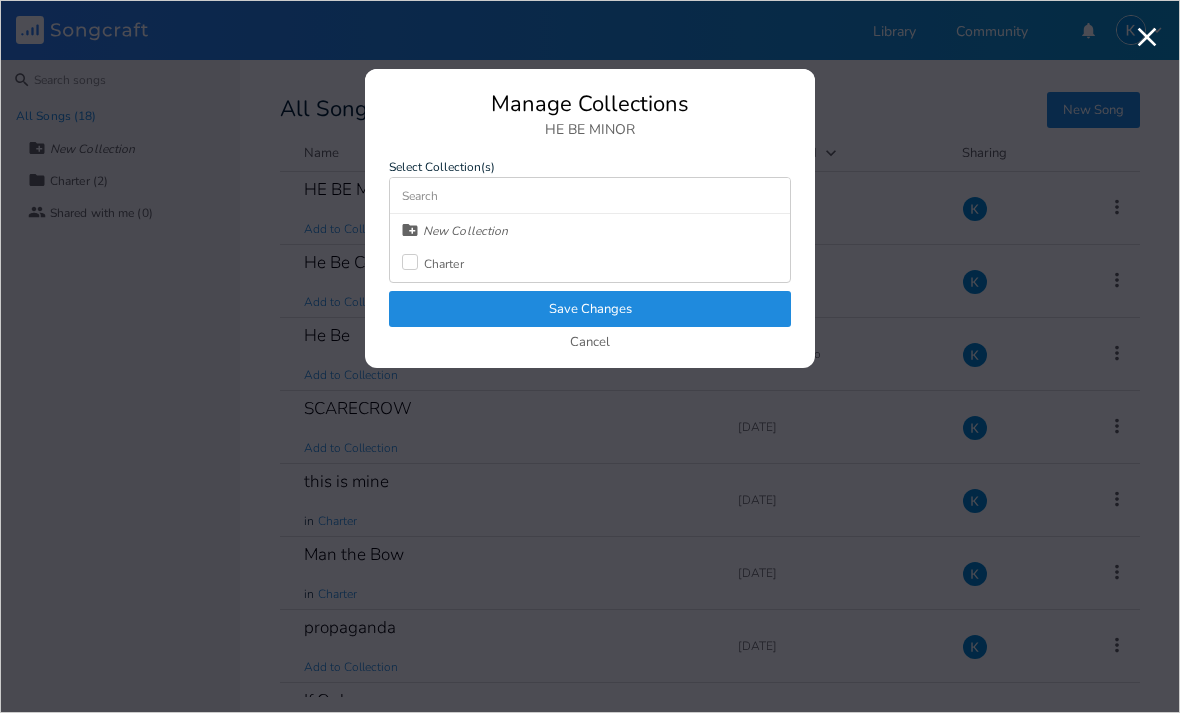 click on "Cancel" at bounding box center [590, 343] 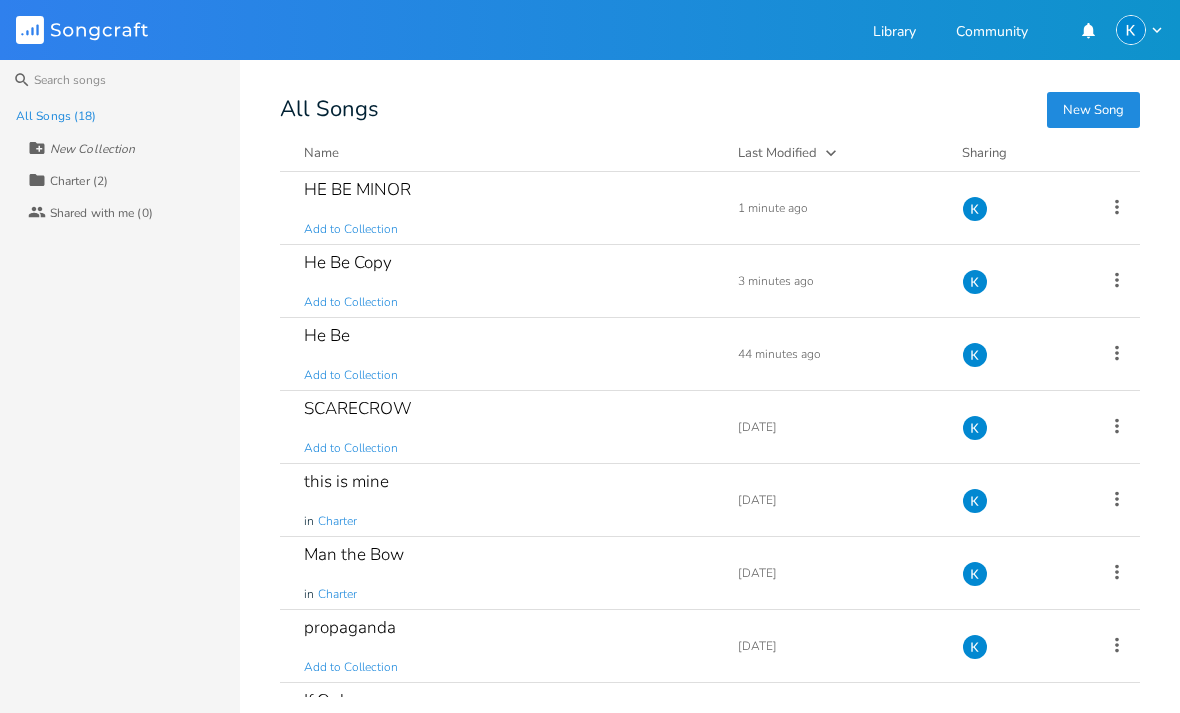 click on "HE BE MINOR Add to Collection" at bounding box center (509, 208) 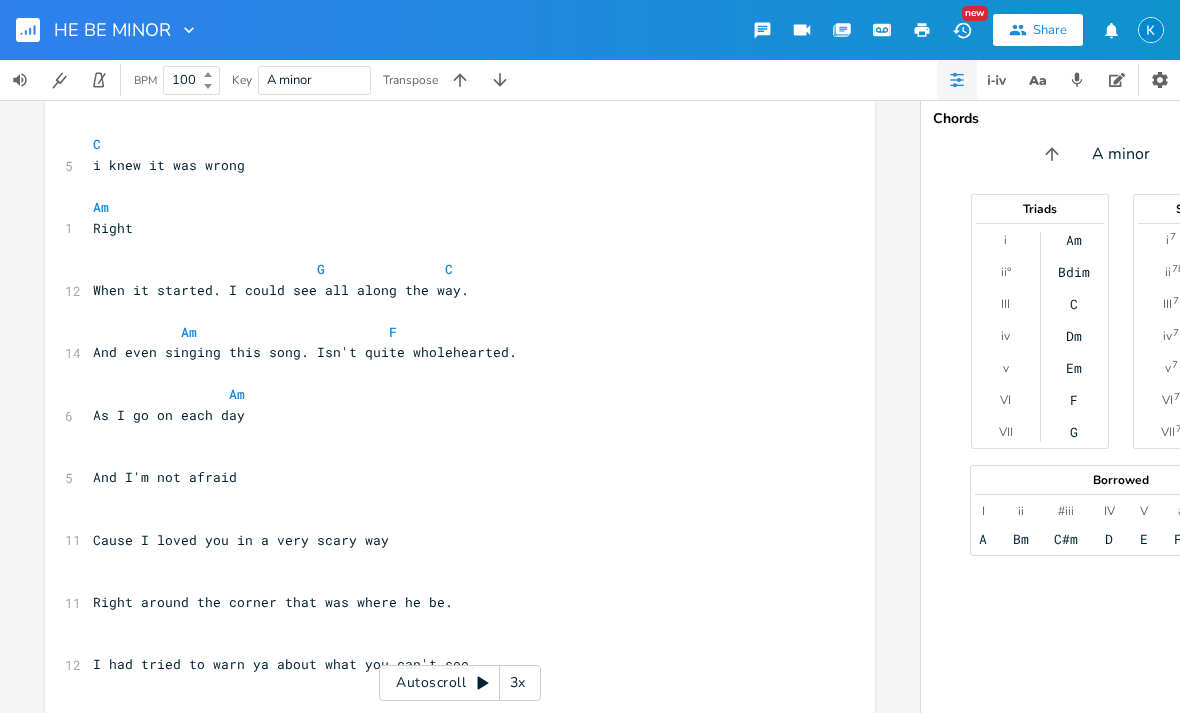 scroll, scrollTop: 256, scrollLeft: 0, axis: vertical 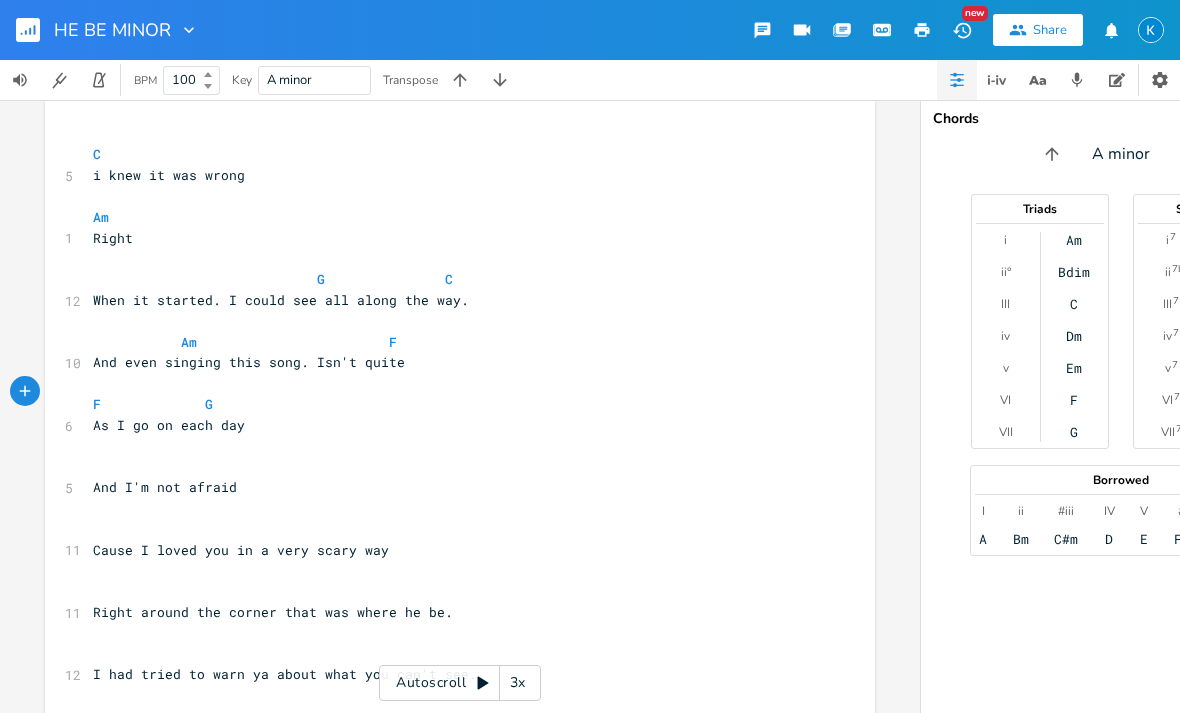 click on "Am" at bounding box center [1074, 240] 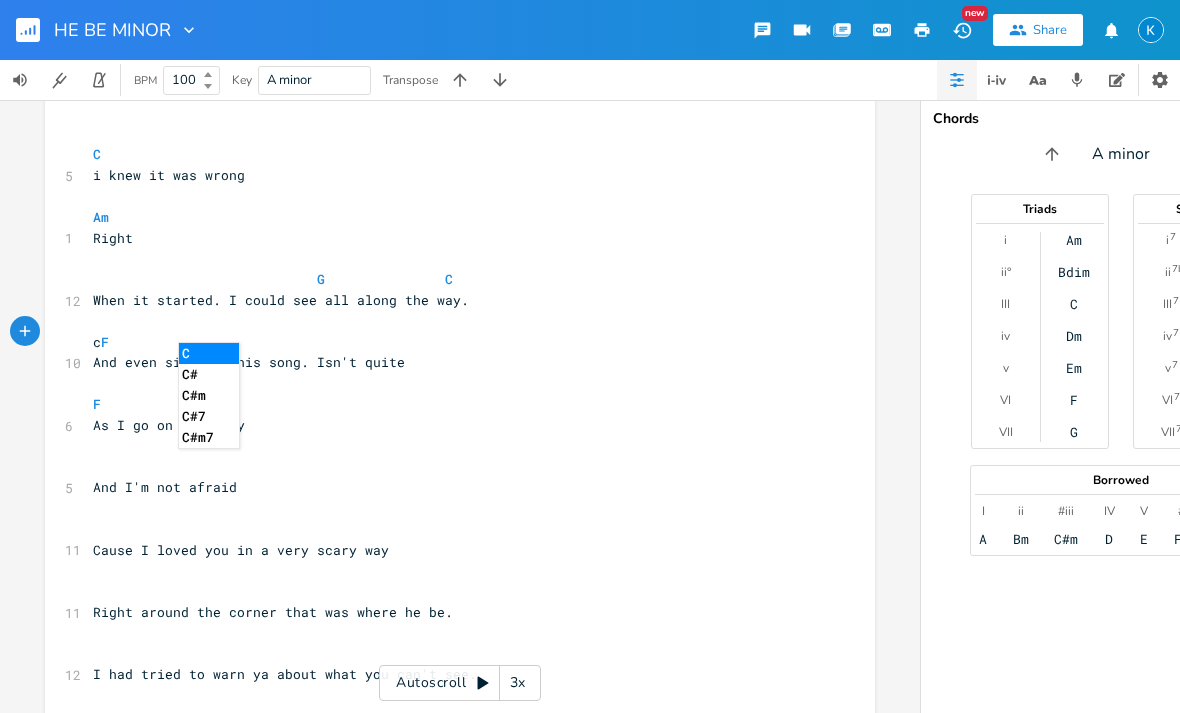 click on "C" at bounding box center [209, 353] 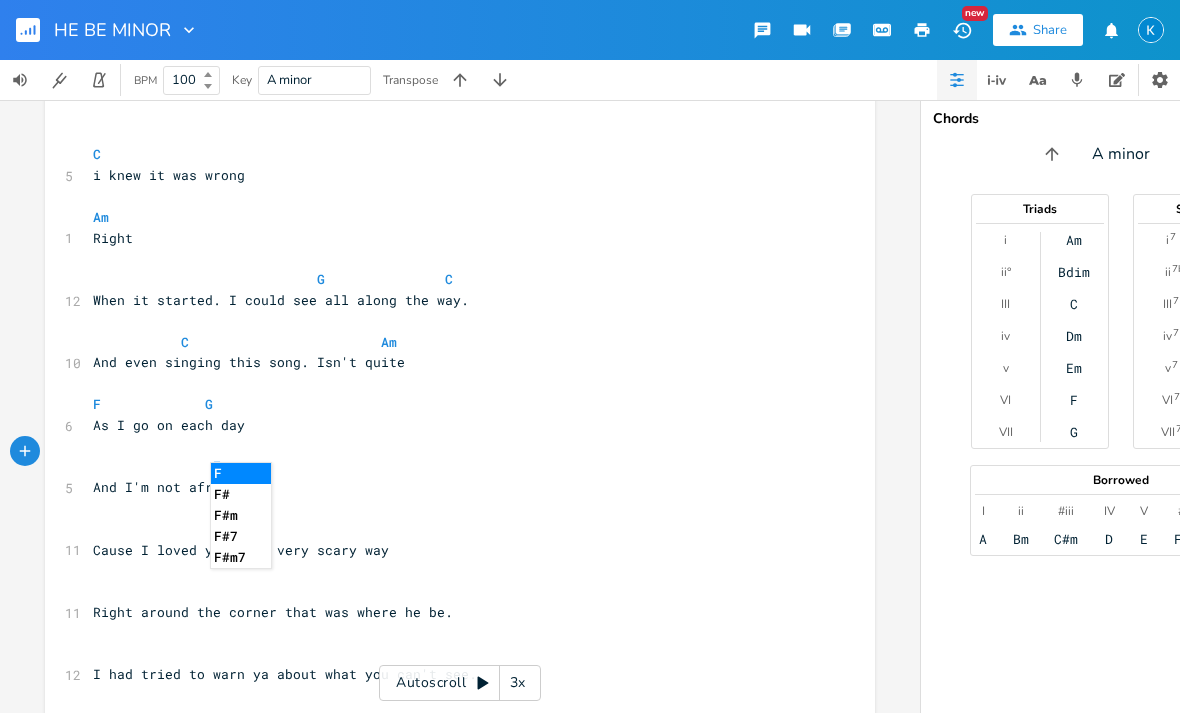 click on "F" at bounding box center (241, 473) 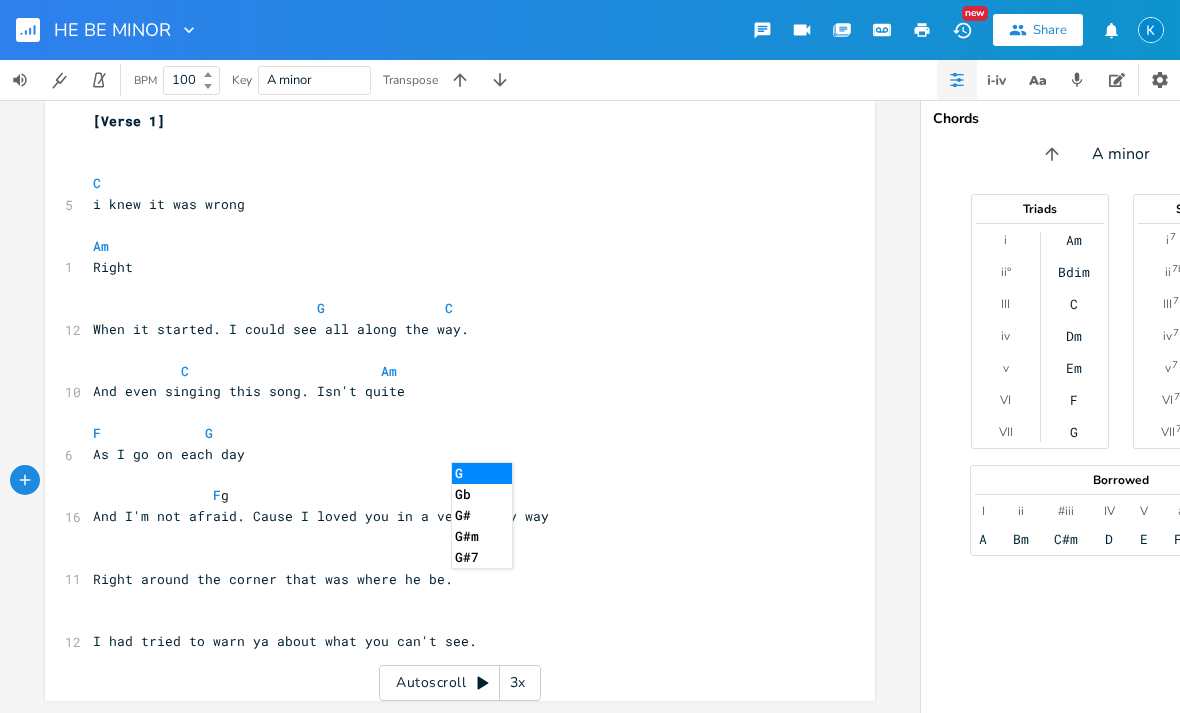 click on "G" at bounding box center [482, 473] 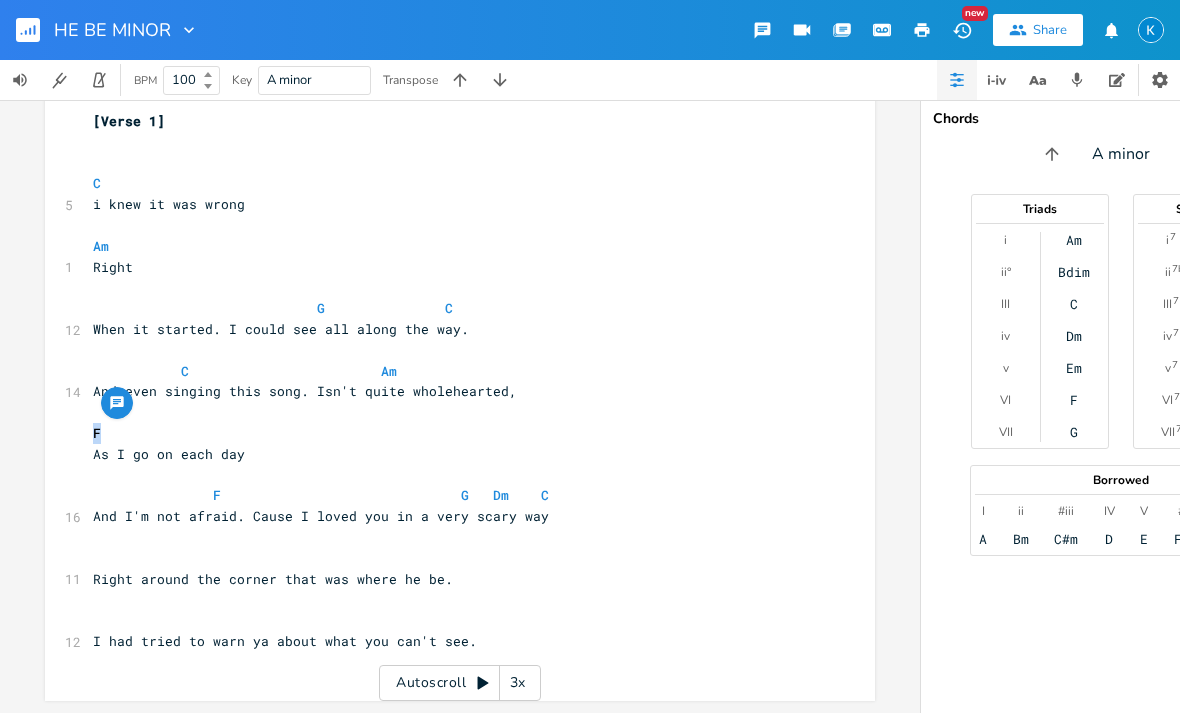 click on "xxxxxxxxxx [Verse 1] ​ ​ C 5 i knew it was wrong  ​ Am 1 Right ​                              G                 C 12 When it started. I could see all along the way.  ​             C                          Am 14 And even singing this song. Isn't quite wholehearted,  ​ F               As I go on each day ​                 F                                G     Dm      C 16 And I'm not afraid. Cause I loved you in a very scary way ​ ​ 11 Right around the corner that was where he be.  ​ ​ 12 I had tried to warn ya about what you can't see. ​" at bounding box center (460, 388) 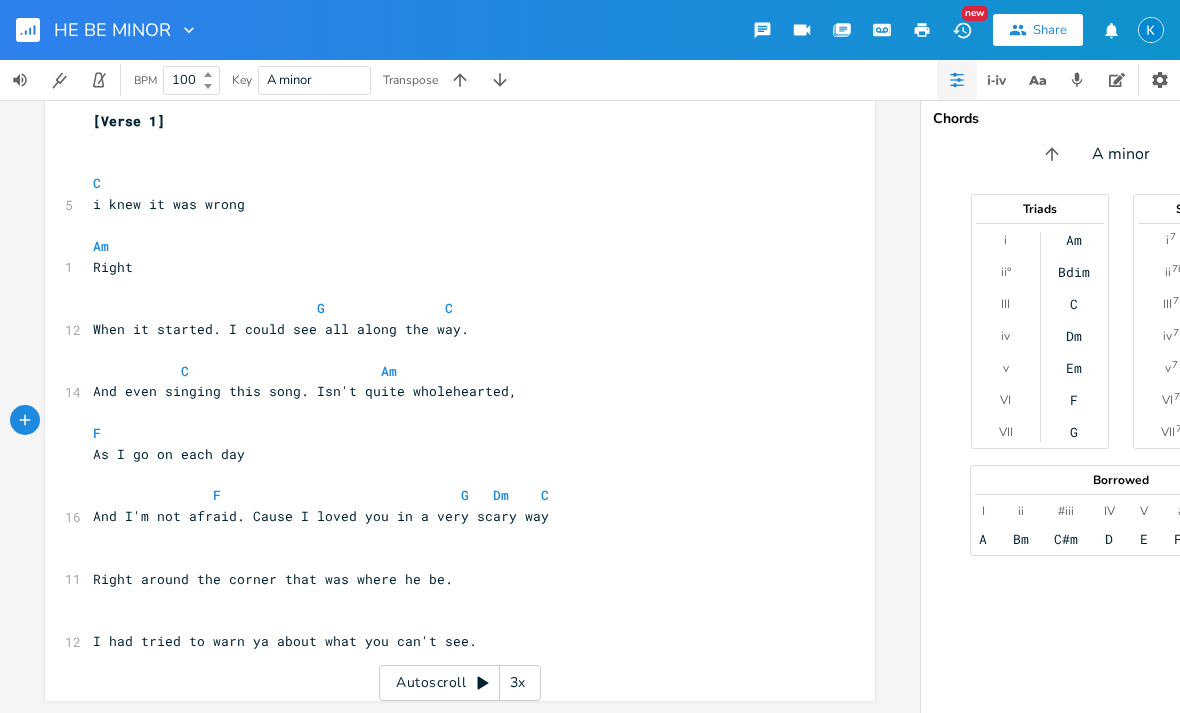 click on "F" at bounding box center (450, 433) 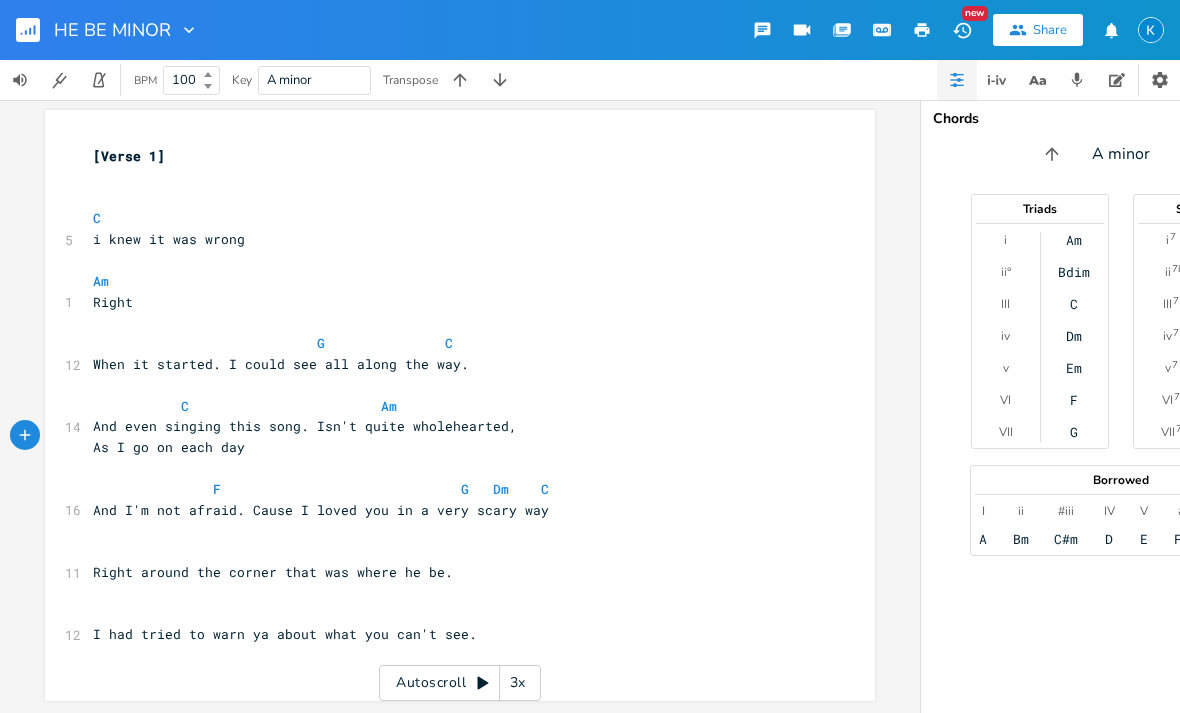 click on "As I go on each day" at bounding box center [450, 447] 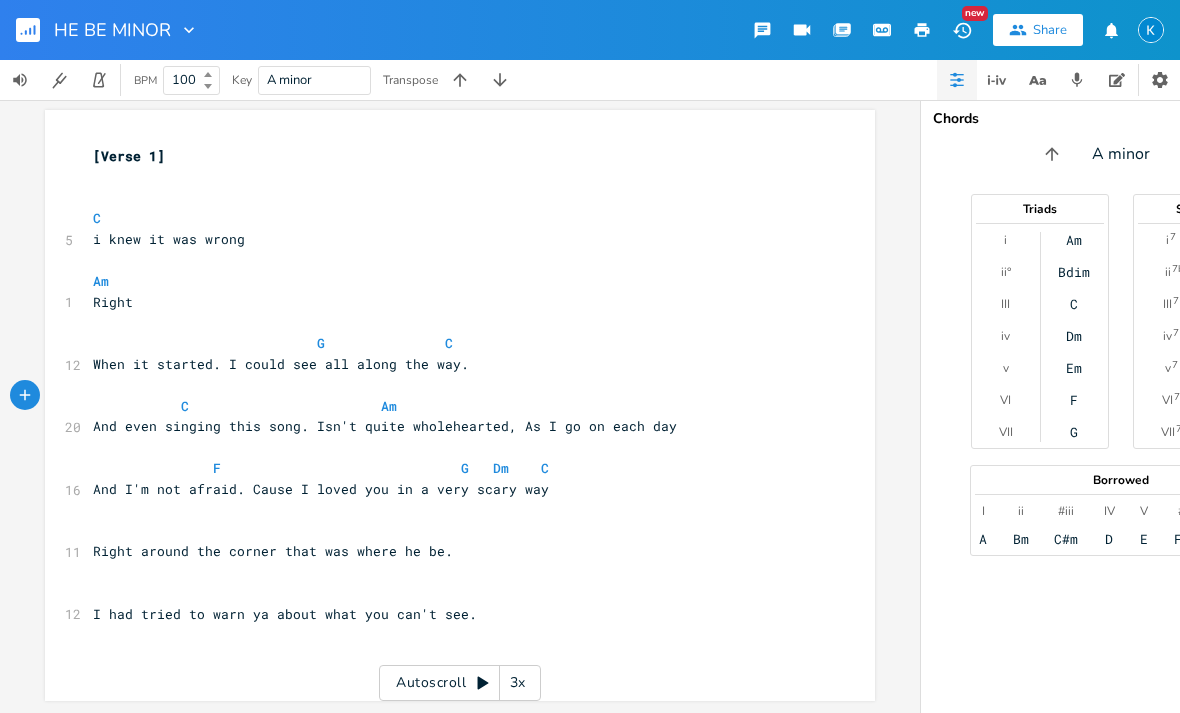 click 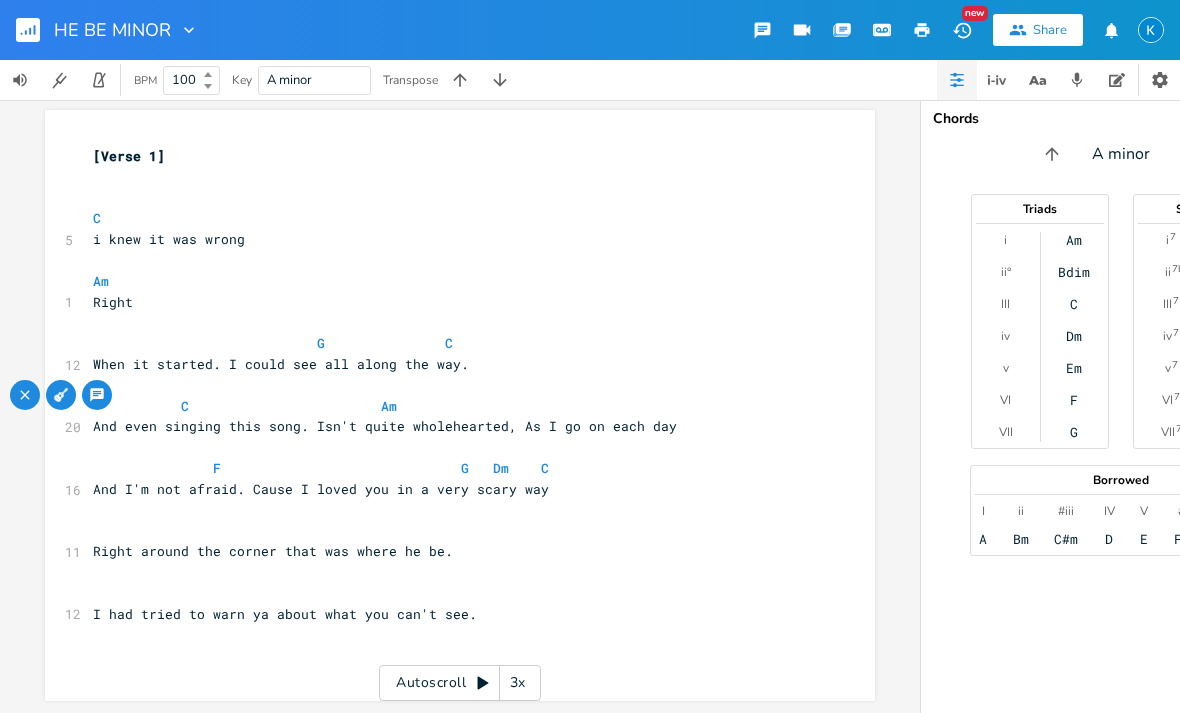 click 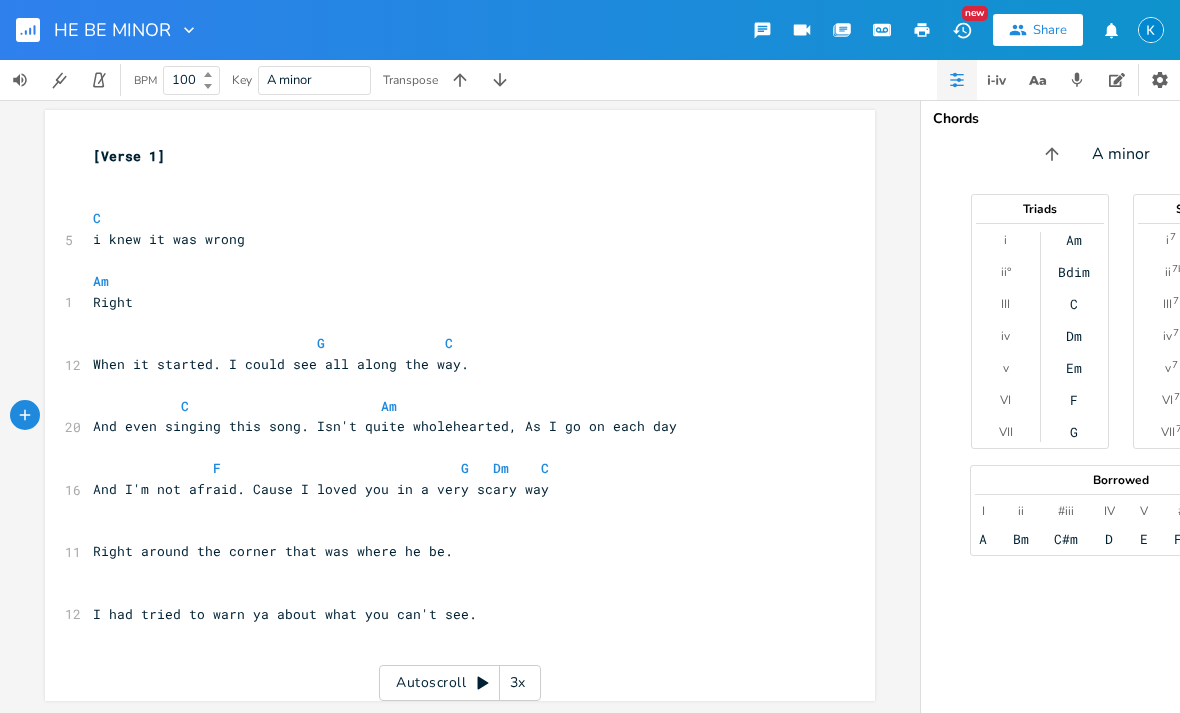 click 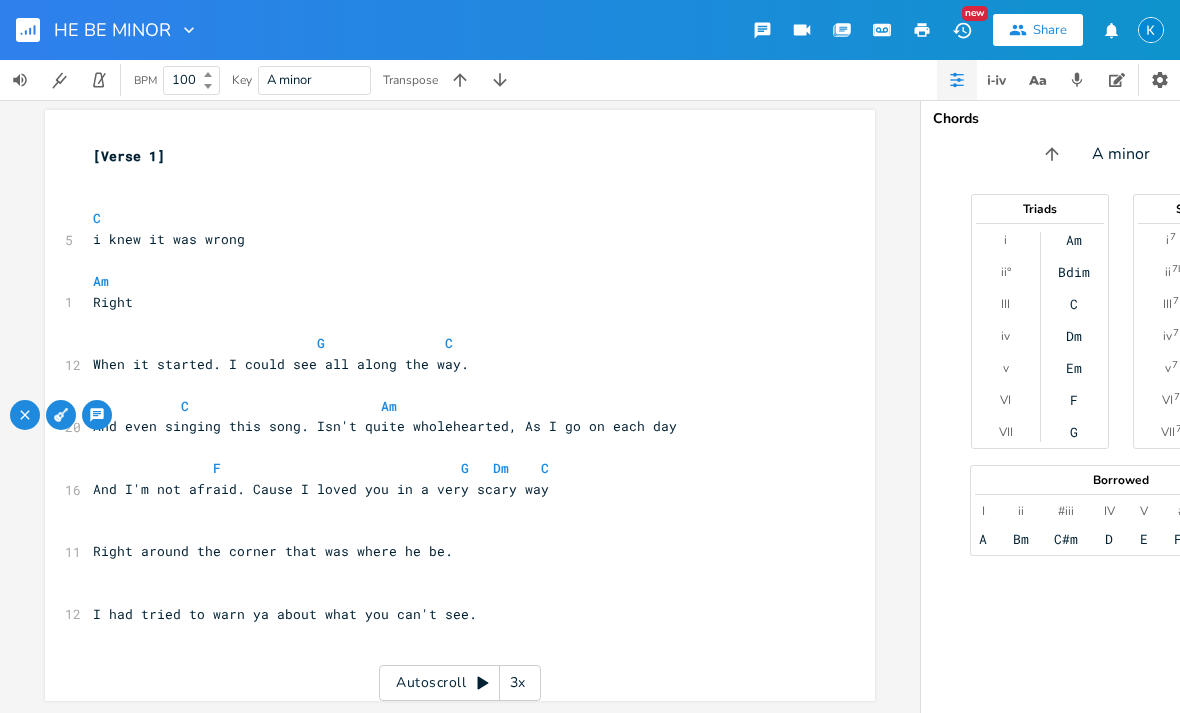 click at bounding box center [61, 415] 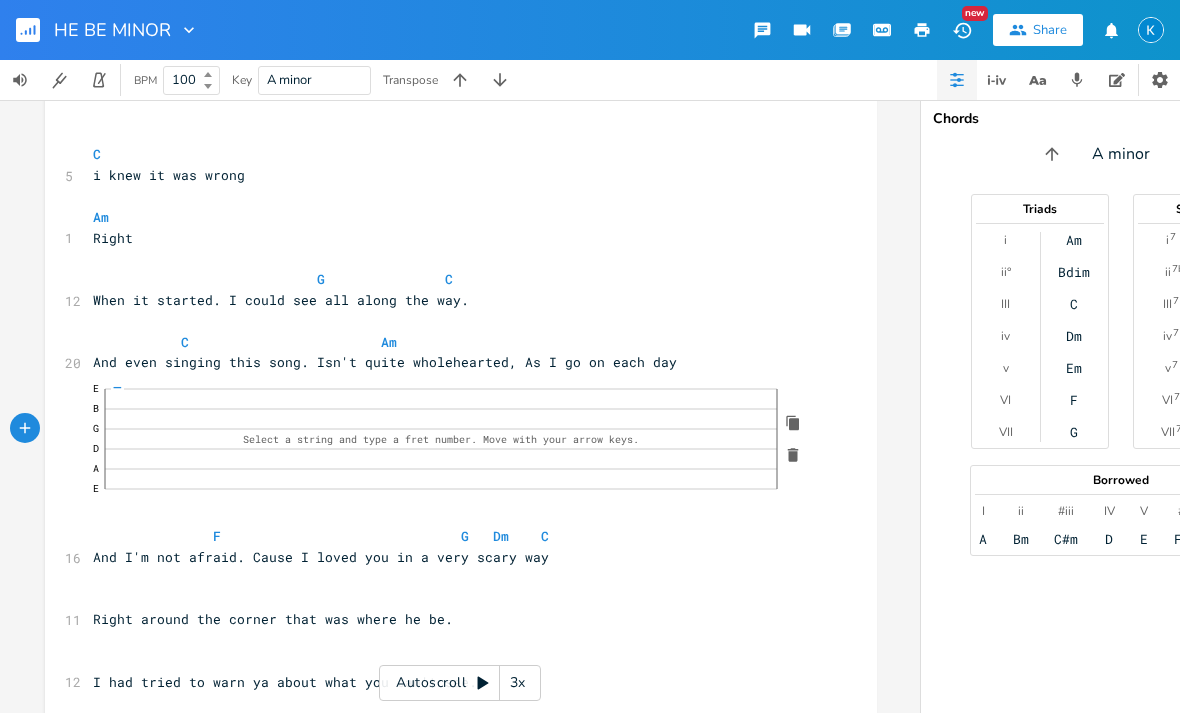 click at bounding box center [793, 455] 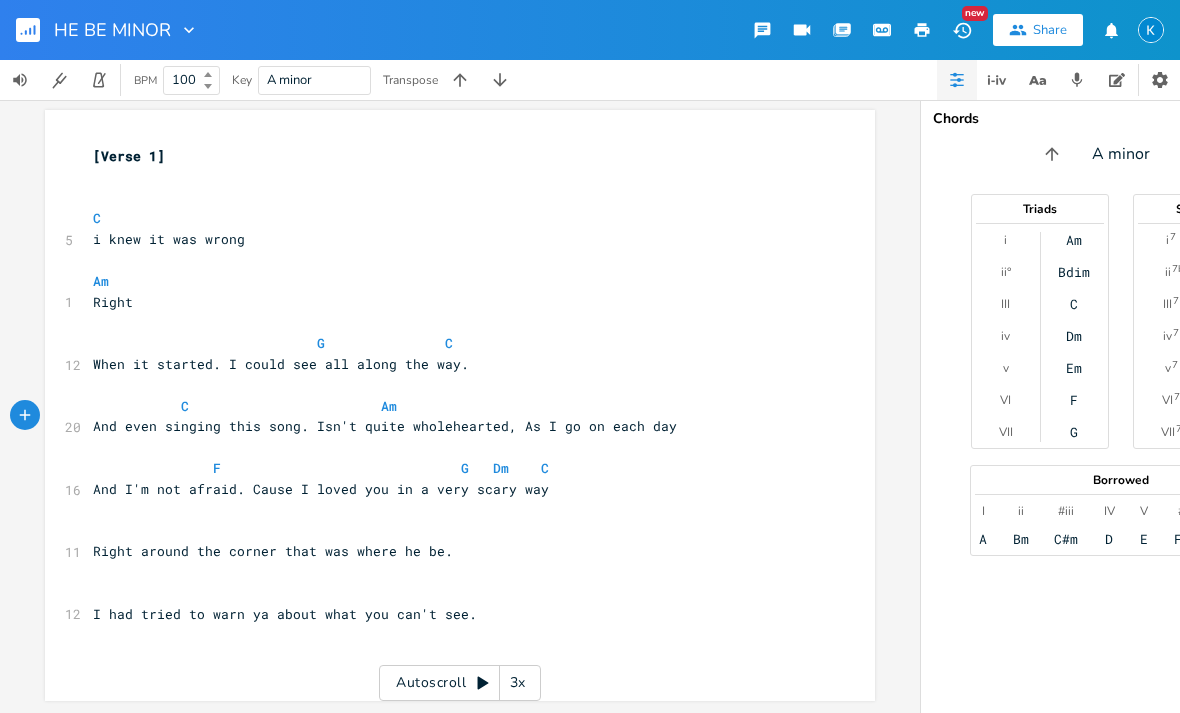 click at bounding box center [25, 415] 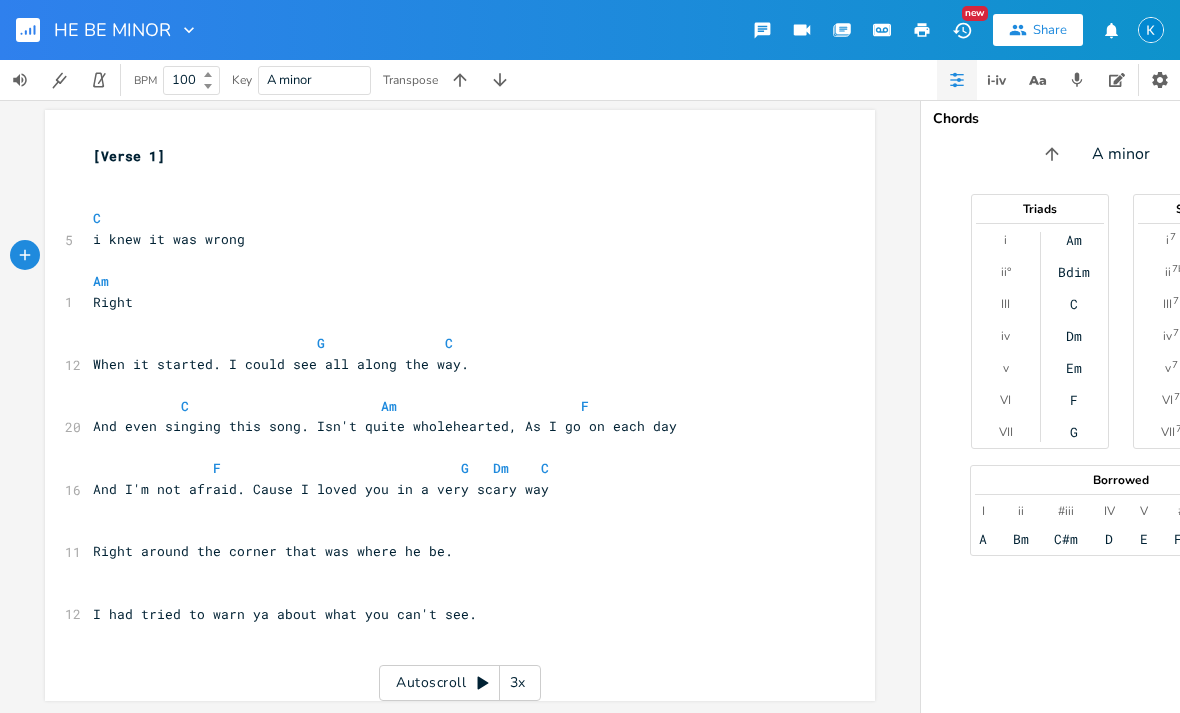 click on "F" at bounding box center (1074, 400) 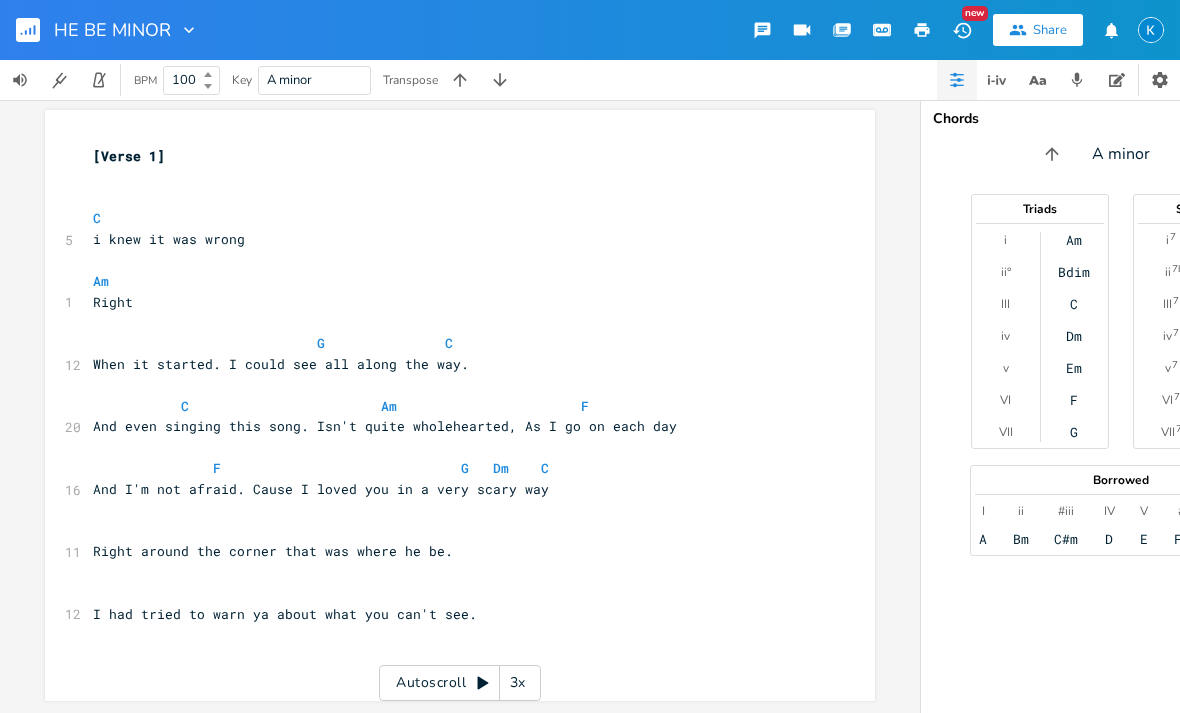 click on "Am Bdim C Dm Em F G" at bounding box center (1075, 336) 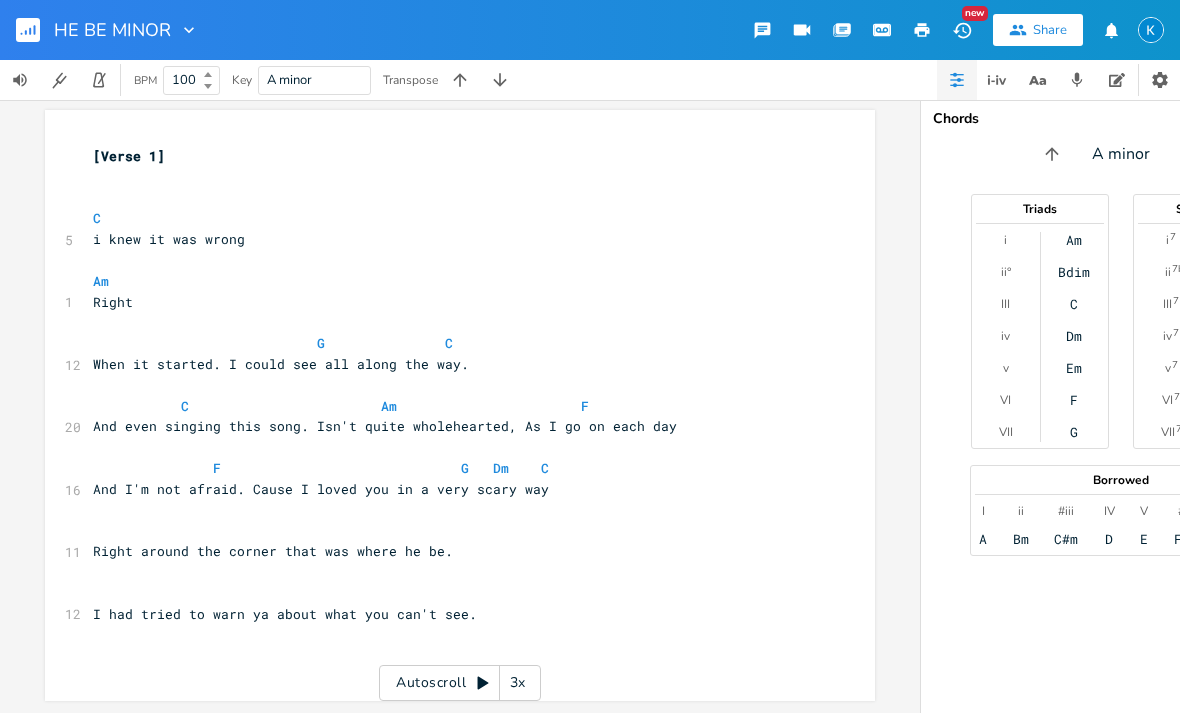 click on "G" at bounding box center (1074, 432) 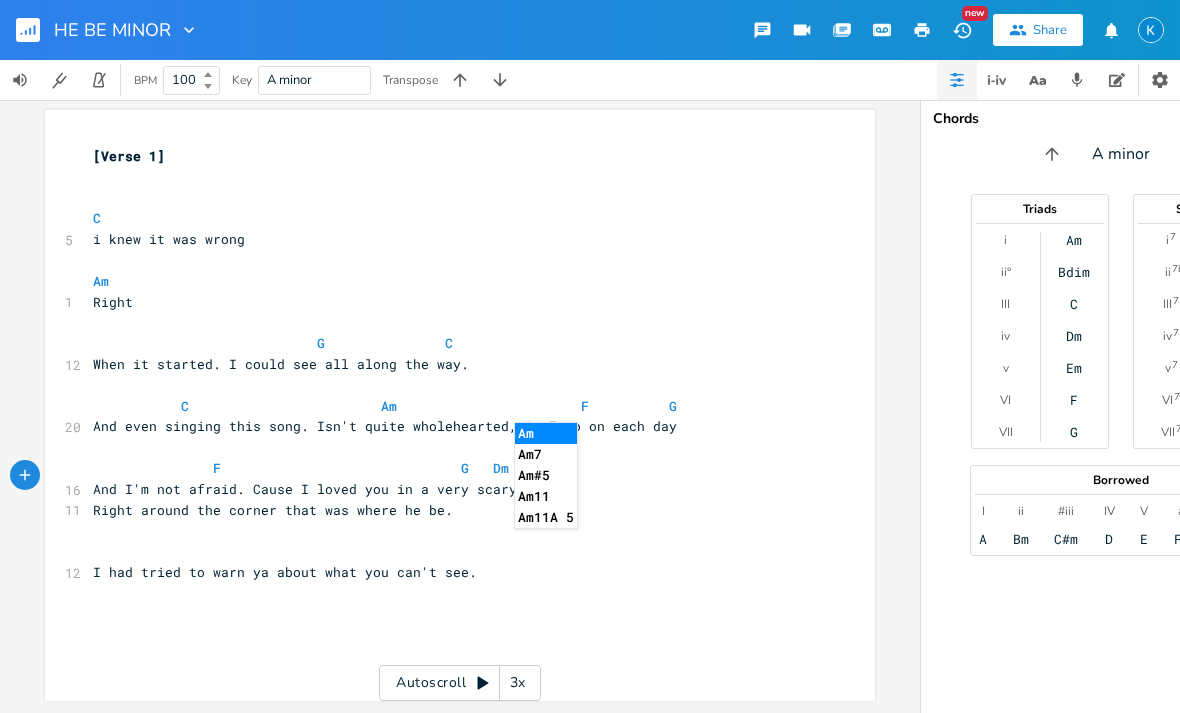 click on "Am" at bounding box center (546, 433) 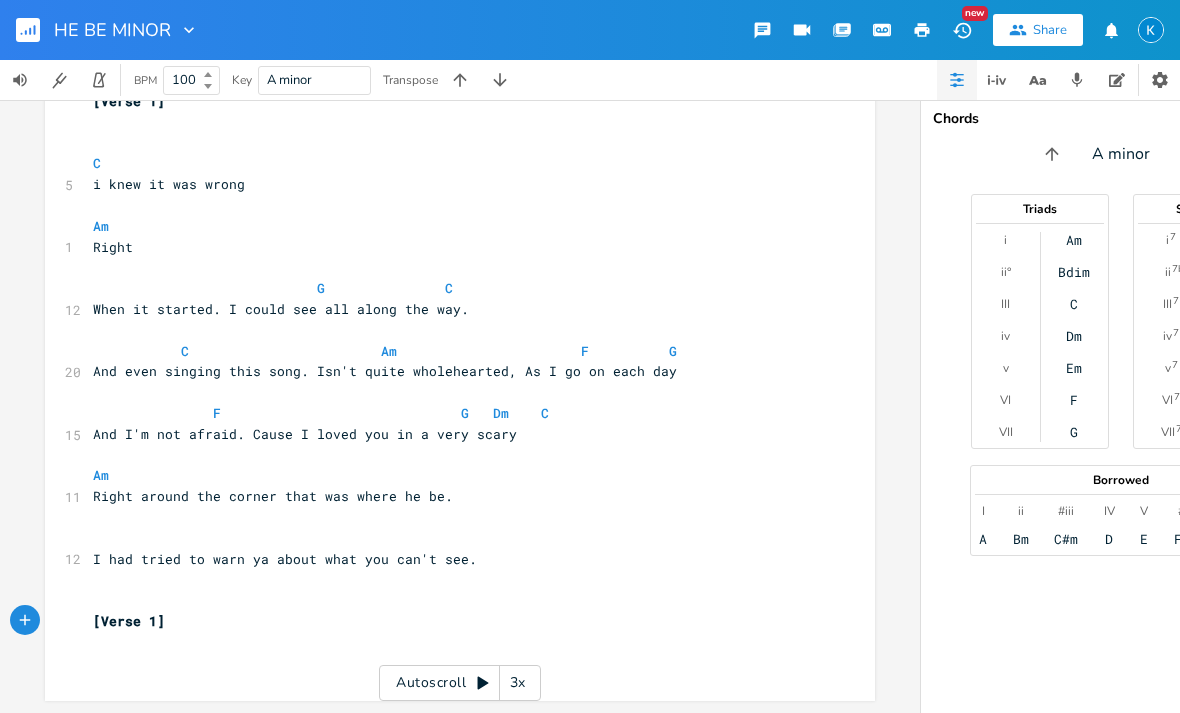 scroll, scrollTop: 247, scrollLeft: 0, axis: vertical 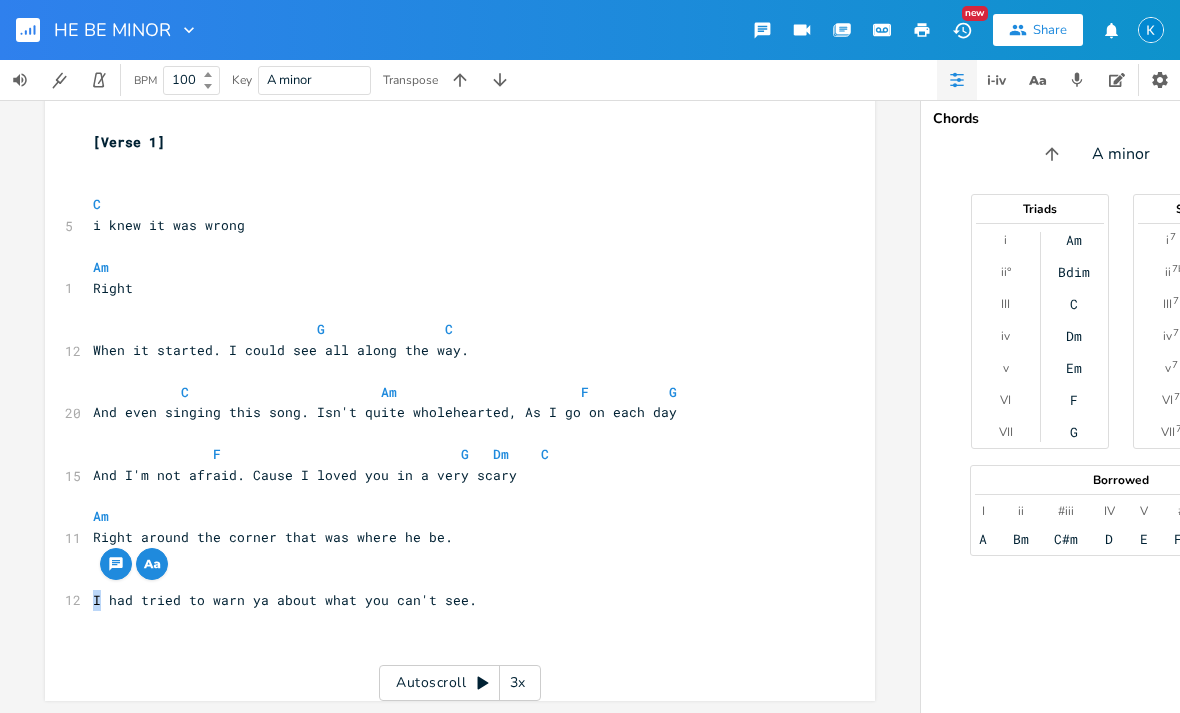 click on "I had tried to warn ya about what you can't see." at bounding box center [450, 600] 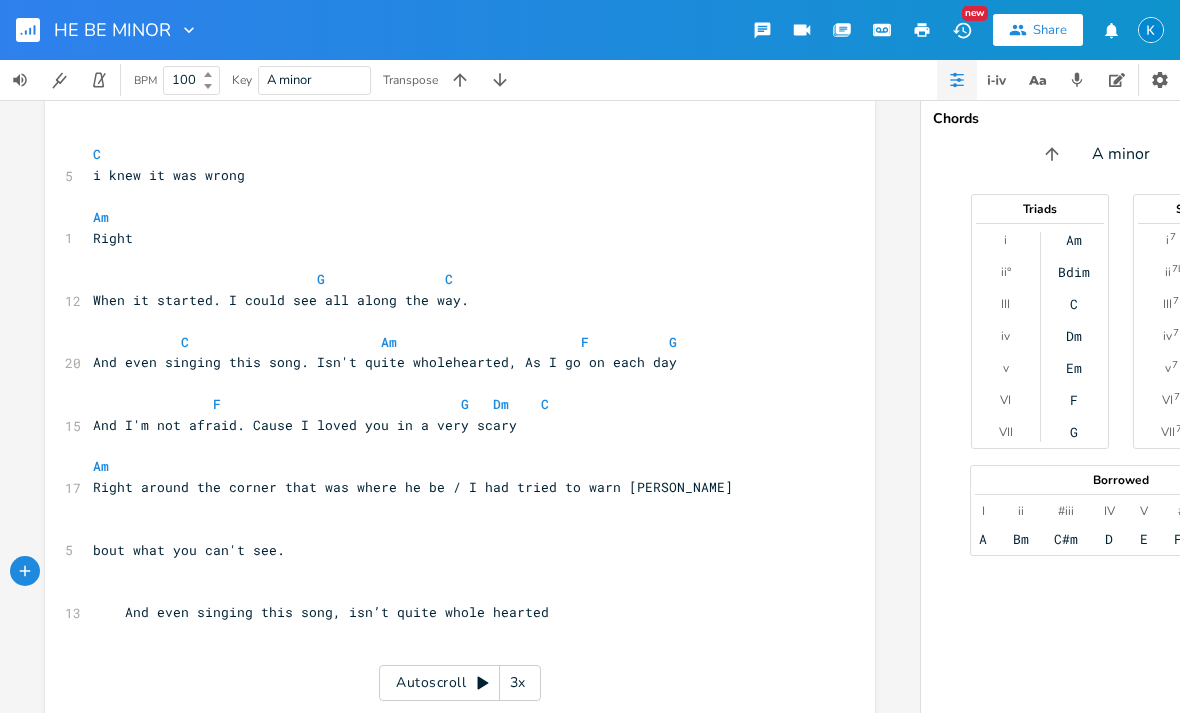 scroll, scrollTop: 253, scrollLeft: 0, axis: vertical 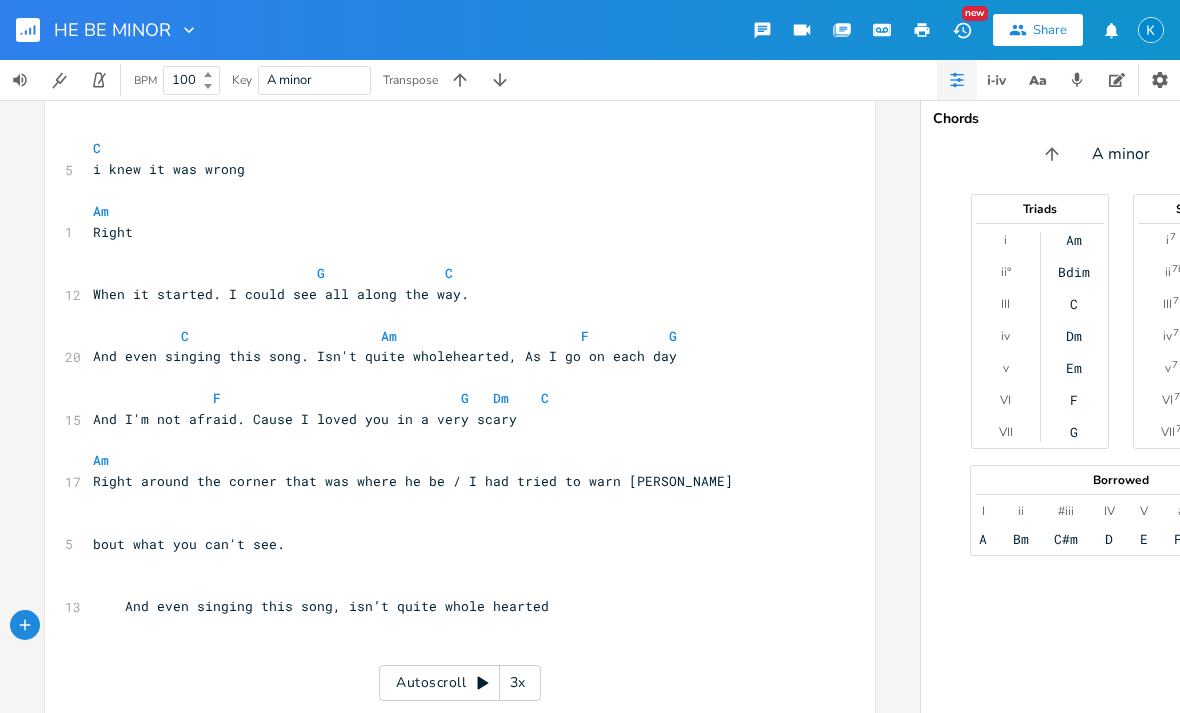type 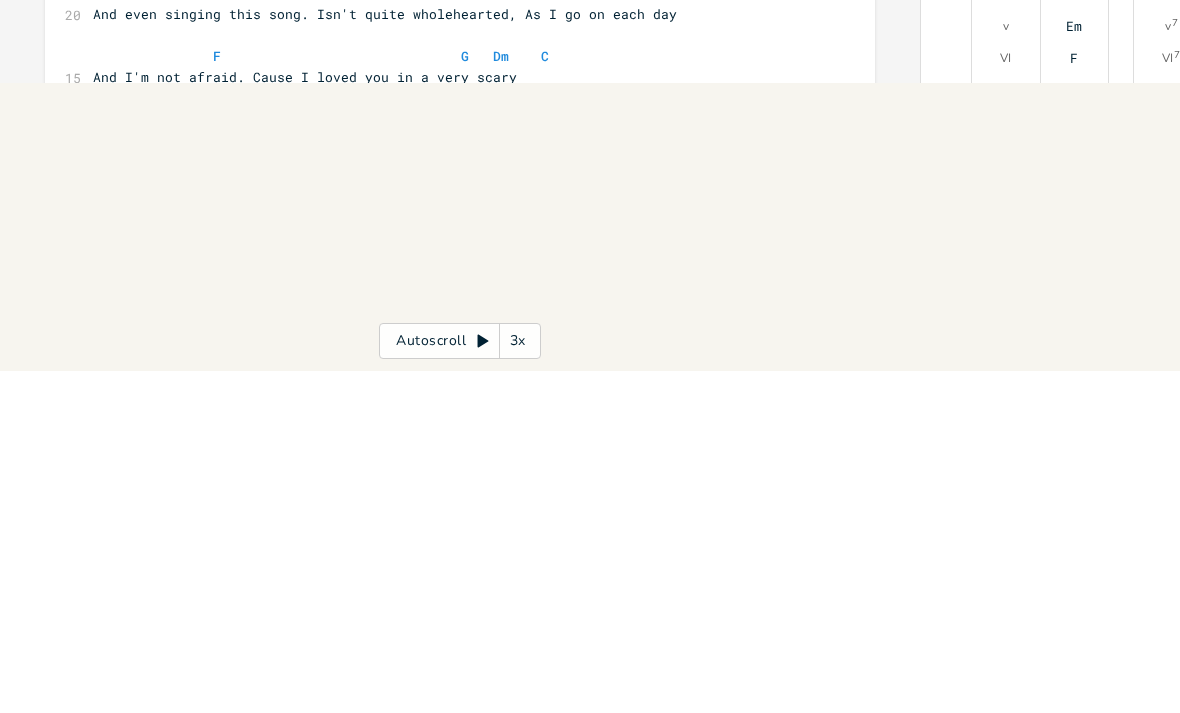 scroll, scrollTop: 64, scrollLeft: 0, axis: vertical 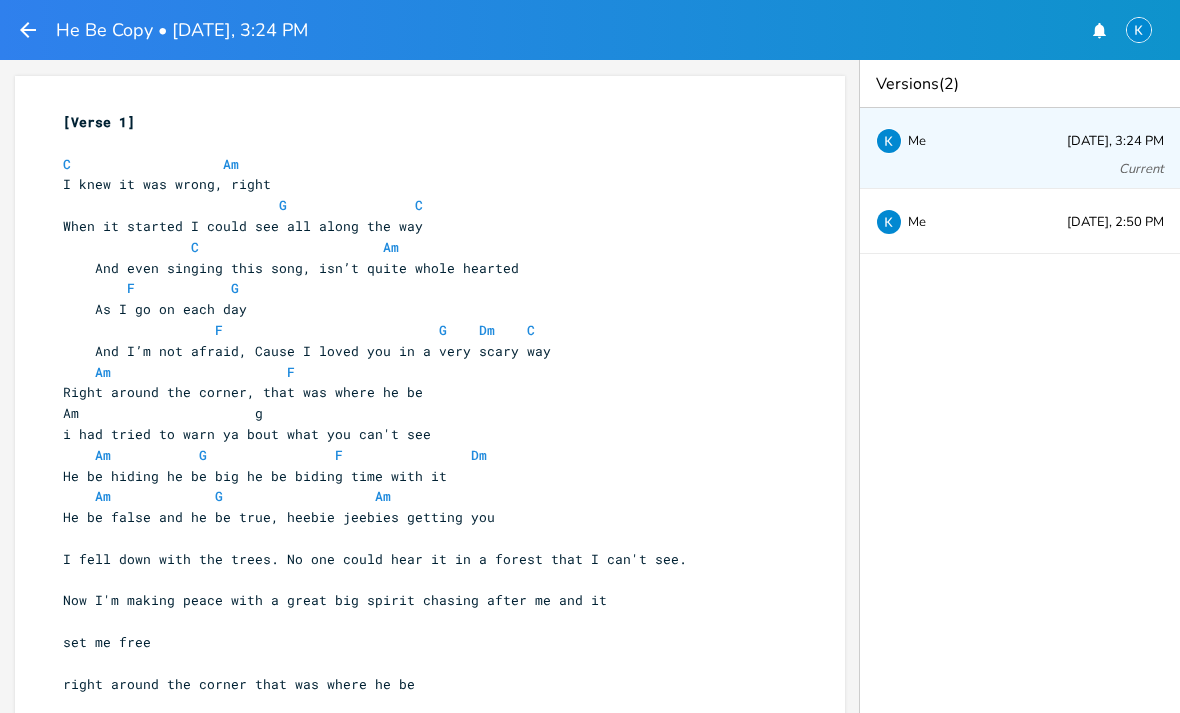 click on "He Be Copy • [DATE], 3:24 PM" at bounding box center (590, 30) 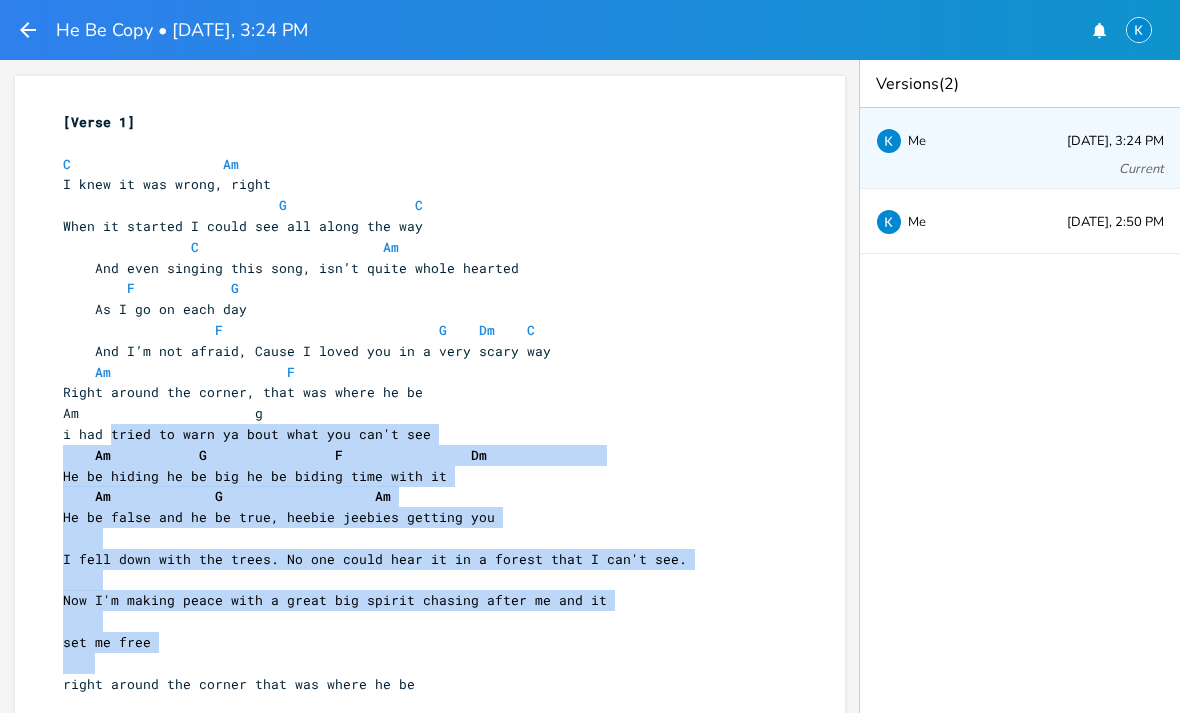 scroll, scrollTop: 4, scrollLeft: 0, axis: vertical 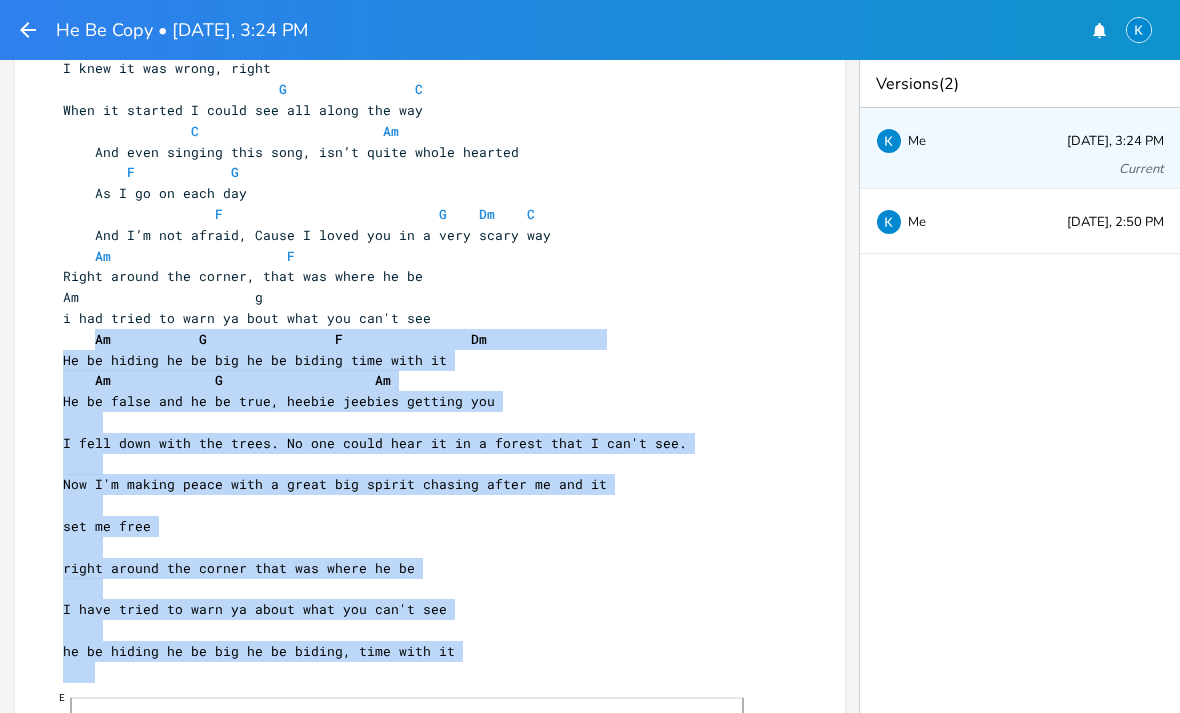 copy on "Am             G                  F                  Dm                    He be hiding he be big he be biding time with it      Am               G                     Am     He be false and he be true, heebie jeebies getting you          I fell down with the trees. No one could hear it in a forest that I can't see.          Now I'm making peace with a great big spirit chasing after me and it          set me free          right around the corner that was where he be          I have tried to warn ya about what you can't see          he be hiding he be big he be biding, time with it" 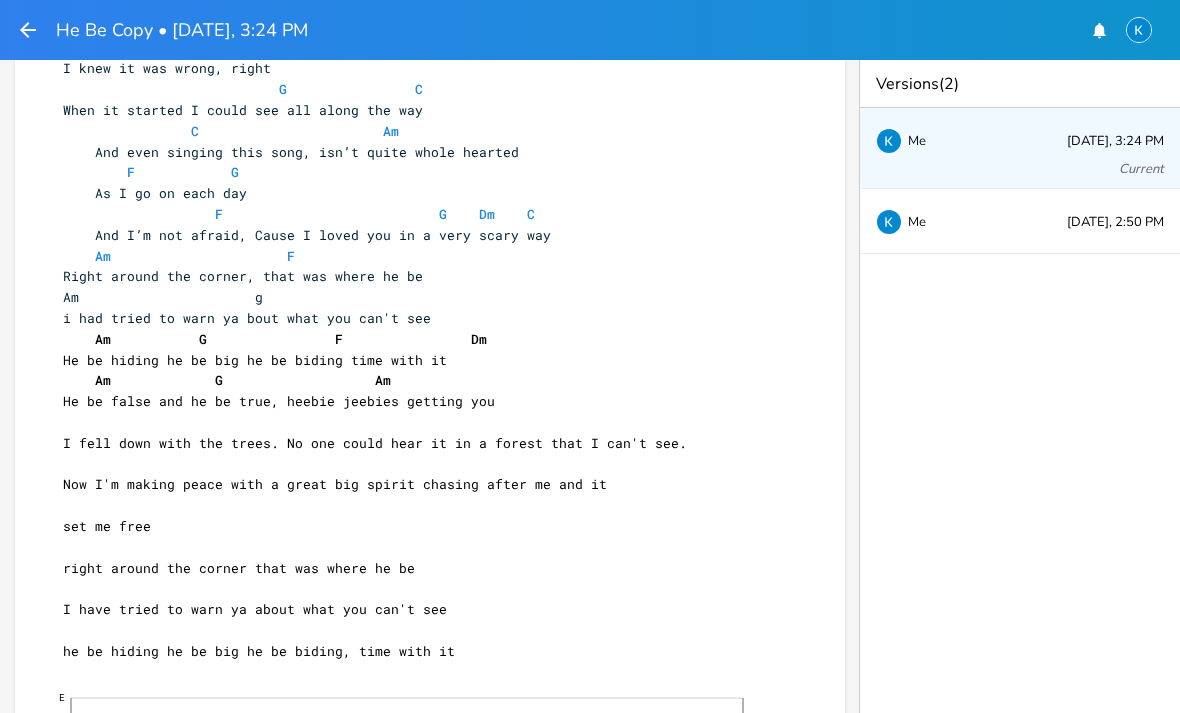 copy on "He be hiding he be big he be biding time with it      Am               G                     Am     He be false and he be true, heebie jeebies getting you          I fell down with the trees. No one could hear it in a forest that I can't see.          Now I'm making peace with a great big spirit chasing after me and it          set me free          right around the corner that was where he be          I have tried to warn ya about what you can't see          he be hiding he be big he be biding, time with it" 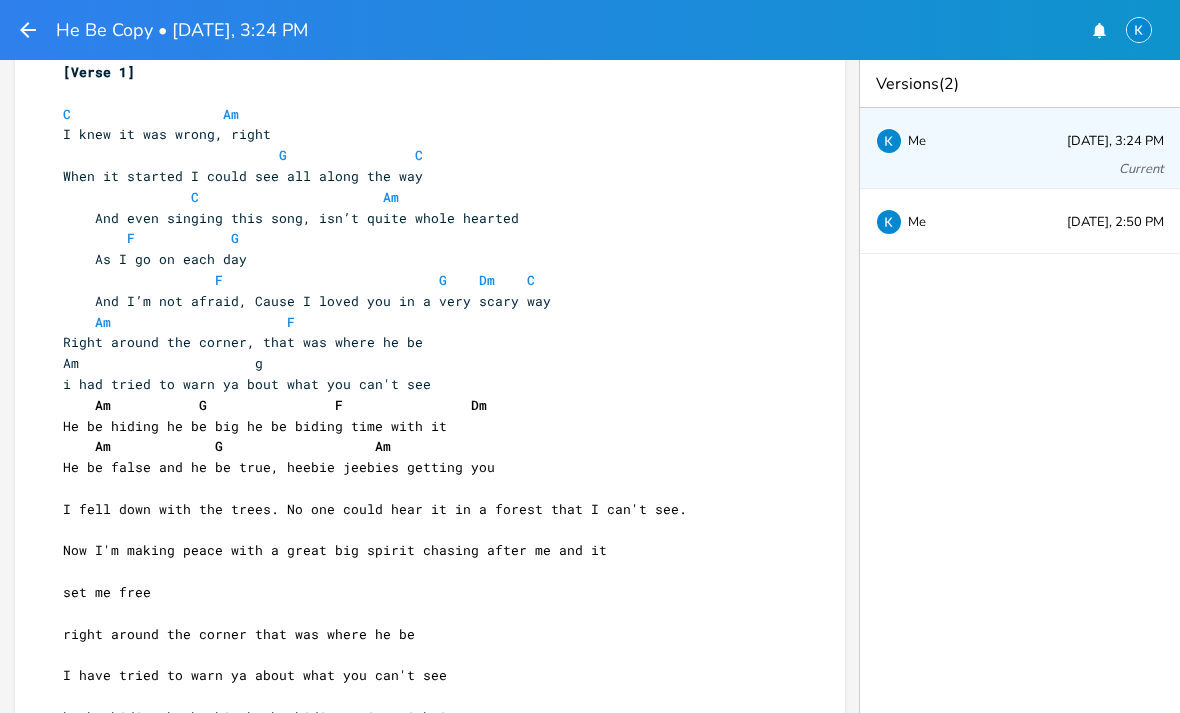 scroll, scrollTop: 41, scrollLeft: 0, axis: vertical 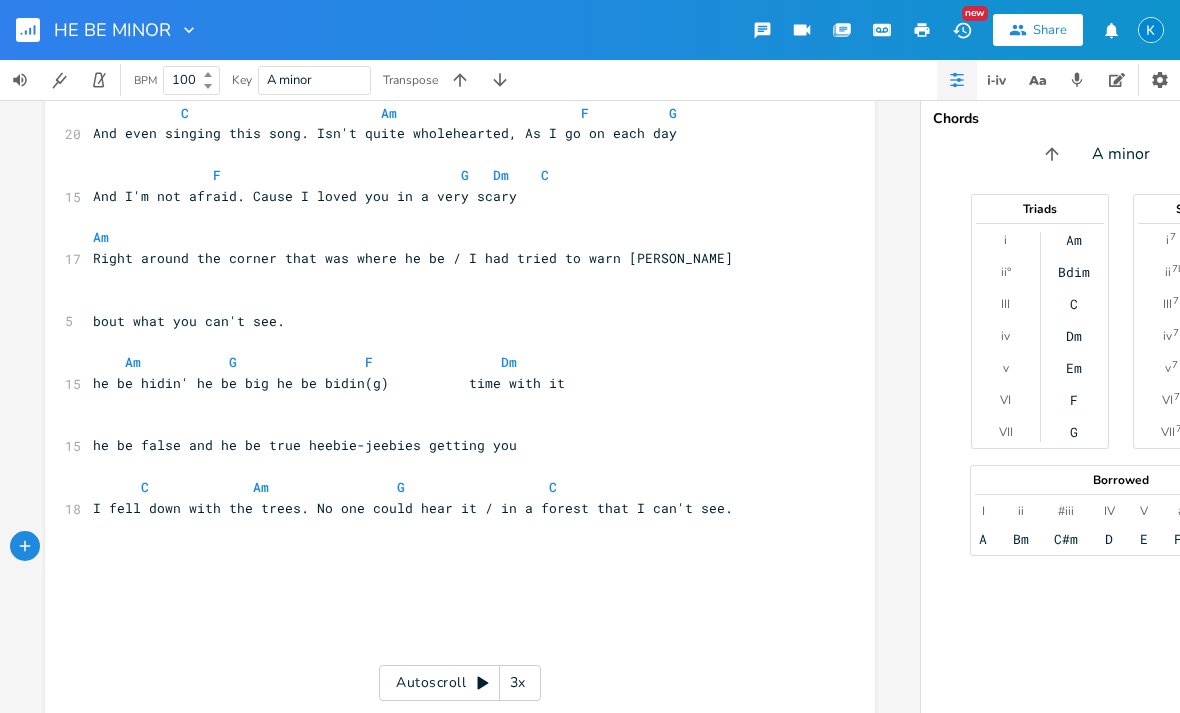 click on "Am Bdim C Dm Em F G" at bounding box center [1075, 336] 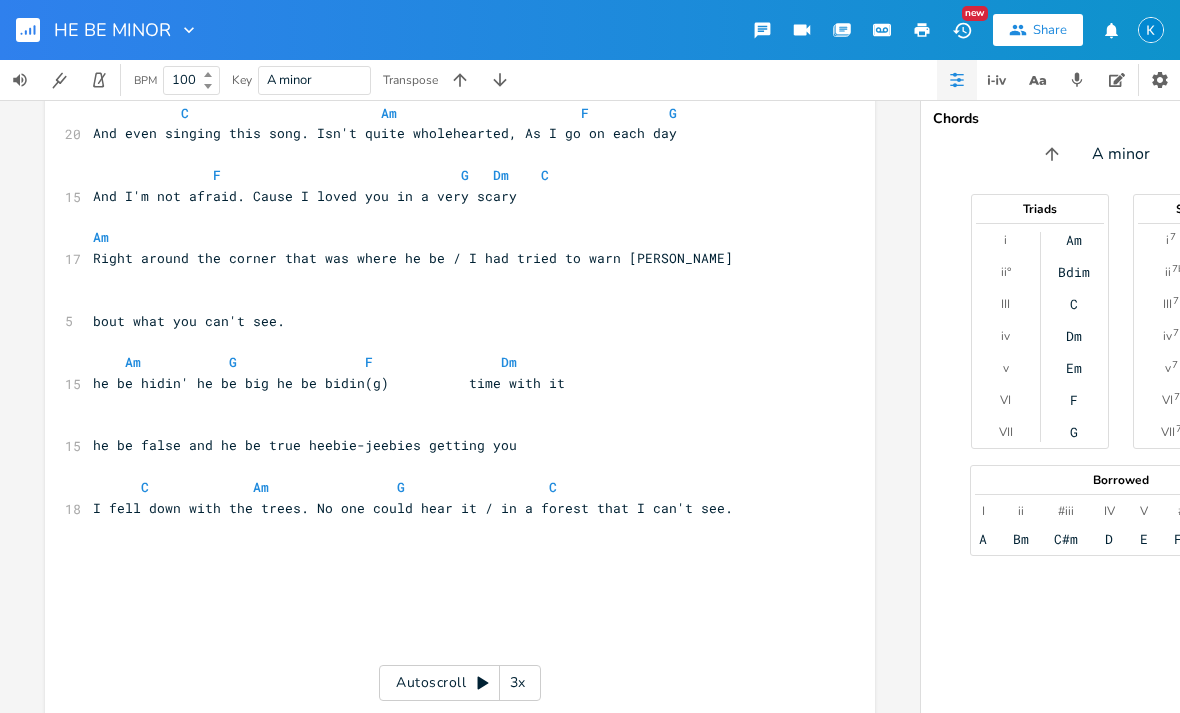click on "Am Bdim C Dm Em F G" at bounding box center [1075, 336] 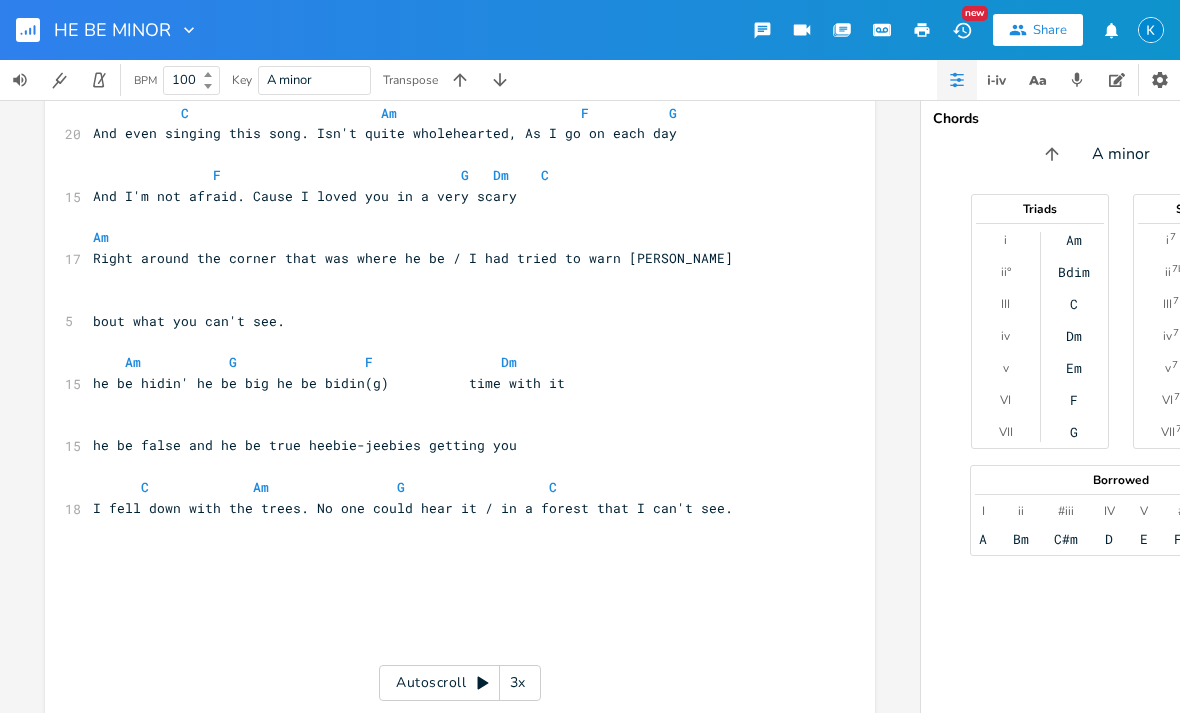 click on "Am Bdim C Dm Em F G" at bounding box center [1075, 336] 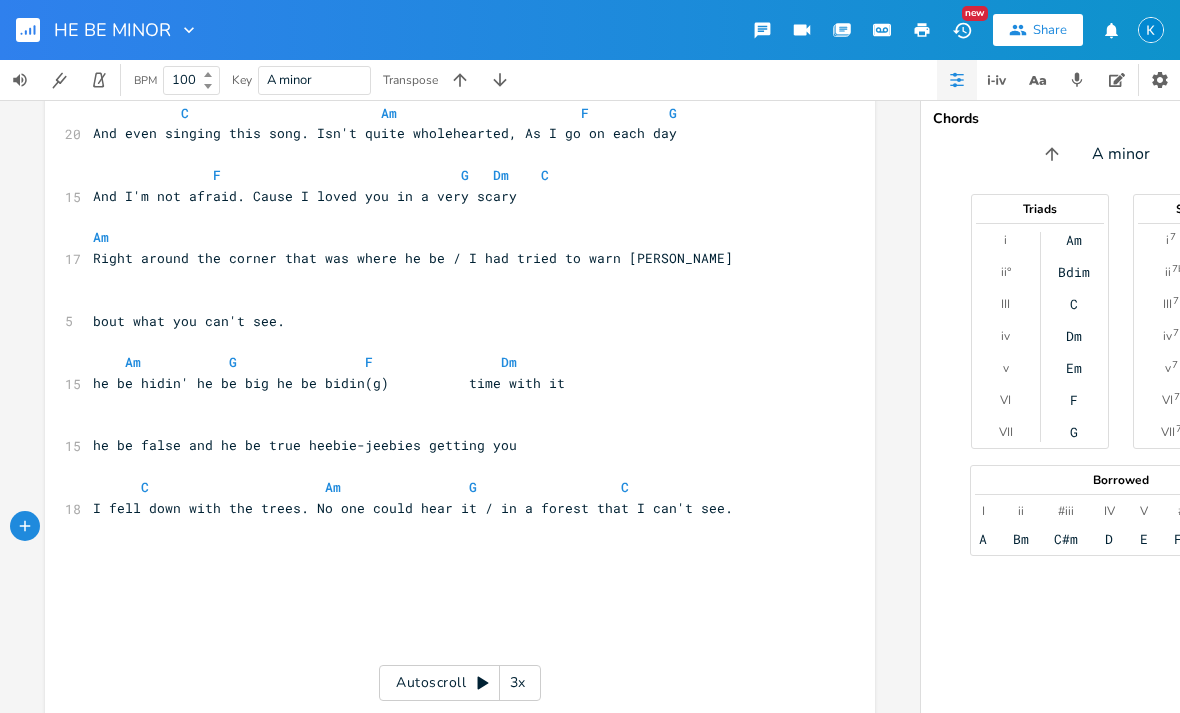 click on "G" at bounding box center [1074, 432] 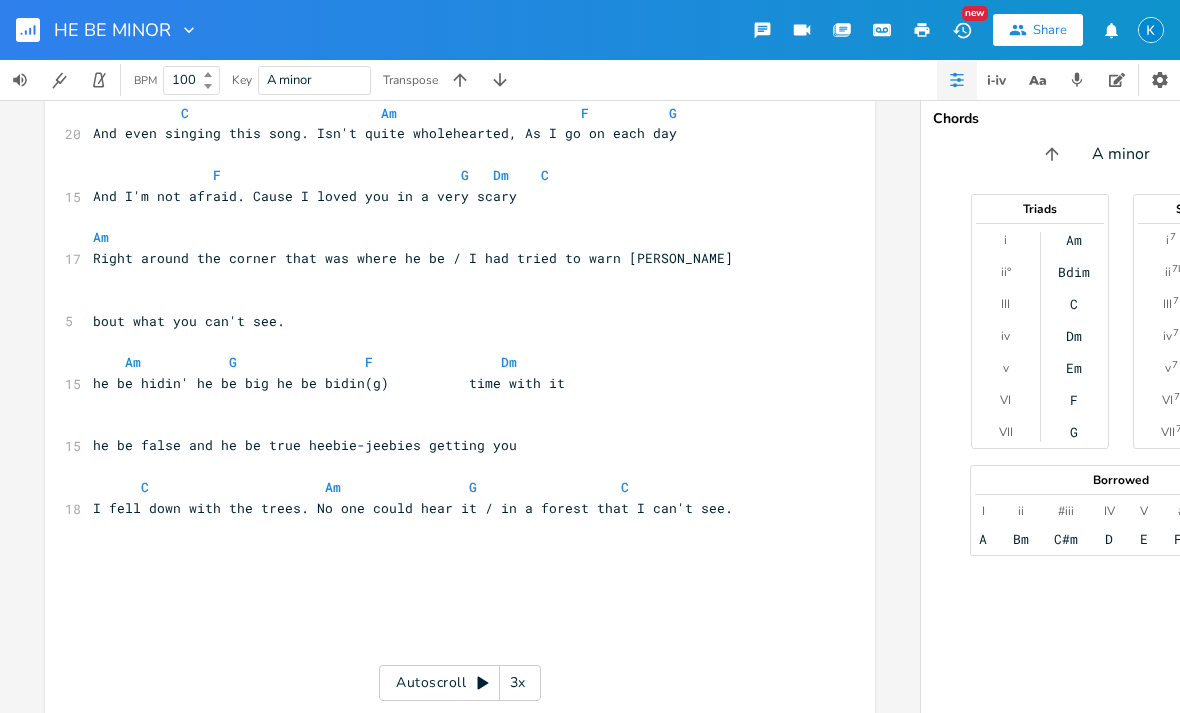 click on "Am Bdim C Dm Em F G" at bounding box center (1075, 336) 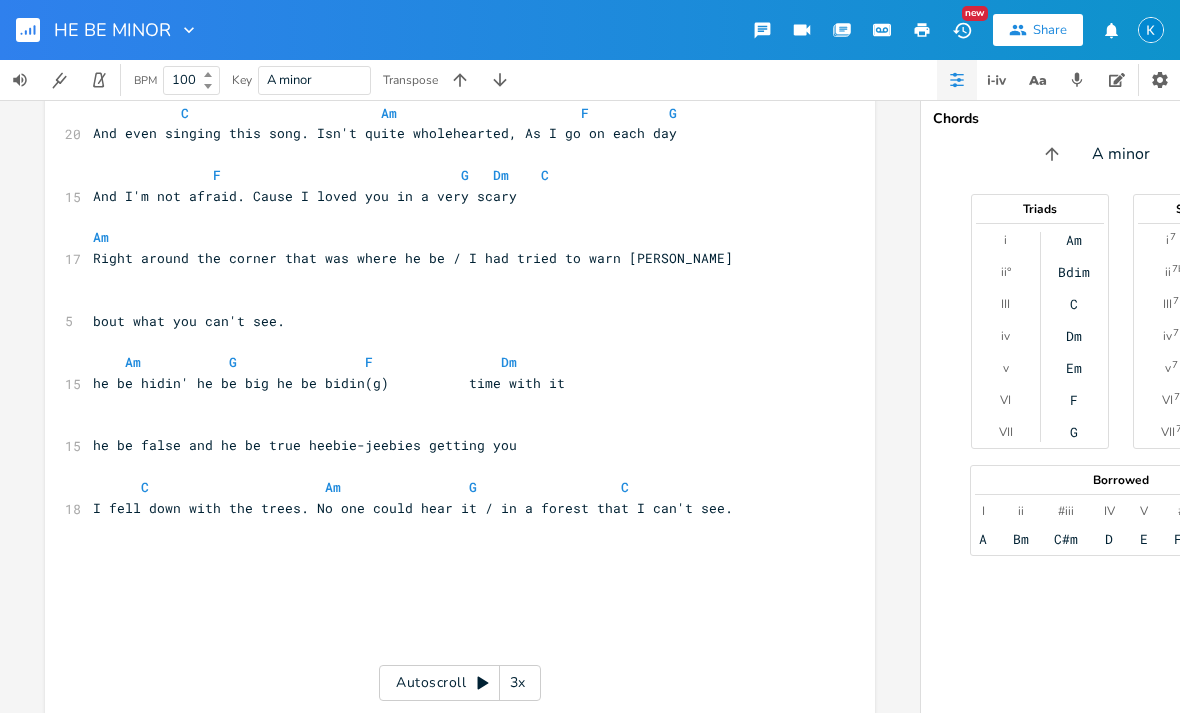 click on "G" at bounding box center (1074, 432) 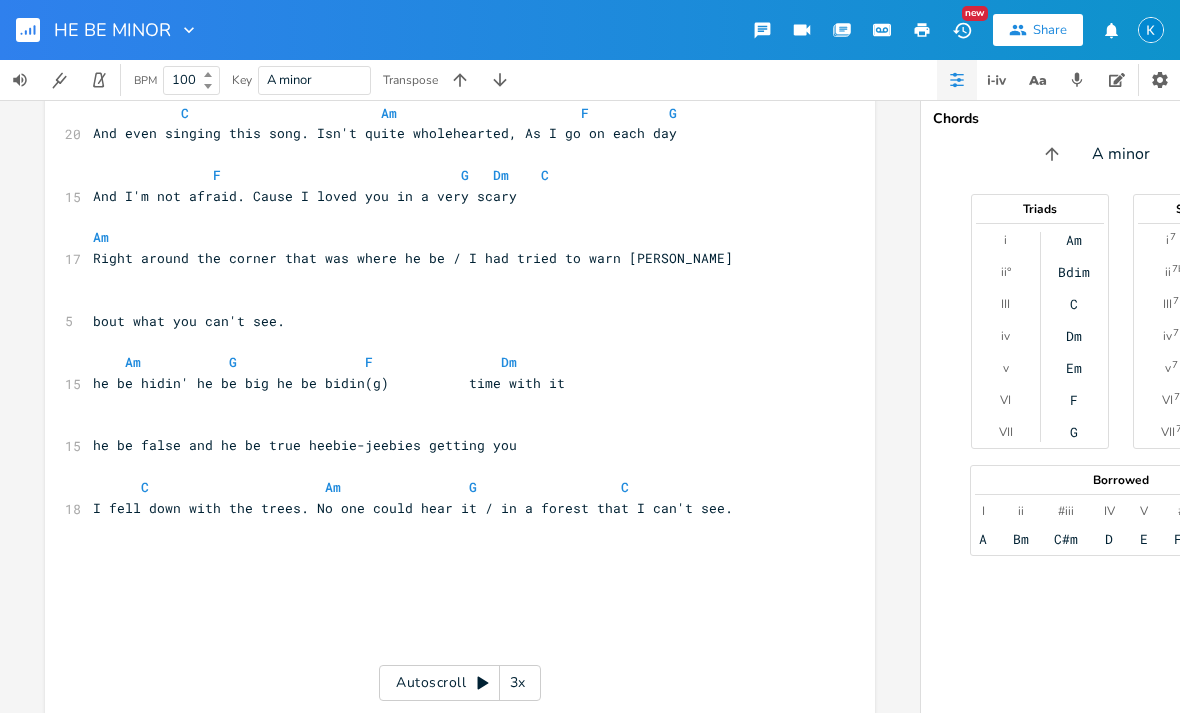 click on "Am Bdim C Dm Em F G" at bounding box center [1075, 336] 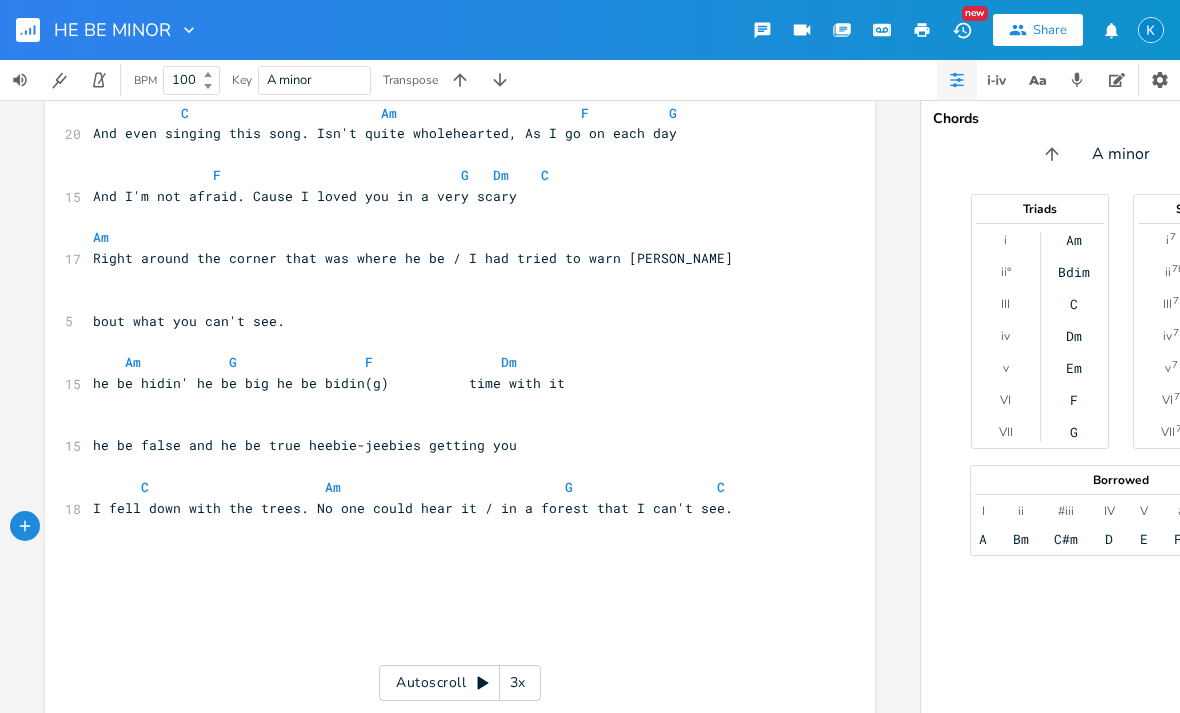 click on "​" at bounding box center (450, 529) 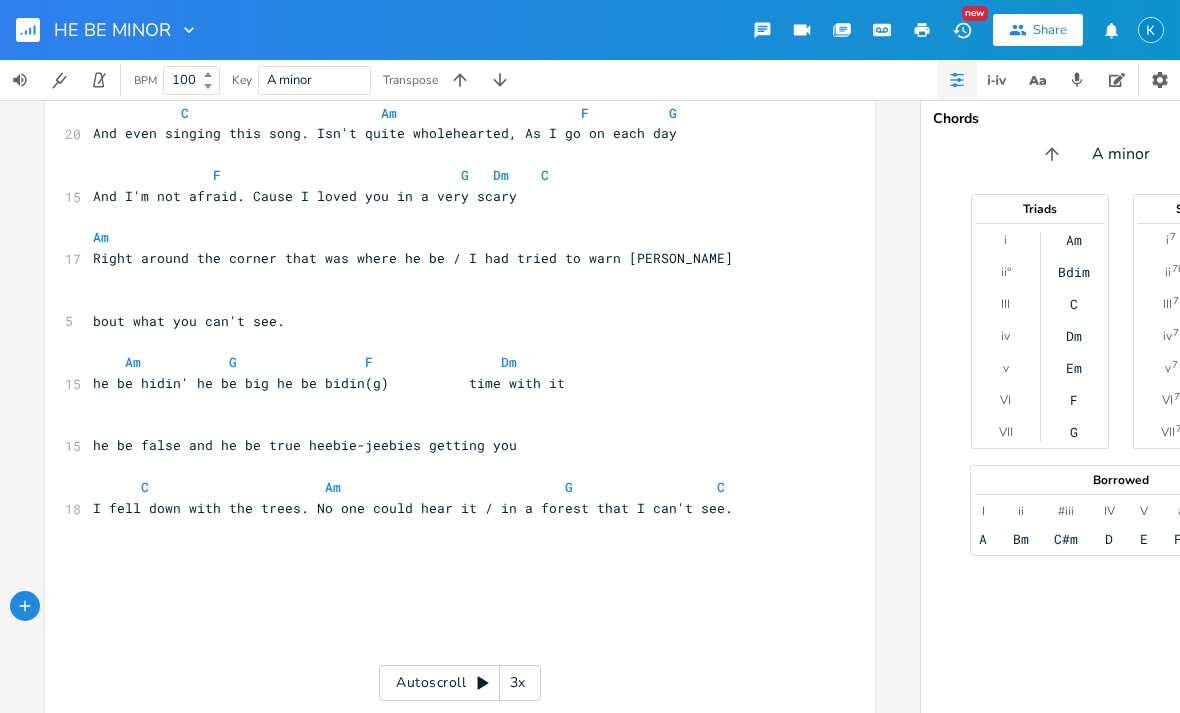 type 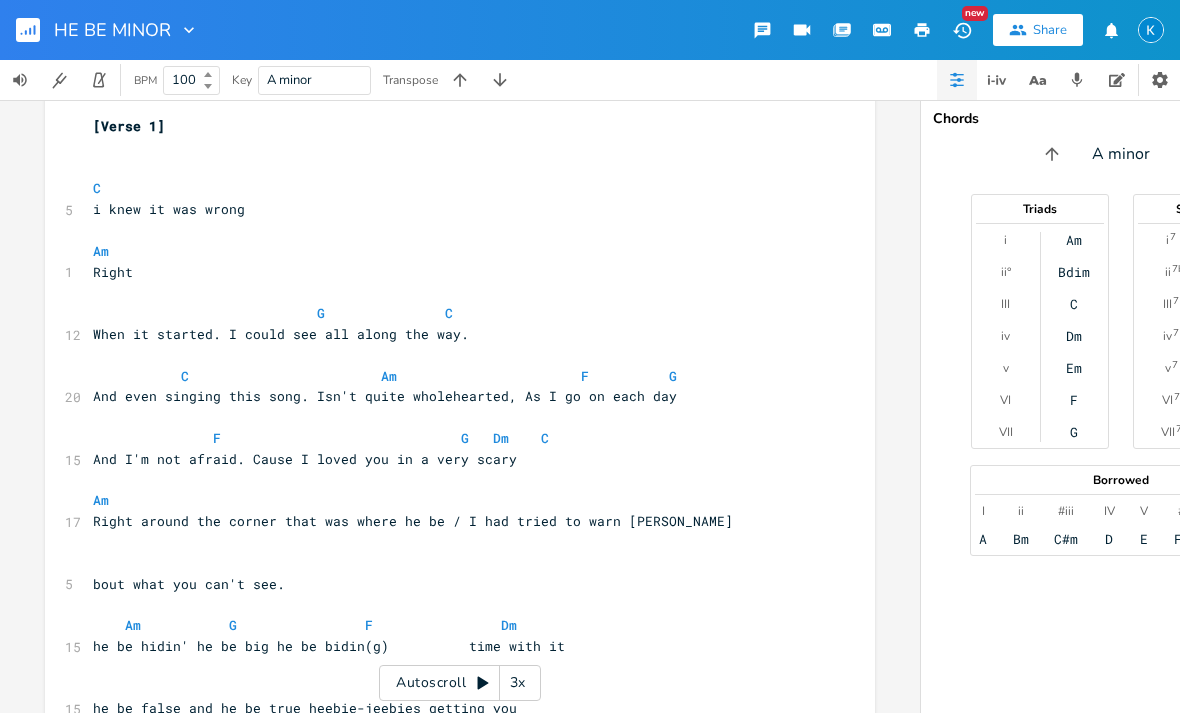 scroll, scrollTop: 241, scrollLeft: 0, axis: vertical 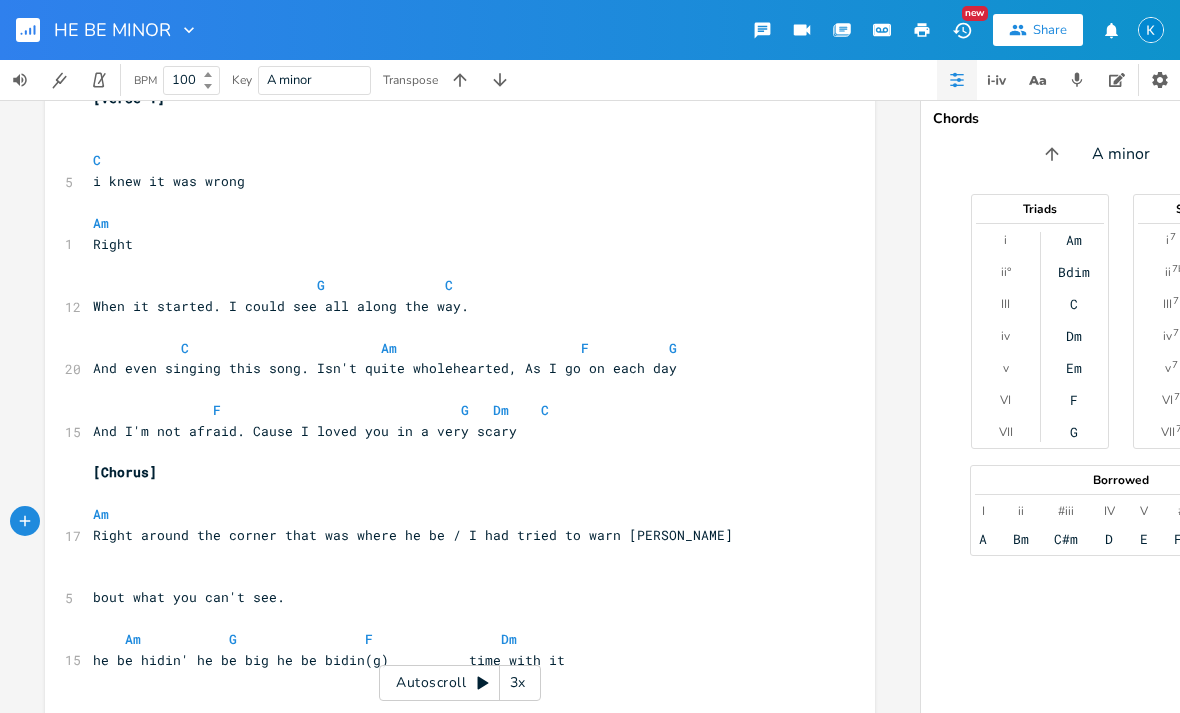 click on "​" at bounding box center (450, 680) 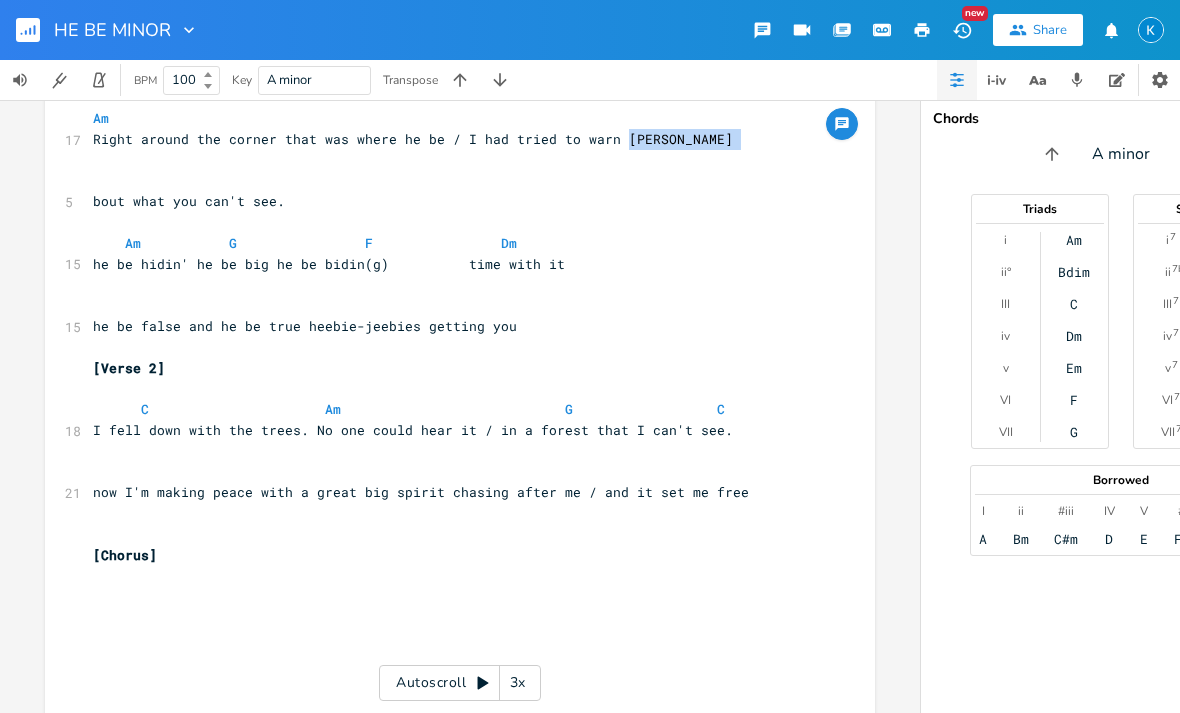 scroll, scrollTop: 638, scrollLeft: 0, axis: vertical 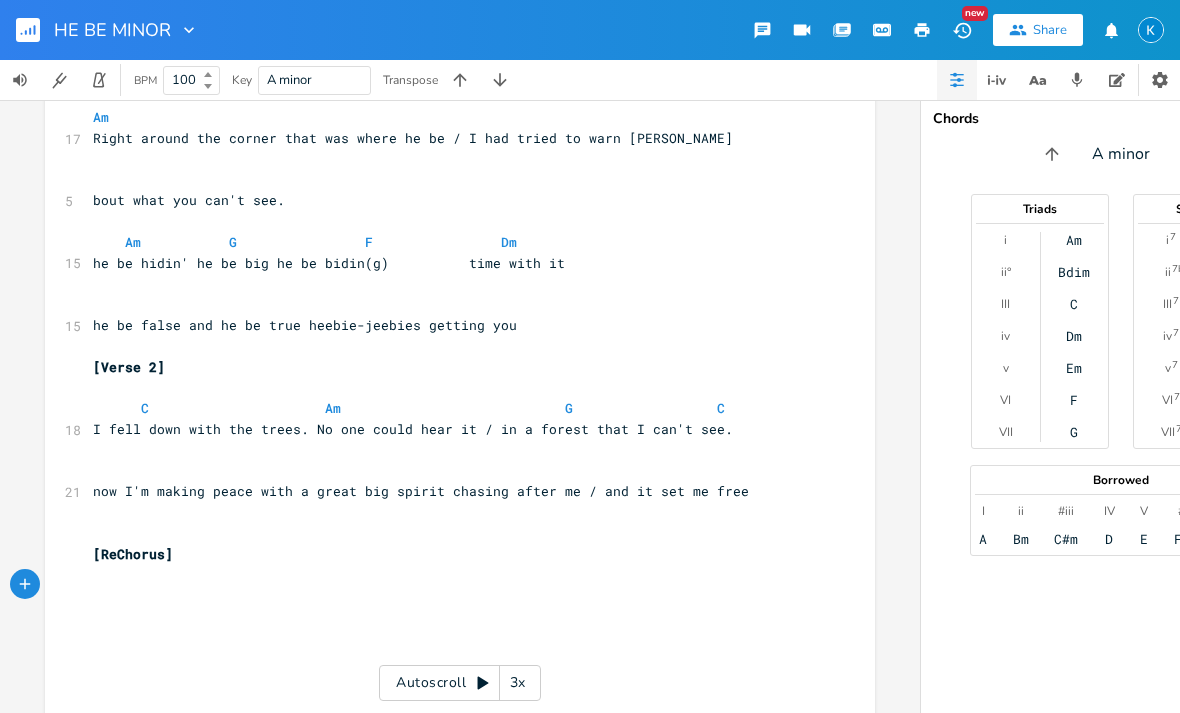 click on "Key A minor" at bounding box center [295, 80] 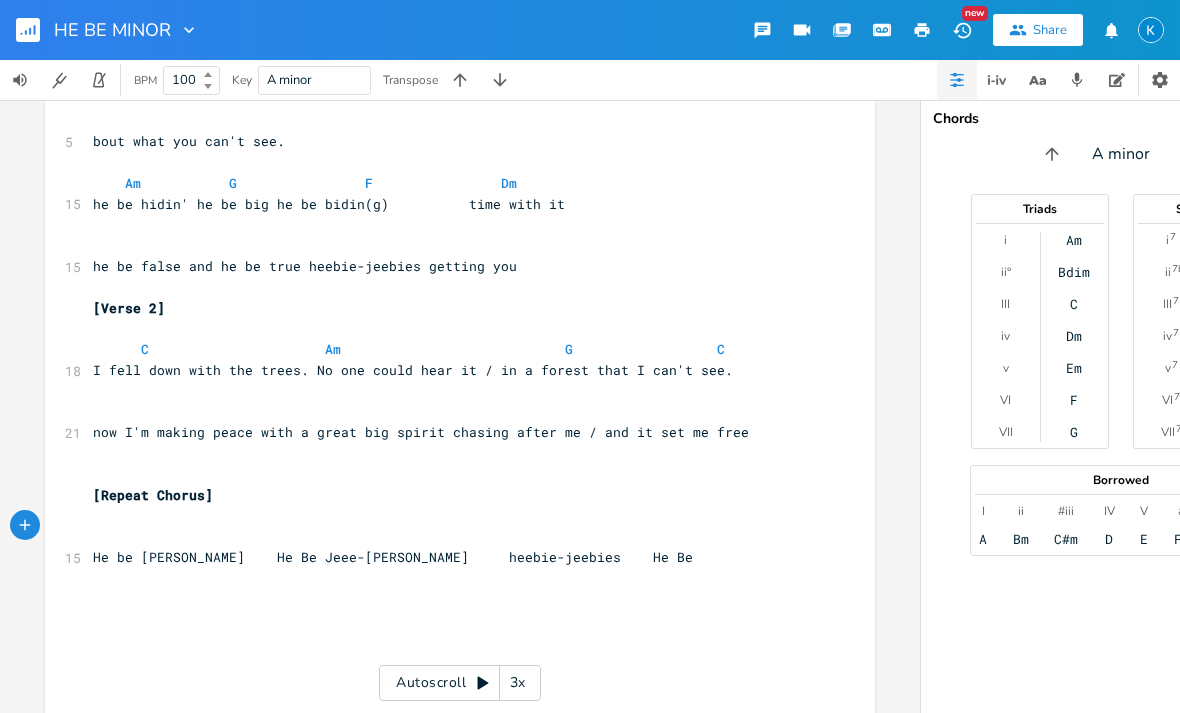 scroll, scrollTop: 688, scrollLeft: 0, axis: vertical 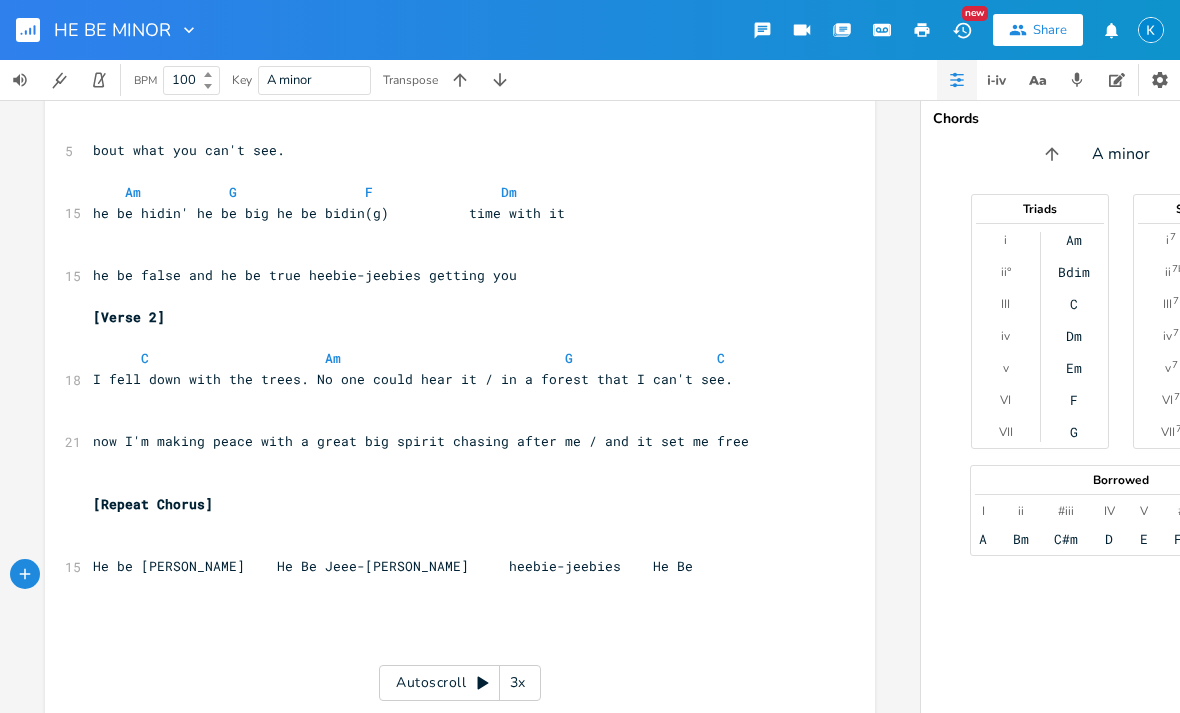 click on "Am" at bounding box center (1074, 240) 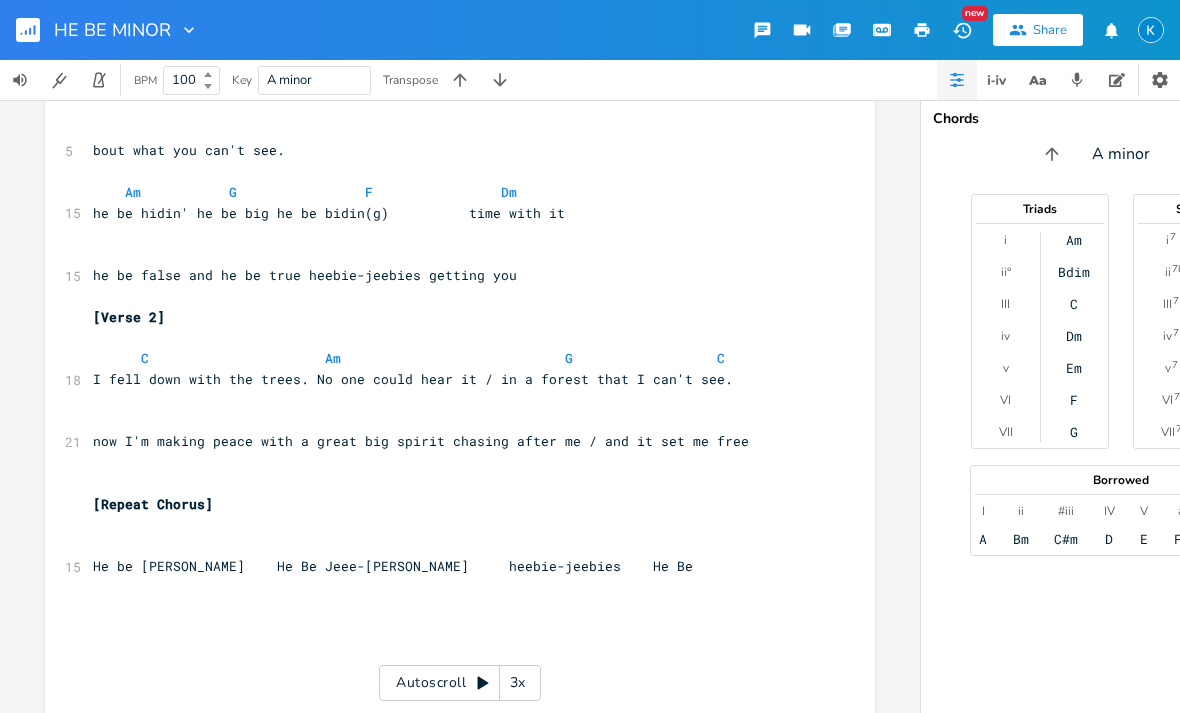 click on "Am" at bounding box center [1074, 240] 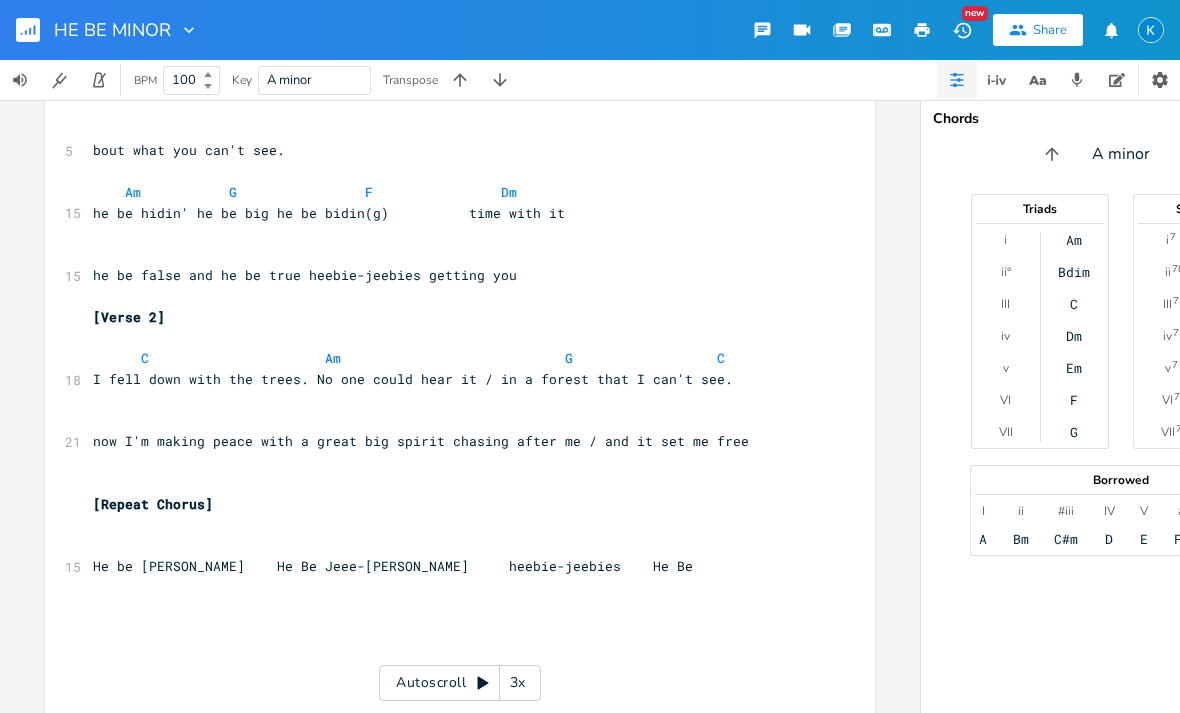 click on "Am" at bounding box center (1074, 240) 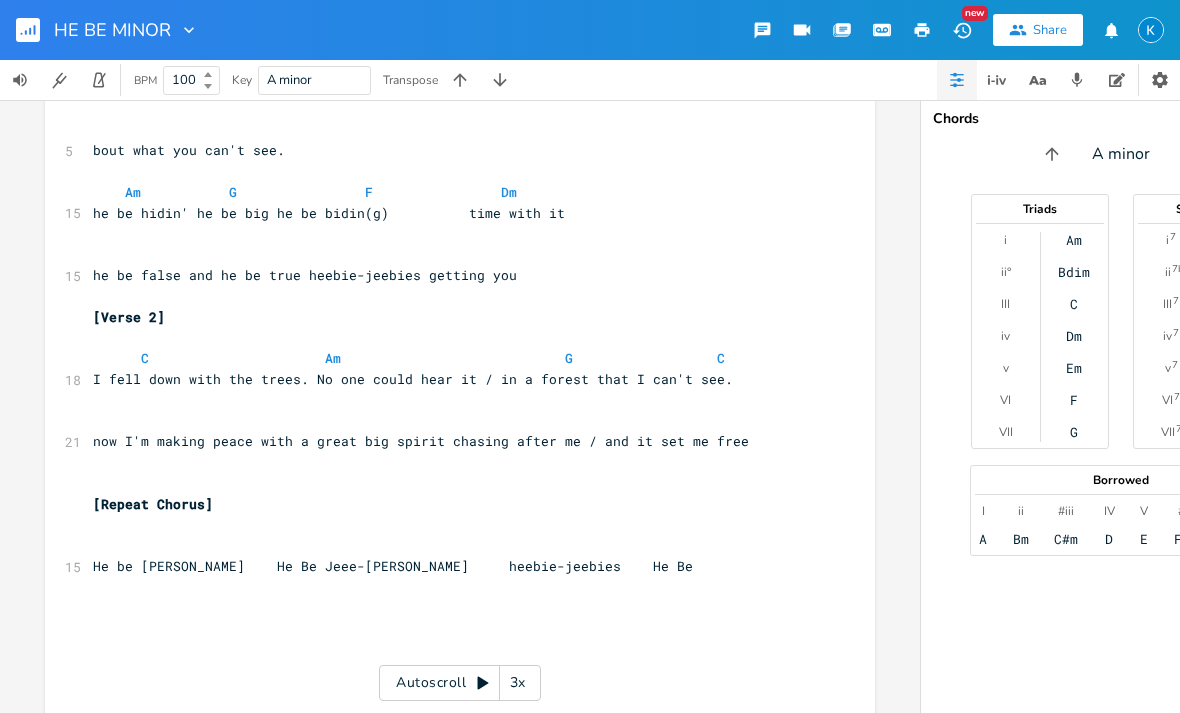 click on "C" at bounding box center [1074, 304] 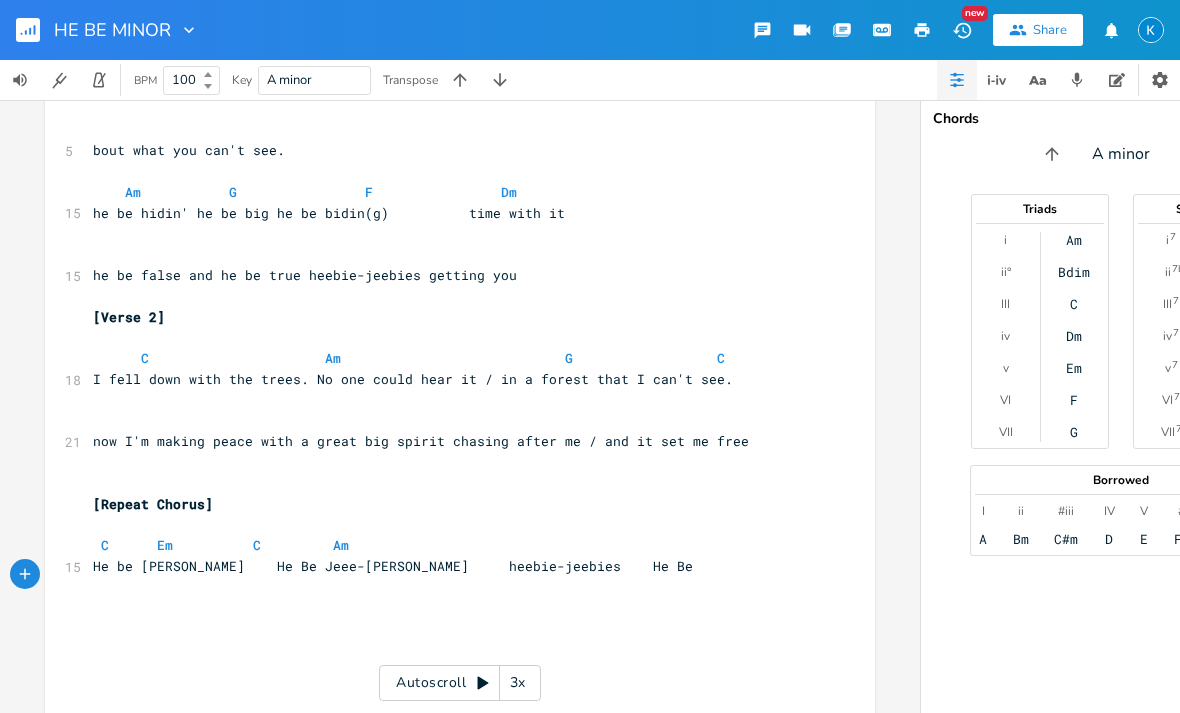 click on "C" at bounding box center (1074, 304) 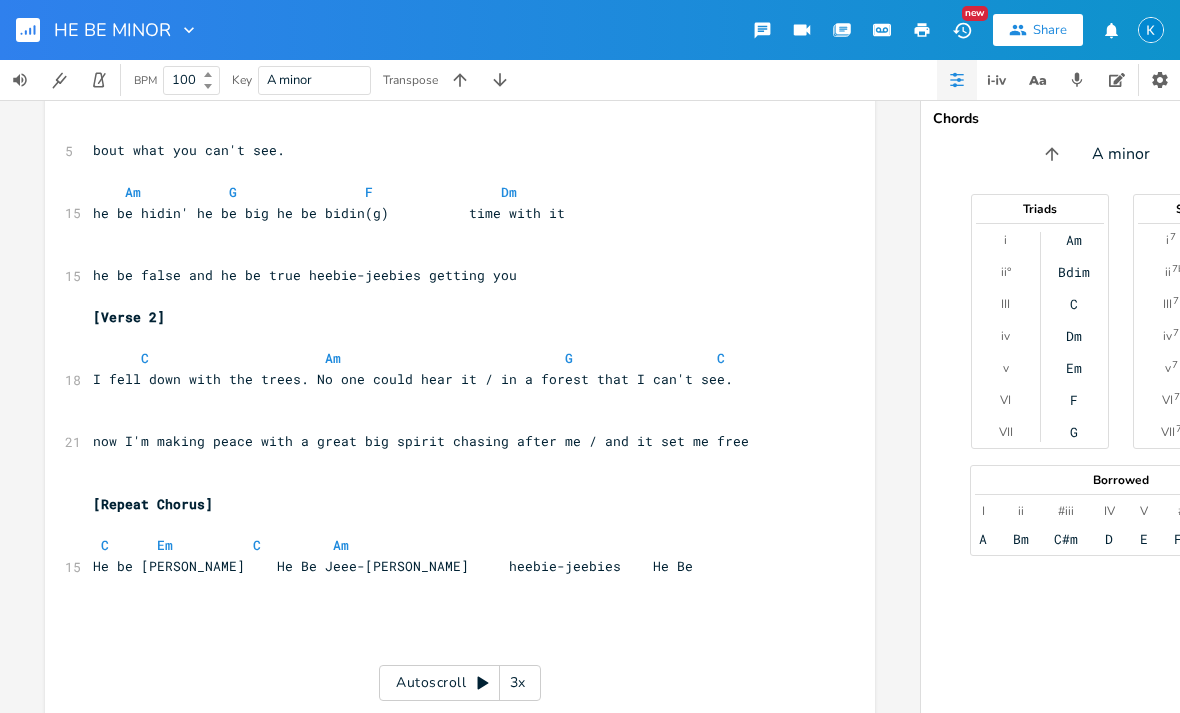 click on "Em" at bounding box center [1074, 368] 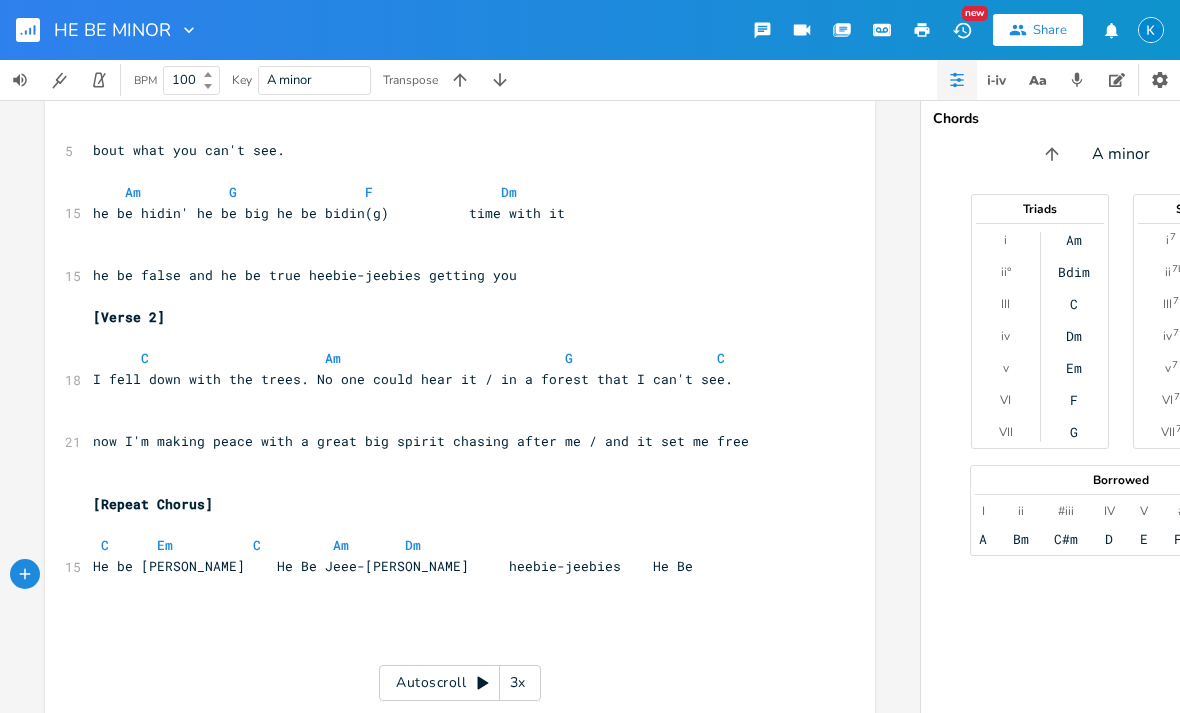 click on "G" at bounding box center (1074, 432) 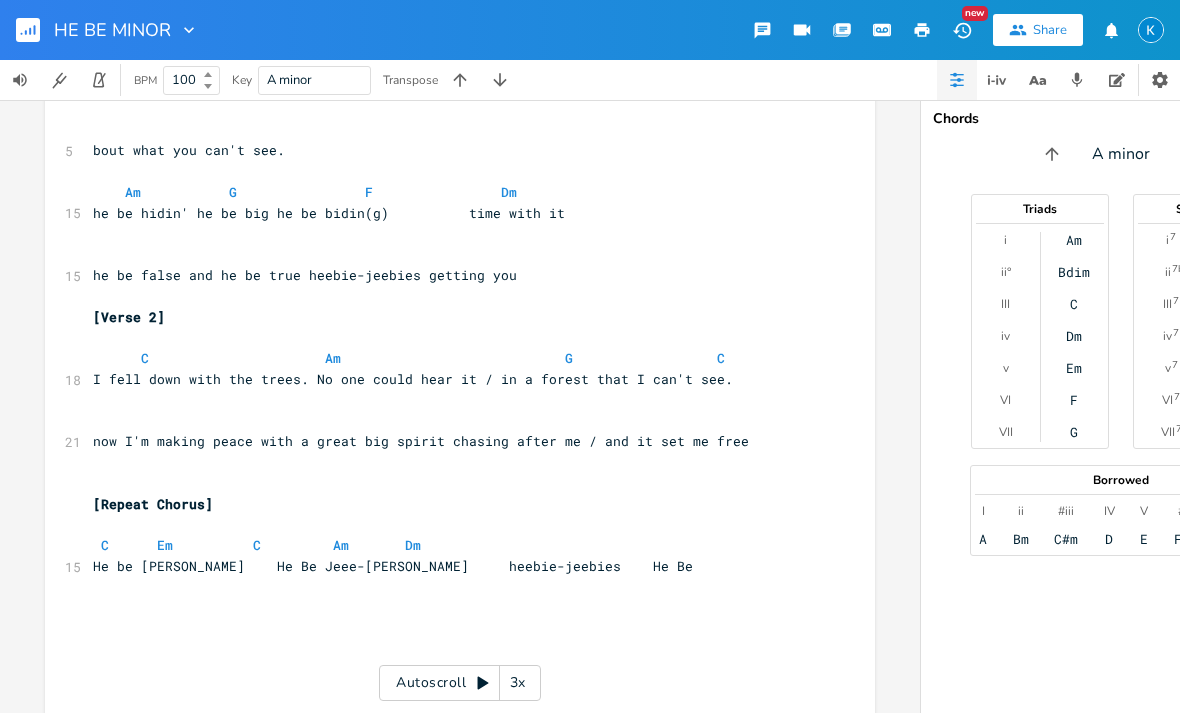 click on "Am" at bounding box center (1074, 240) 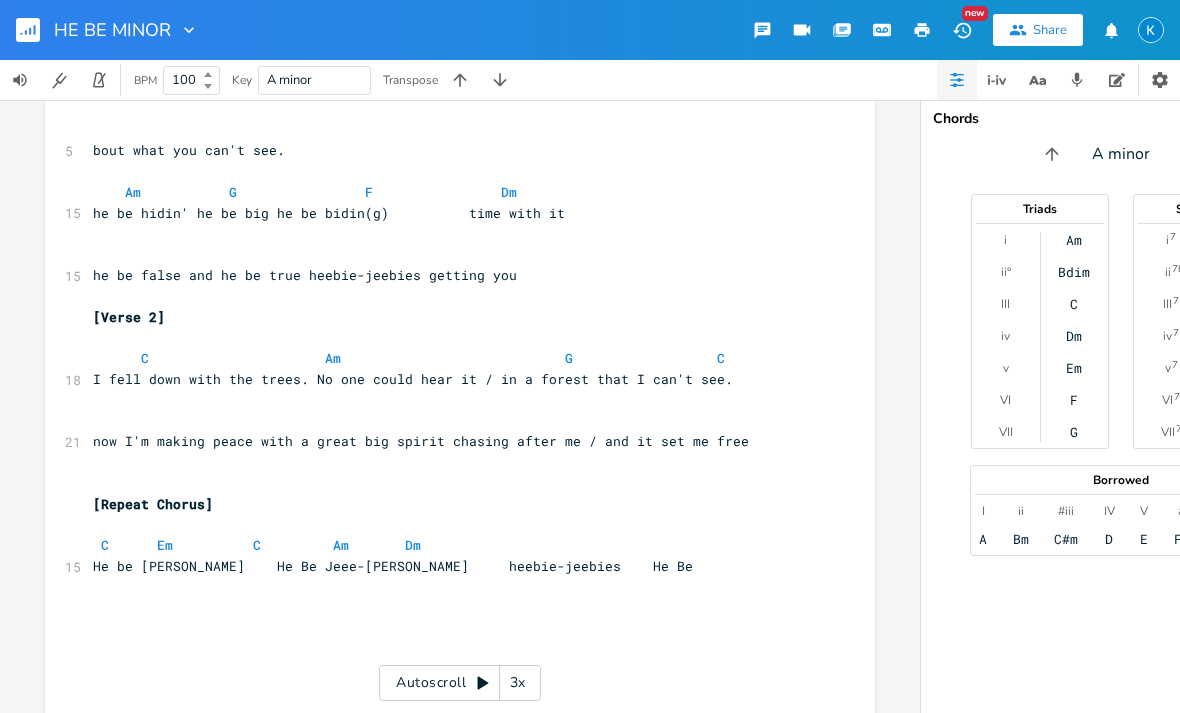 click on "Am" at bounding box center [1074, 240] 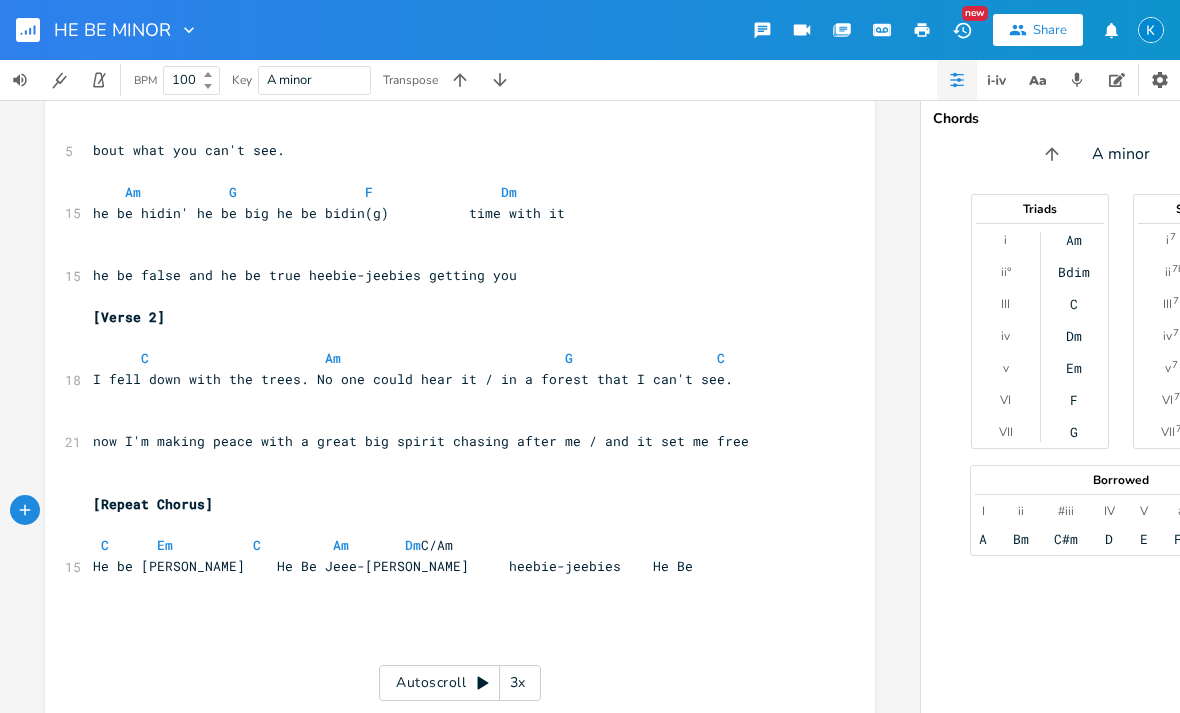 click 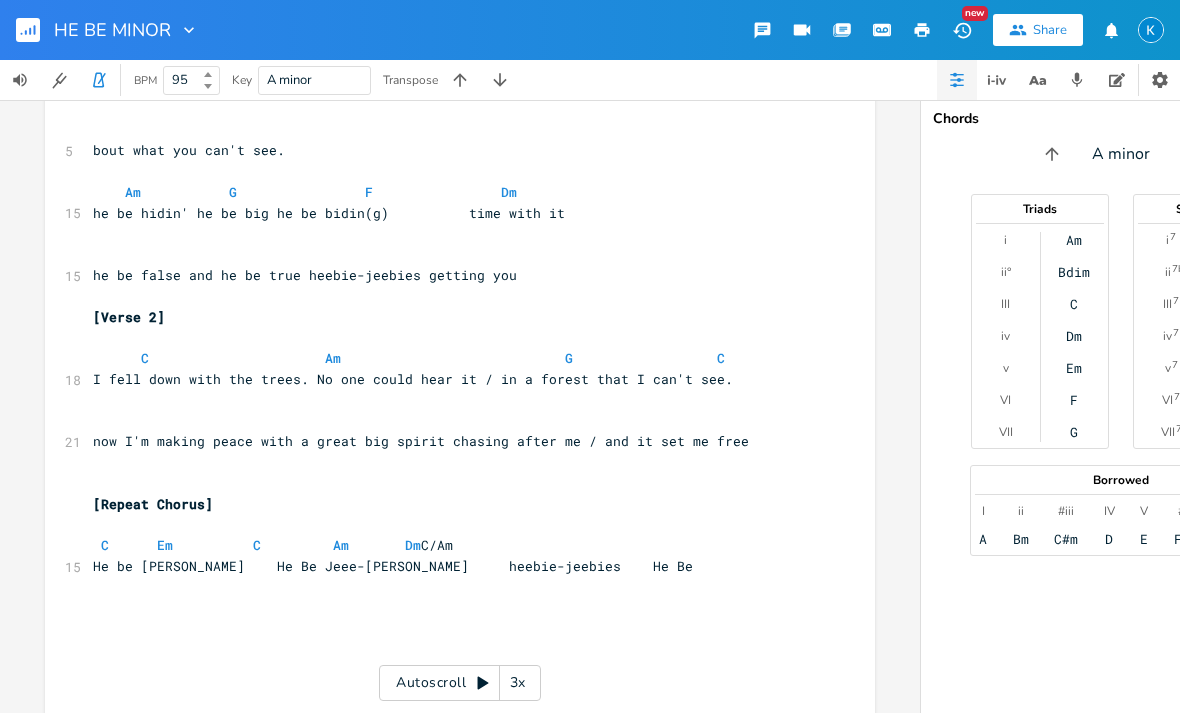 click on "95" at bounding box center [191, 80] 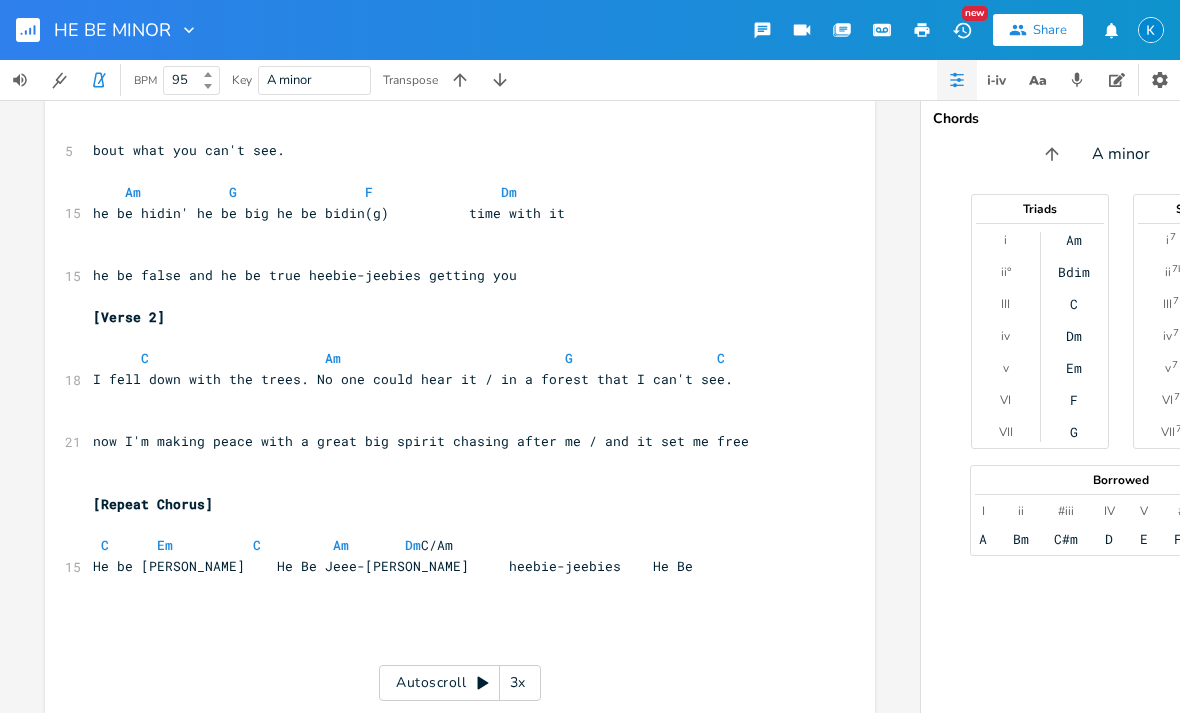 click on "95" at bounding box center [180, 80] 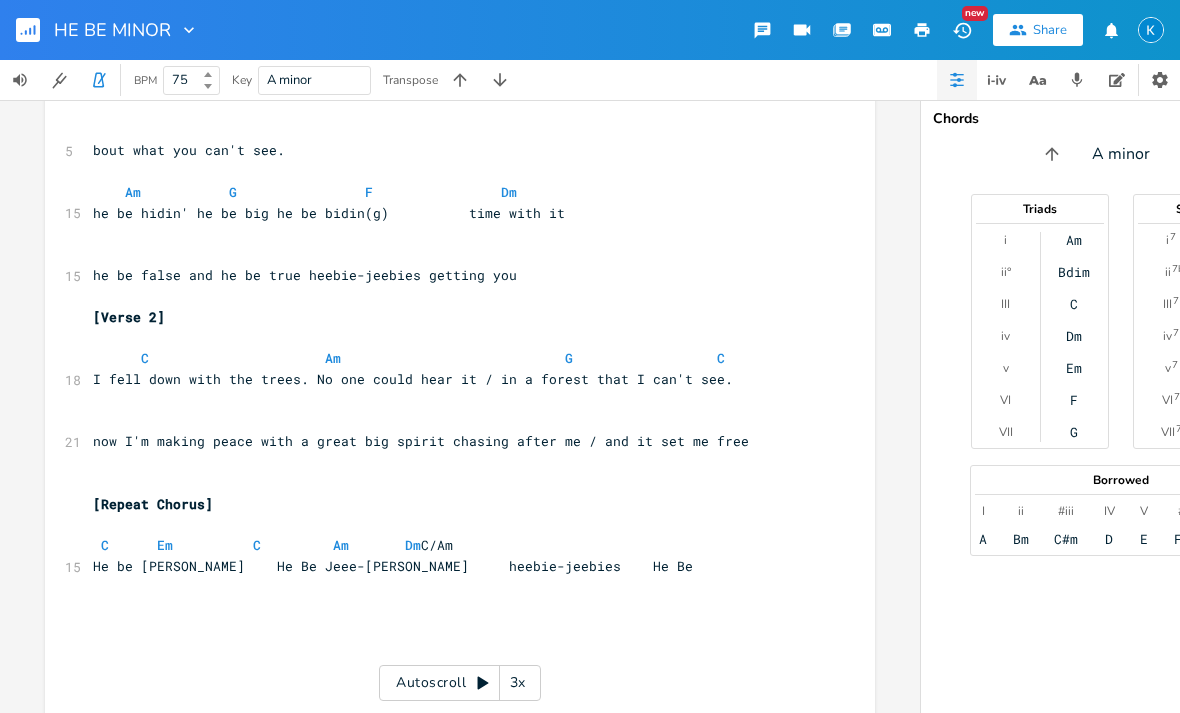 type on "75" 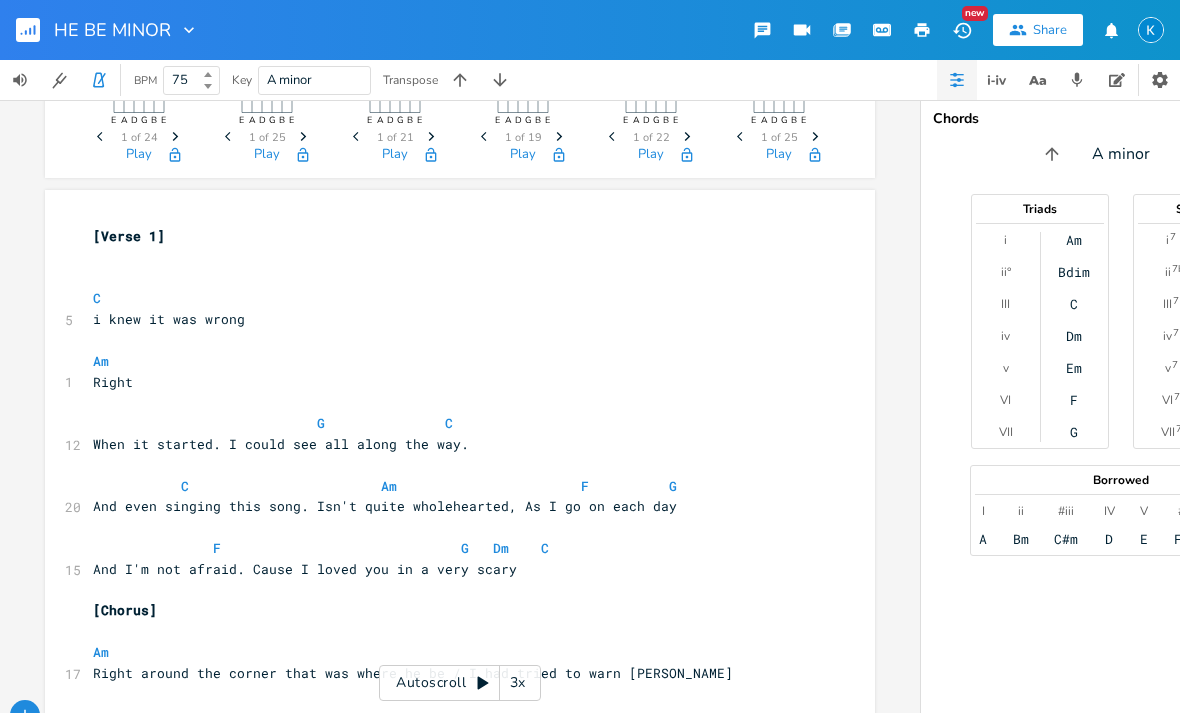scroll, scrollTop: 109, scrollLeft: 0, axis: vertical 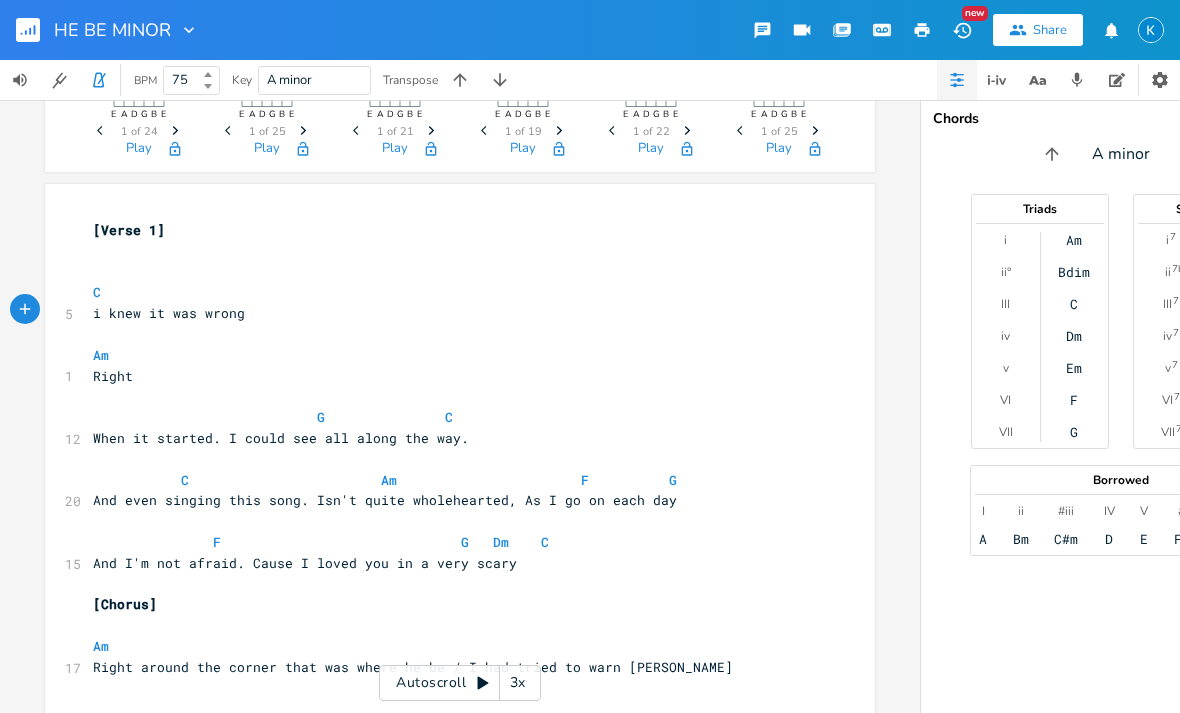 click 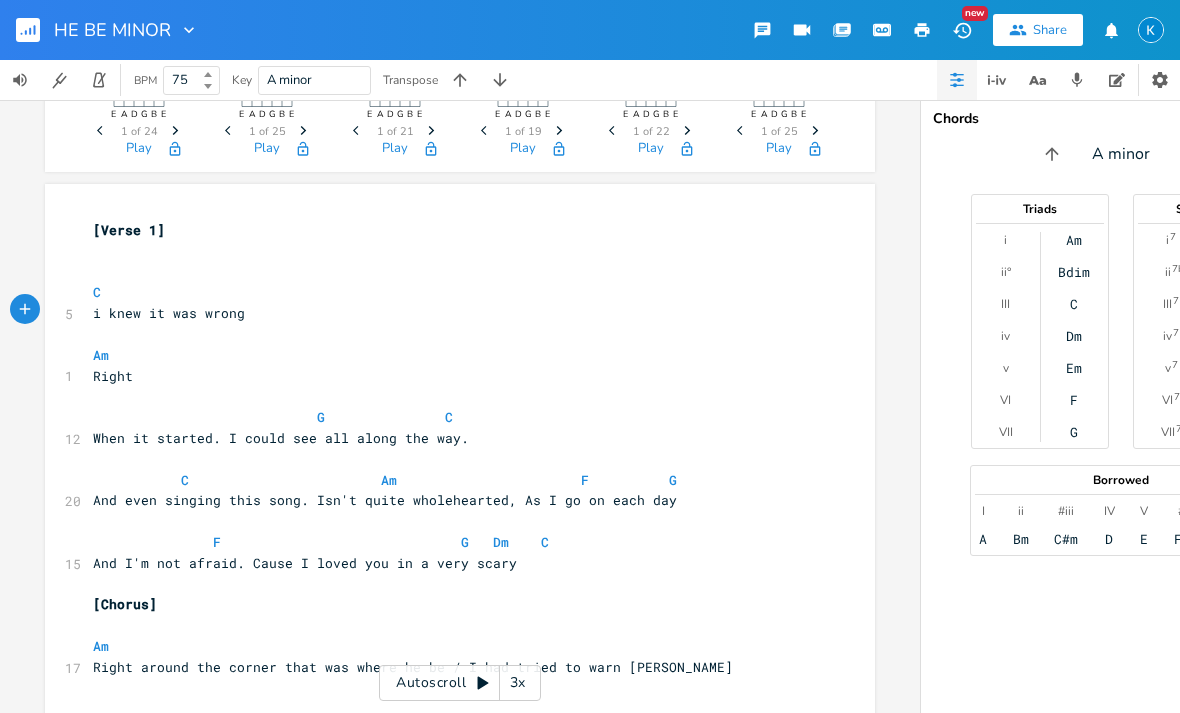 click 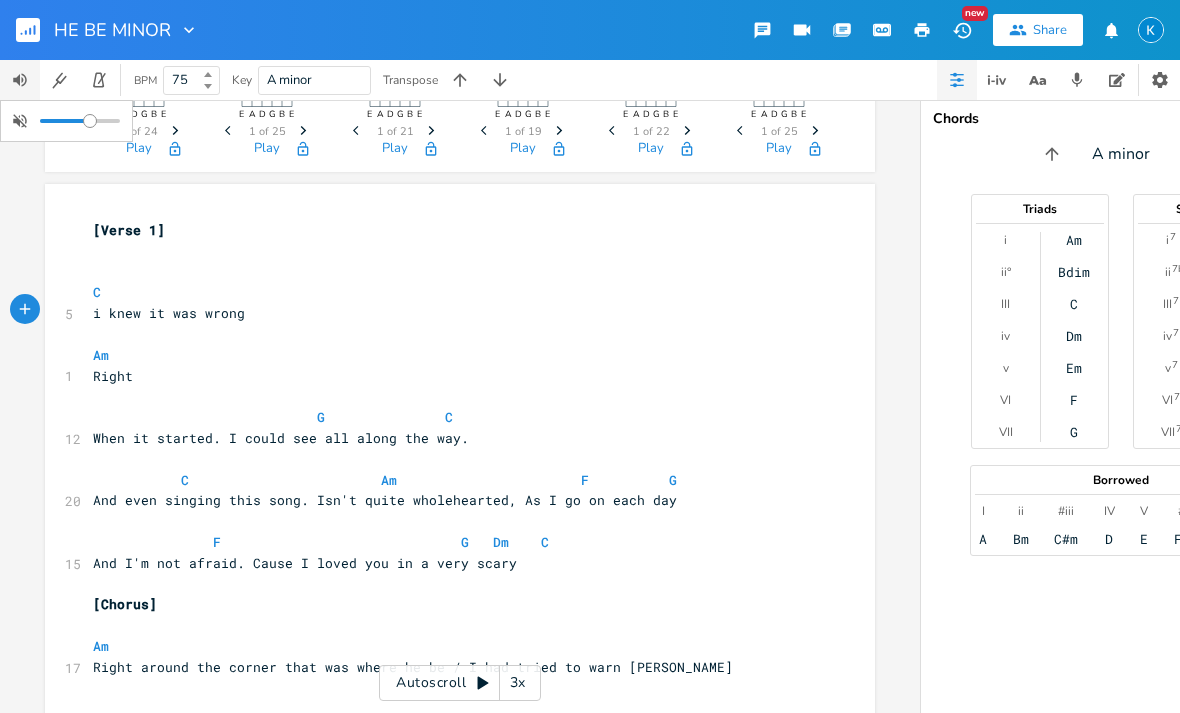 click on "C" at bounding box center [1074, 304] 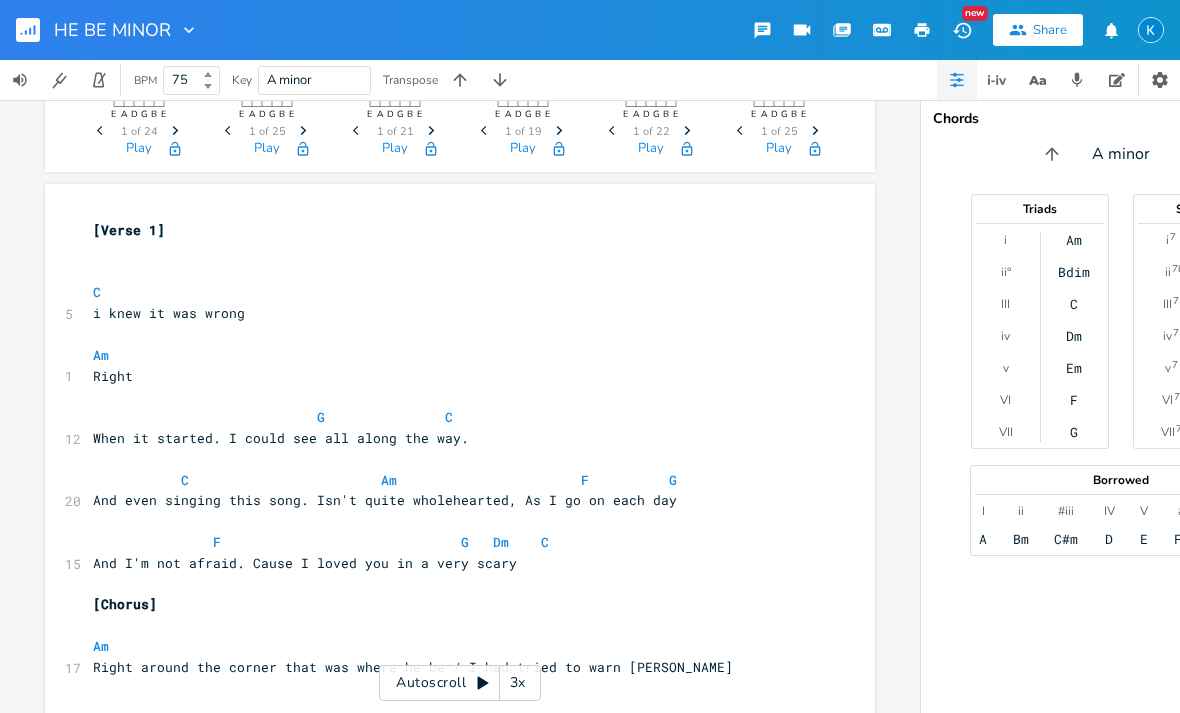 click on "Am" at bounding box center [1074, 240] 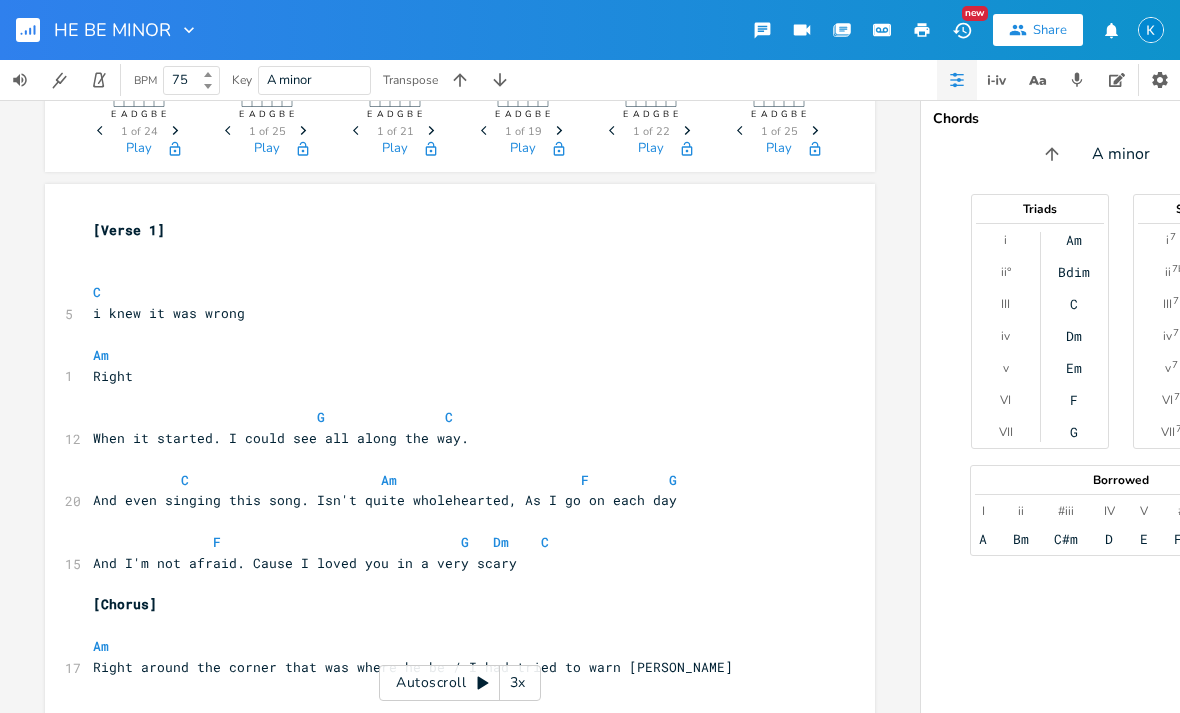 click on "Am" at bounding box center (1074, 240) 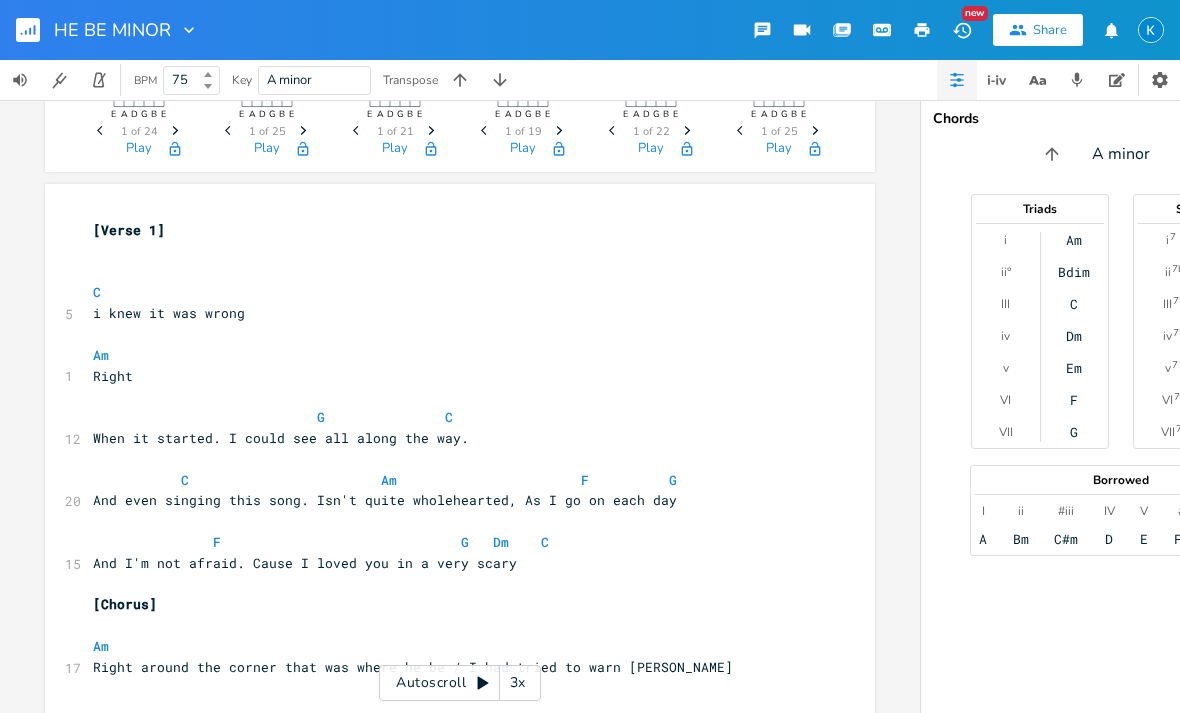 click on "Am" at bounding box center (1074, 240) 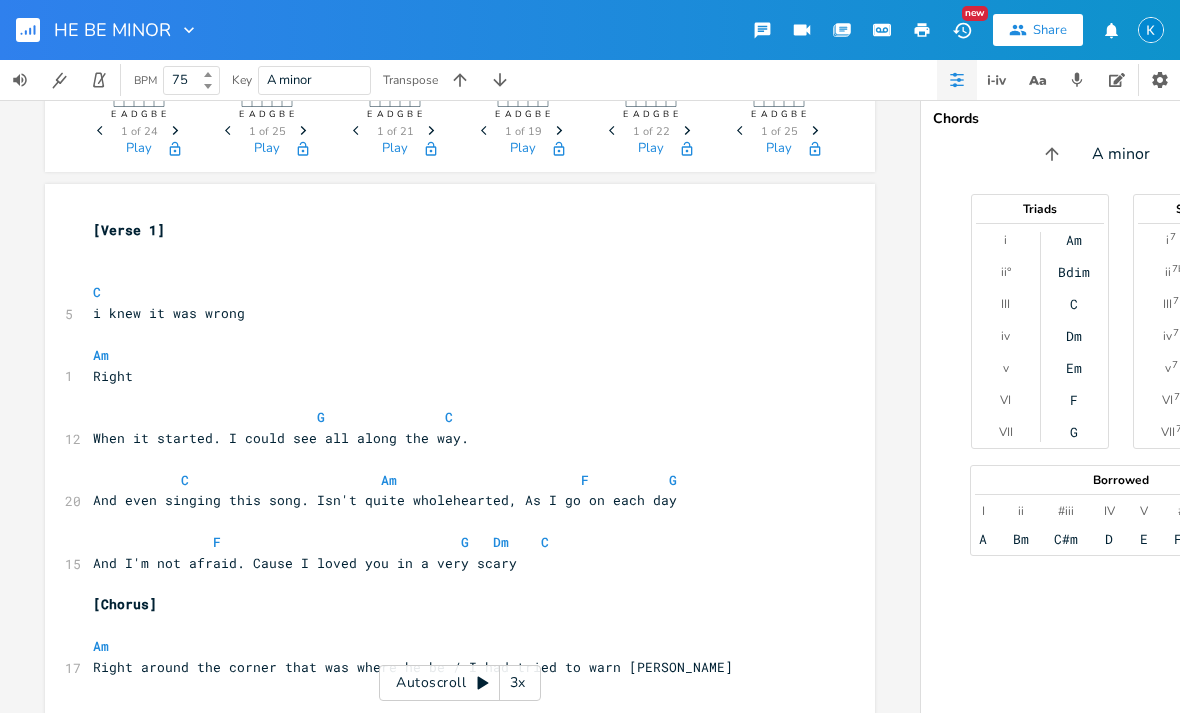 click on "F" at bounding box center [1074, 400] 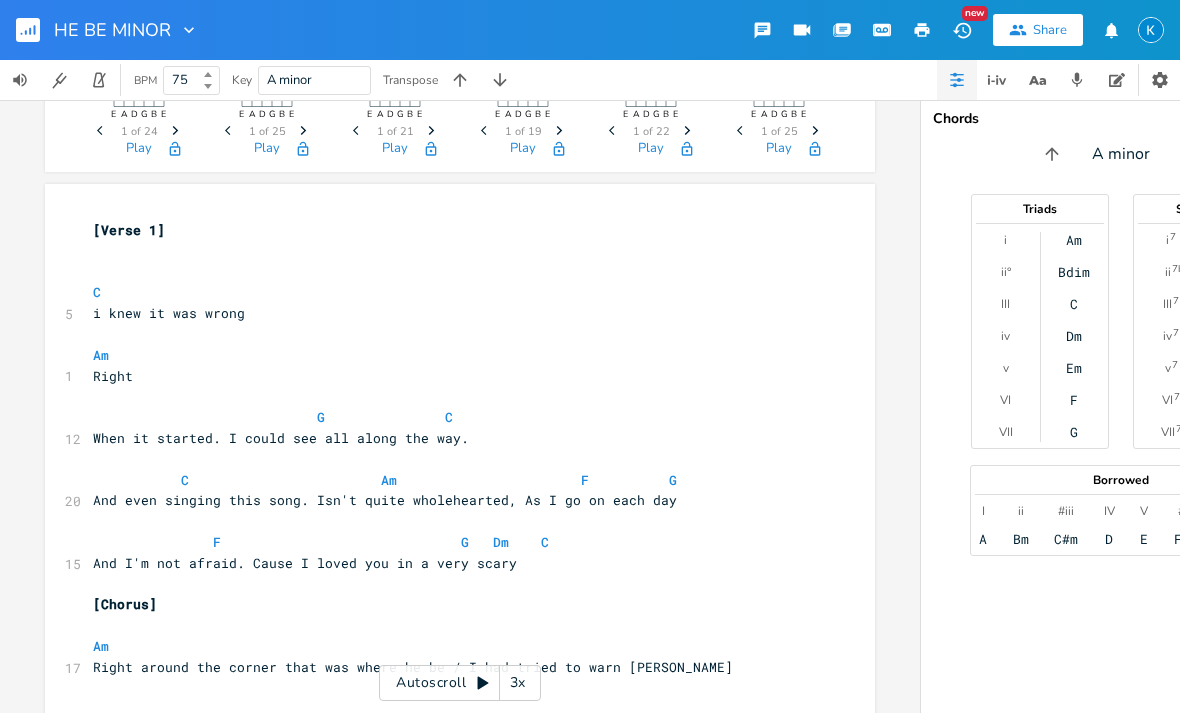 click on "G" at bounding box center (1074, 432) 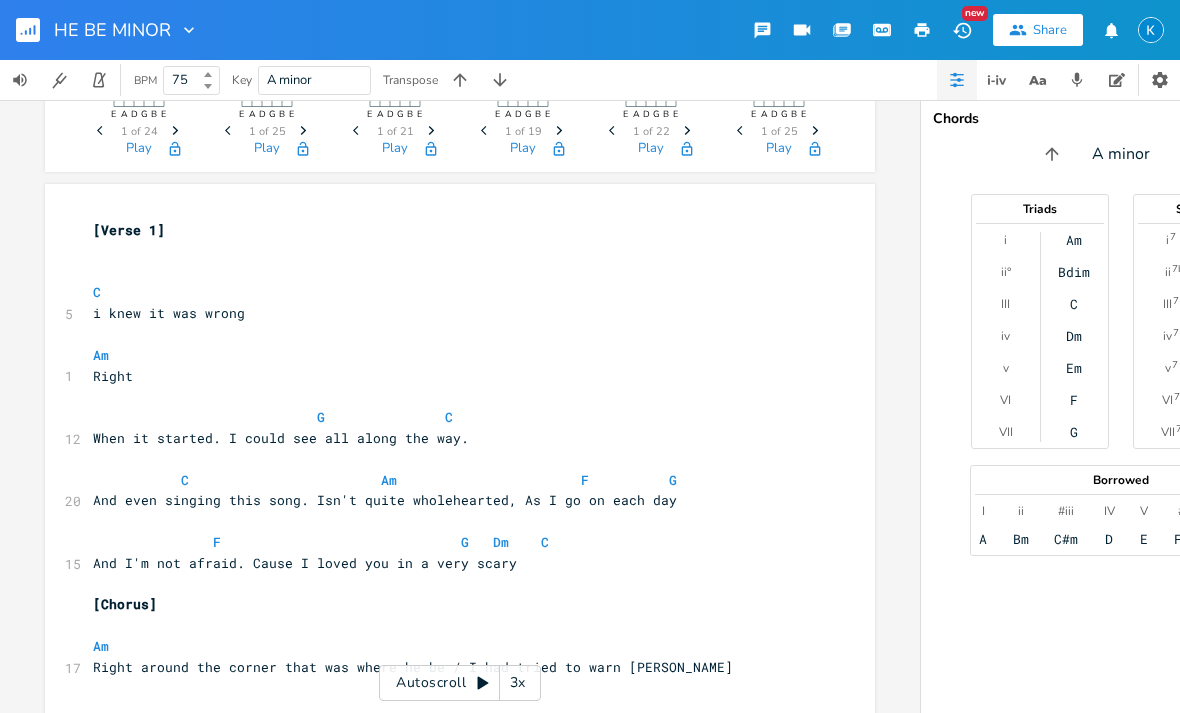 click on "F" at bounding box center [1074, 400] 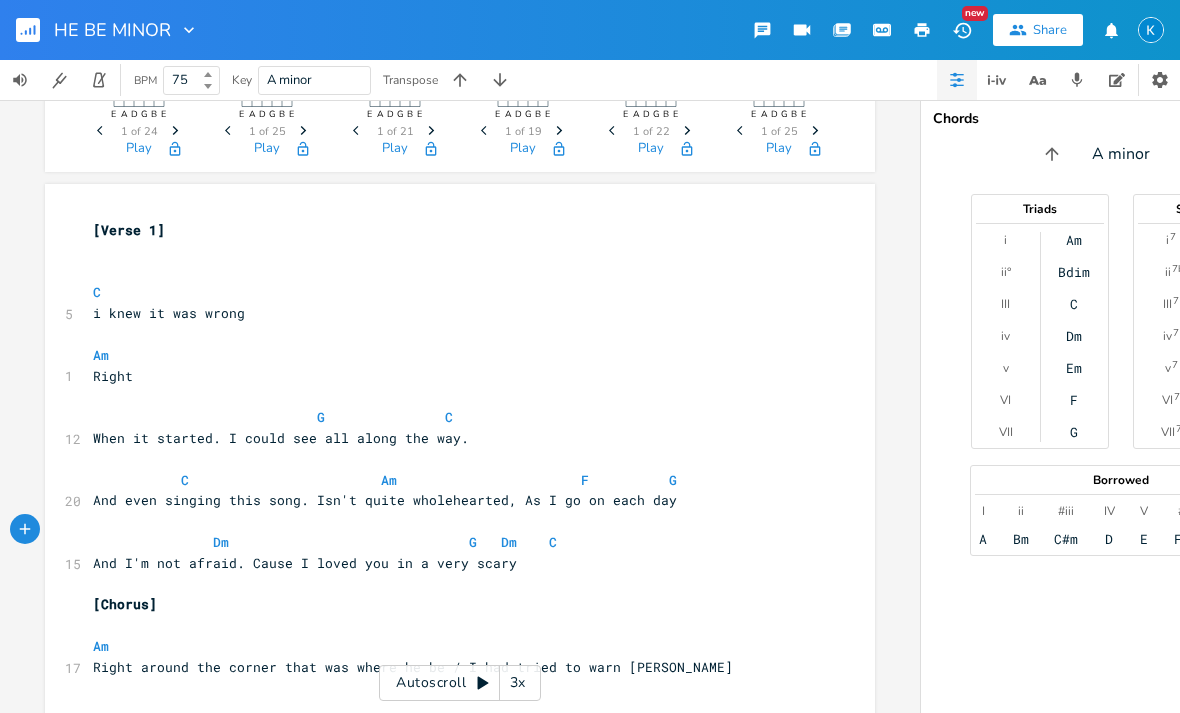 click on "G" at bounding box center [1074, 432] 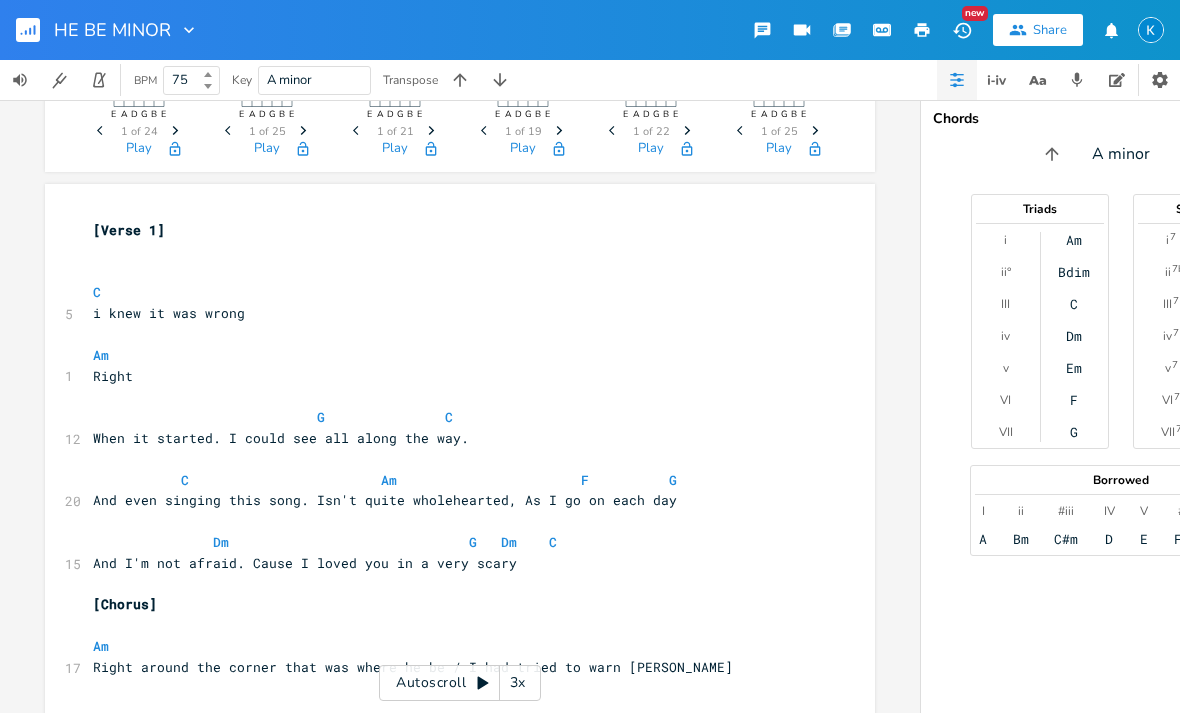 click on "Dm" at bounding box center [1074, 336] 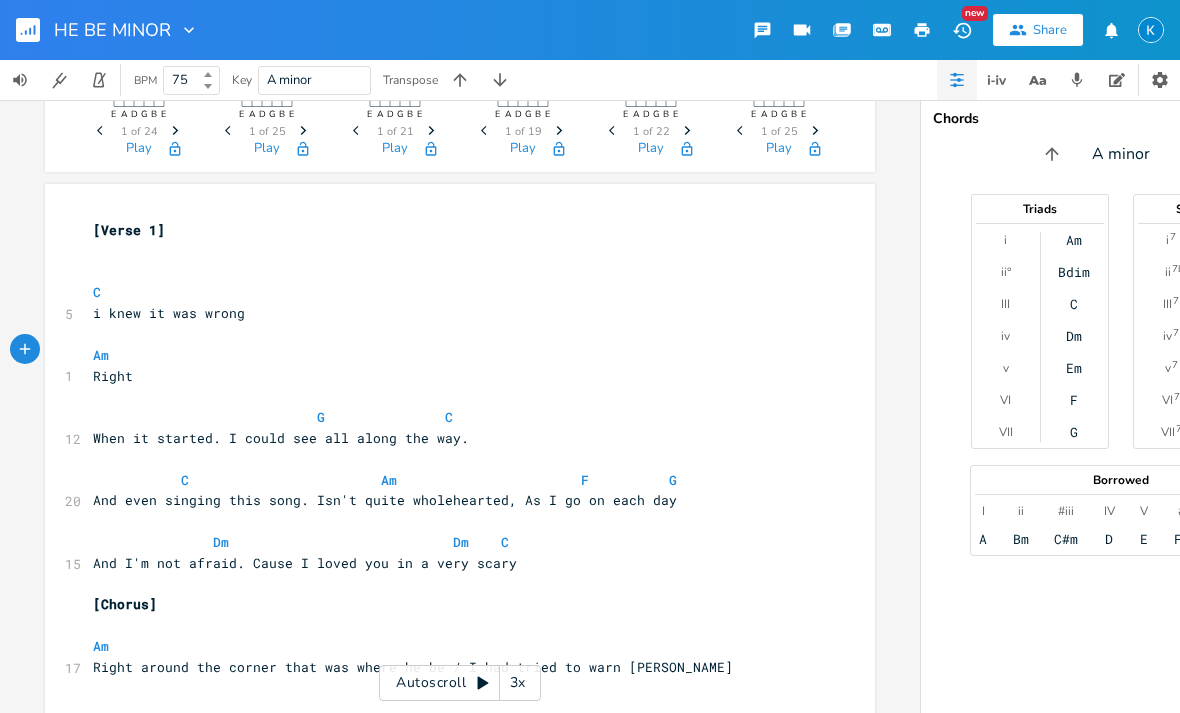 click on "Em" at bounding box center (1074, 368) 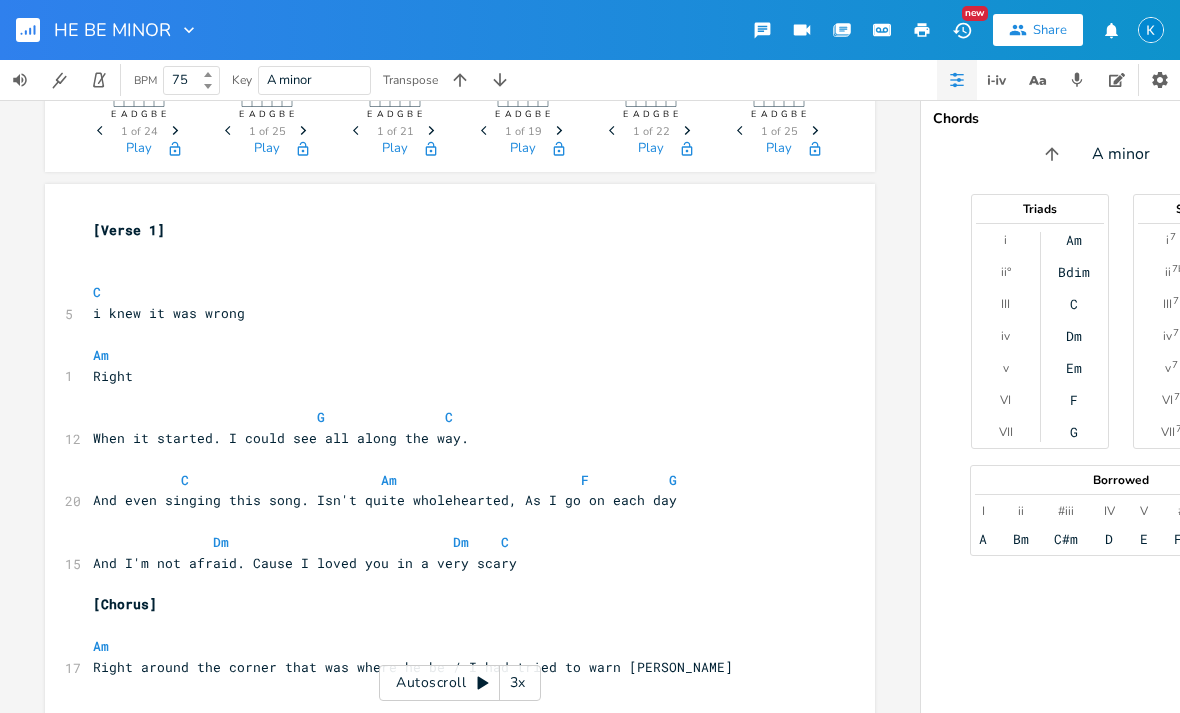 click on "Am" at bounding box center [1074, 240] 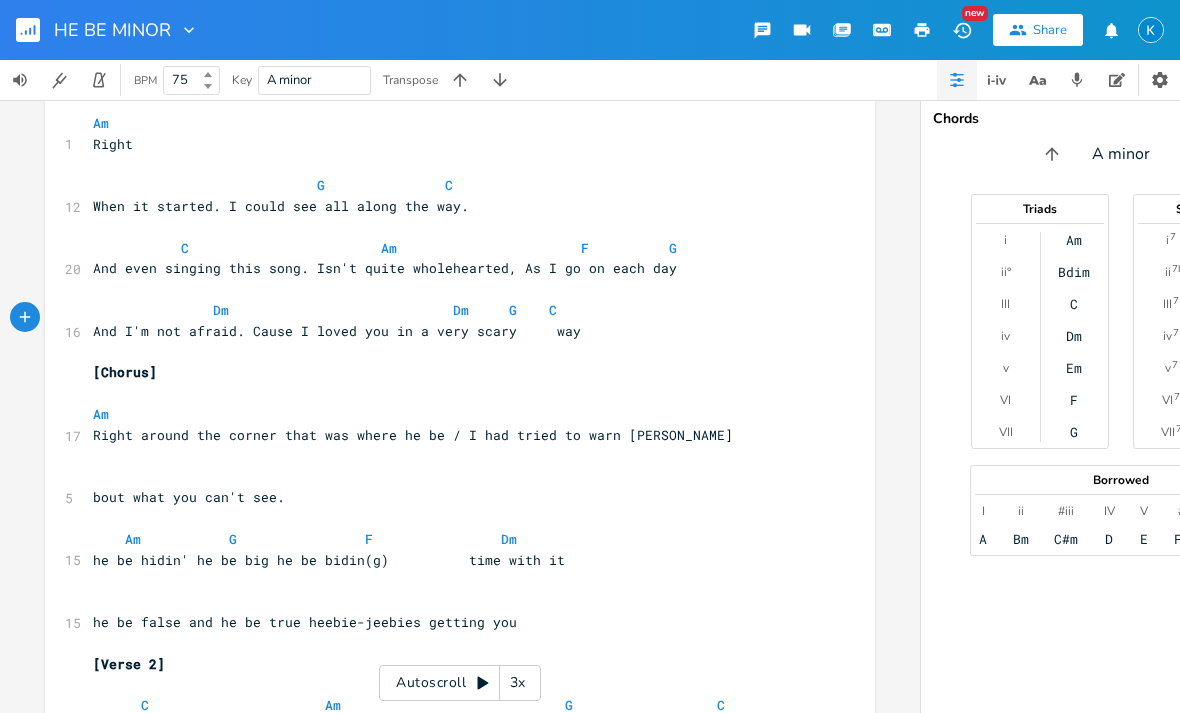 scroll, scrollTop: 338, scrollLeft: 0, axis: vertical 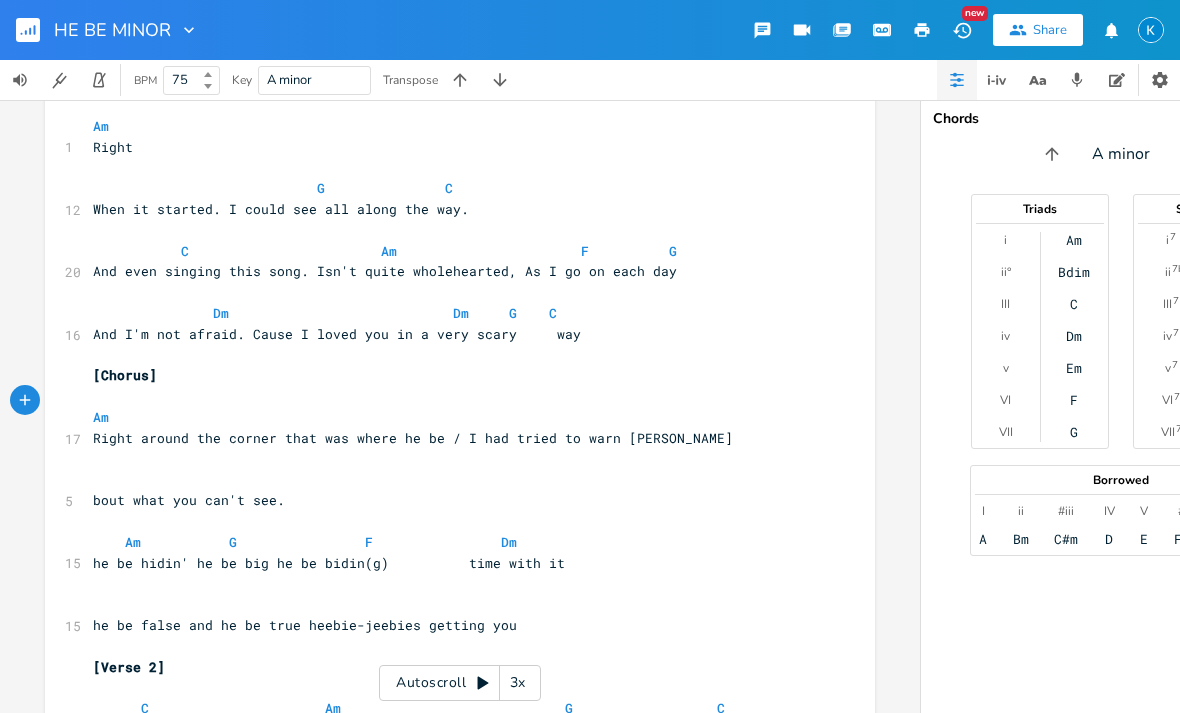 click on "Am" at bounding box center [1074, 240] 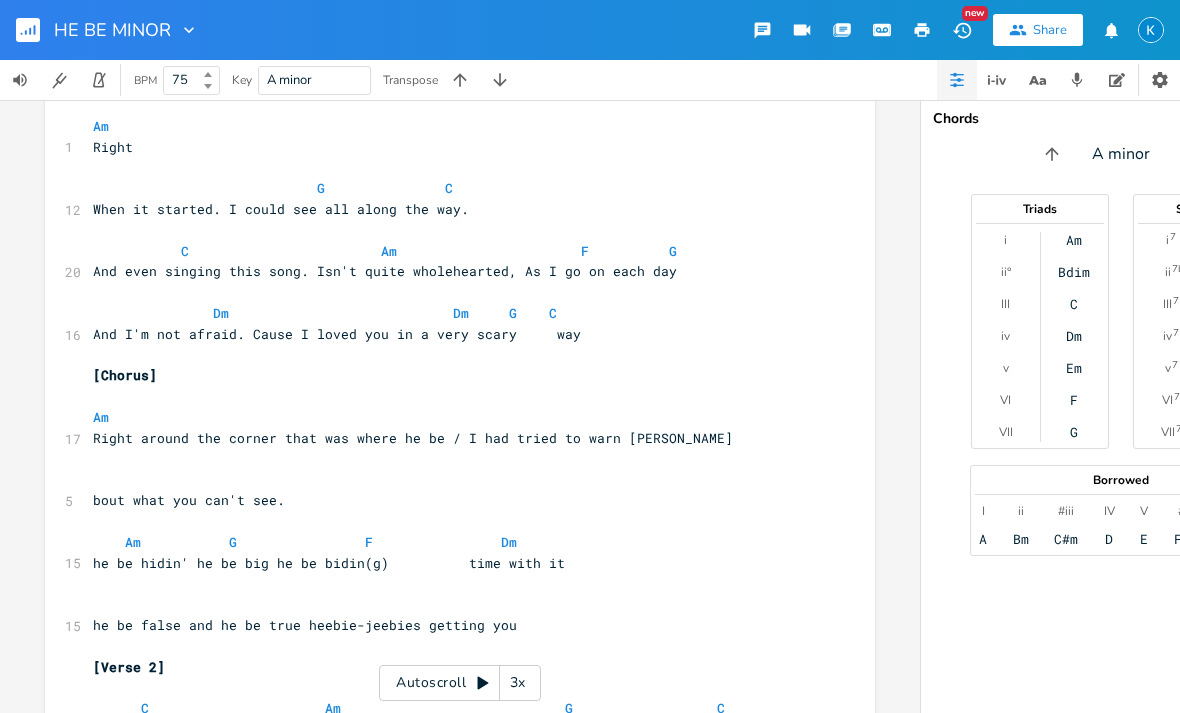 click on "Am Bdim C Dm Em F G" at bounding box center [1075, 336] 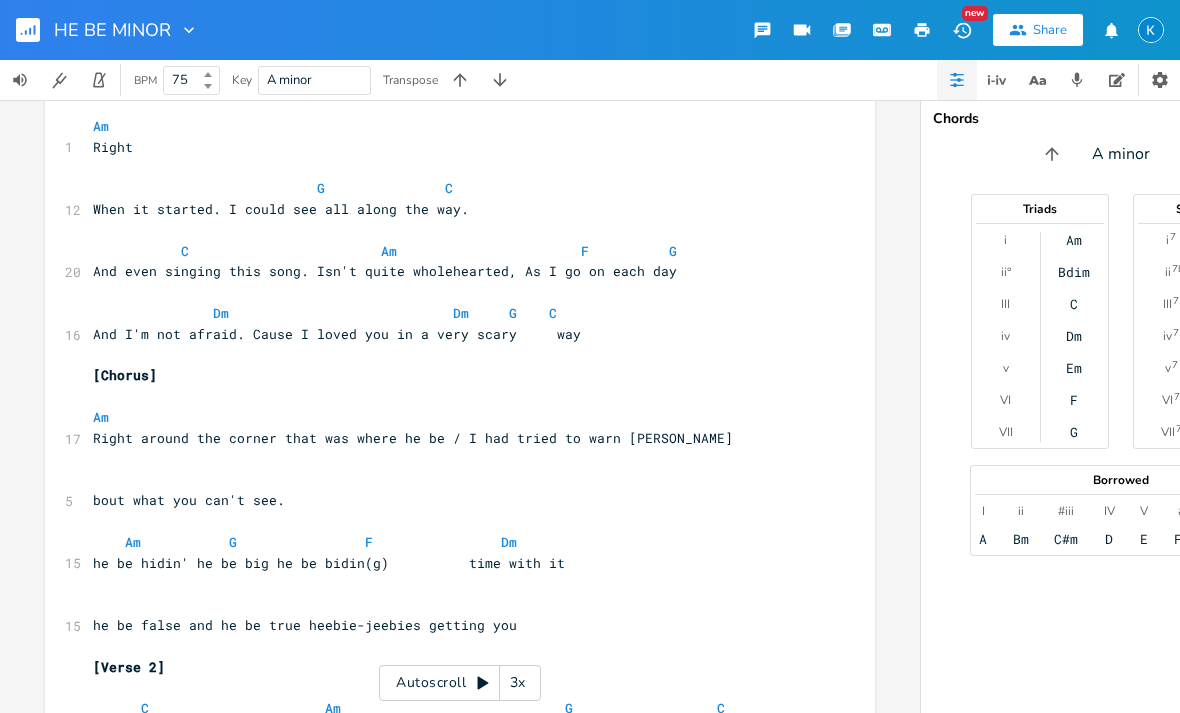click on "Dm" at bounding box center [1074, 336] 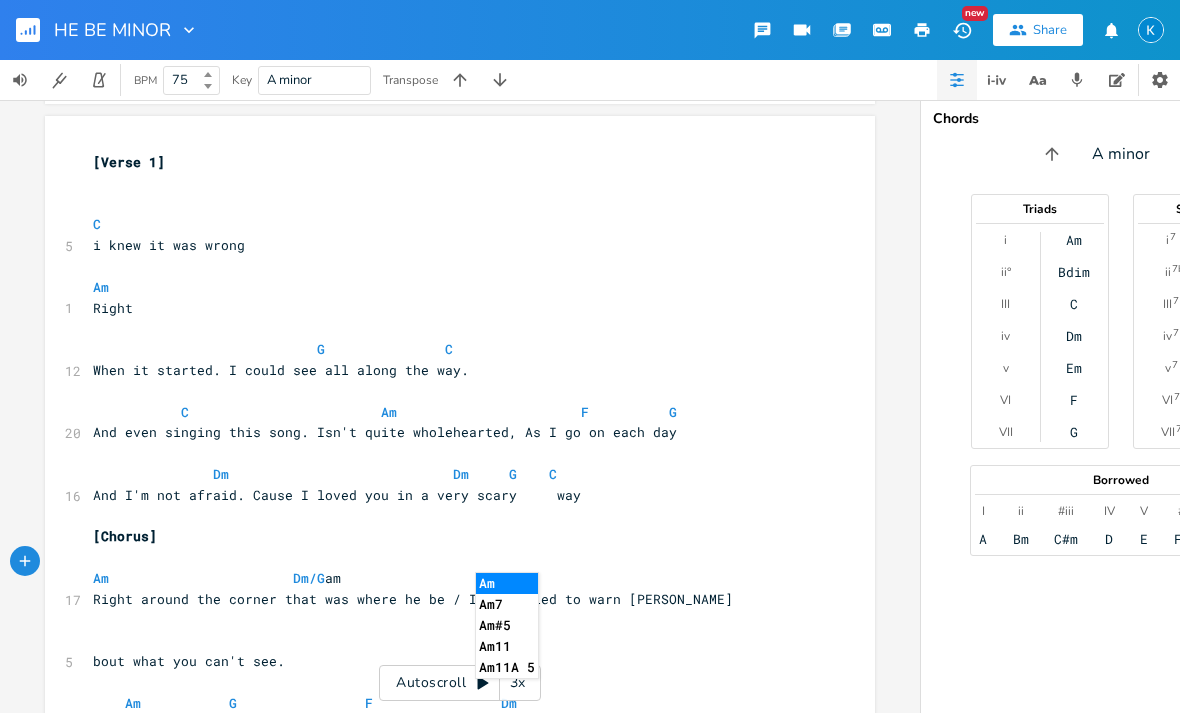 click on "Am" at bounding box center (507, 583) 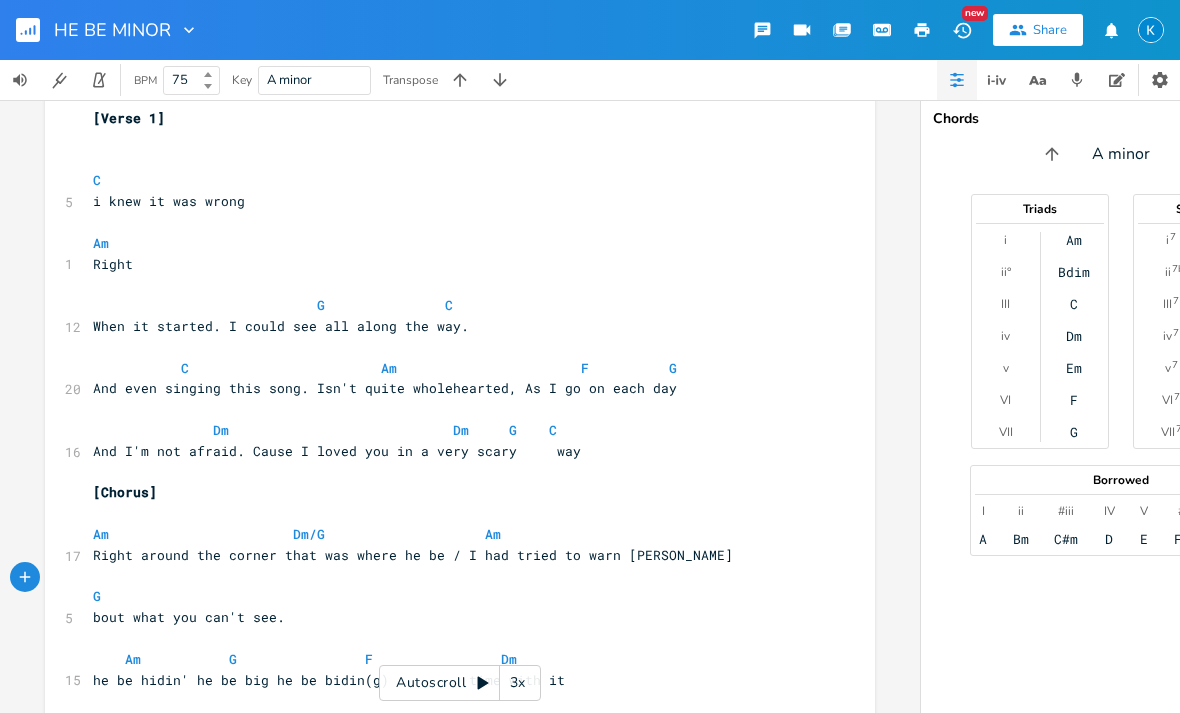 scroll, scrollTop: 392, scrollLeft: 0, axis: vertical 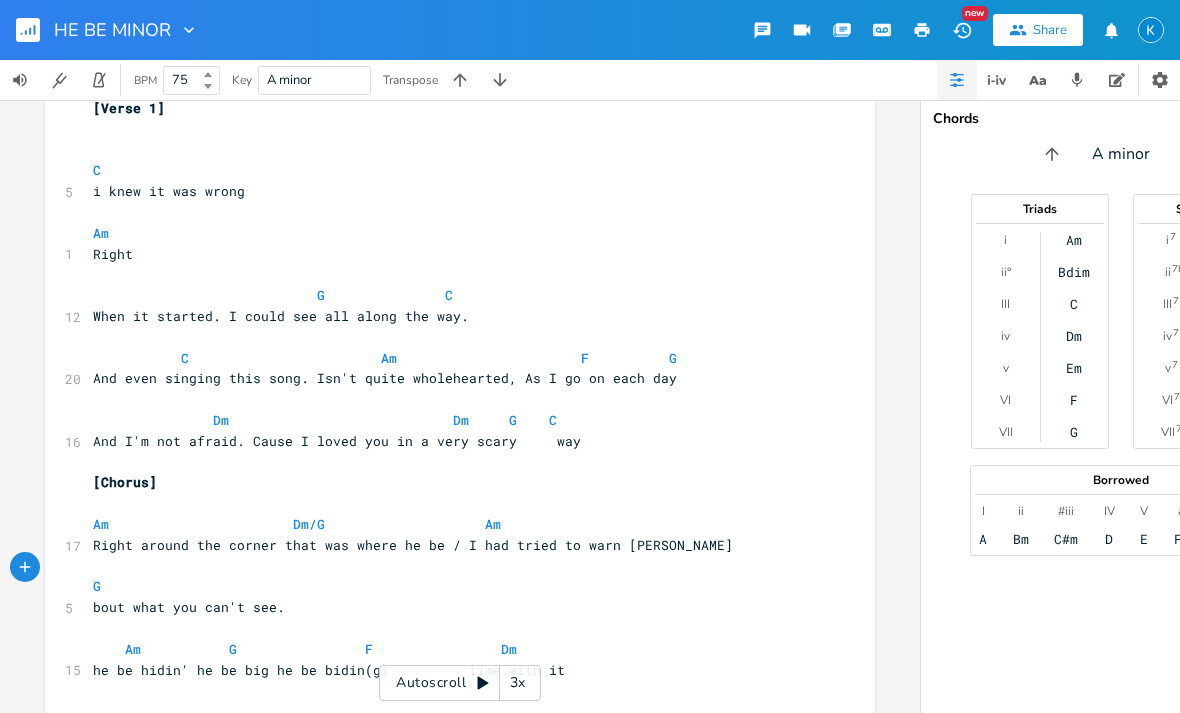 click on "G" at bounding box center (1074, 432) 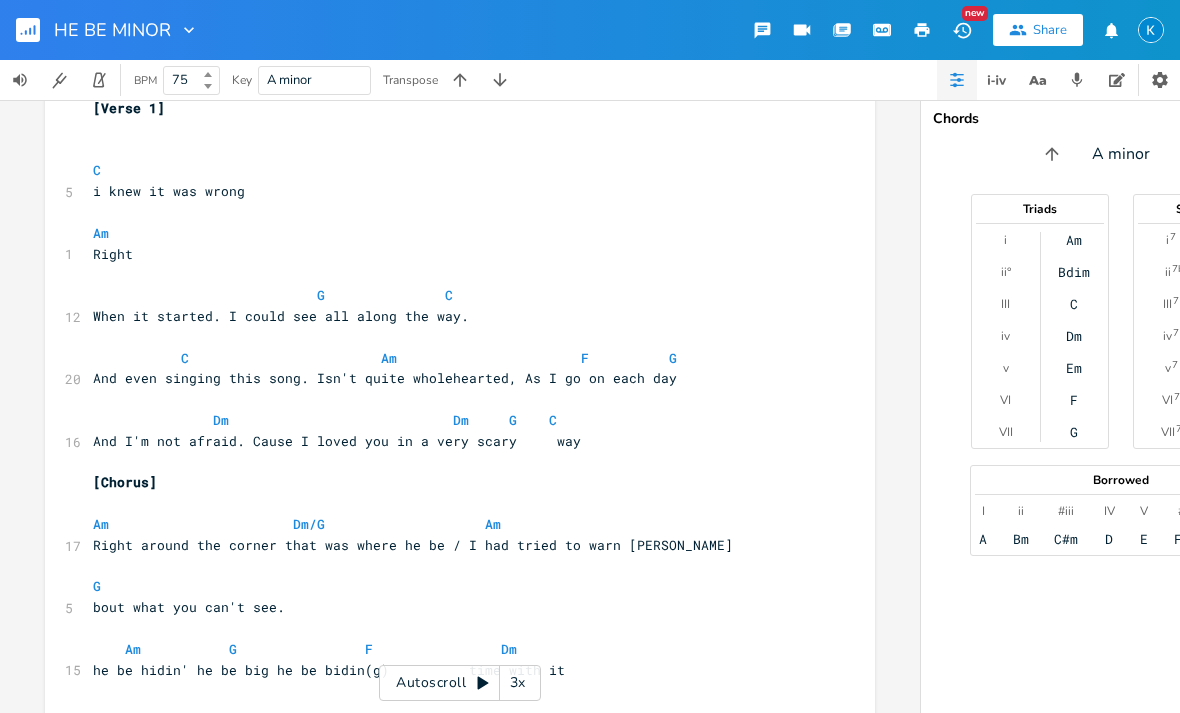click on "Am" at bounding box center [1074, 240] 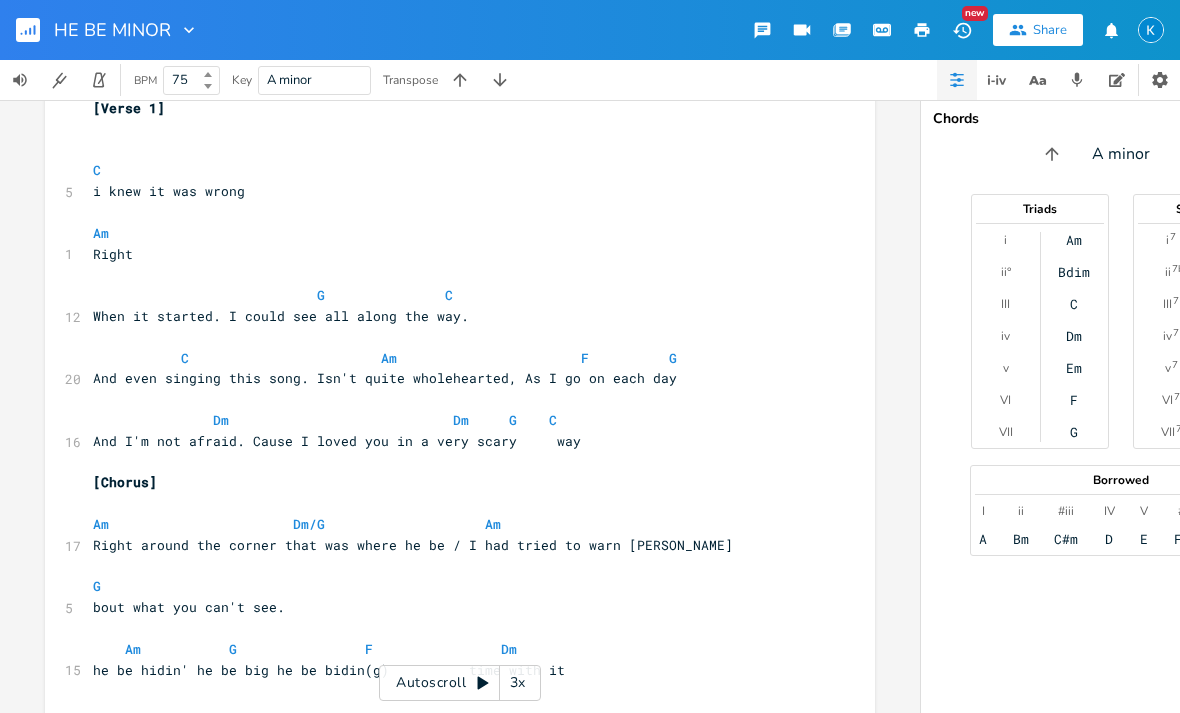 click on "Dm" at bounding box center [1074, 336] 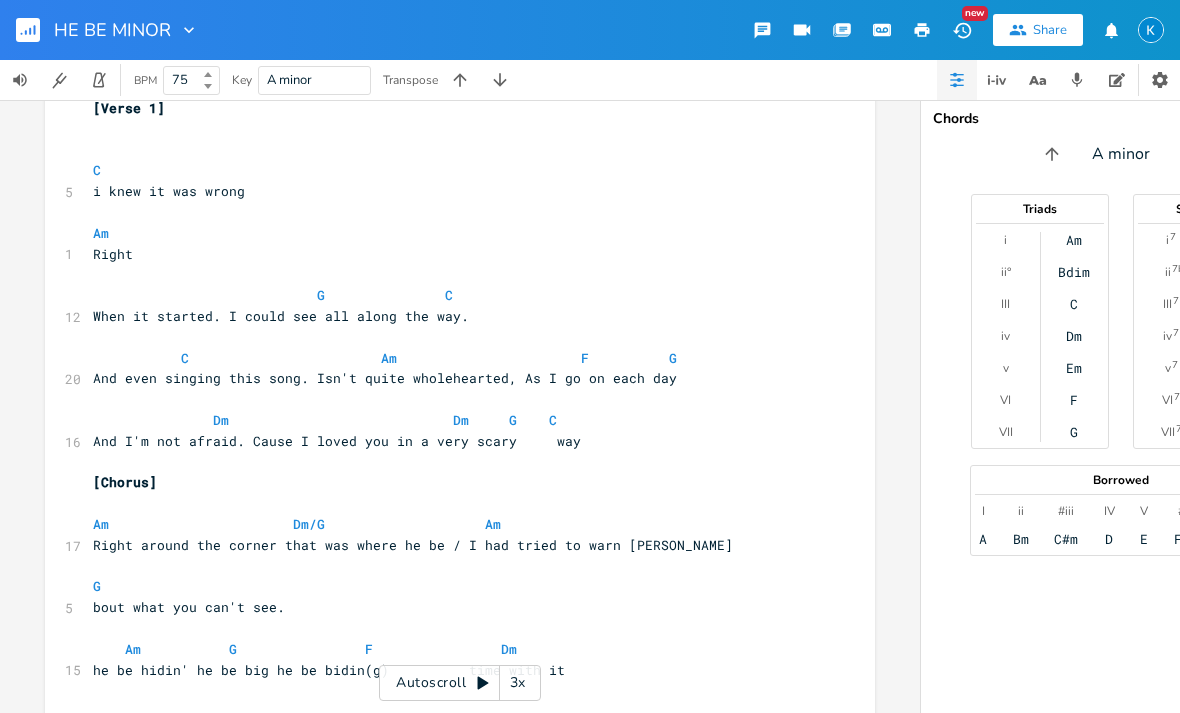 click on "F" at bounding box center (1074, 400) 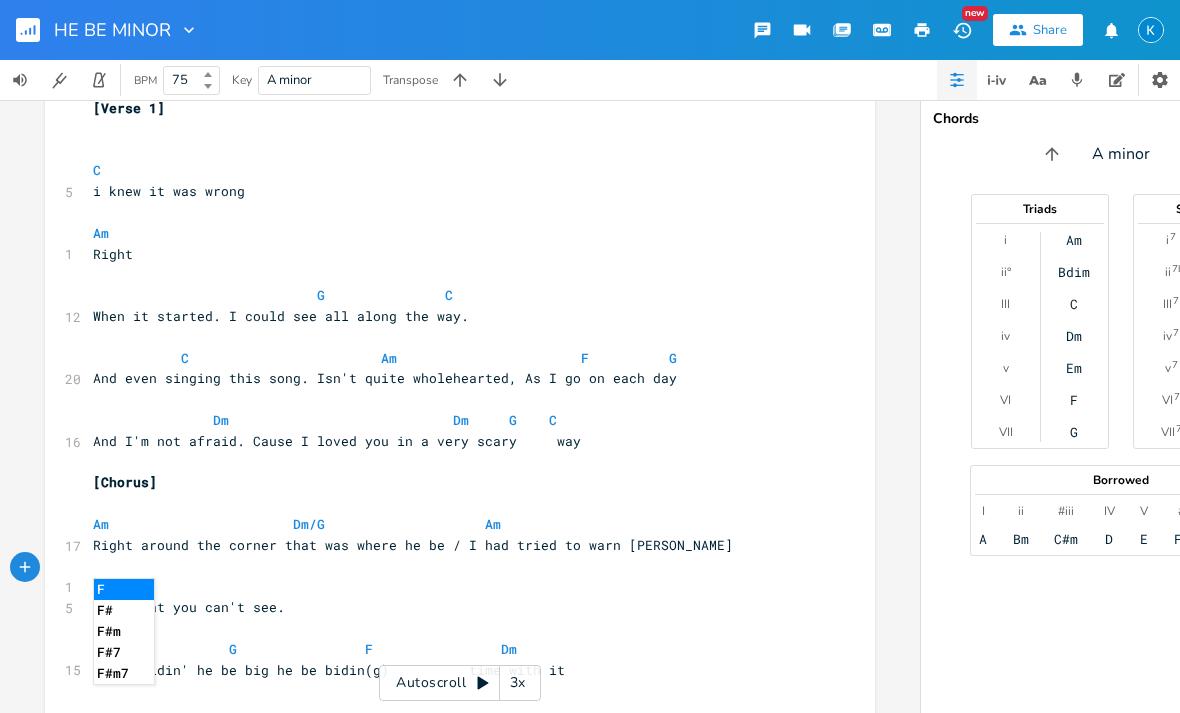 click on "F" at bounding box center (124, 589) 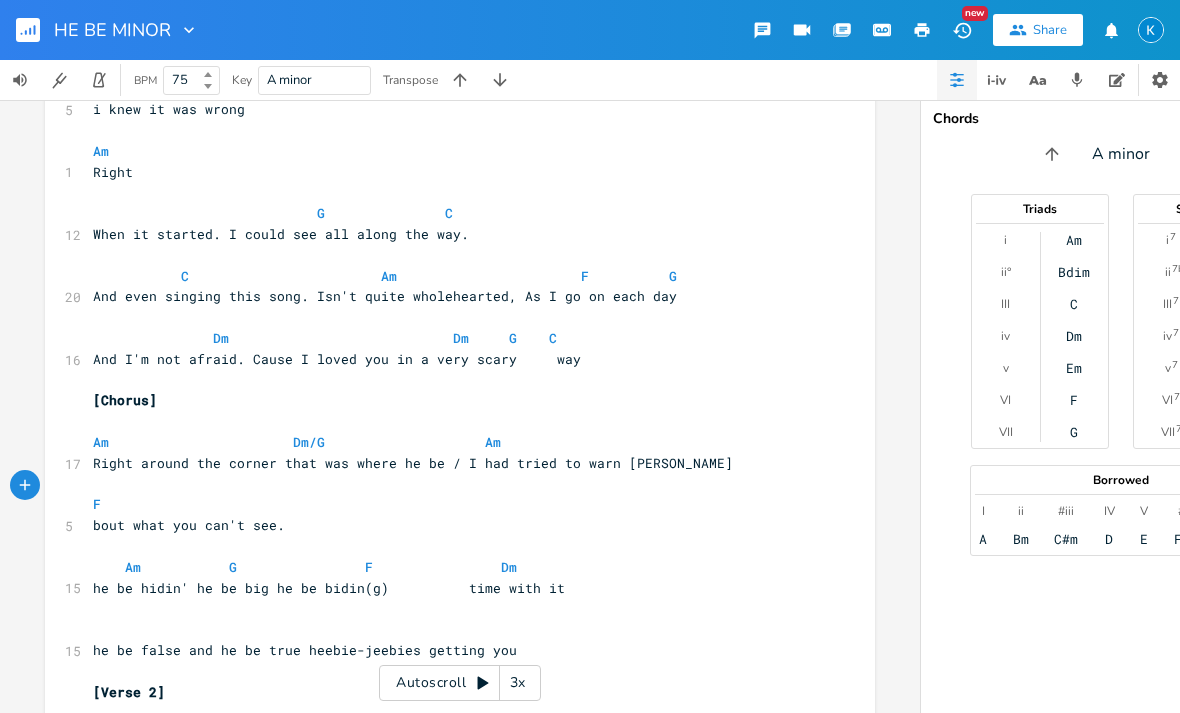 scroll, scrollTop: 543, scrollLeft: 0, axis: vertical 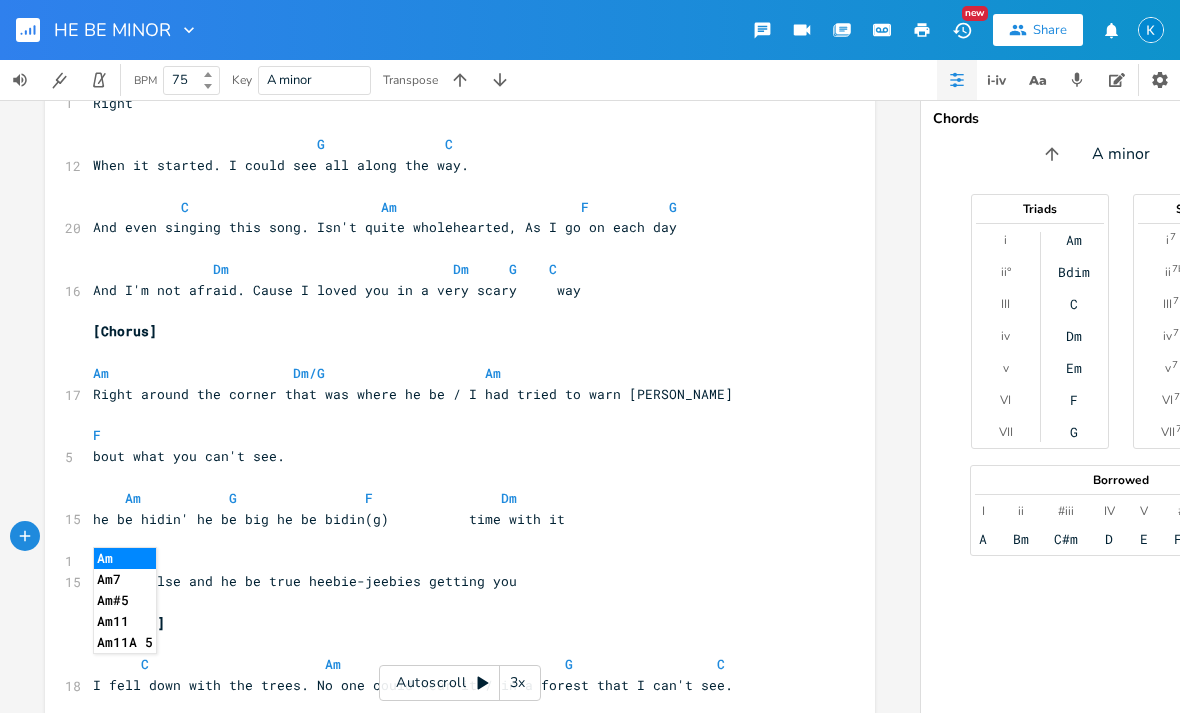 click on "Am" at bounding box center (125, 558) 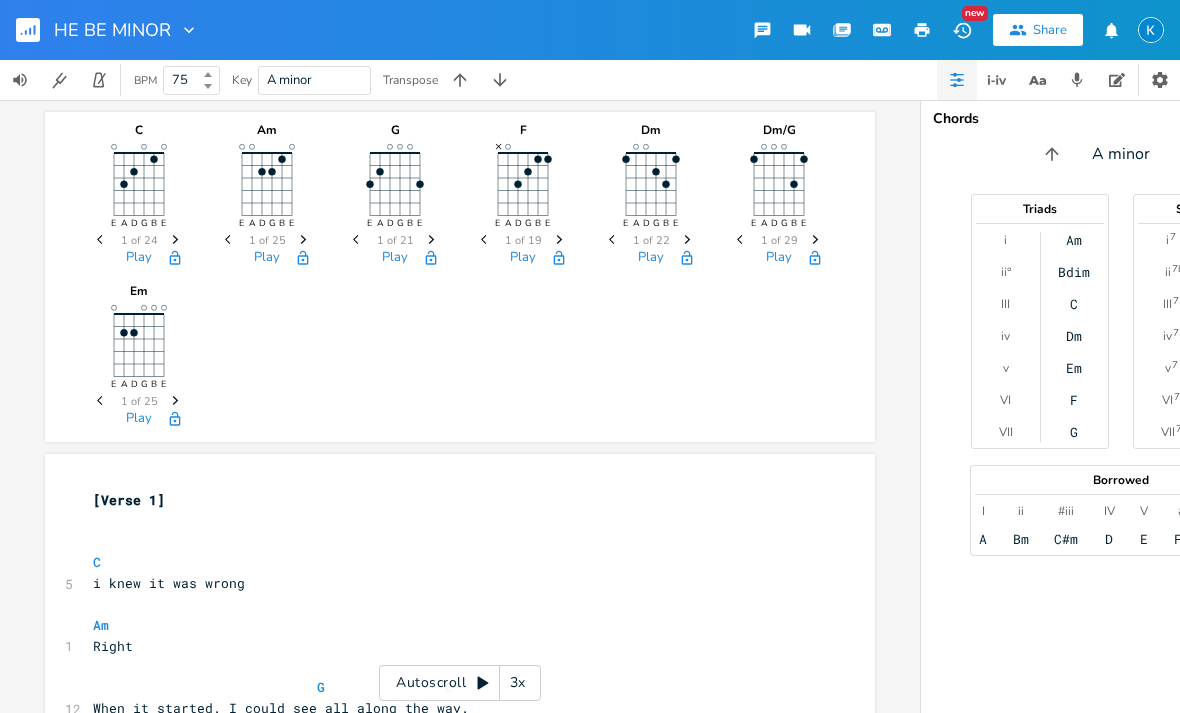 scroll, scrollTop: 0, scrollLeft: 0, axis: both 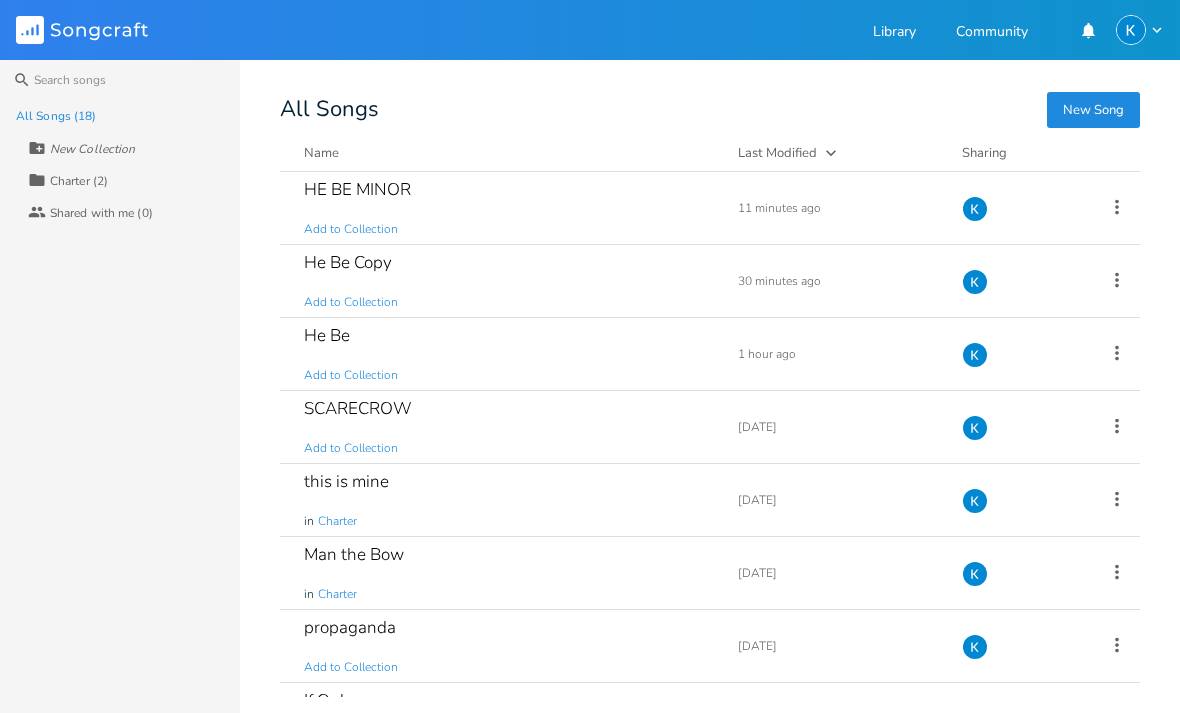 click 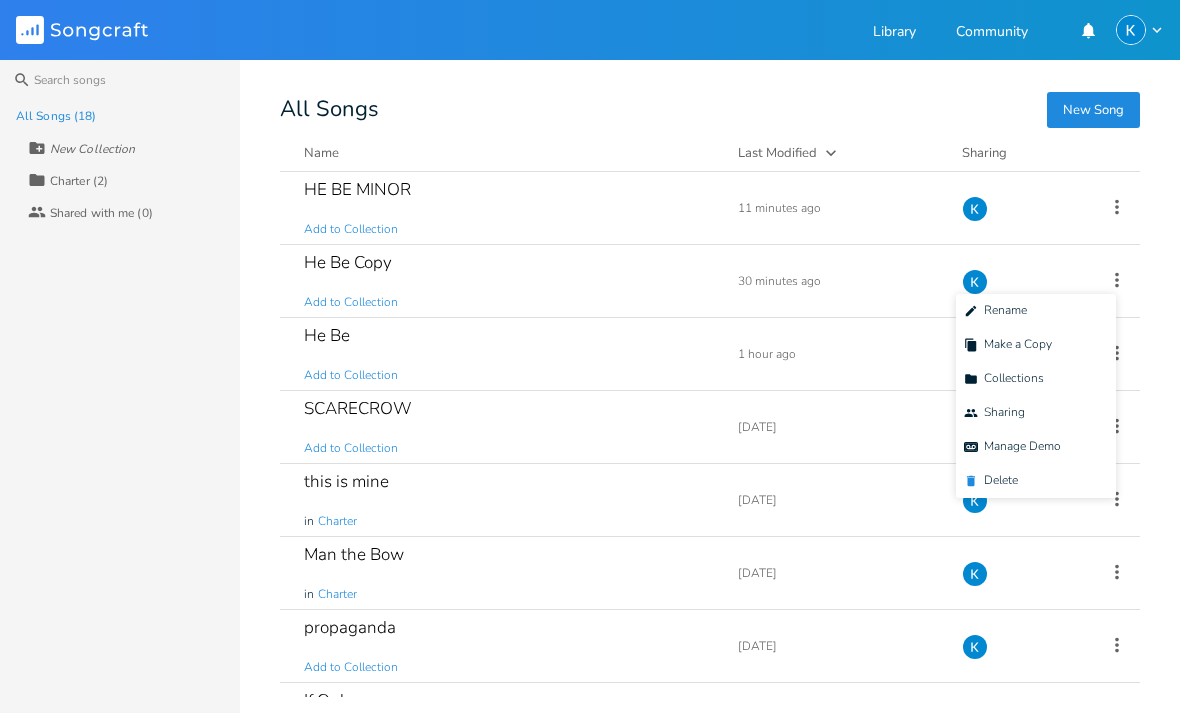 click on "[PERSON_NAME]" at bounding box center [1036, 481] 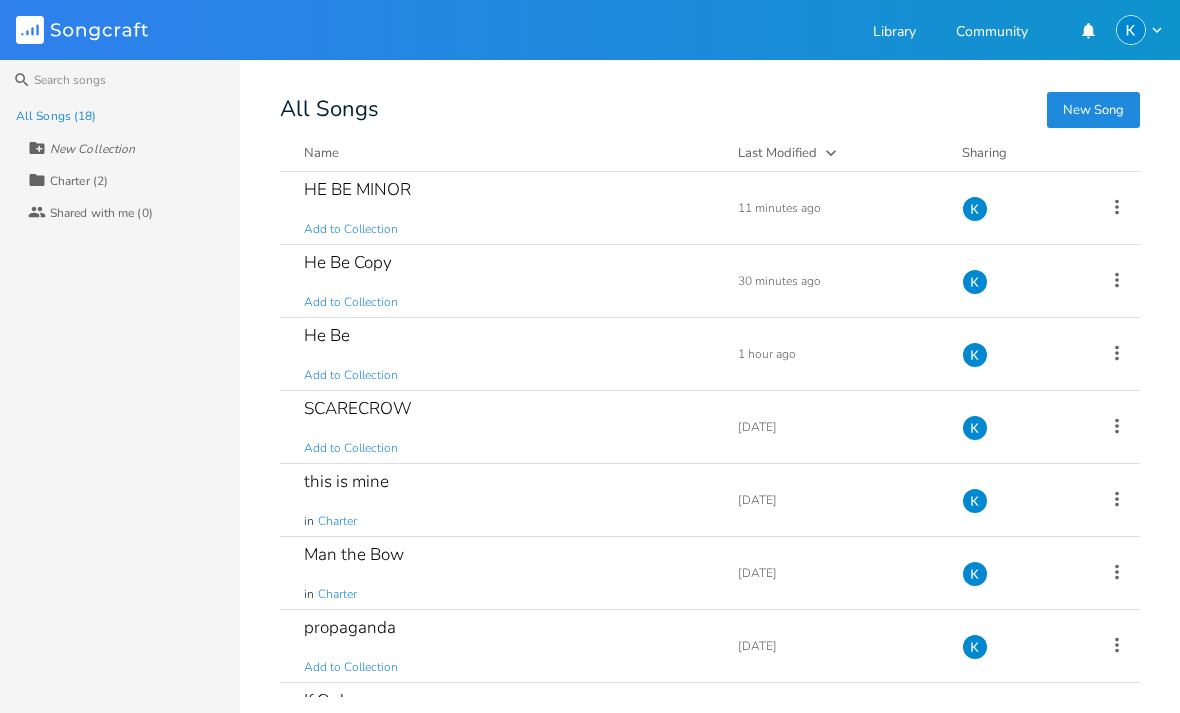 click 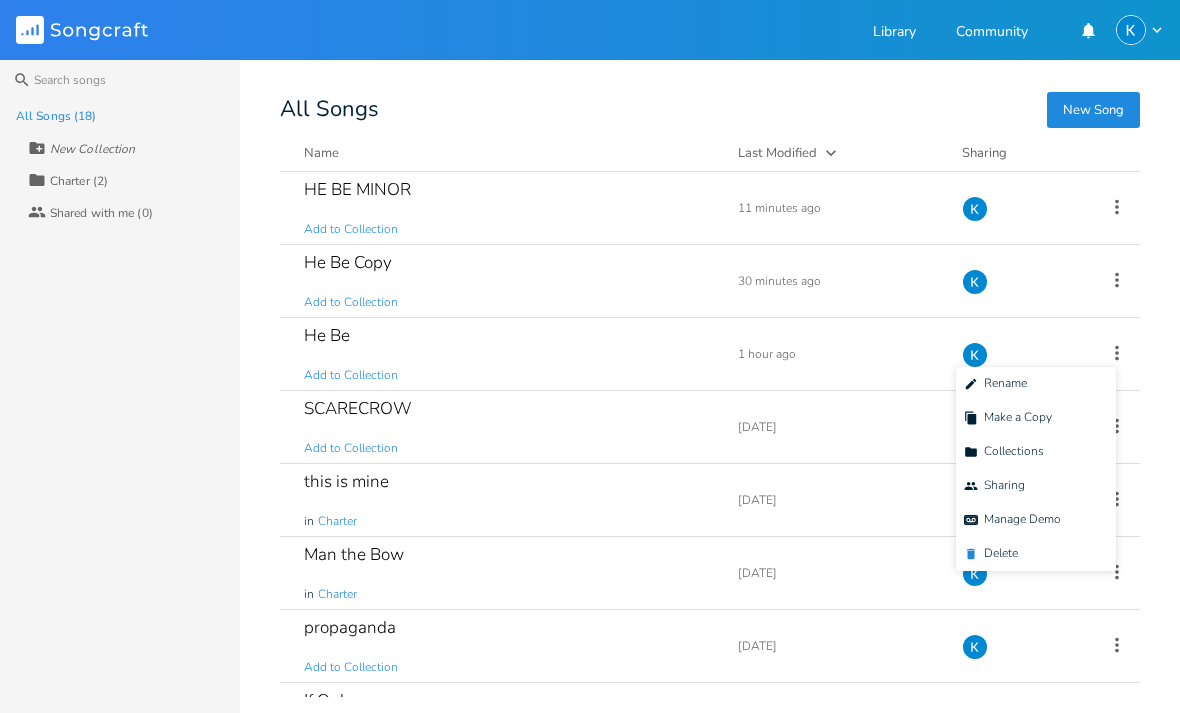 click on "[PERSON_NAME]" at bounding box center [1036, 554] 